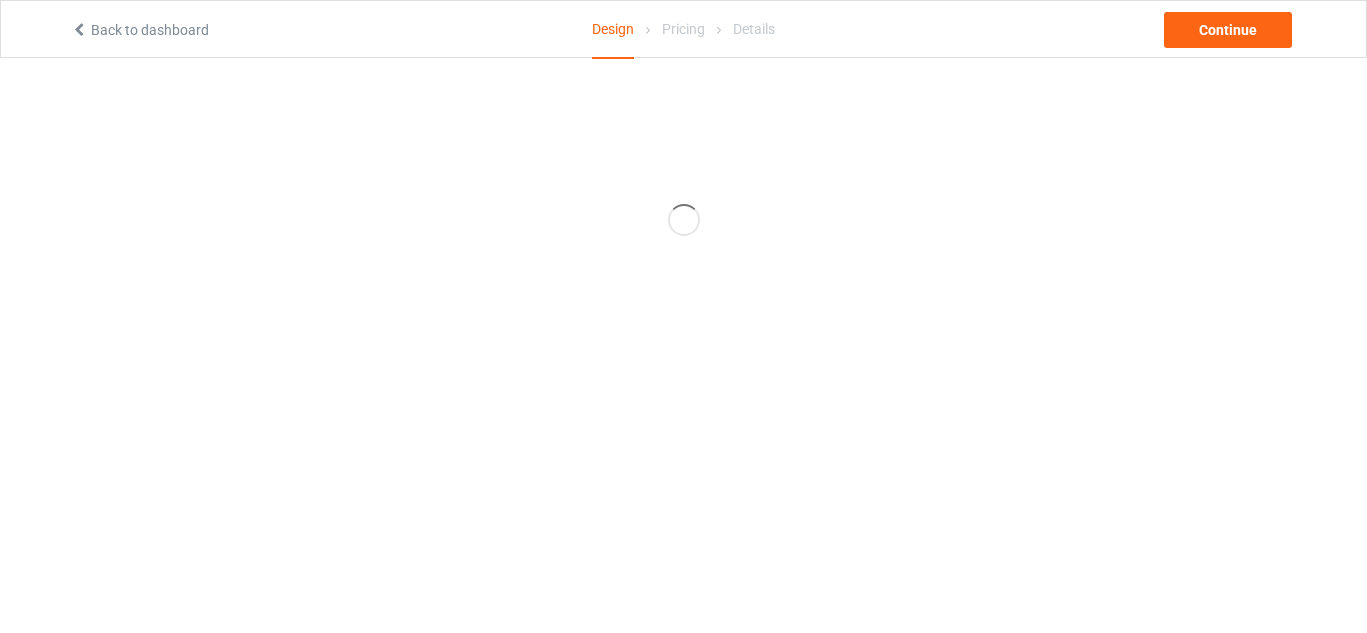 scroll, scrollTop: 0, scrollLeft: 0, axis: both 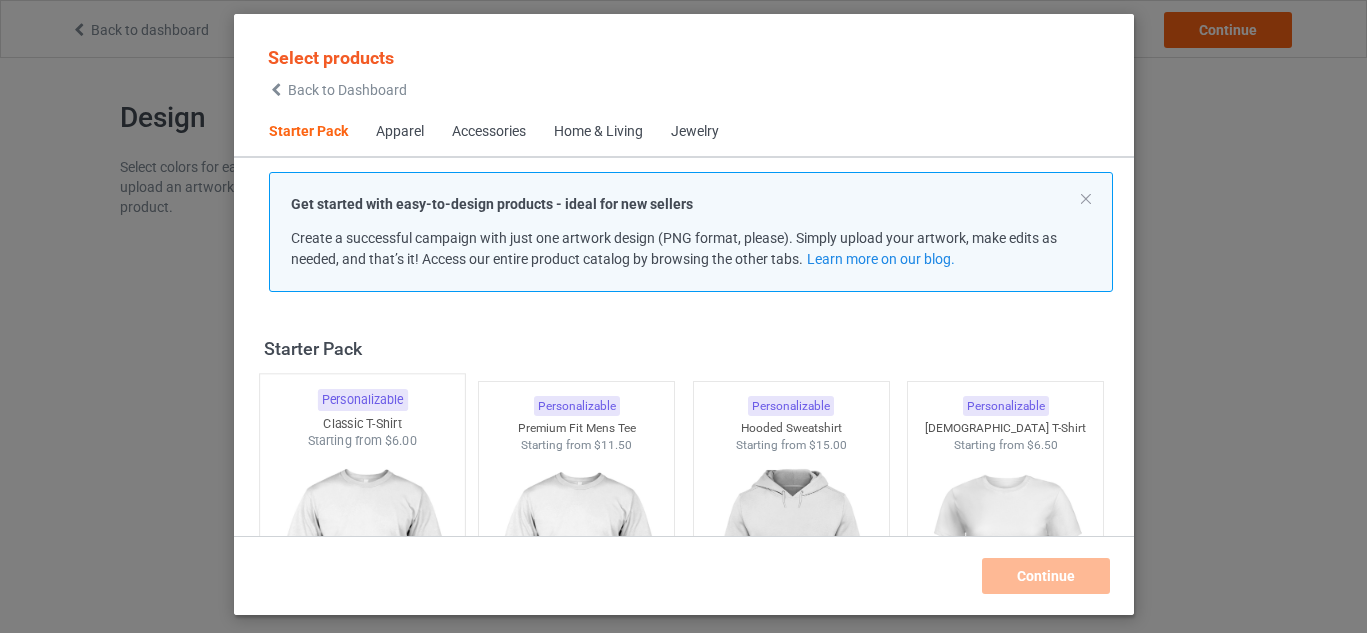 click at bounding box center [362, 567] 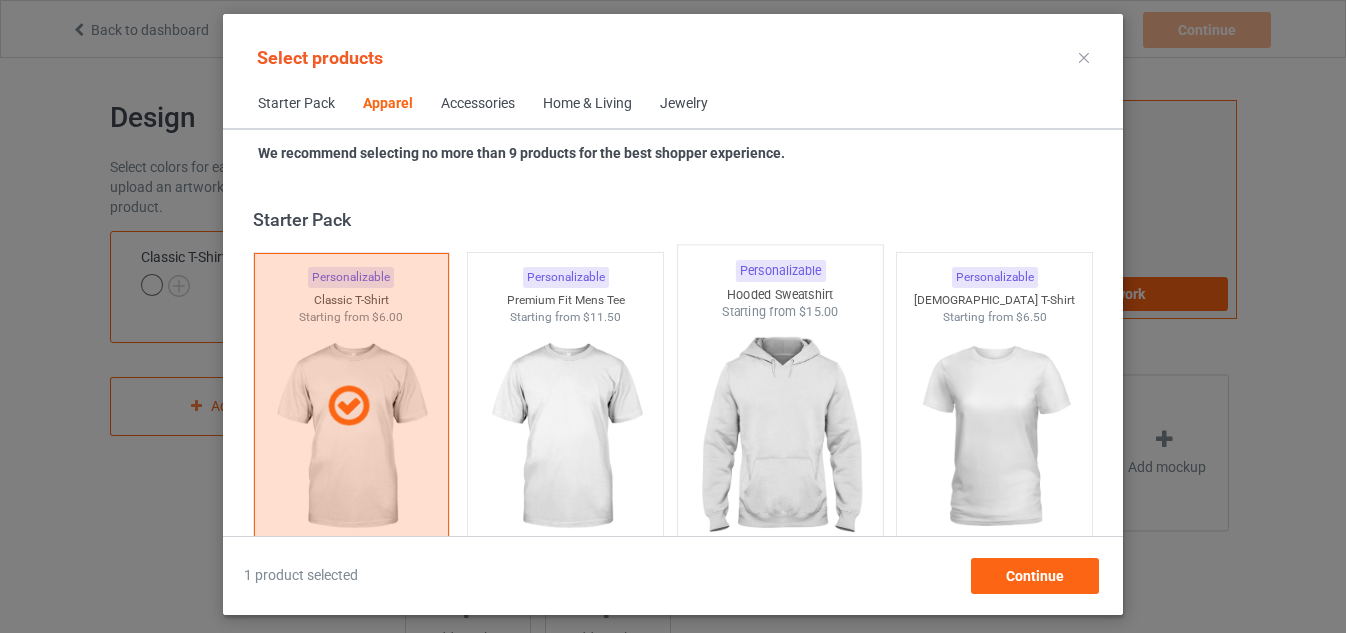 click at bounding box center (780, 438) 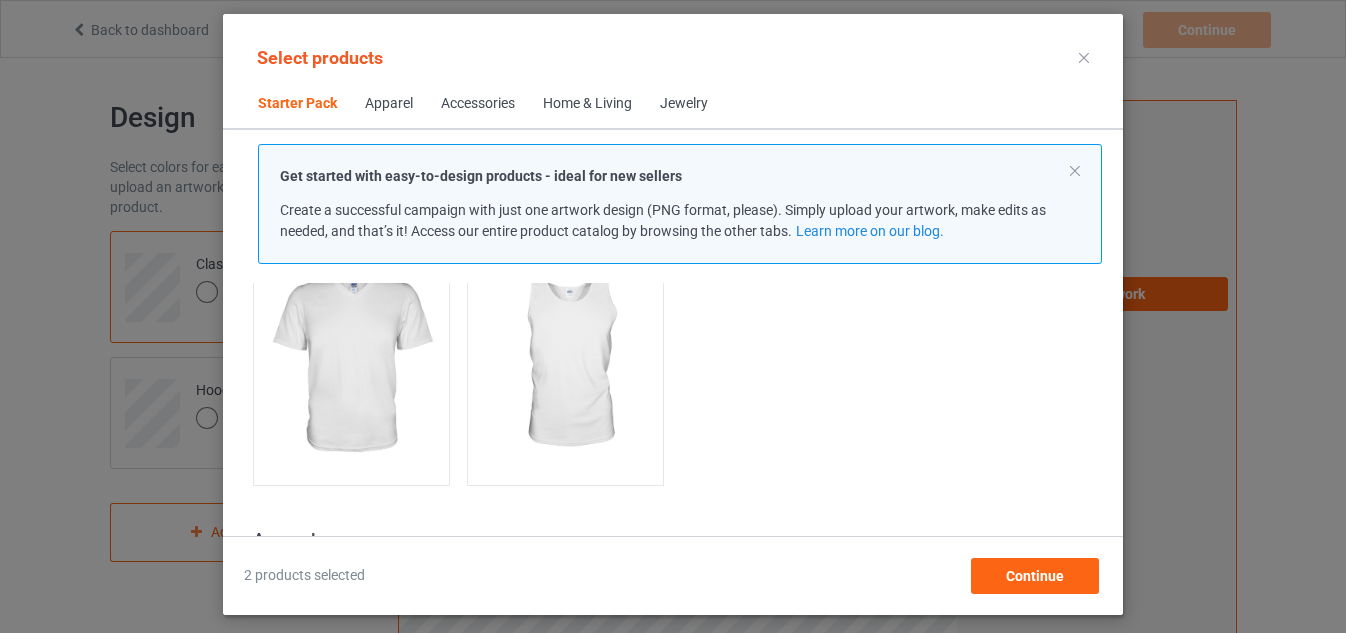 scroll, scrollTop: 375, scrollLeft: 0, axis: vertical 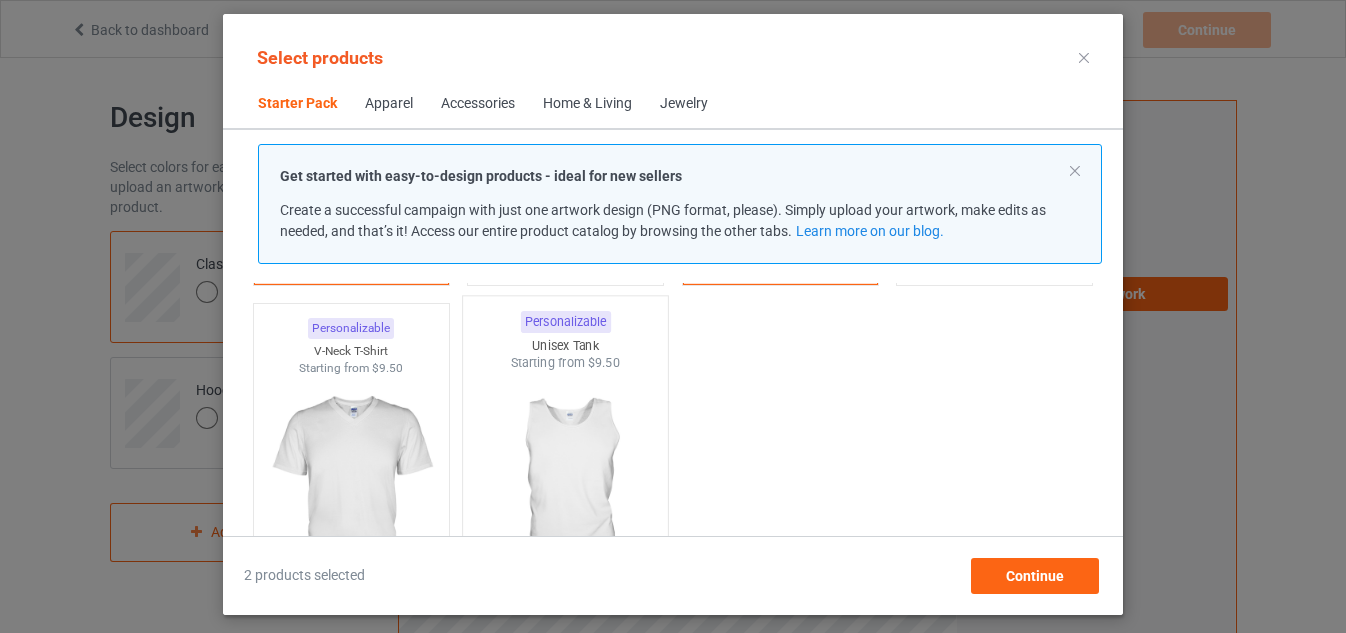click at bounding box center [566, 489] 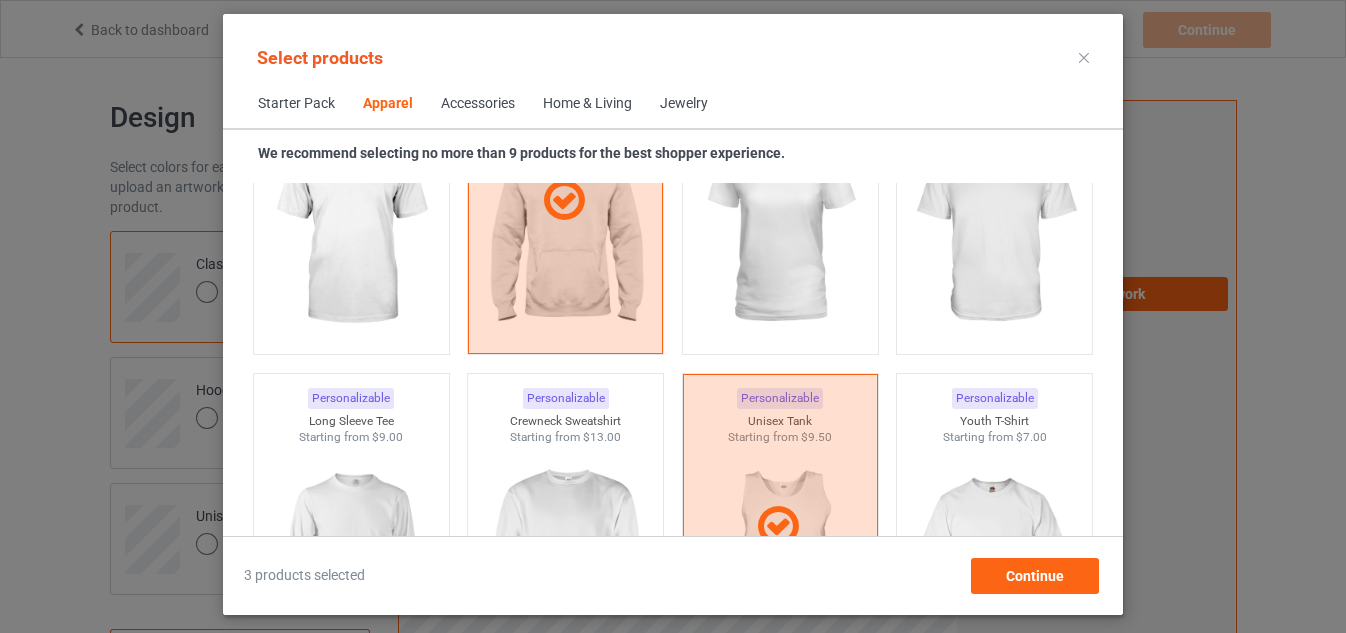scroll, scrollTop: 1375, scrollLeft: 0, axis: vertical 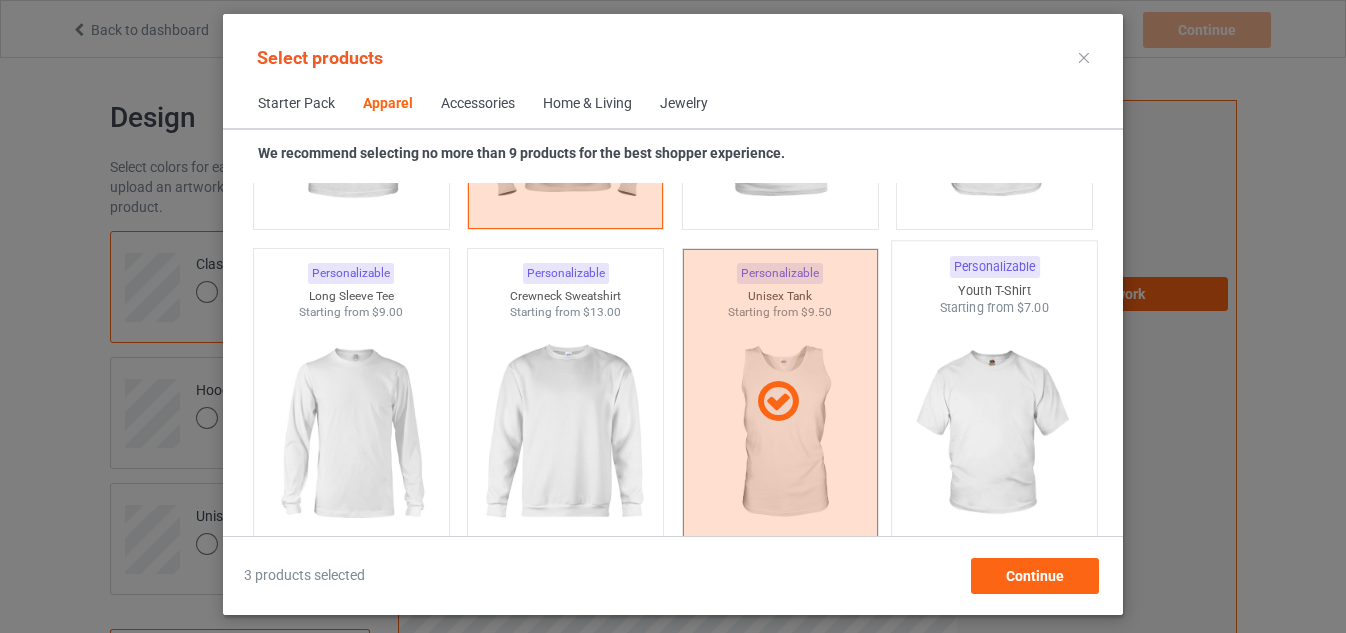click at bounding box center [994, 434] 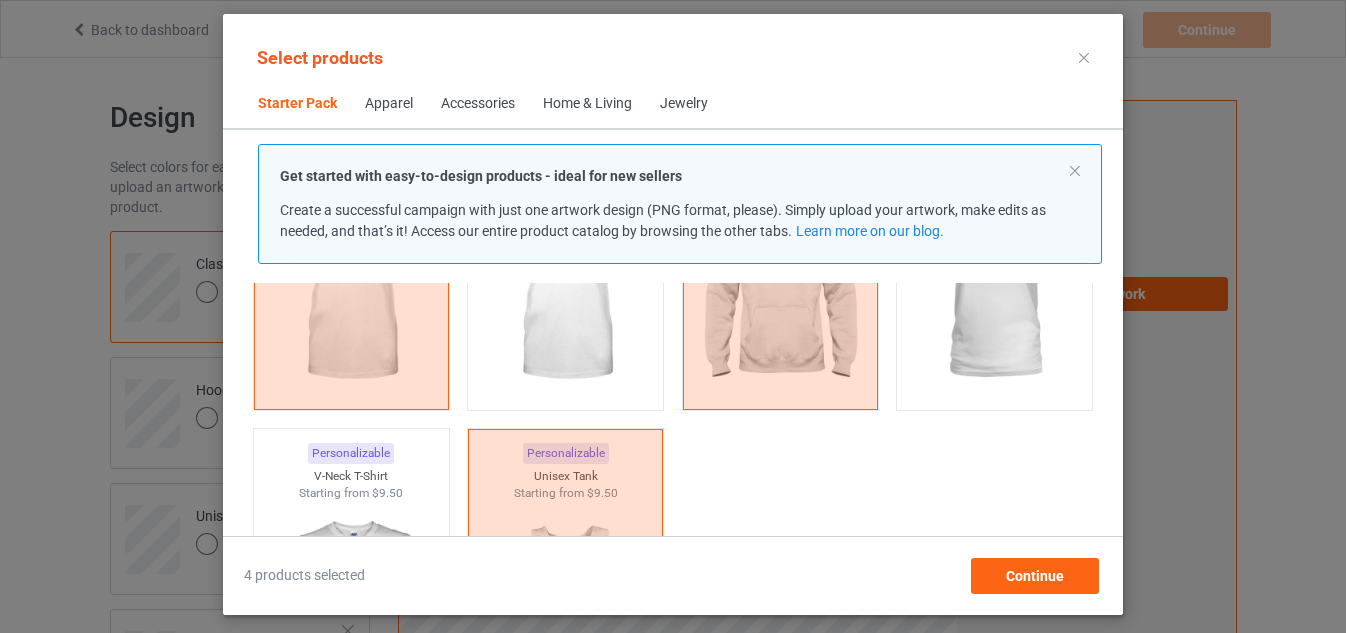scroll, scrollTop: 0, scrollLeft: 0, axis: both 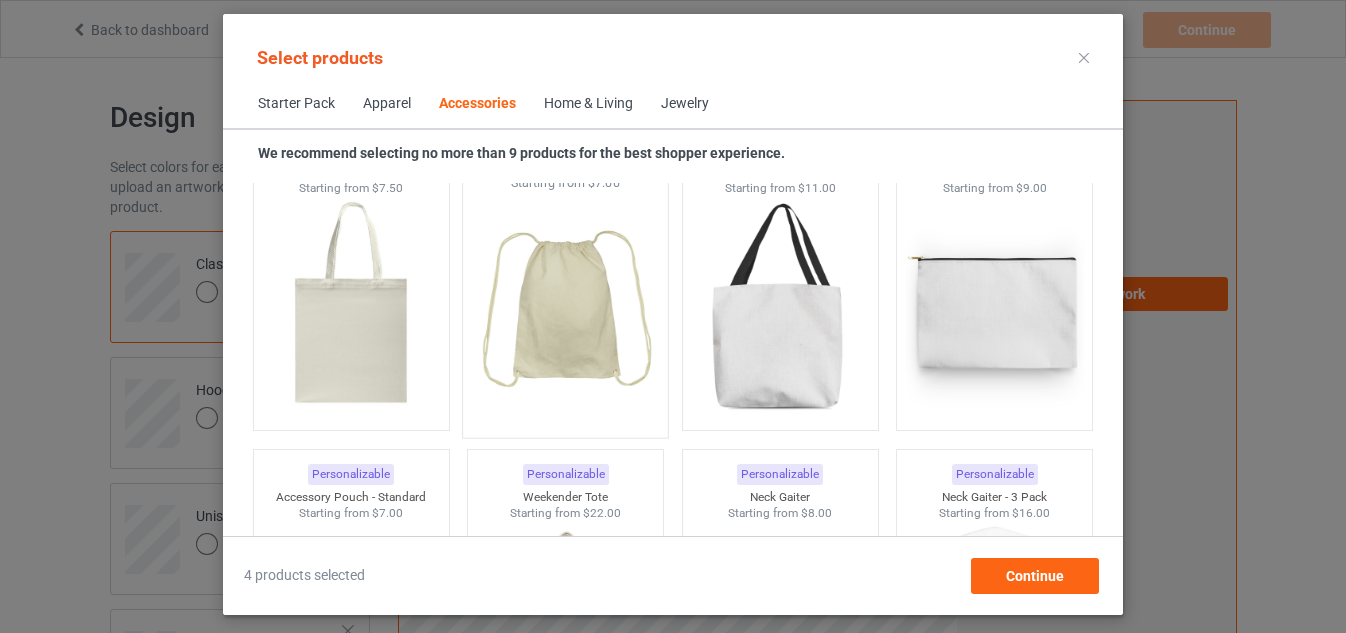 click at bounding box center [566, 309] 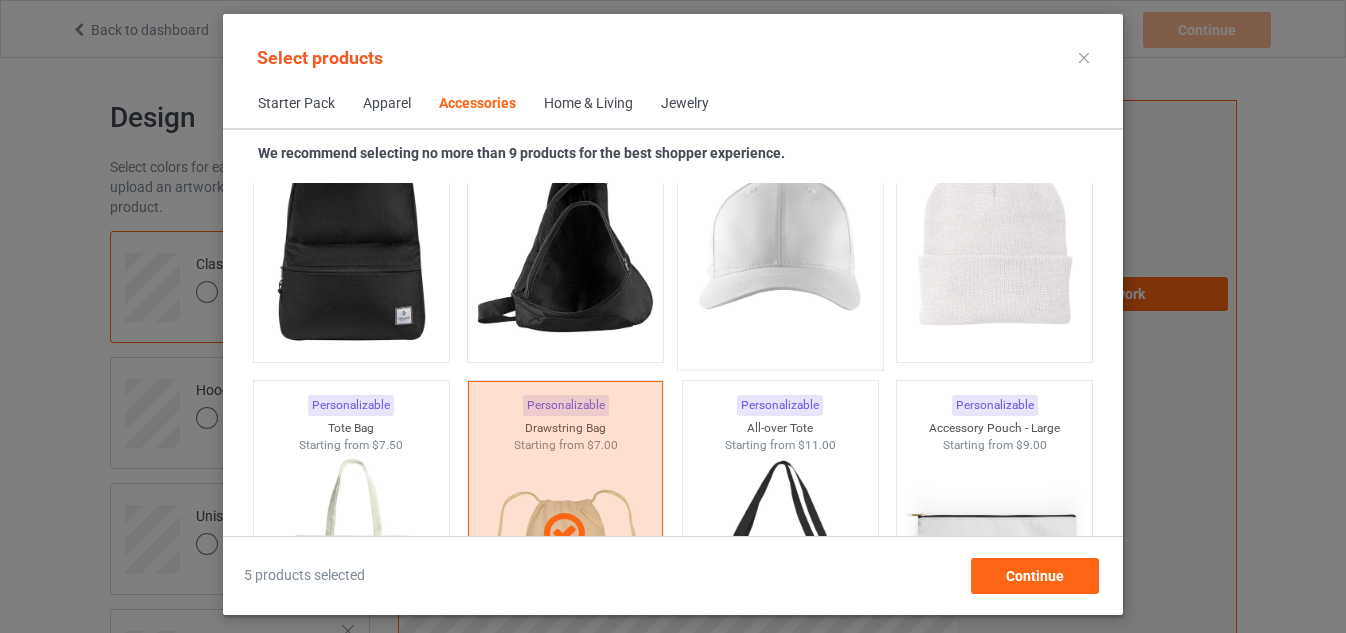 scroll, scrollTop: 5875, scrollLeft: 0, axis: vertical 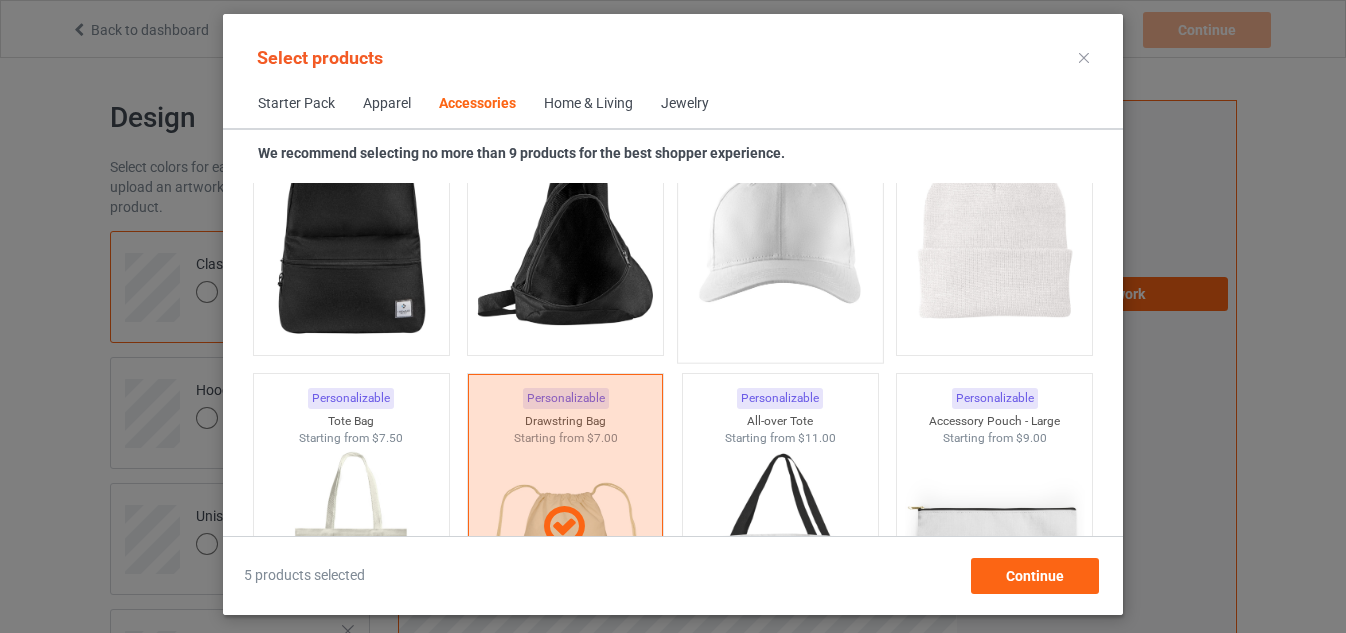 click at bounding box center [780, 234] 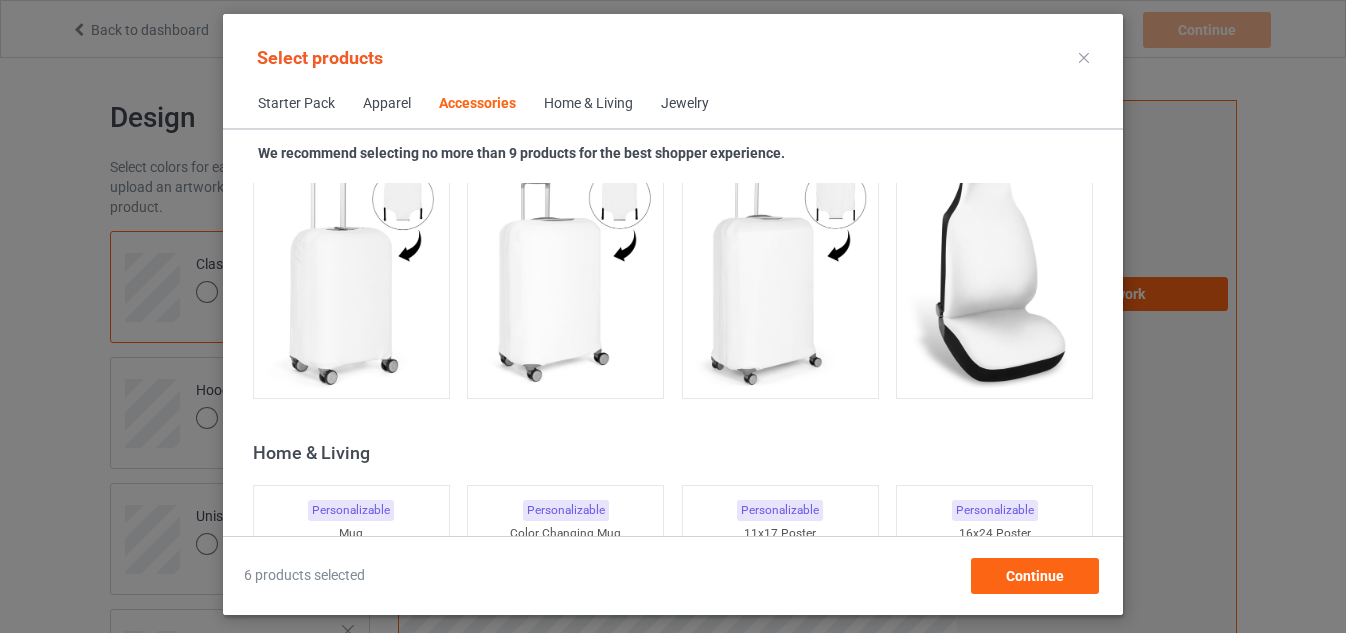 scroll, scrollTop: 8972, scrollLeft: 0, axis: vertical 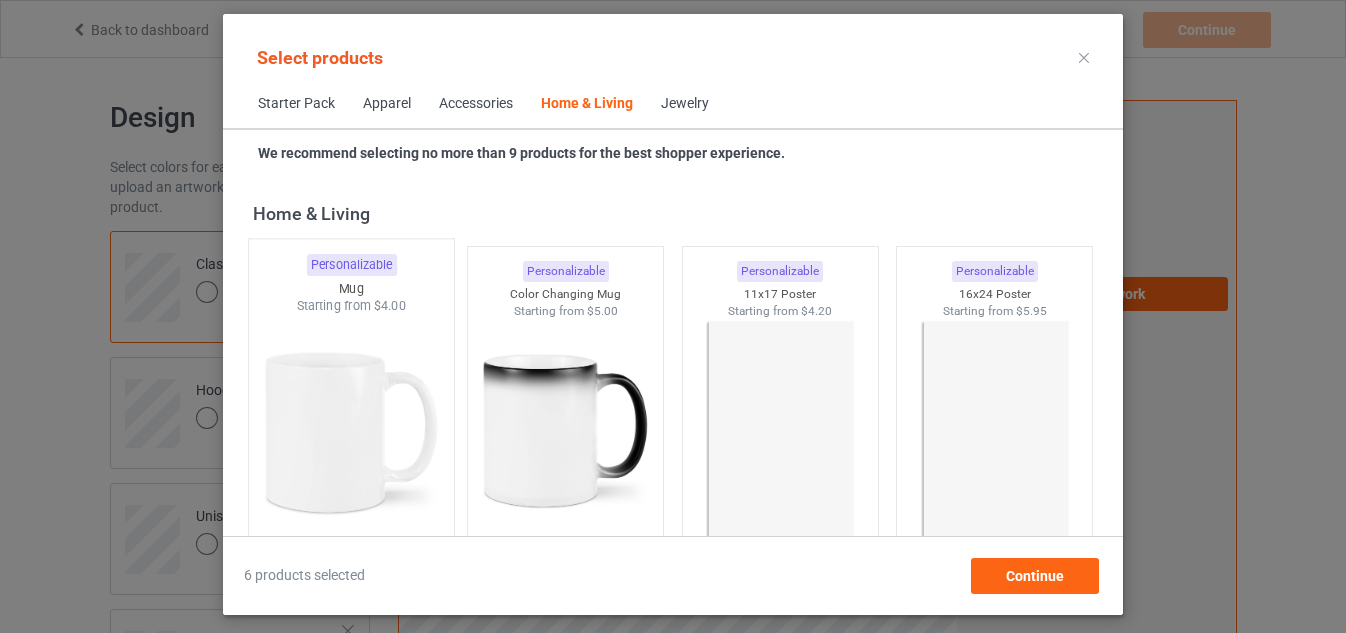click at bounding box center (351, 432) 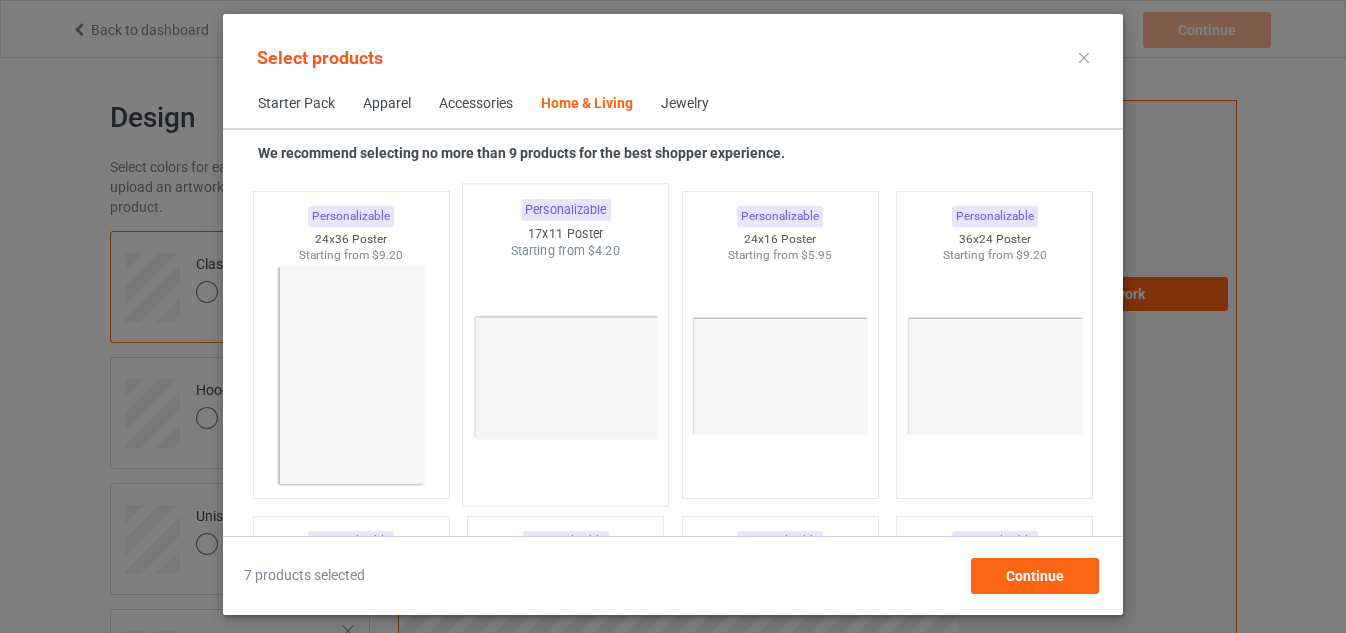scroll, scrollTop: 9250, scrollLeft: 0, axis: vertical 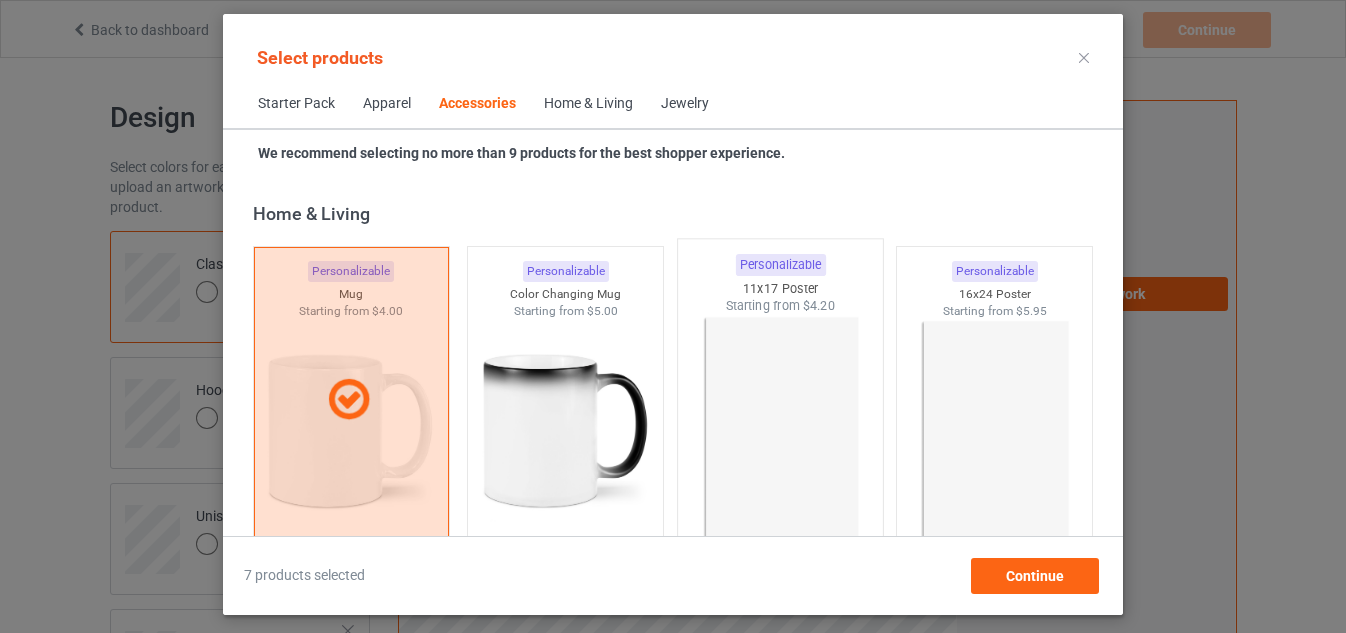 click at bounding box center (780, 432) 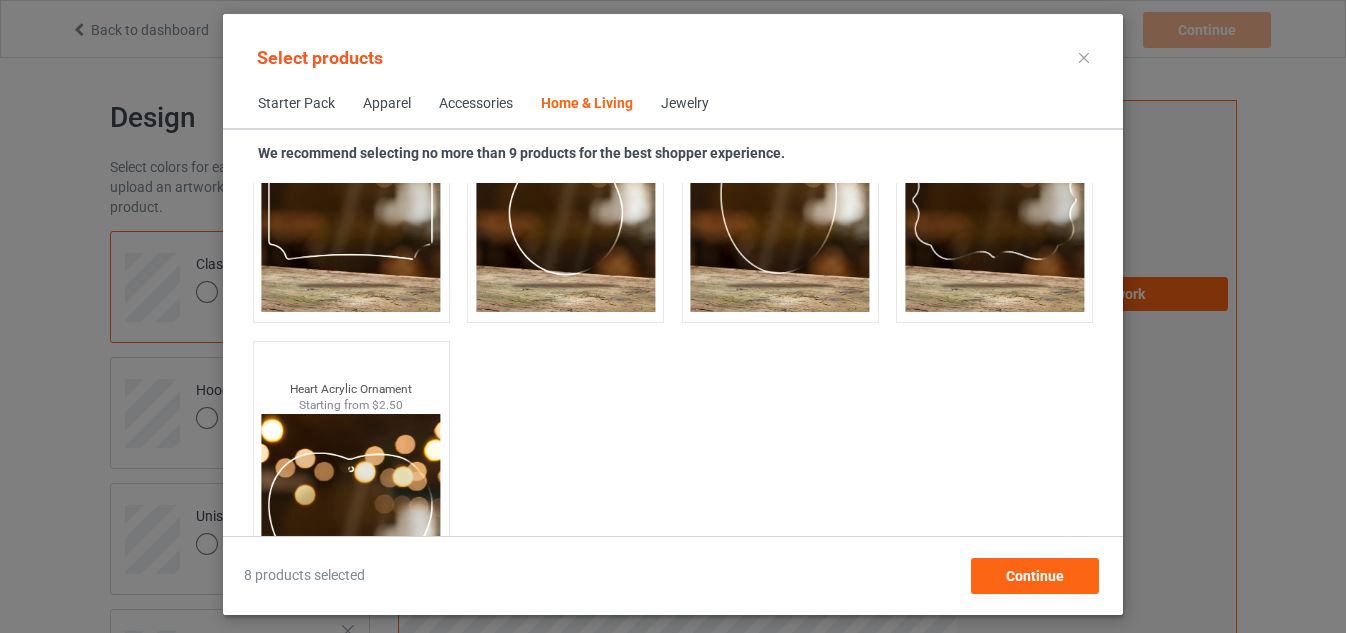 scroll, scrollTop: 21722, scrollLeft: 0, axis: vertical 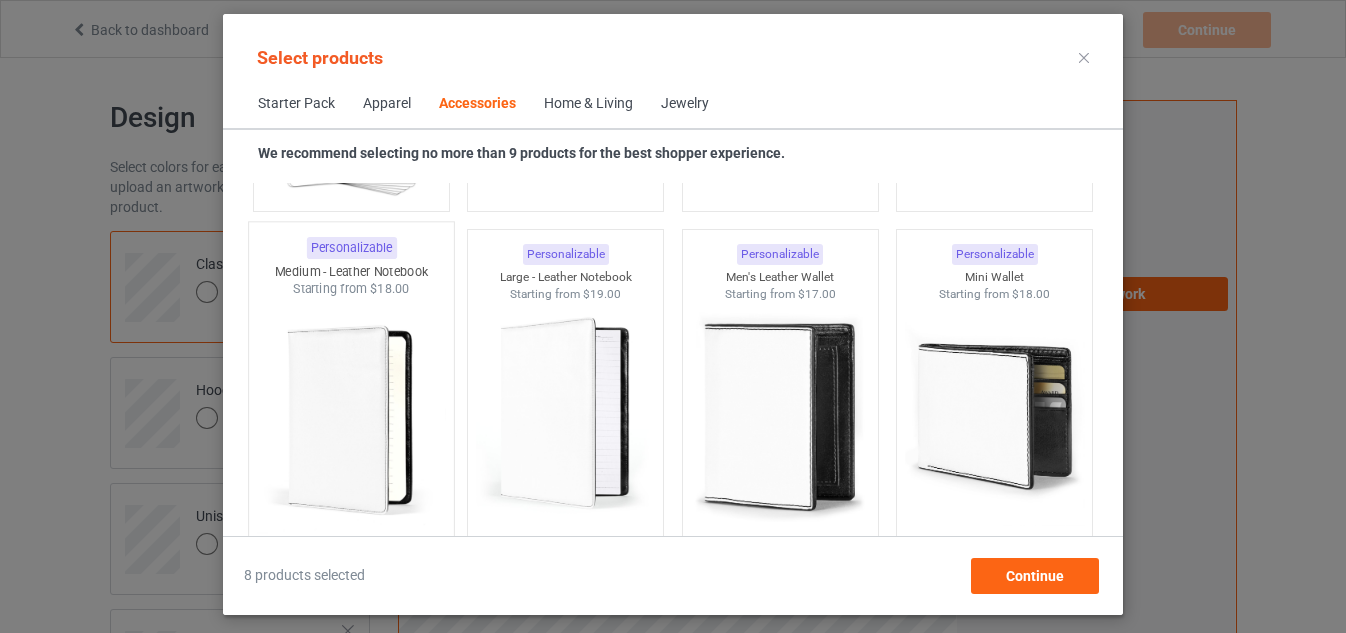 click at bounding box center [351, 415] 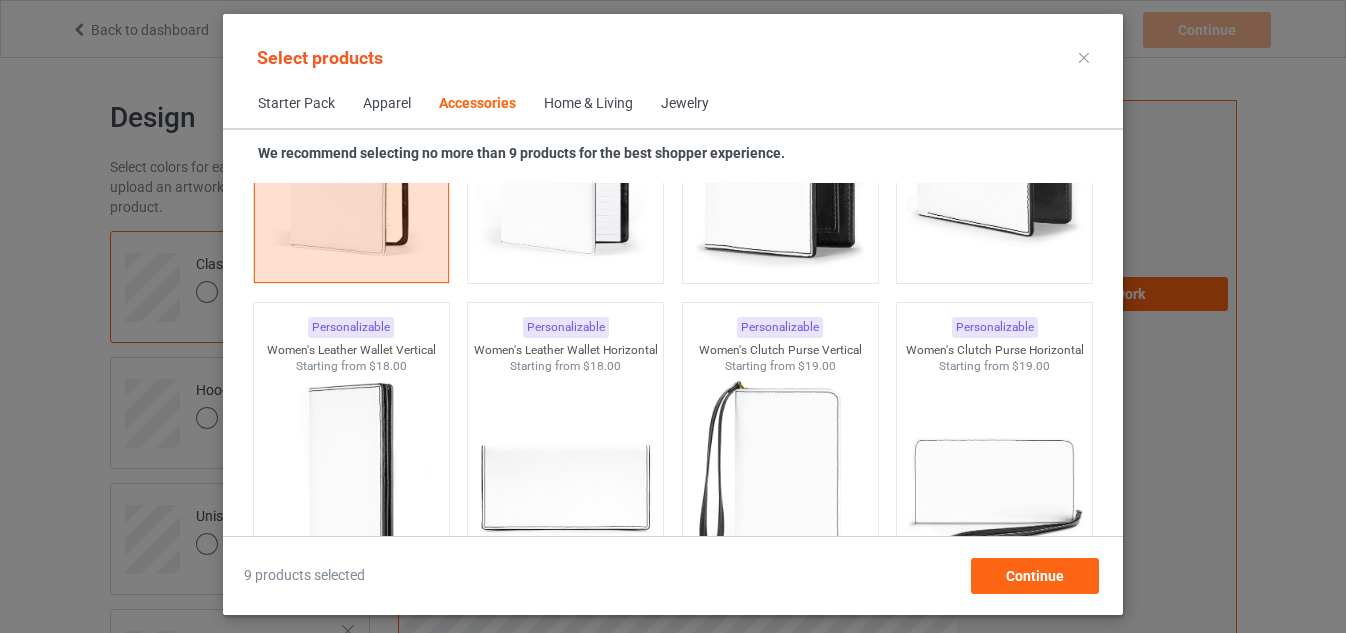 scroll, scrollTop: 8222, scrollLeft: 0, axis: vertical 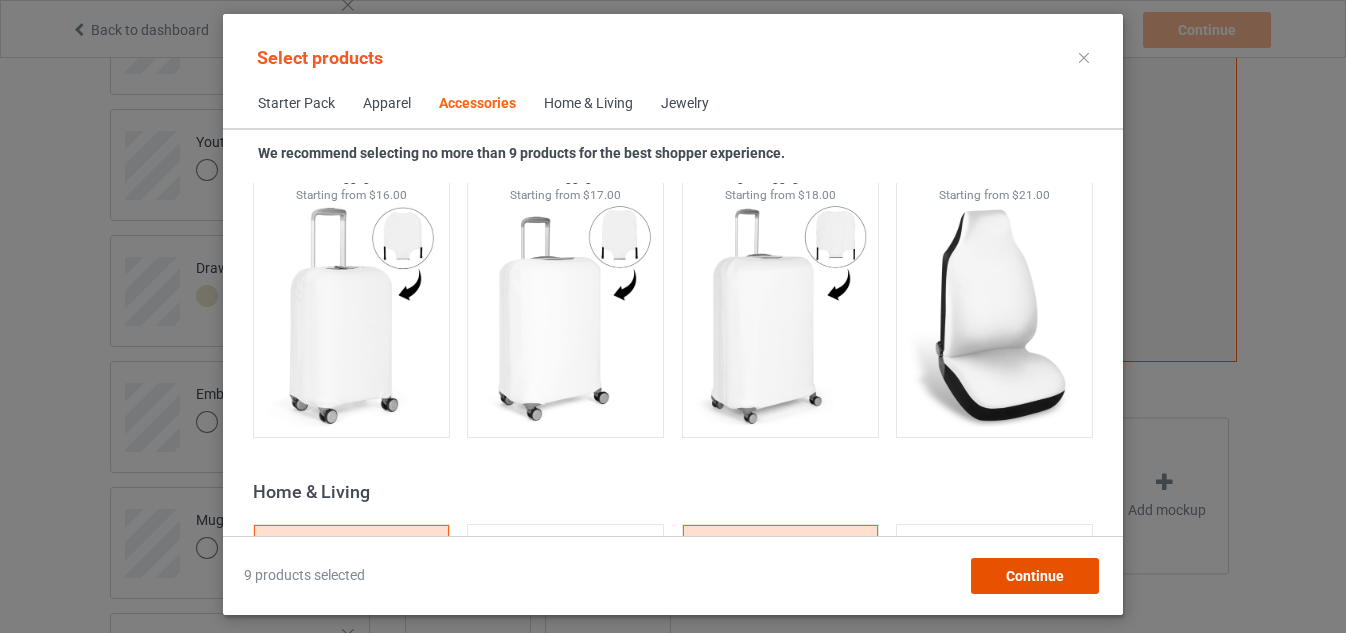 click on "Continue" at bounding box center (1035, 576) 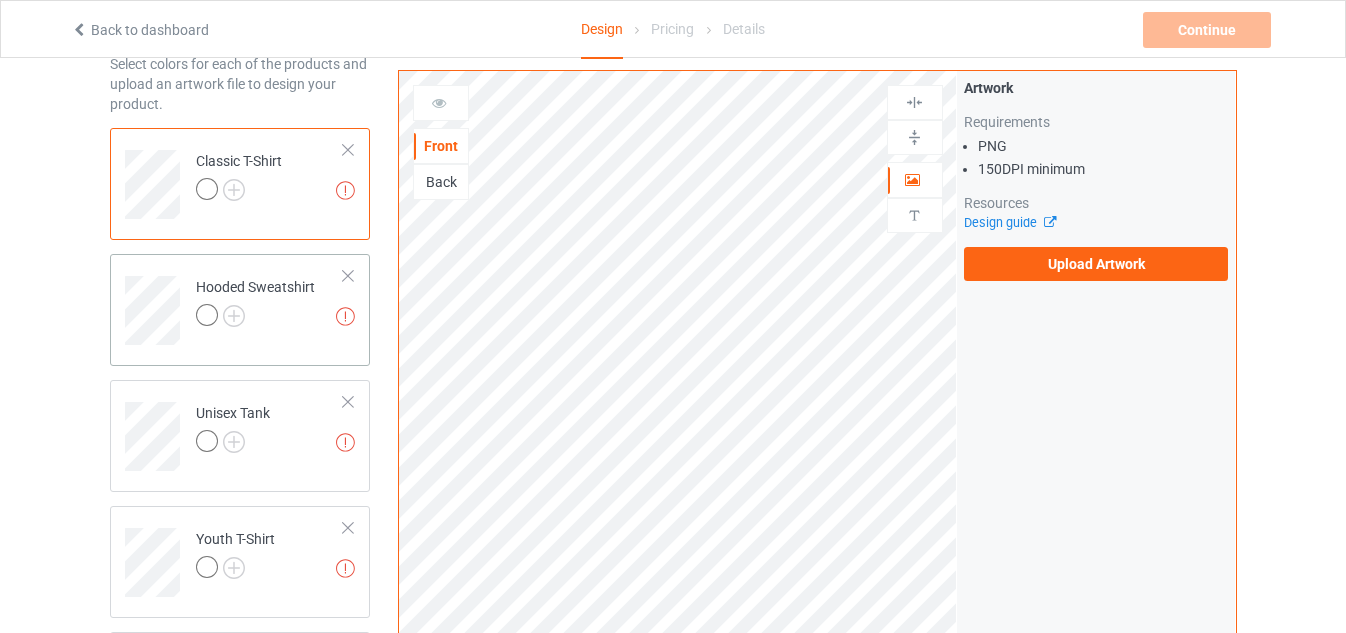 scroll, scrollTop: 0, scrollLeft: 0, axis: both 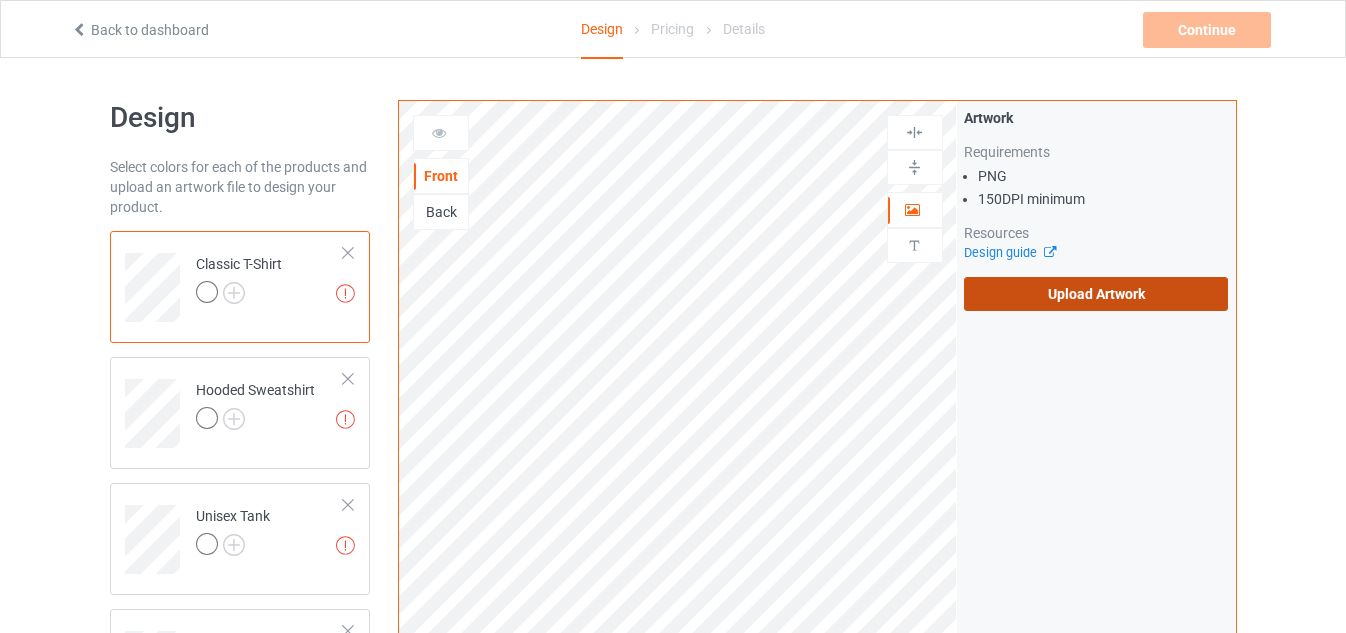 click on "Upload Artwork" at bounding box center (1096, 294) 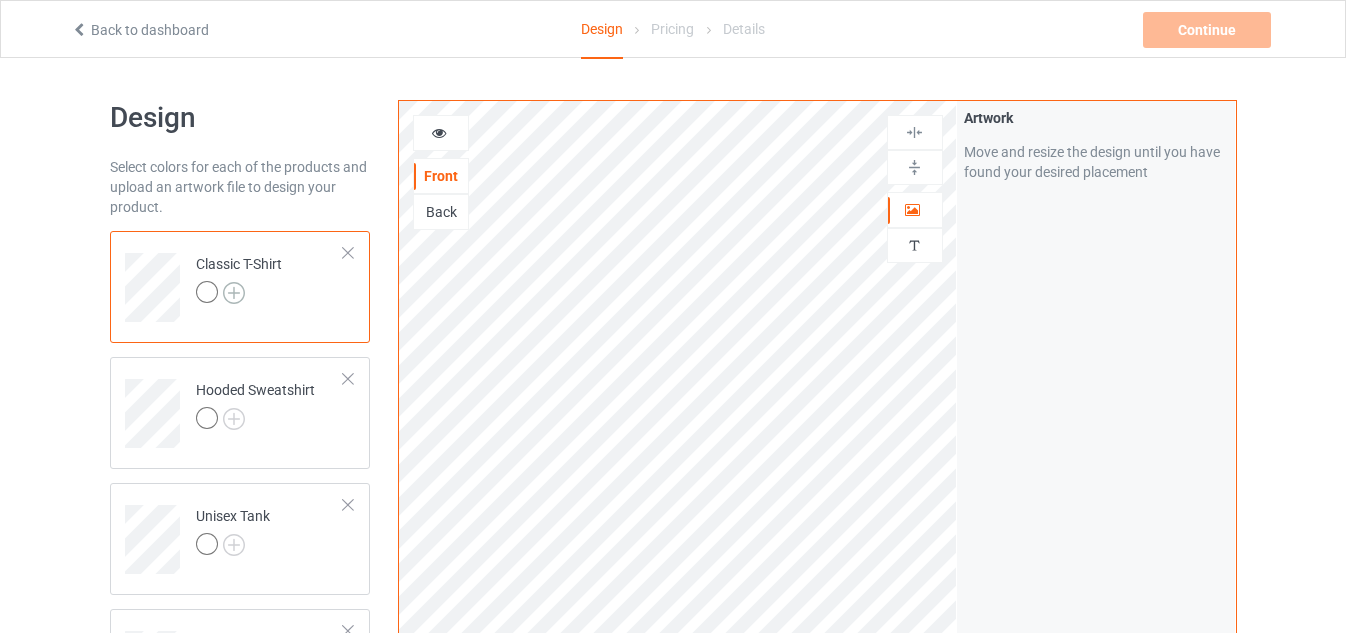 click at bounding box center (234, 293) 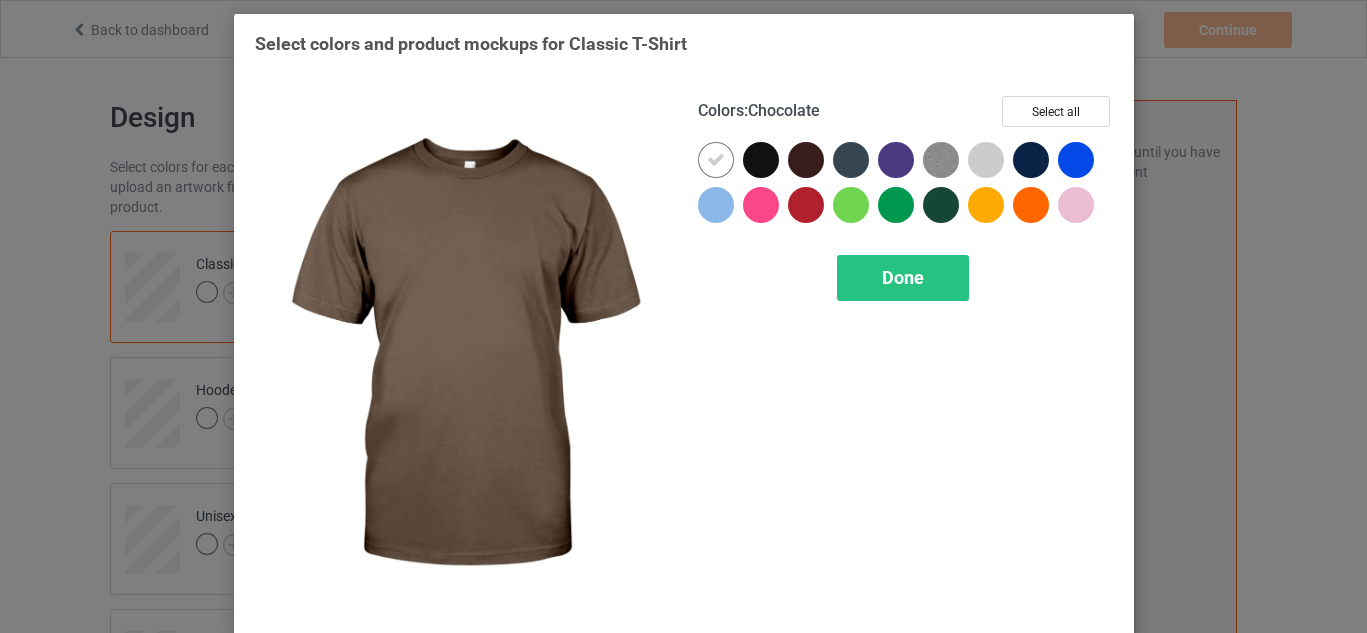 click at bounding box center [761, 160] 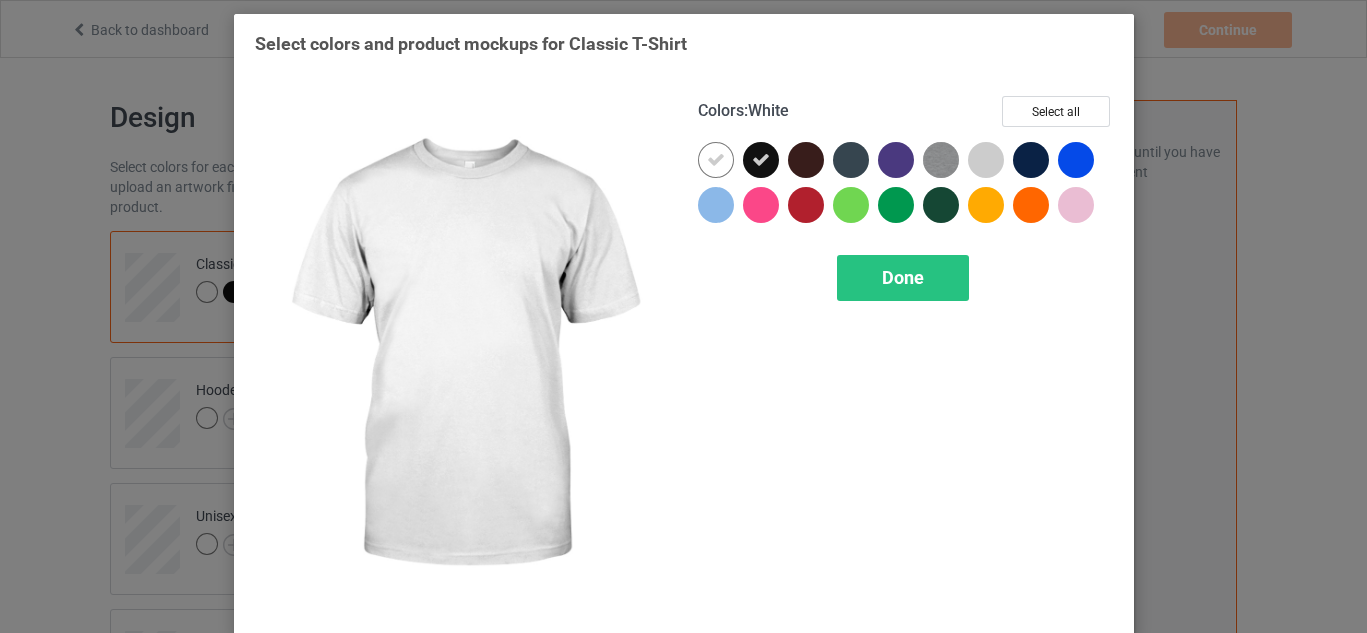 click at bounding box center (716, 160) 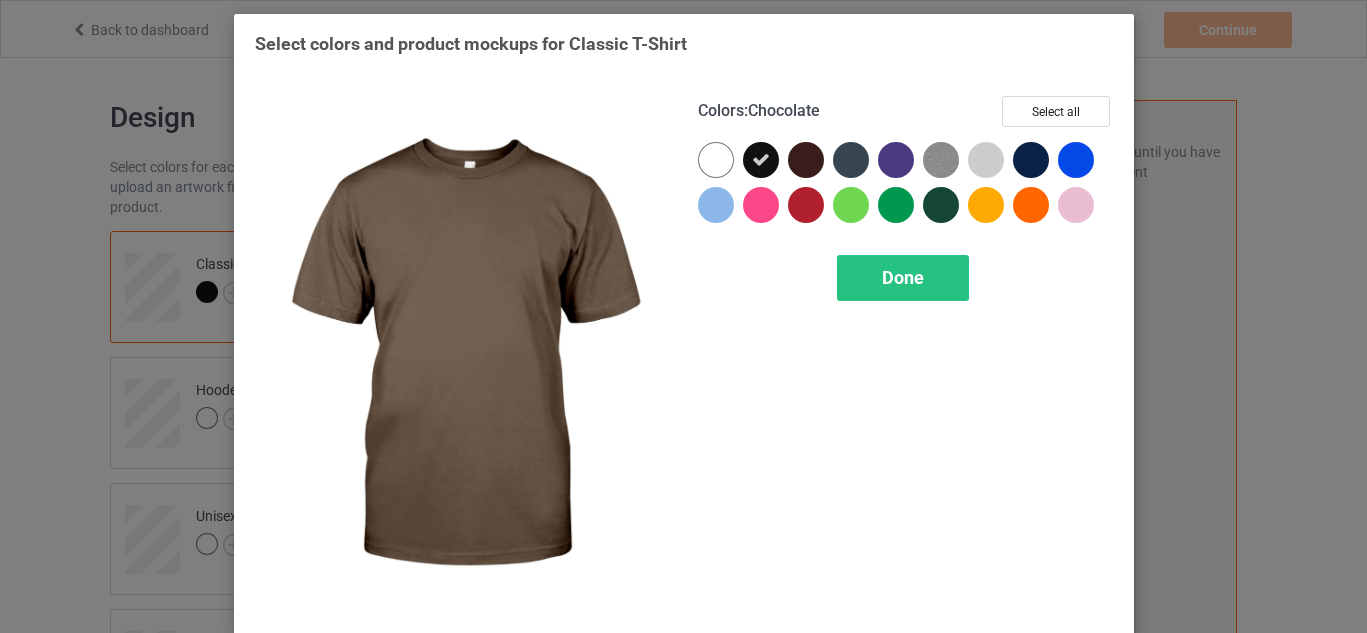 click at bounding box center (806, 160) 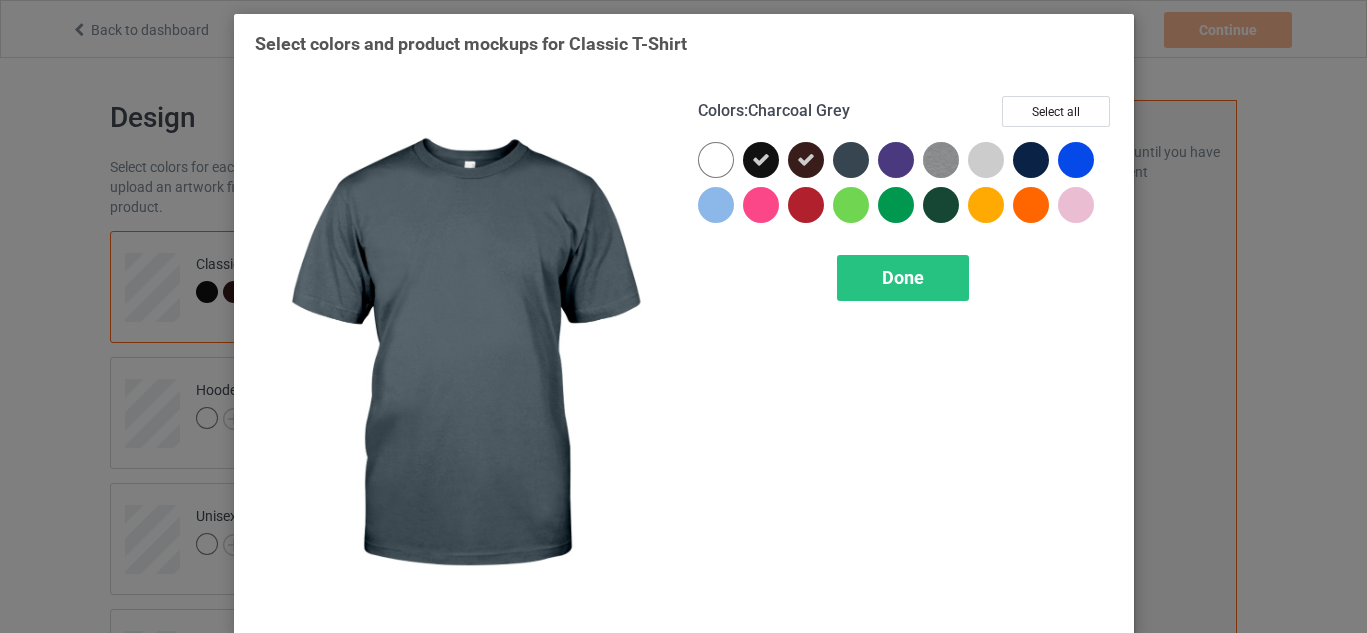 click at bounding box center [851, 160] 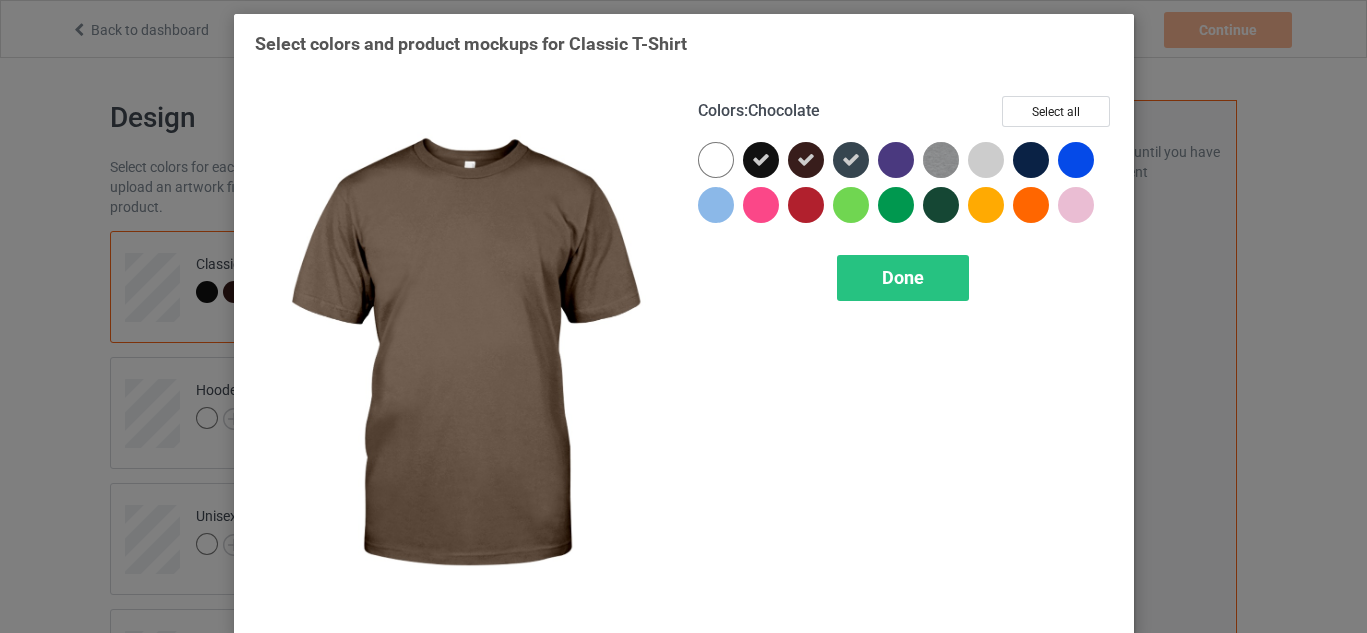 click at bounding box center [806, 160] 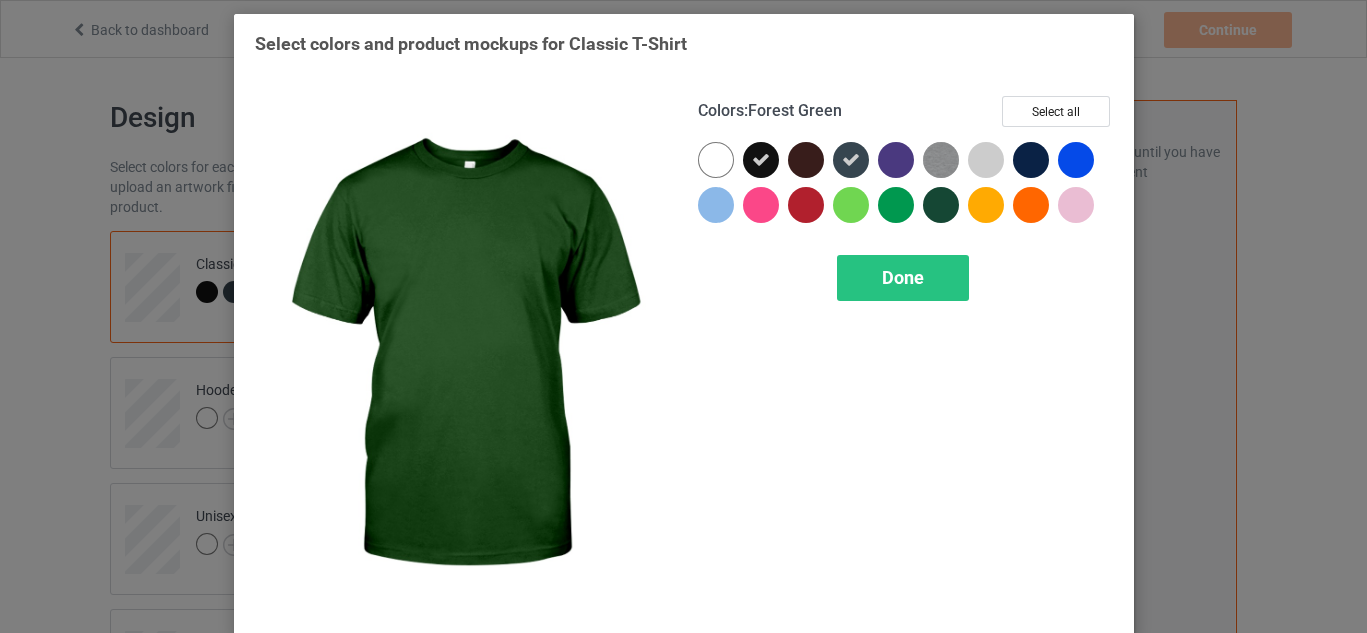 click at bounding box center [941, 205] 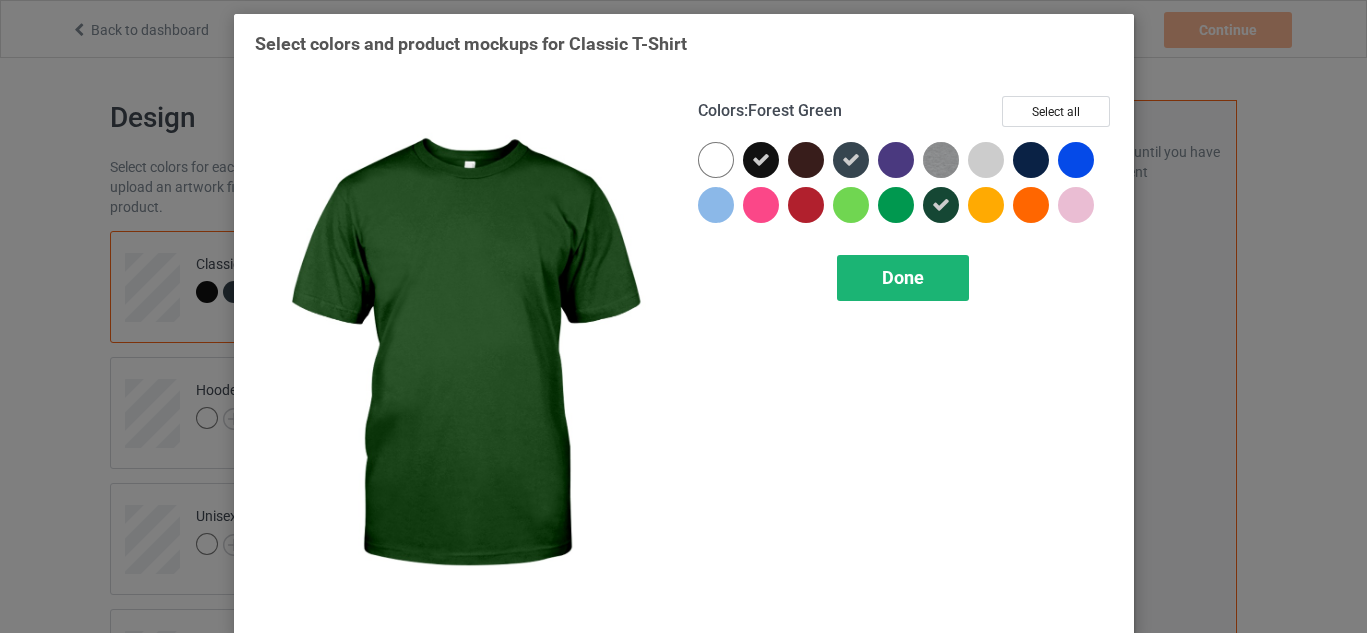 click on "Done" at bounding box center (903, 277) 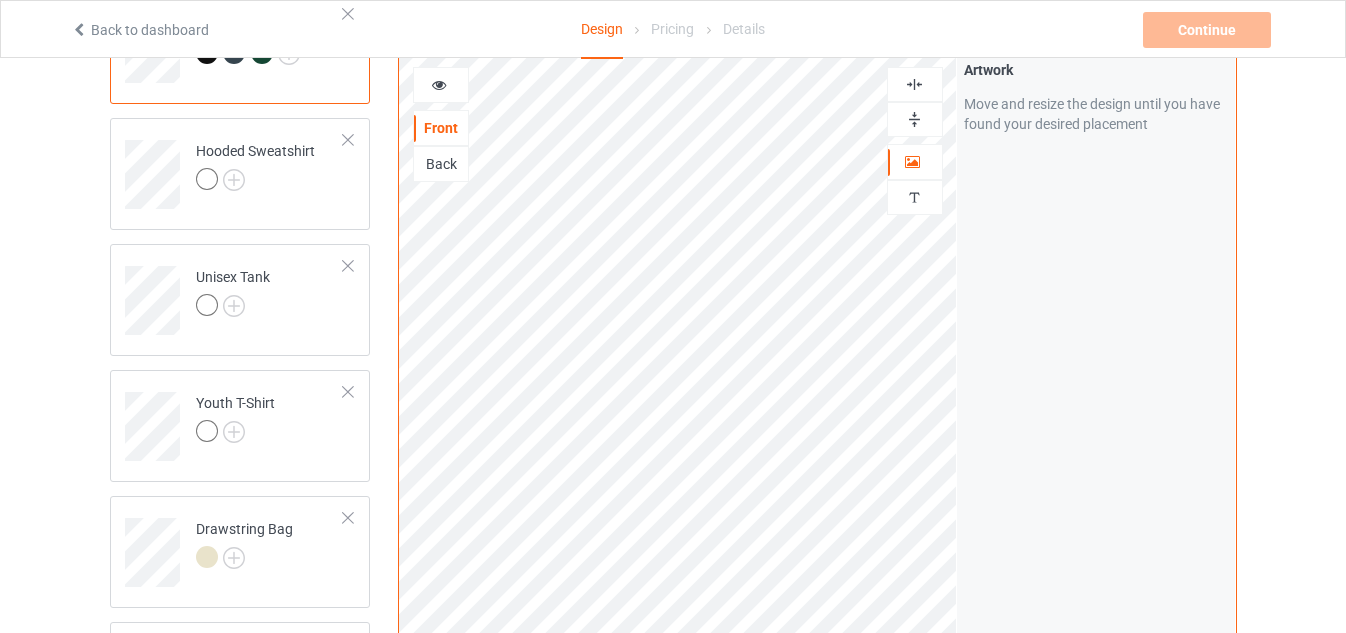 scroll, scrollTop: 250, scrollLeft: 0, axis: vertical 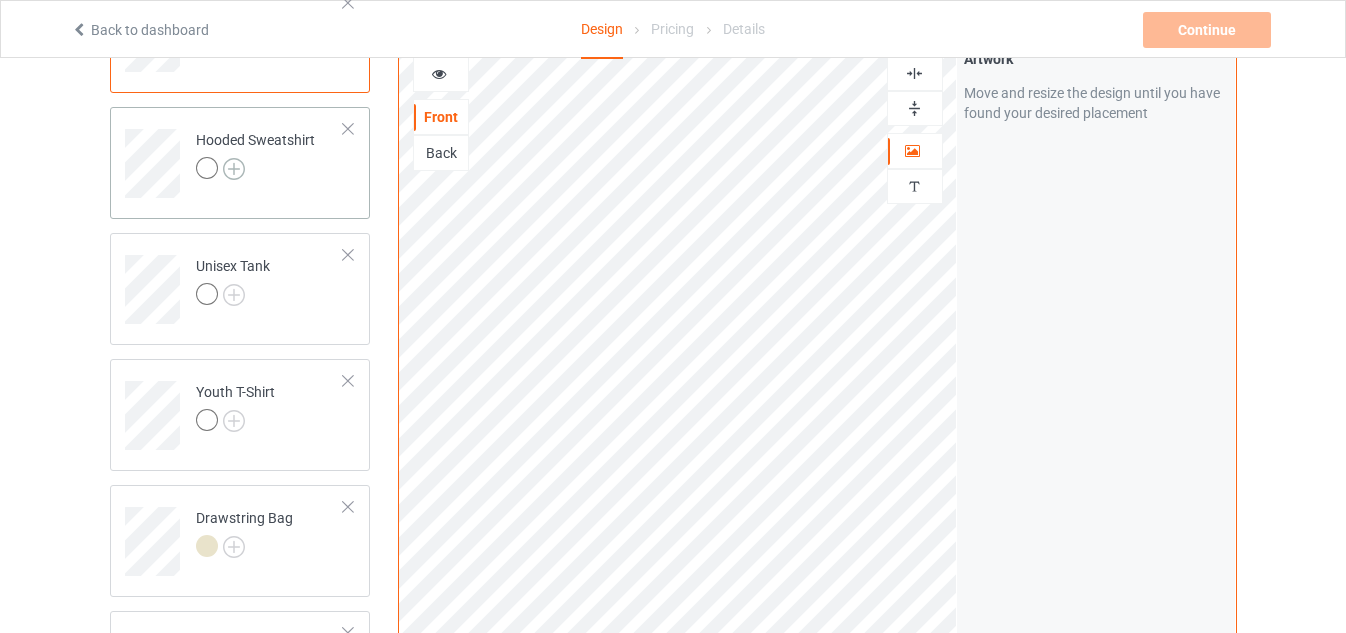 click at bounding box center (234, 169) 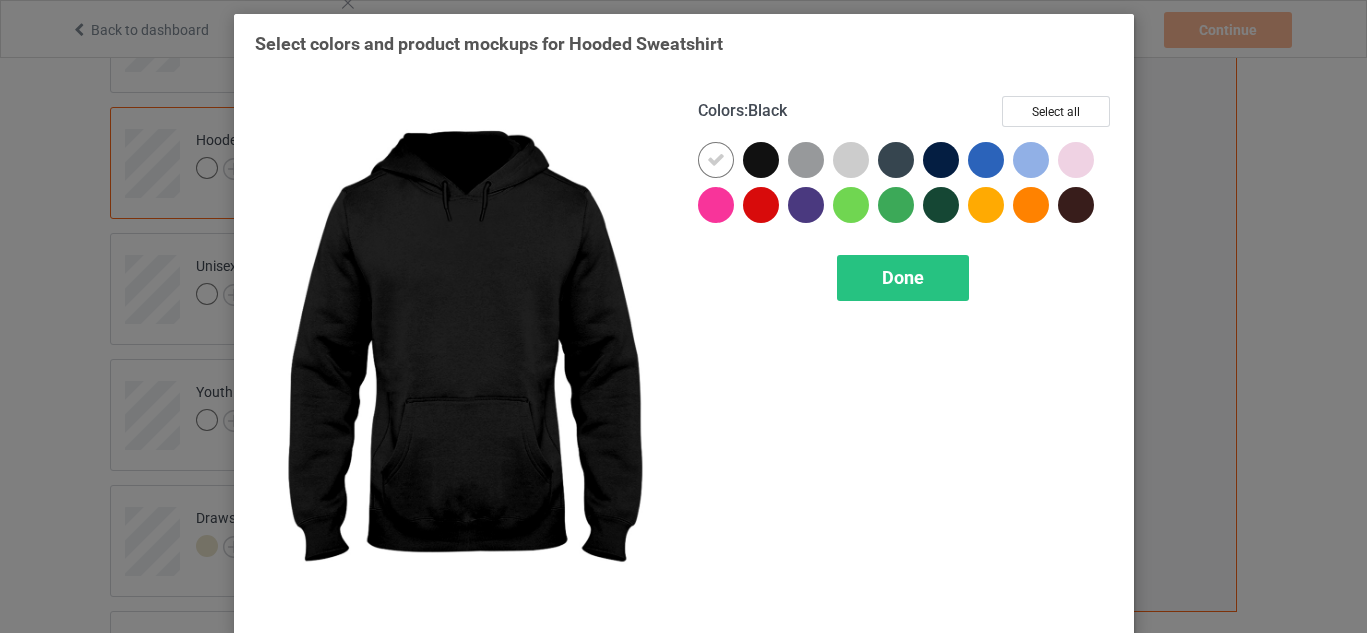 click at bounding box center (761, 160) 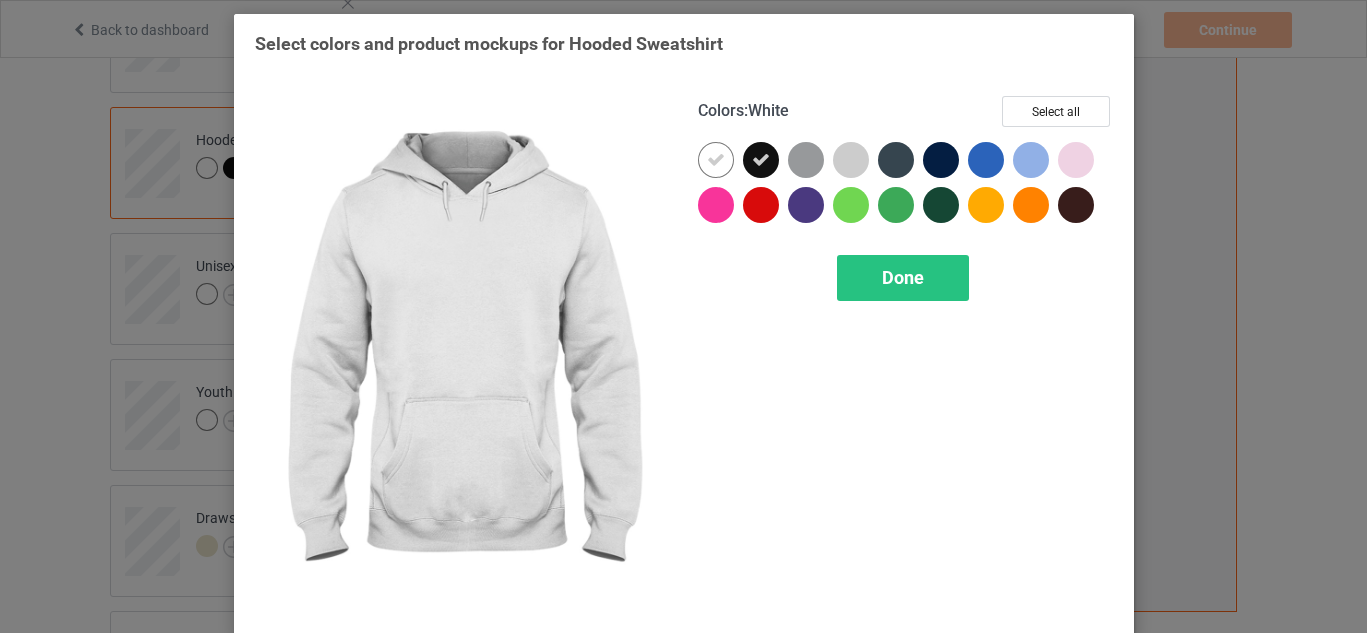 click at bounding box center (716, 160) 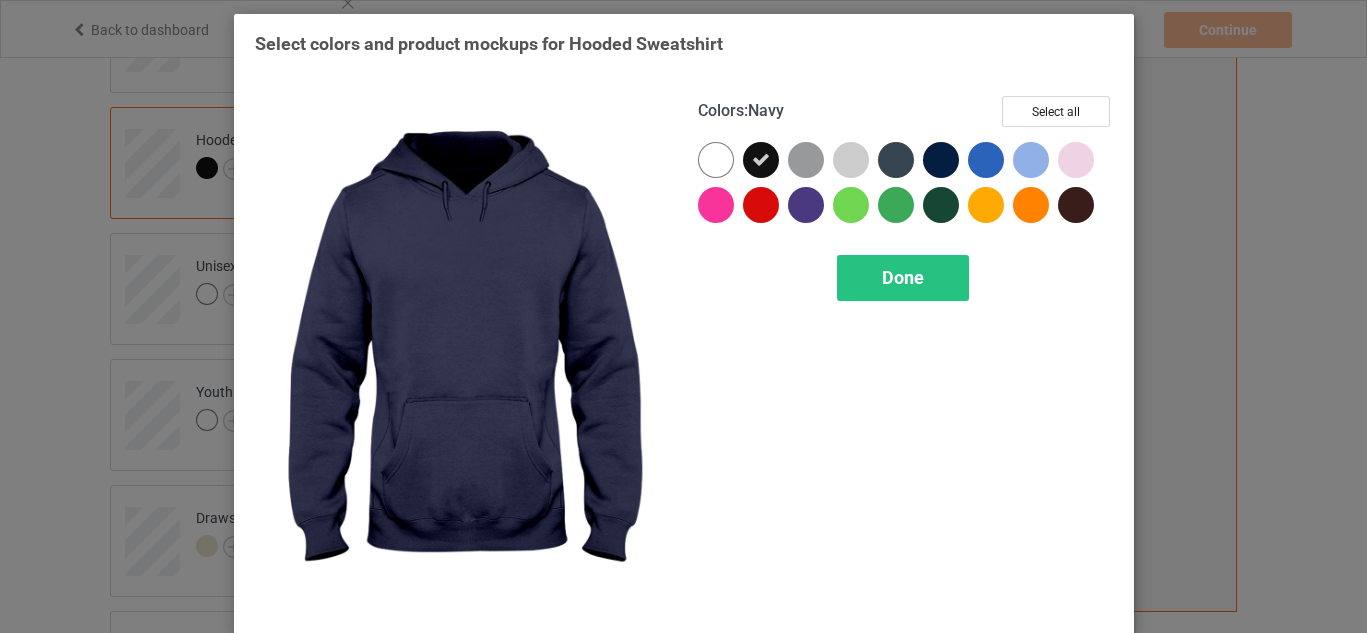 click at bounding box center (941, 160) 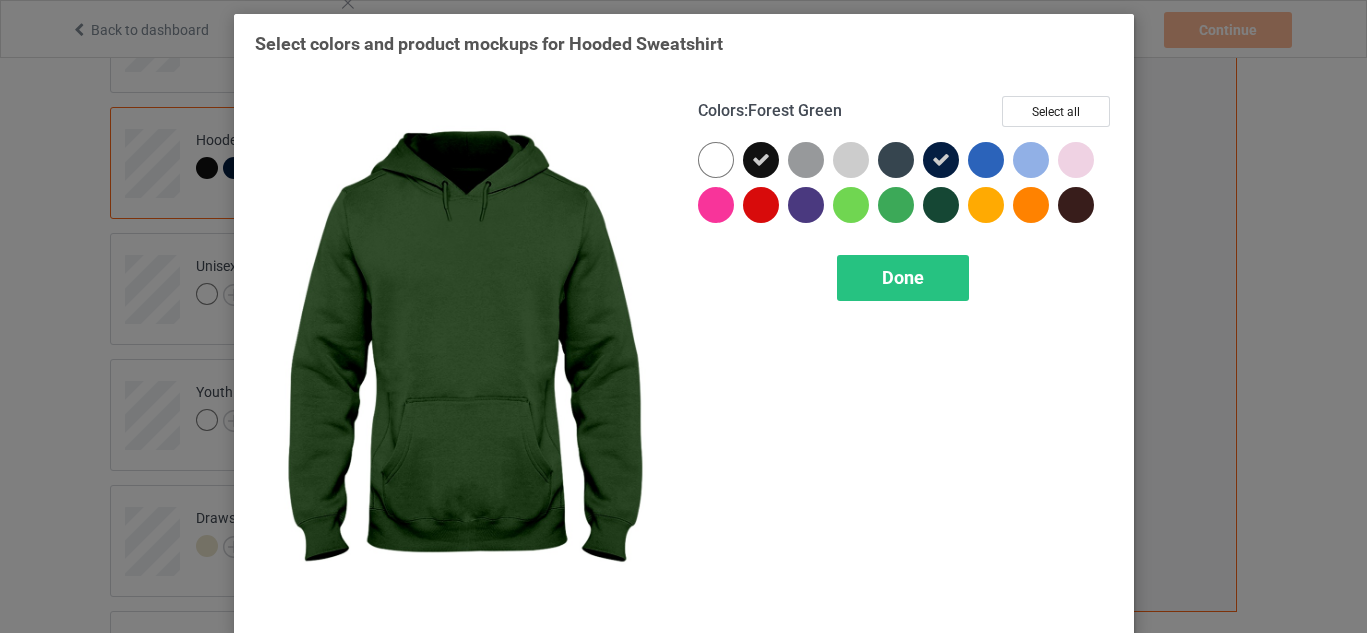 click at bounding box center [941, 205] 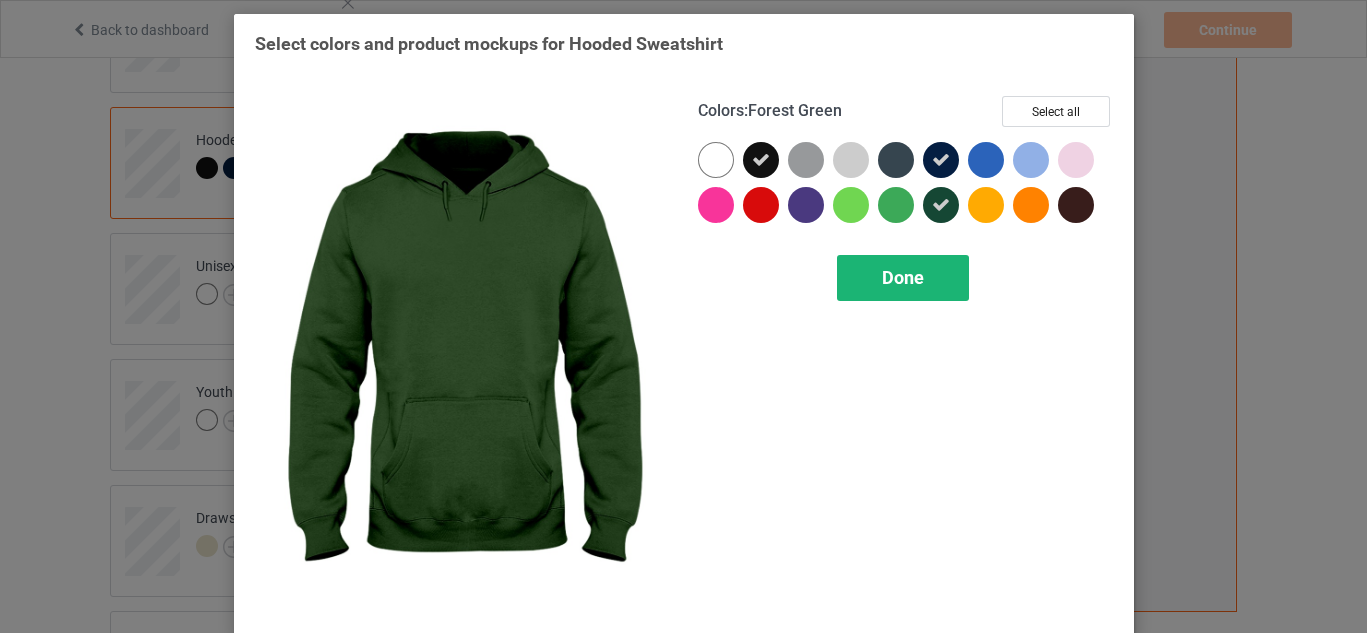click on "Done" at bounding box center [903, 278] 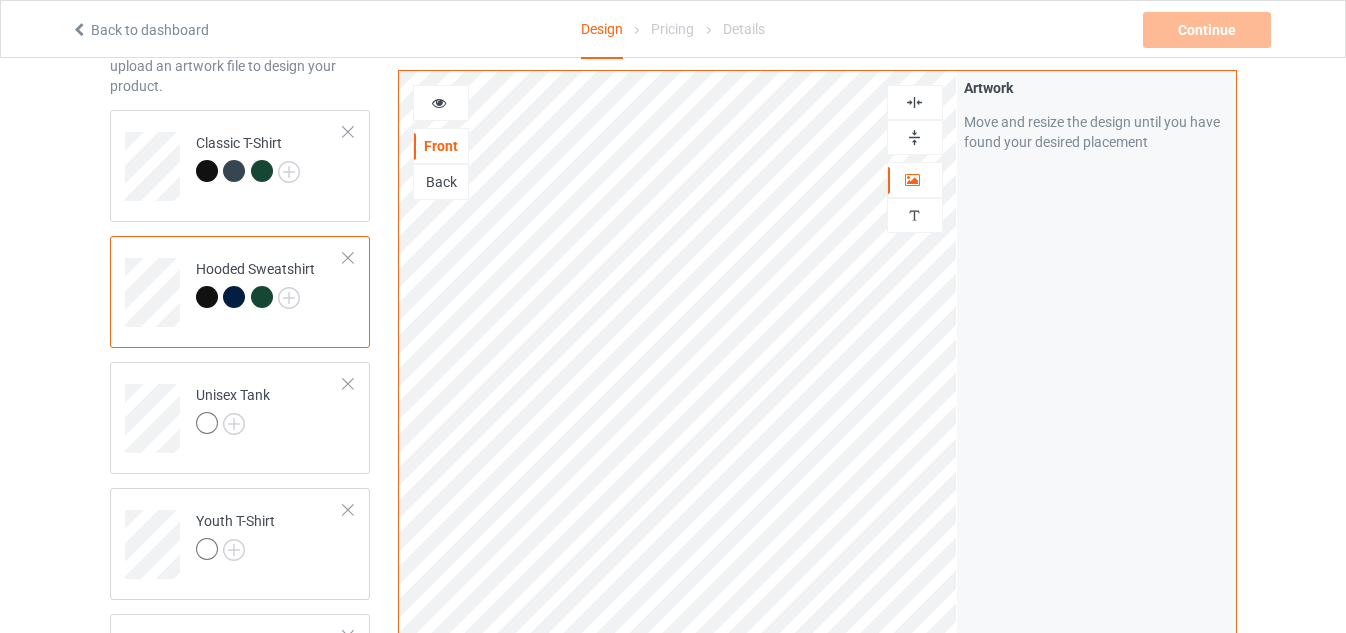 scroll, scrollTop: 0, scrollLeft: 0, axis: both 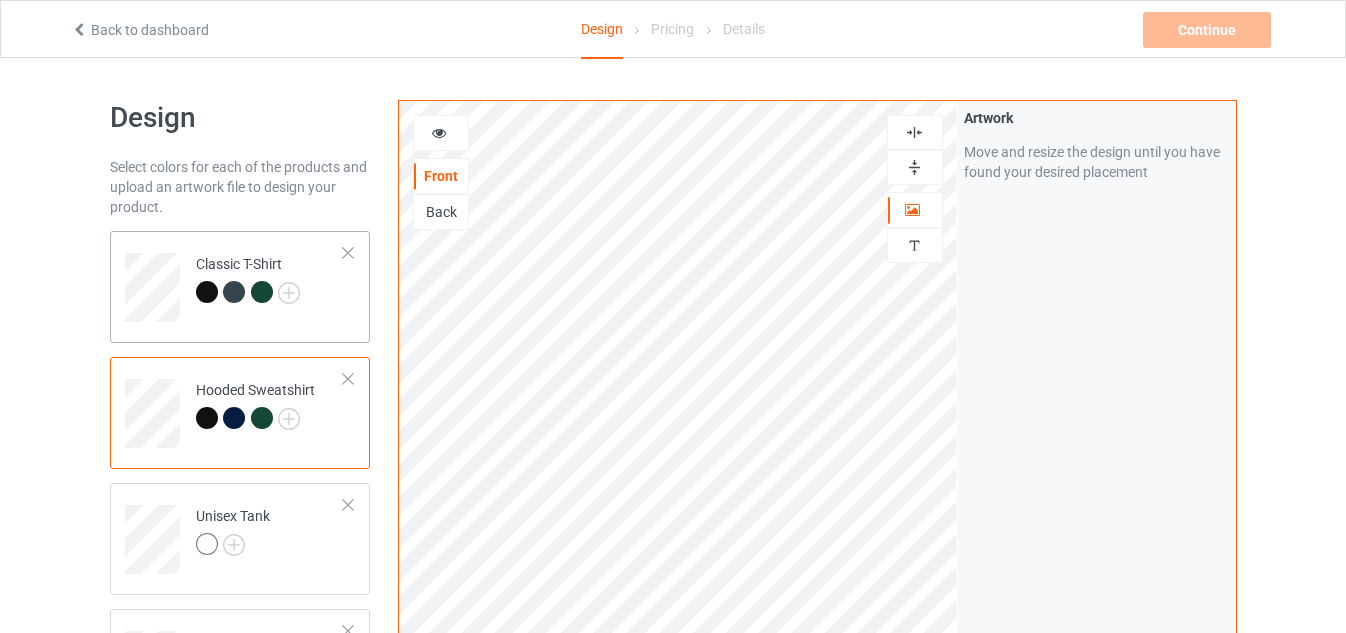 click at bounding box center [262, 292] 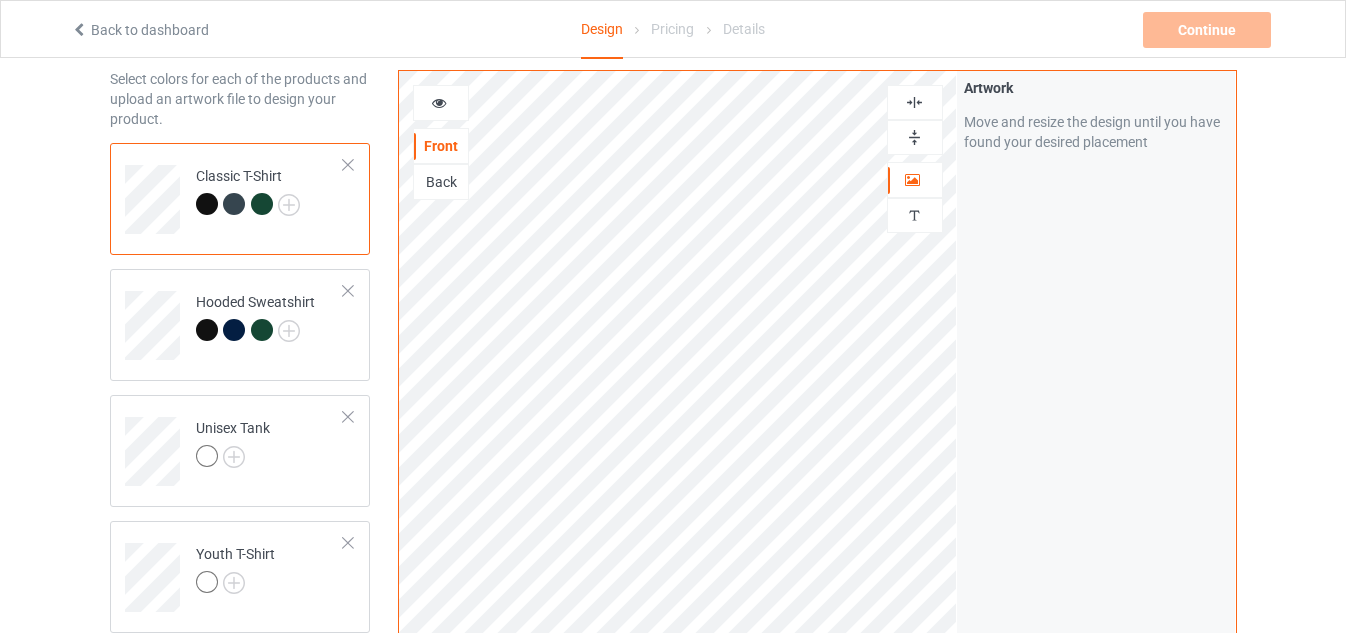 scroll, scrollTop: 125, scrollLeft: 0, axis: vertical 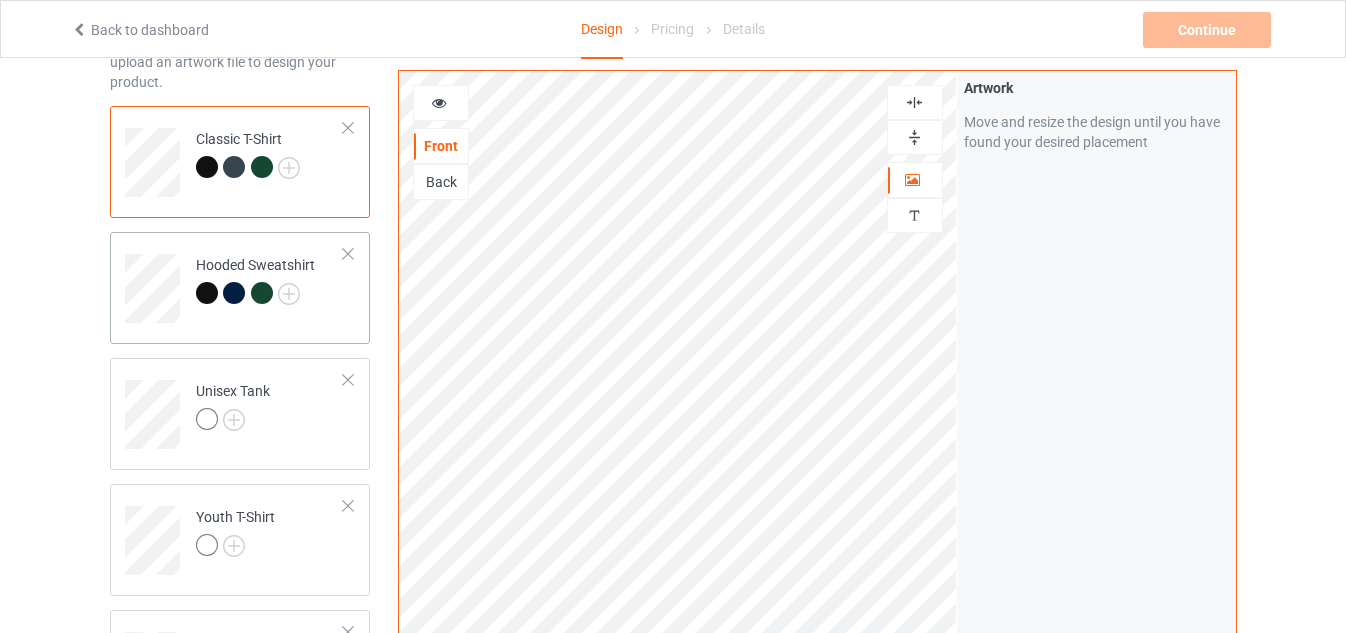 click on "Hooded Sweatshirt" at bounding box center (270, 281) 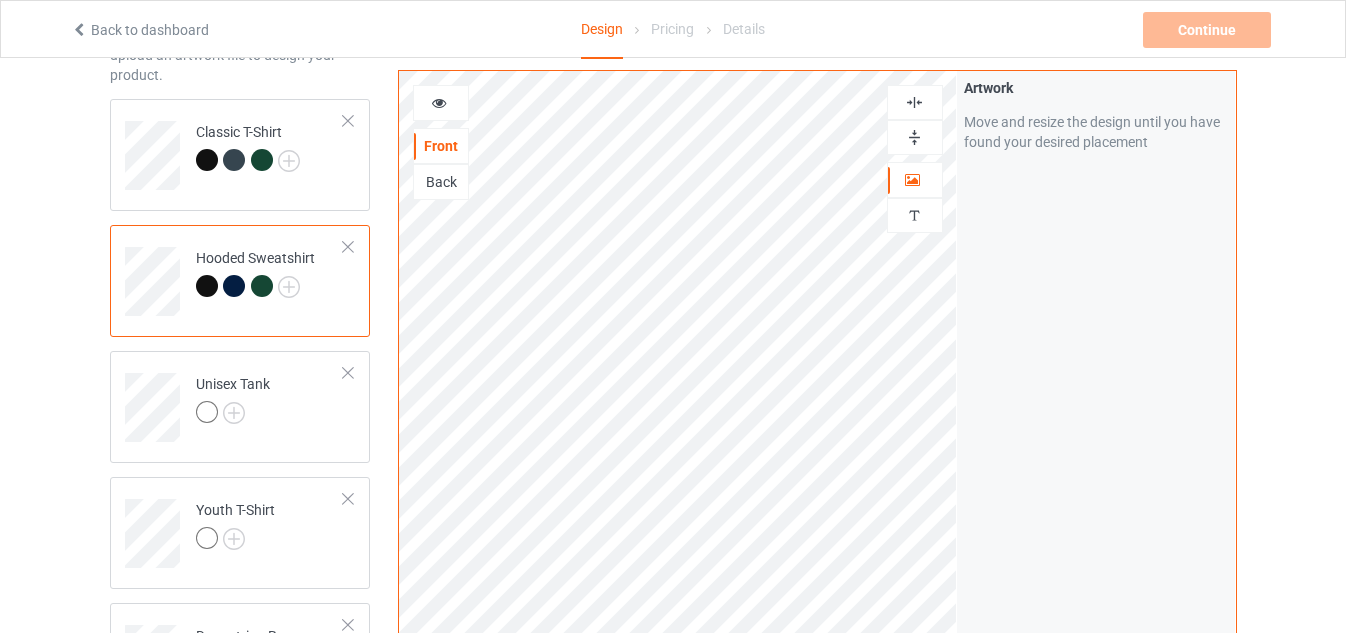 scroll, scrollTop: 250, scrollLeft: 0, axis: vertical 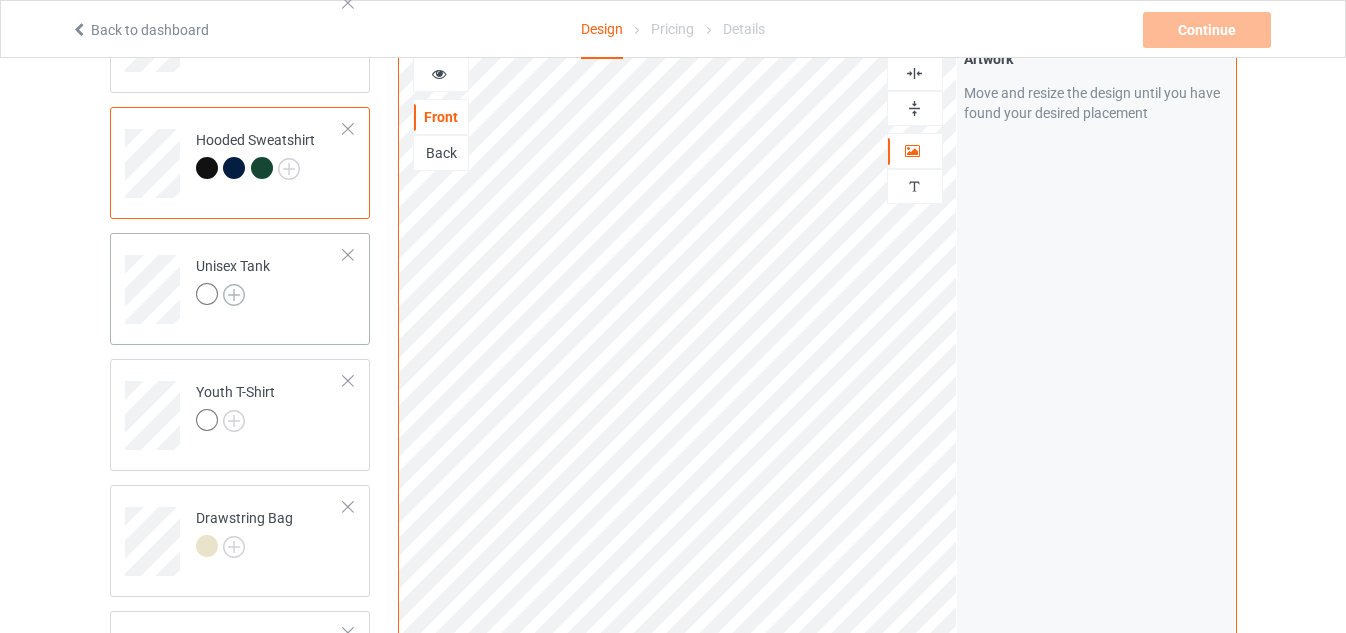 click at bounding box center (234, 295) 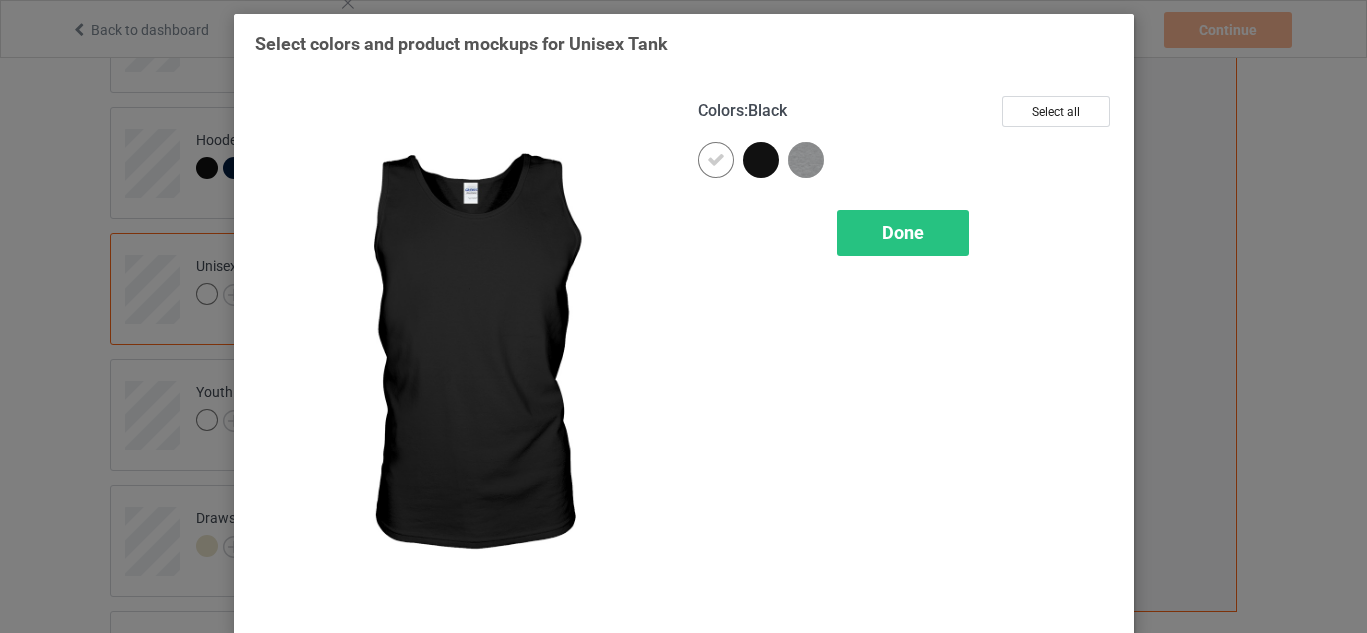 click at bounding box center [761, 160] 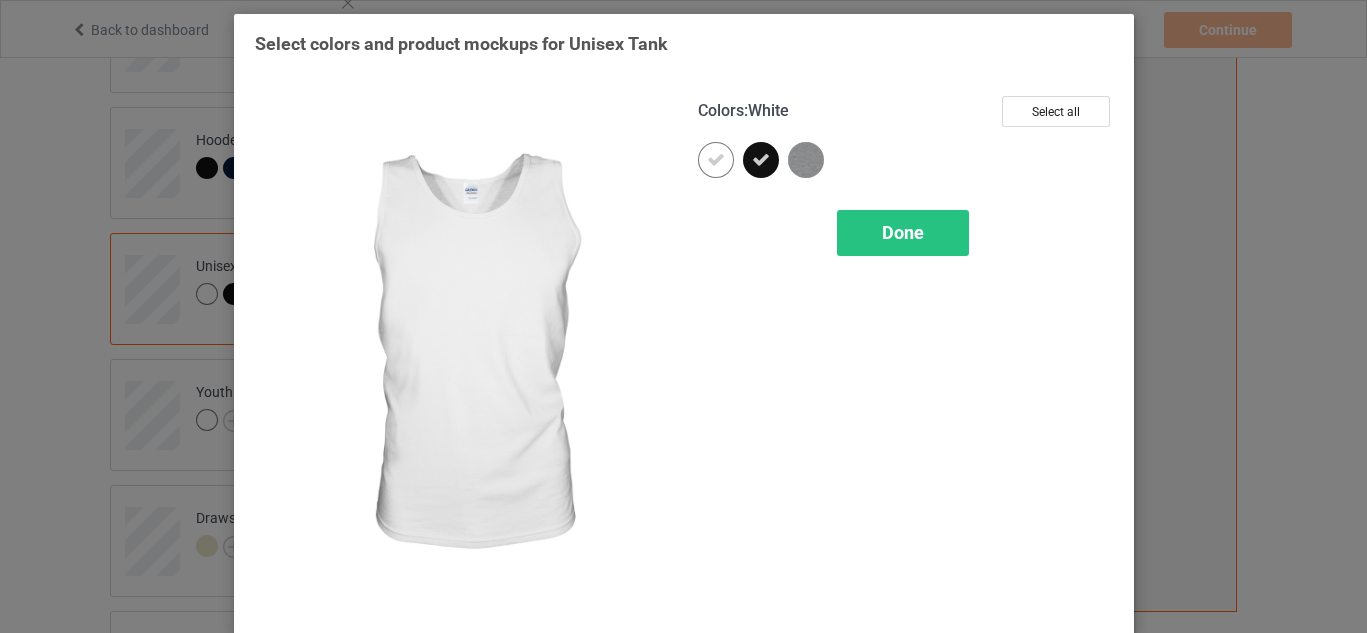click at bounding box center (716, 160) 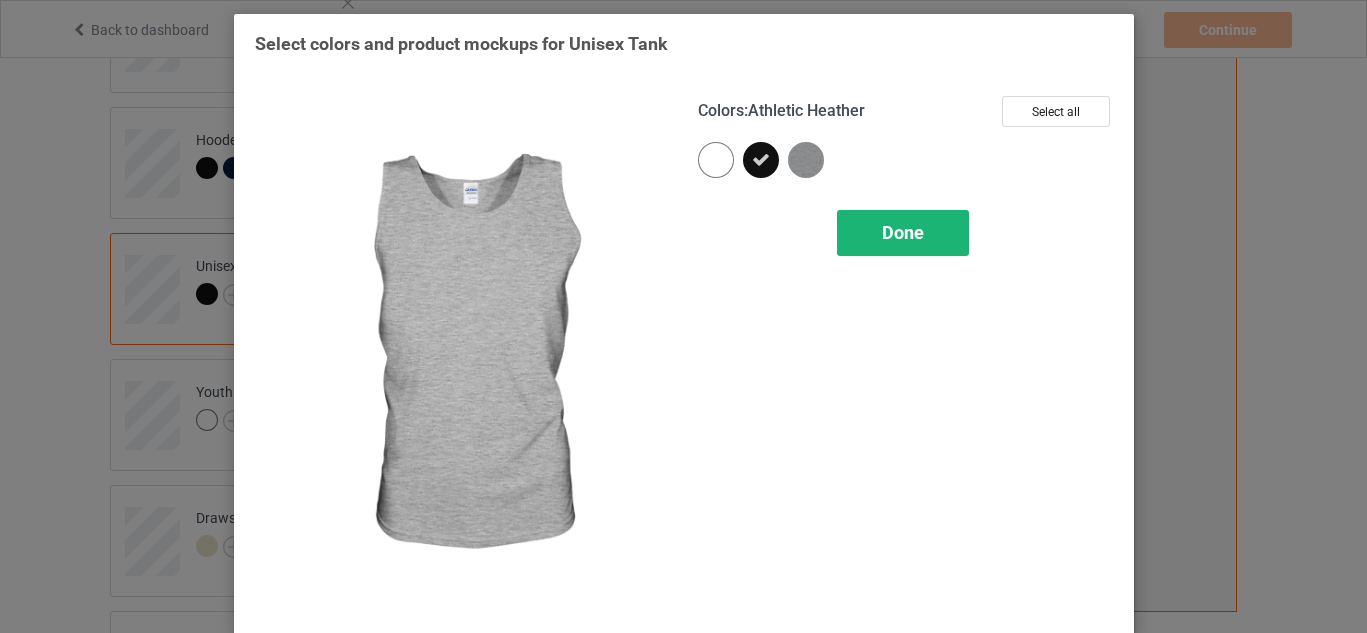 click on "Done" at bounding box center (903, 232) 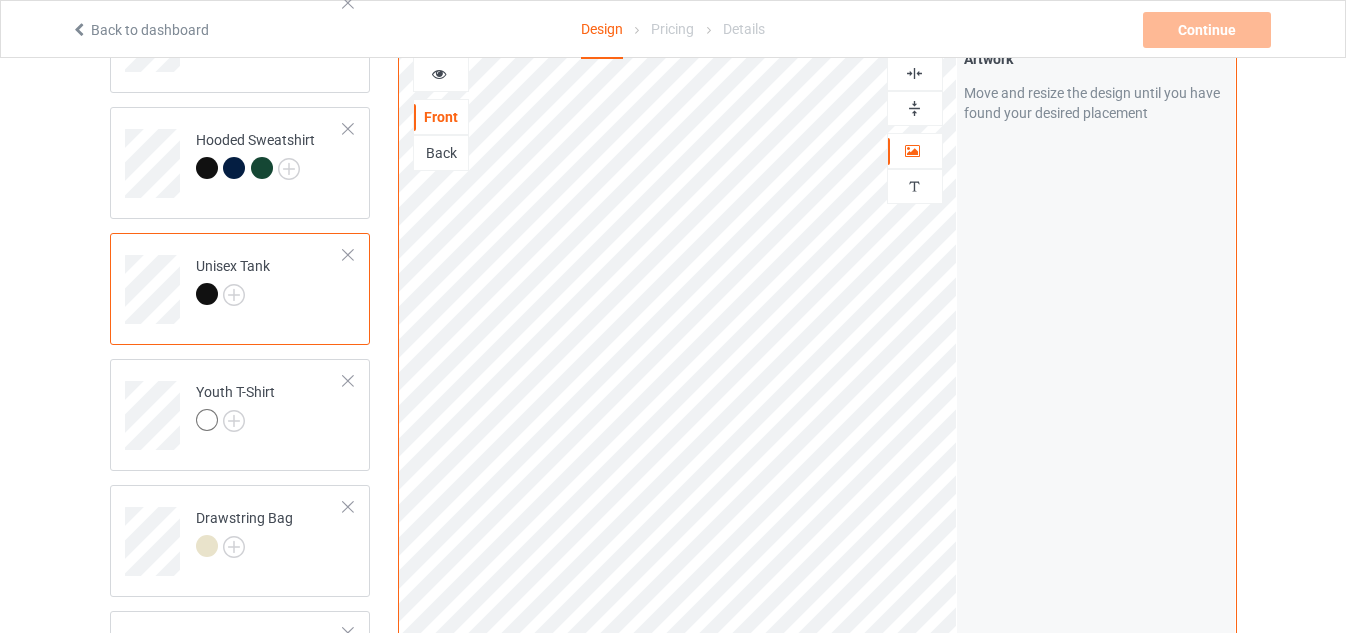 scroll, scrollTop: 375, scrollLeft: 0, axis: vertical 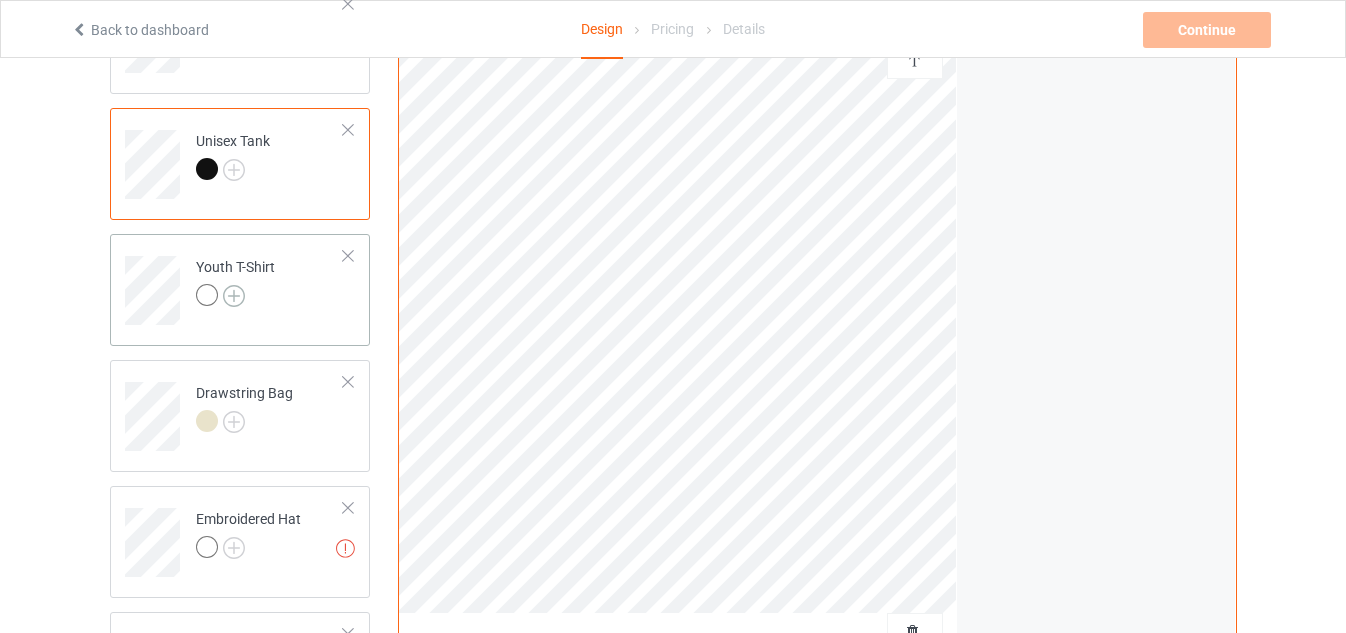 click at bounding box center [234, 296] 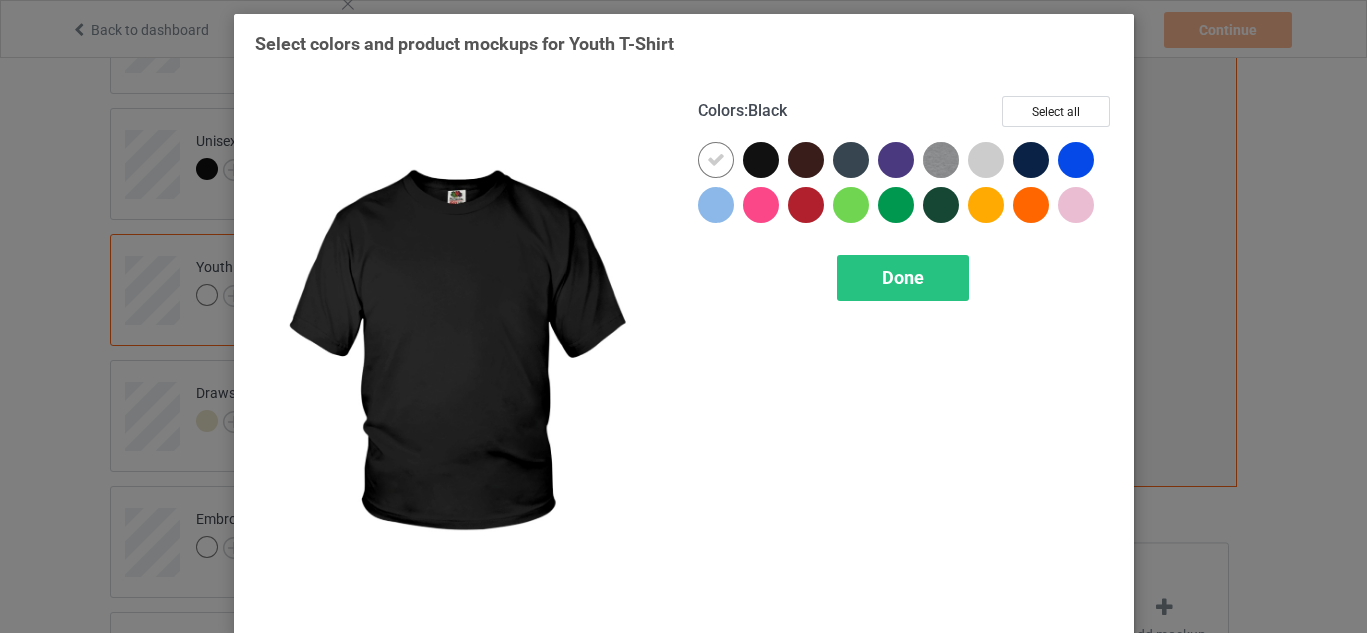 click at bounding box center (761, 160) 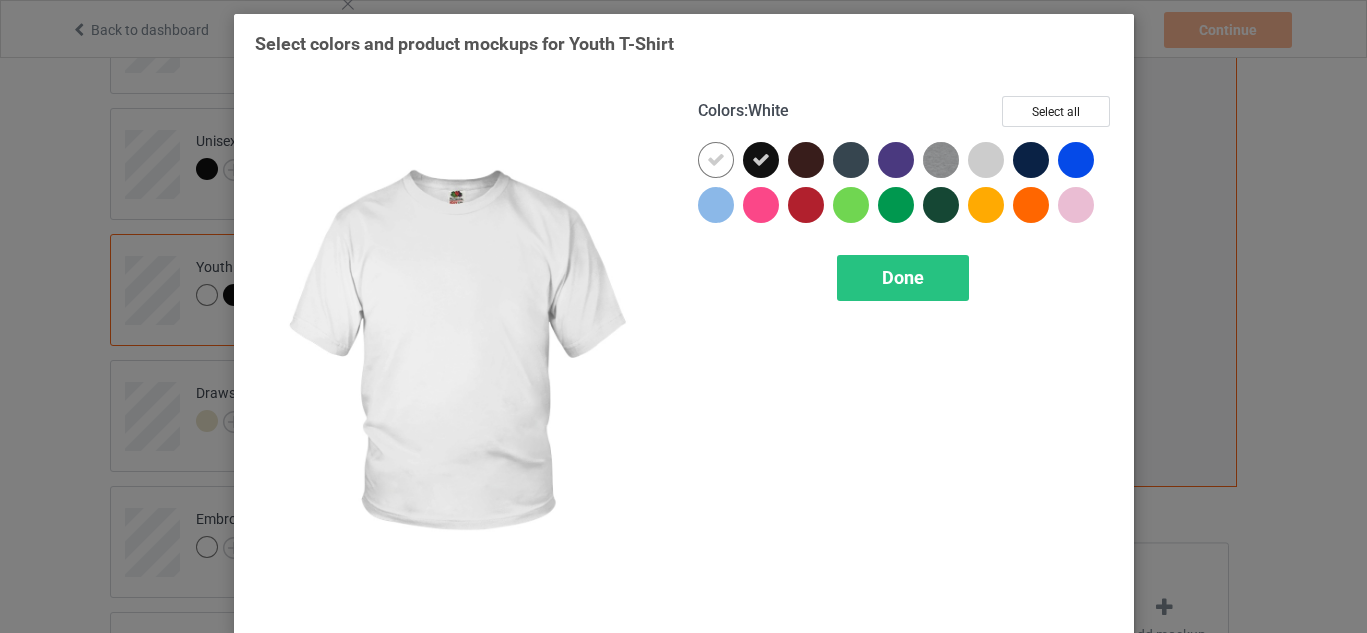 click at bounding box center [716, 160] 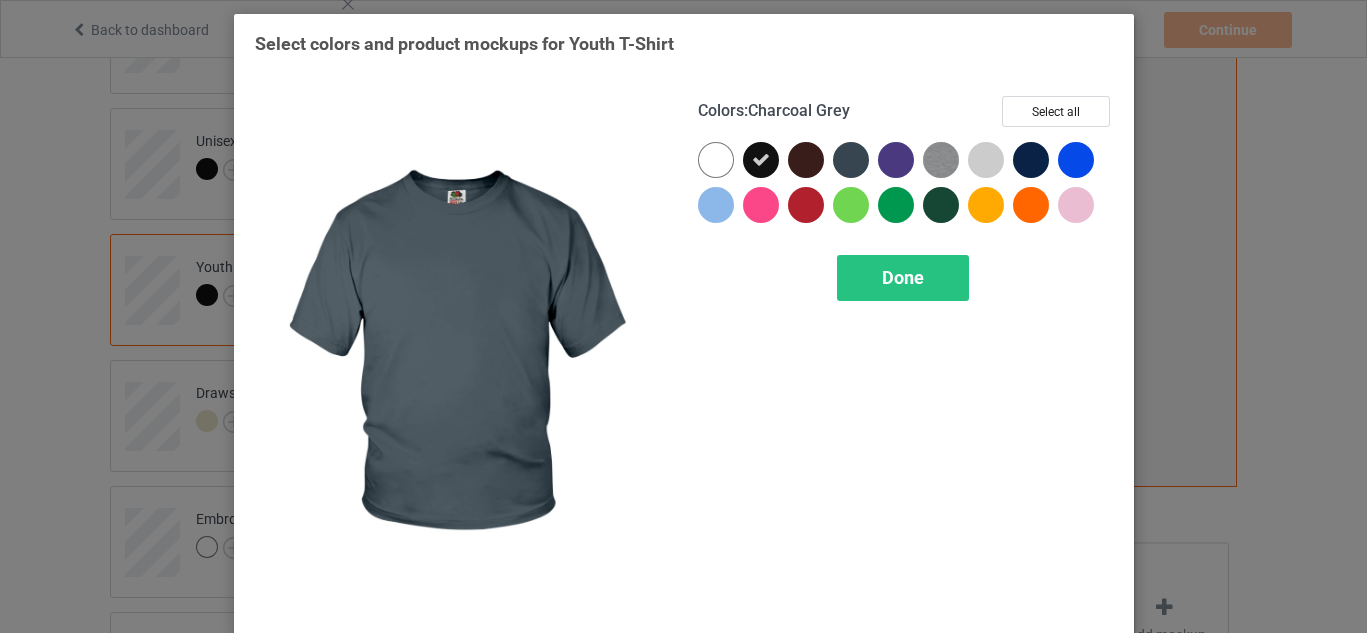 click at bounding box center [851, 160] 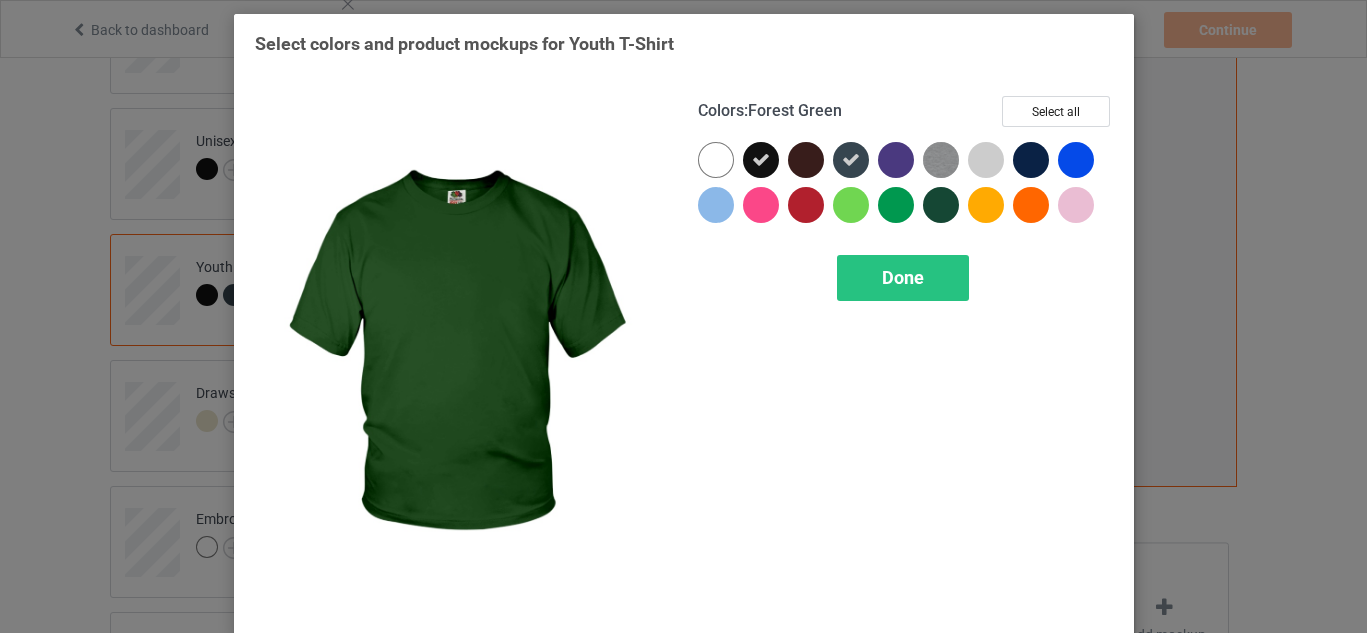click at bounding box center [941, 205] 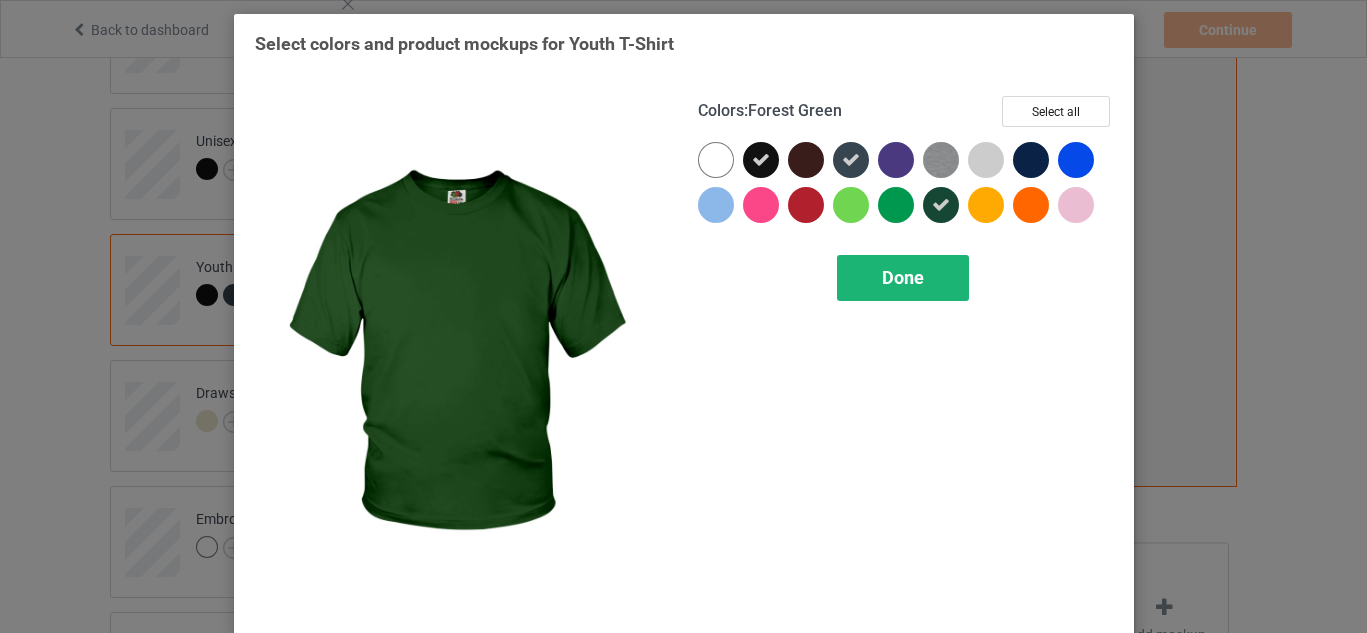 click on "Done" at bounding box center [903, 278] 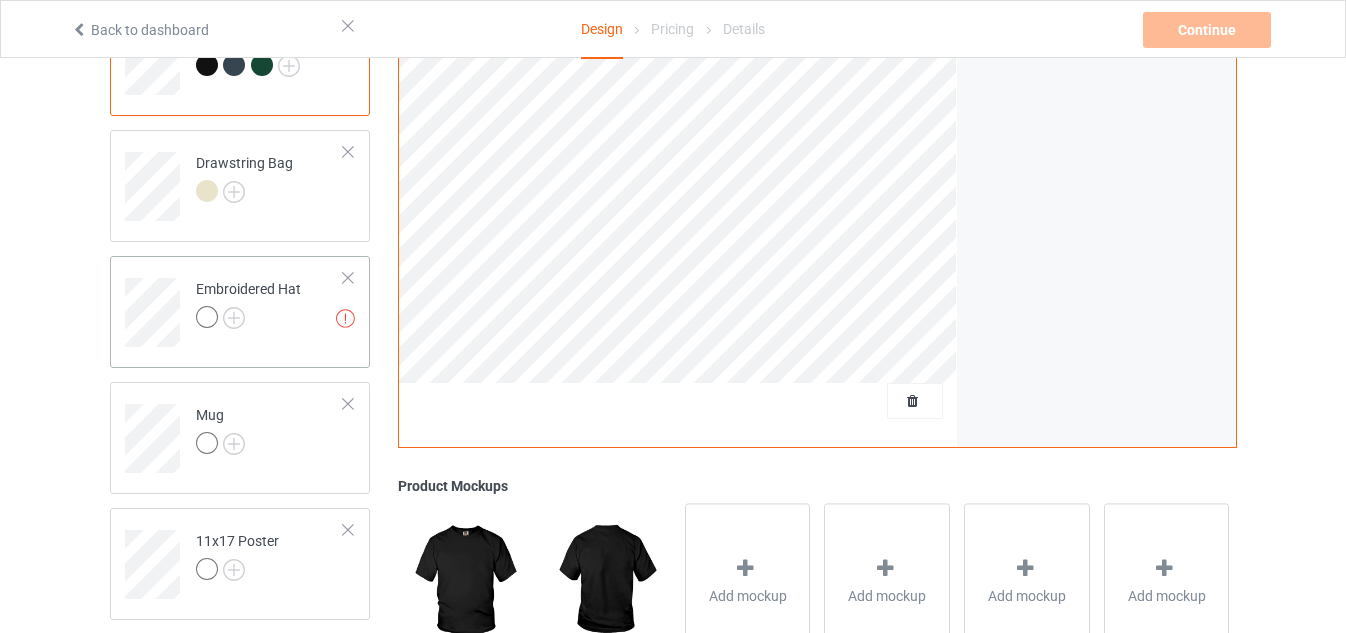 scroll, scrollTop: 625, scrollLeft: 0, axis: vertical 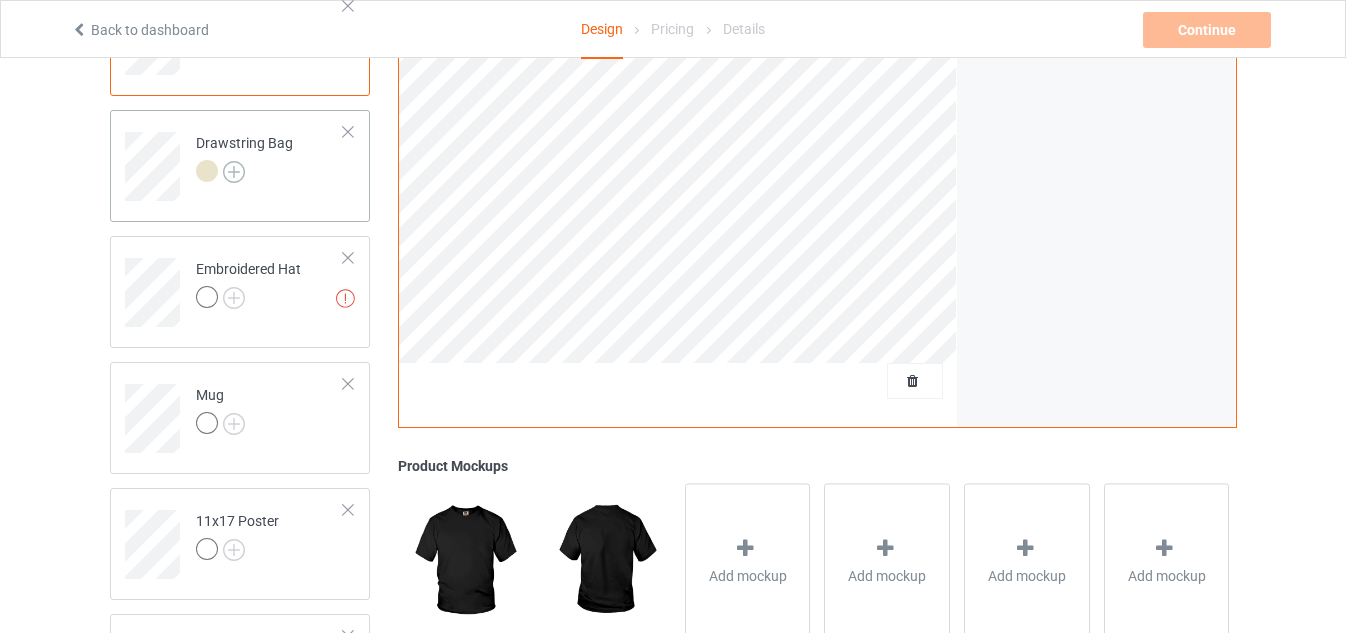 click at bounding box center (234, 172) 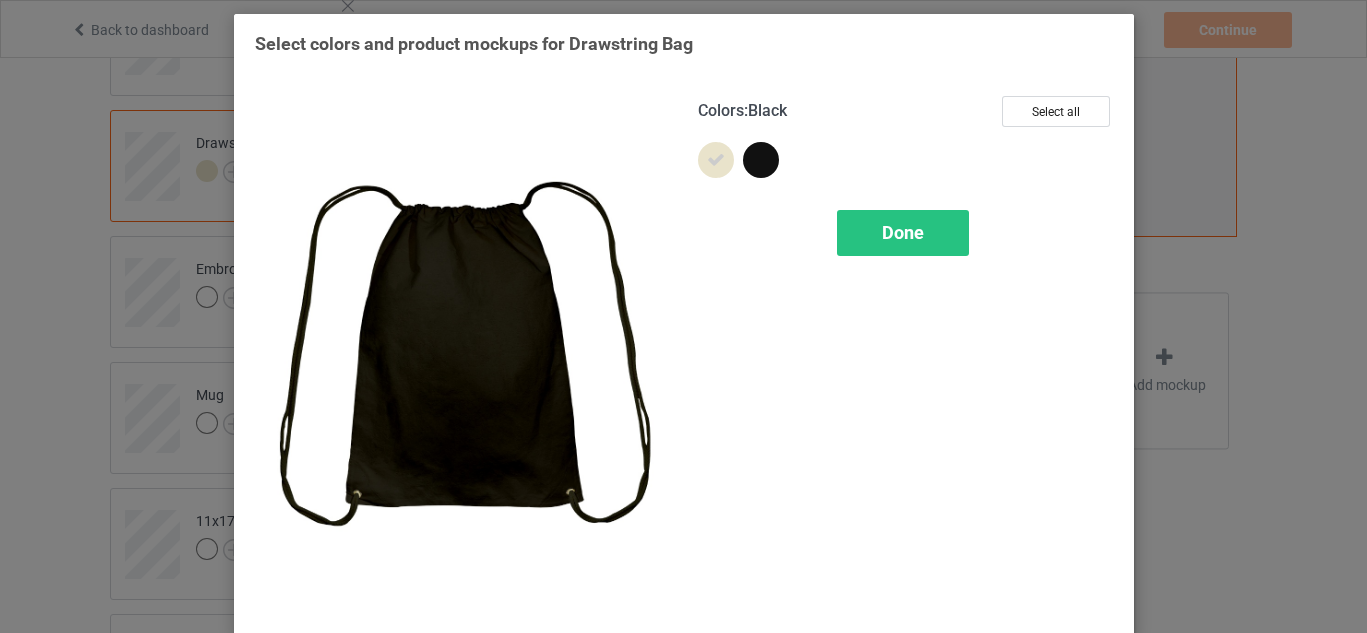 click at bounding box center [761, 160] 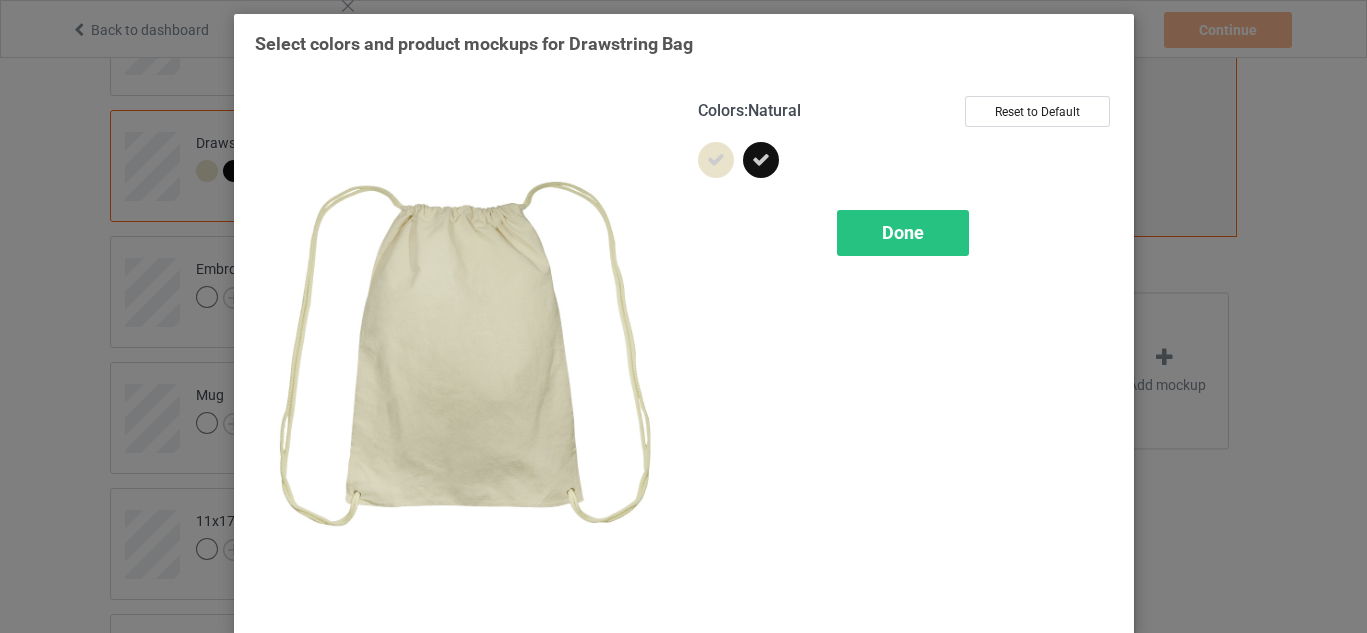 click at bounding box center [716, 160] 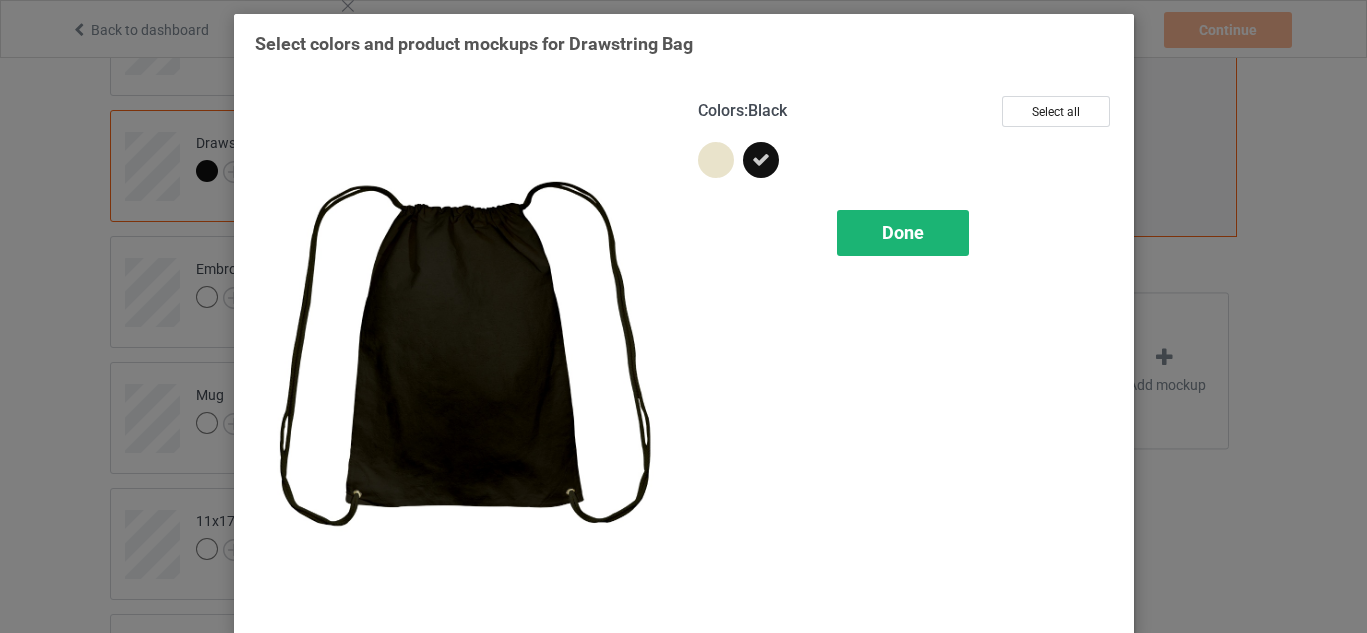 click on "Done" at bounding box center (903, 232) 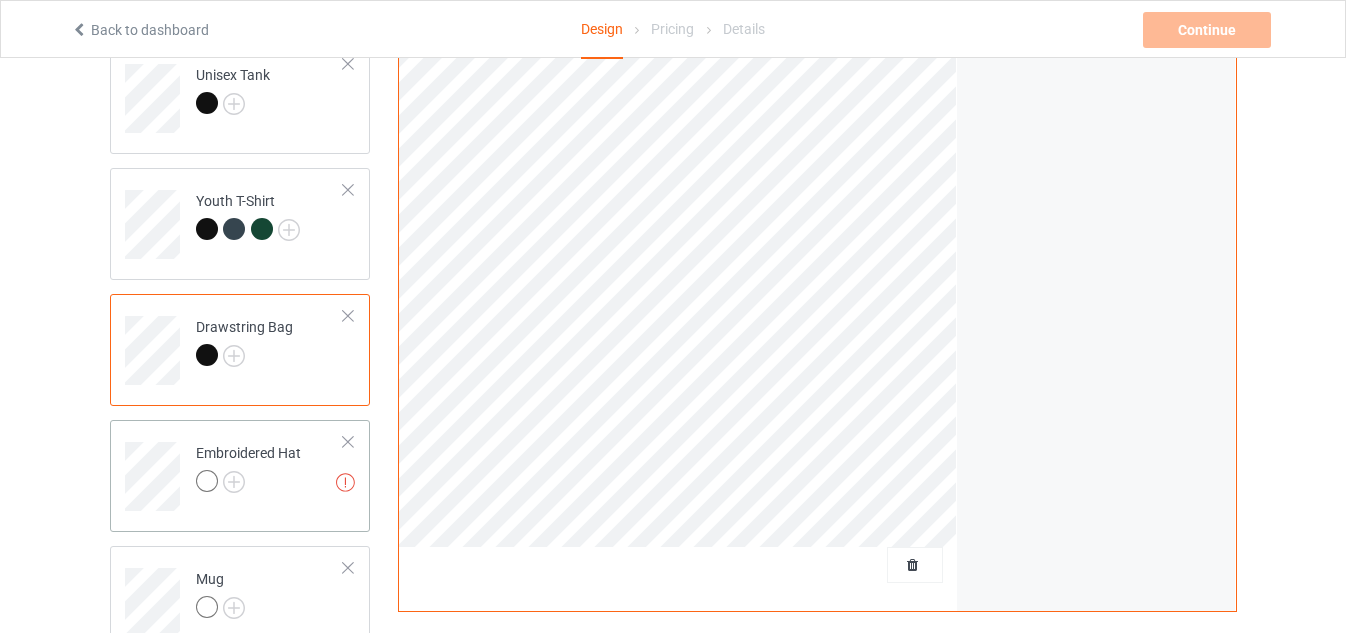 scroll, scrollTop: 500, scrollLeft: 0, axis: vertical 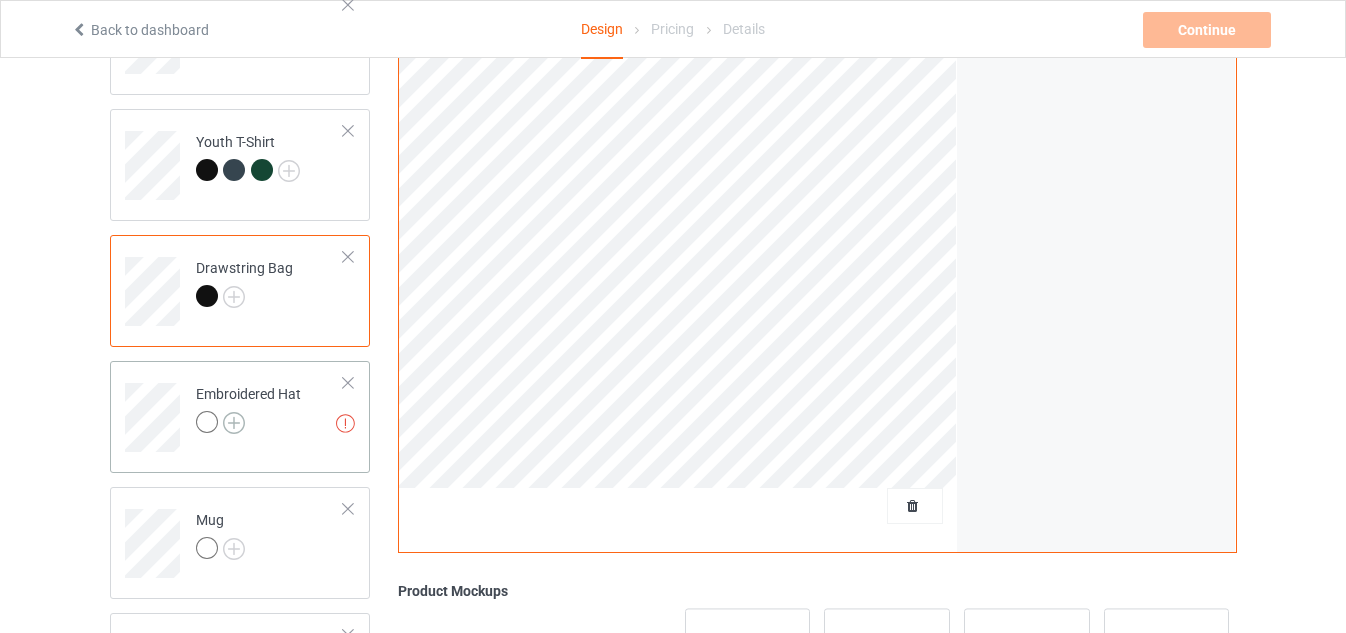 click at bounding box center [234, 423] 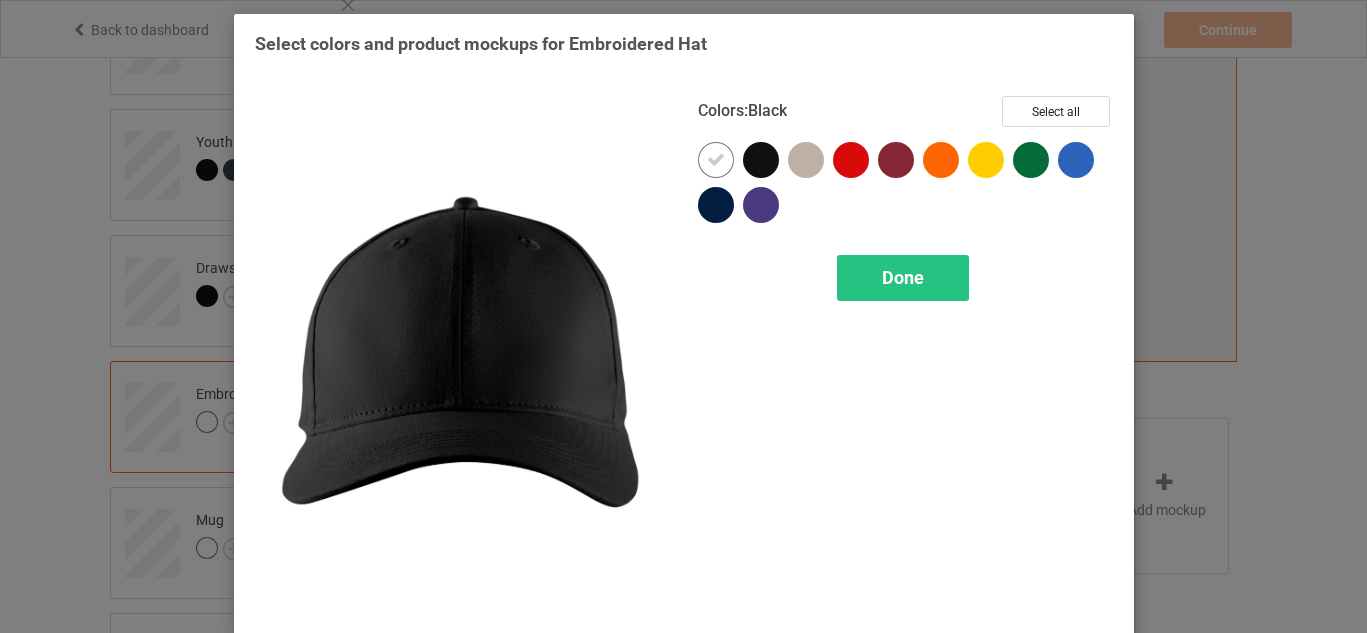 click at bounding box center (761, 160) 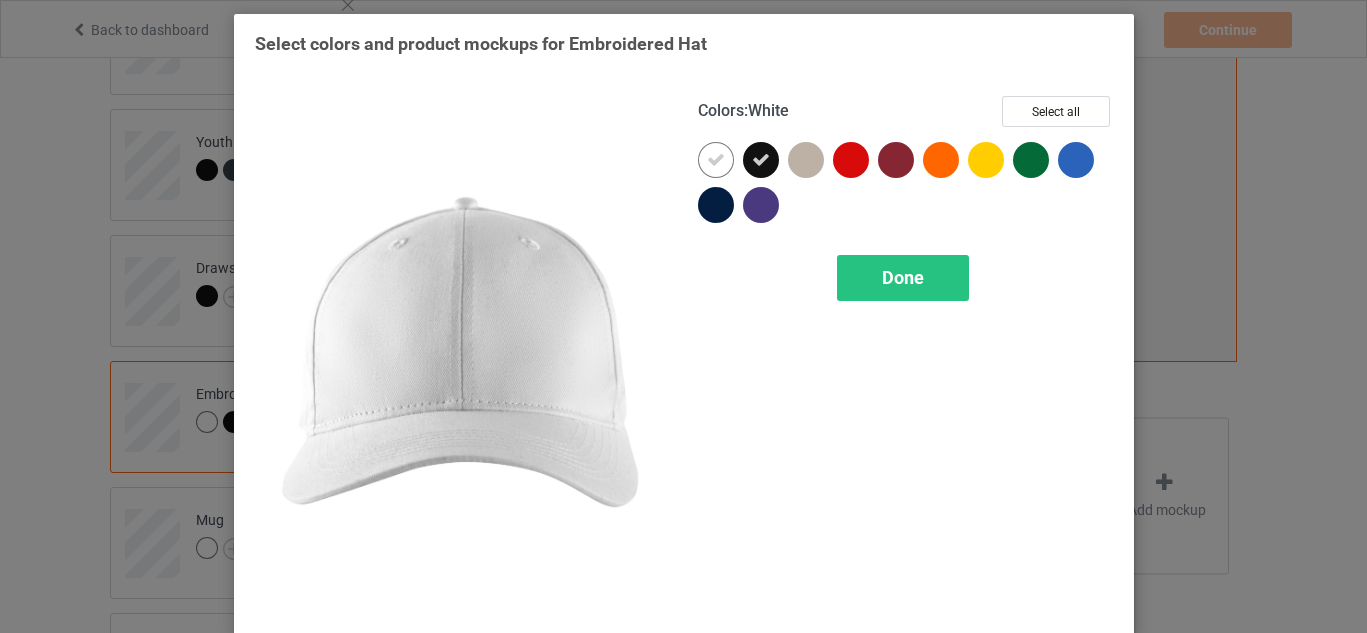 click at bounding box center [716, 160] 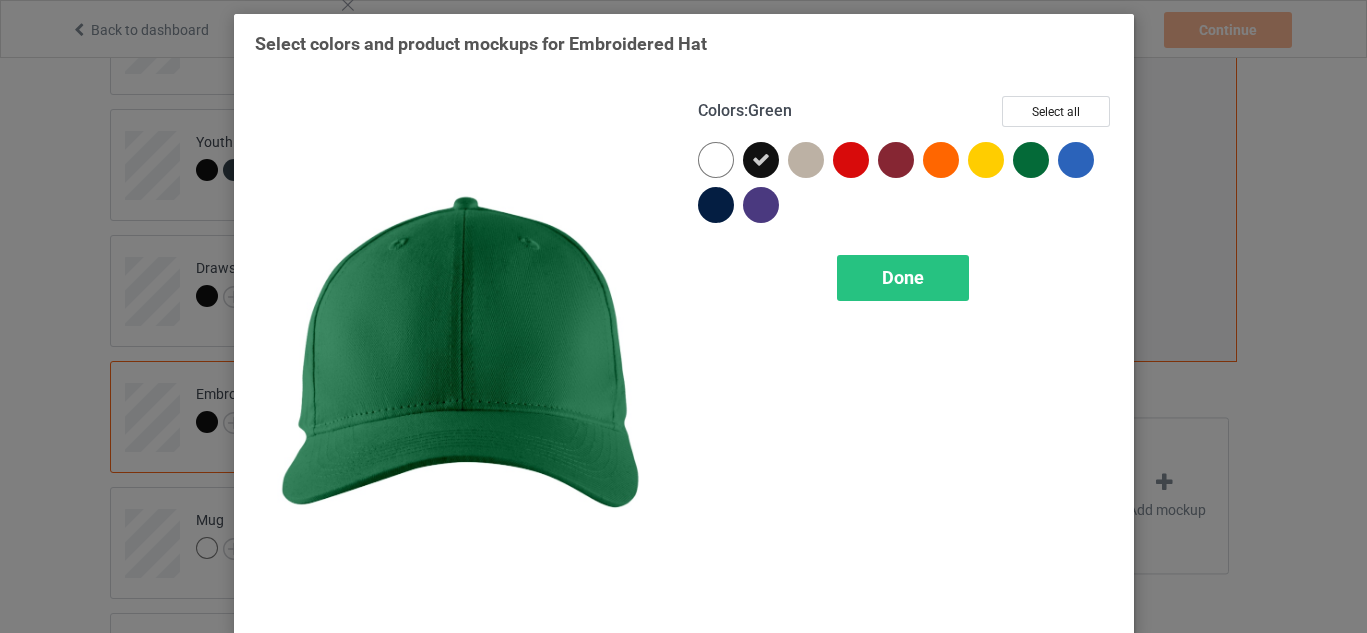 click at bounding box center [1031, 160] 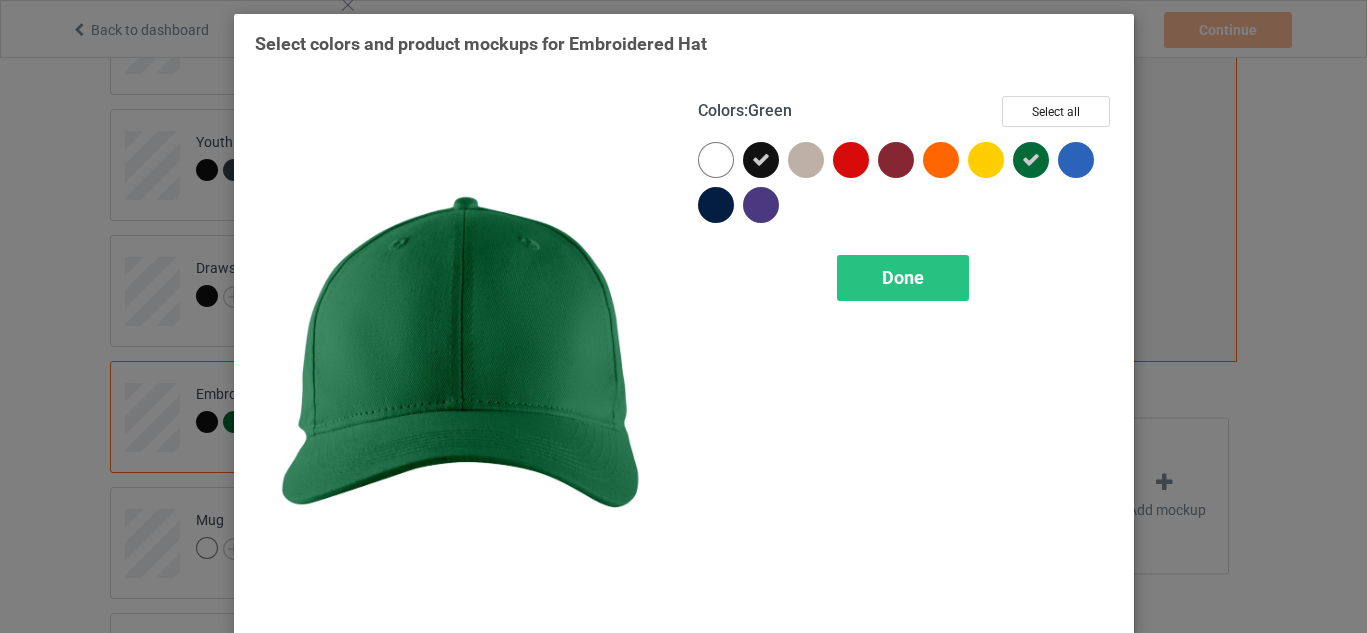 click at bounding box center [1031, 160] 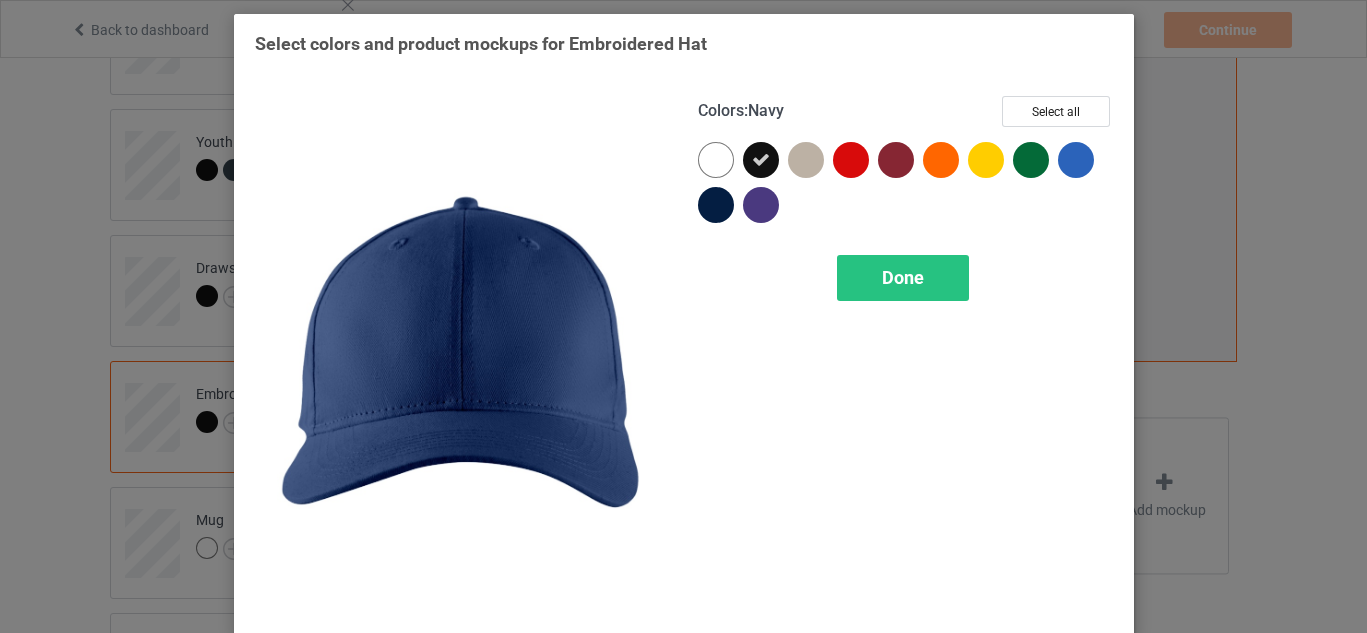 click at bounding box center (716, 205) 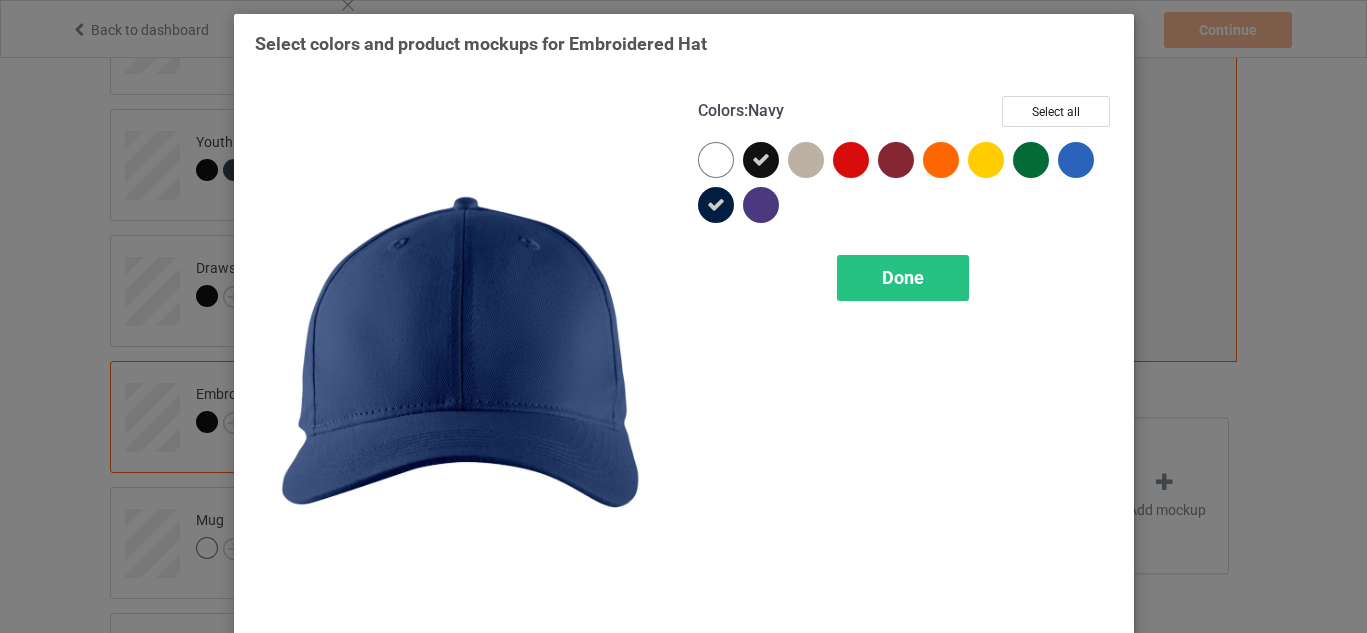 click at bounding box center (716, 205) 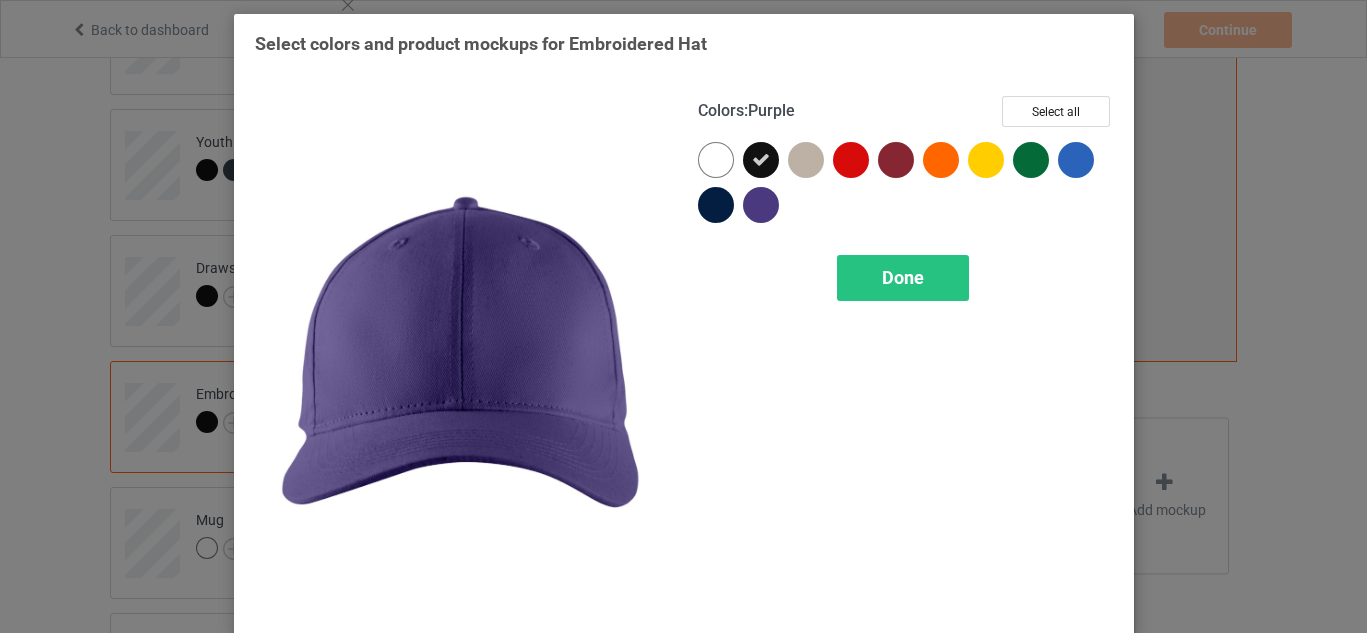 click at bounding box center [761, 205] 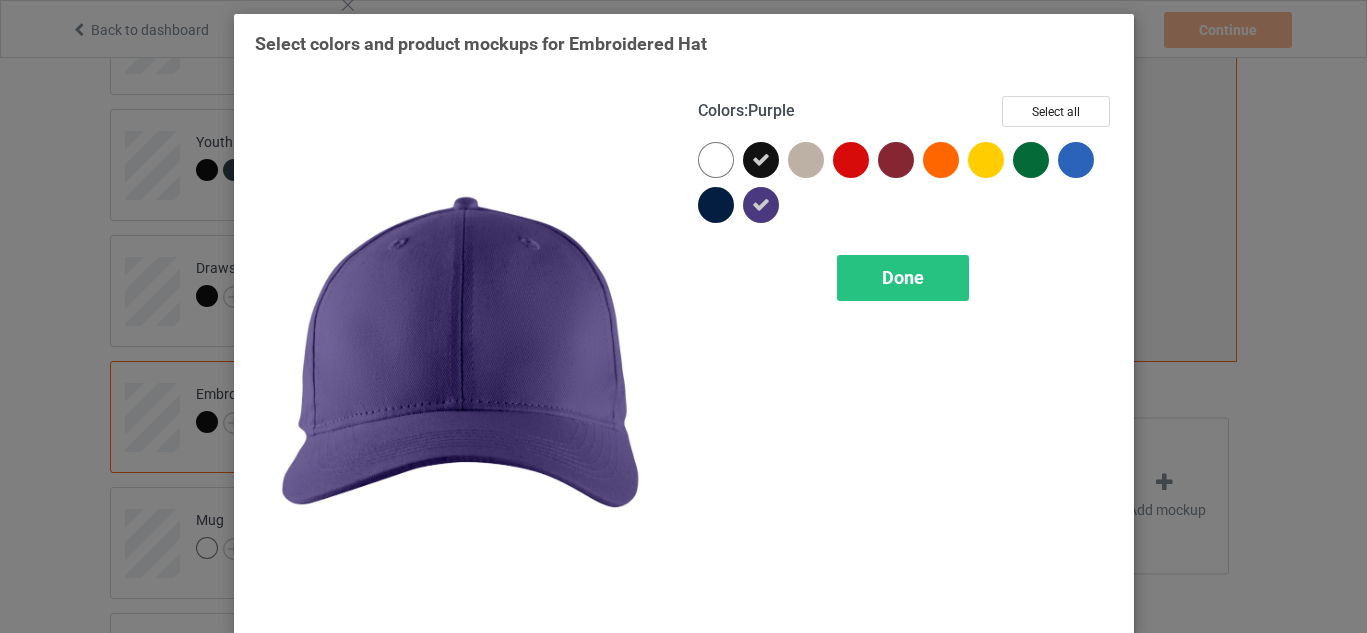click at bounding box center [761, 205] 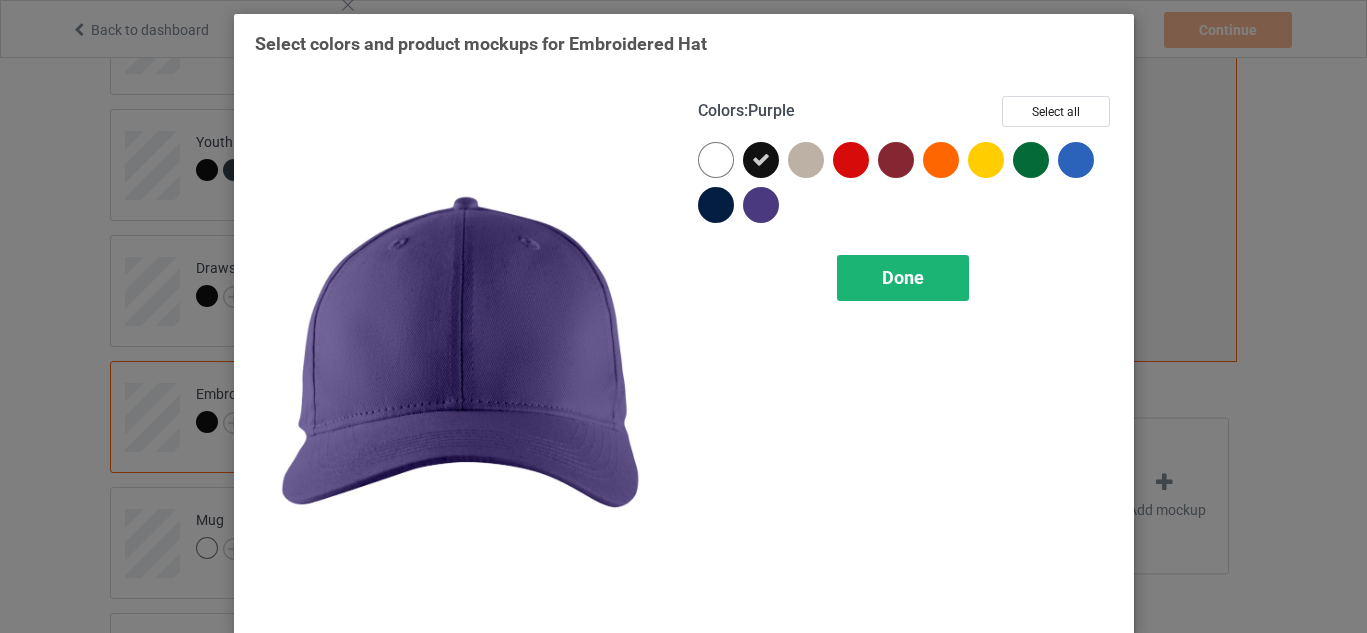 click on "Done" at bounding box center [903, 277] 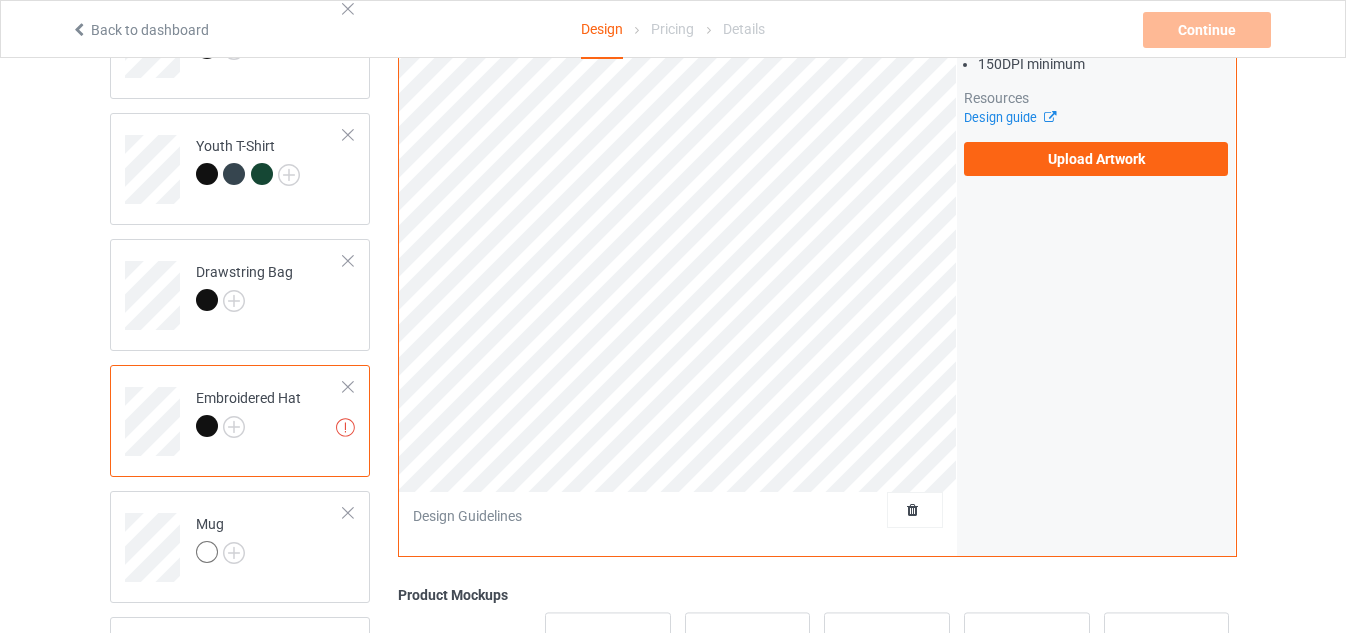 scroll, scrollTop: 500, scrollLeft: 0, axis: vertical 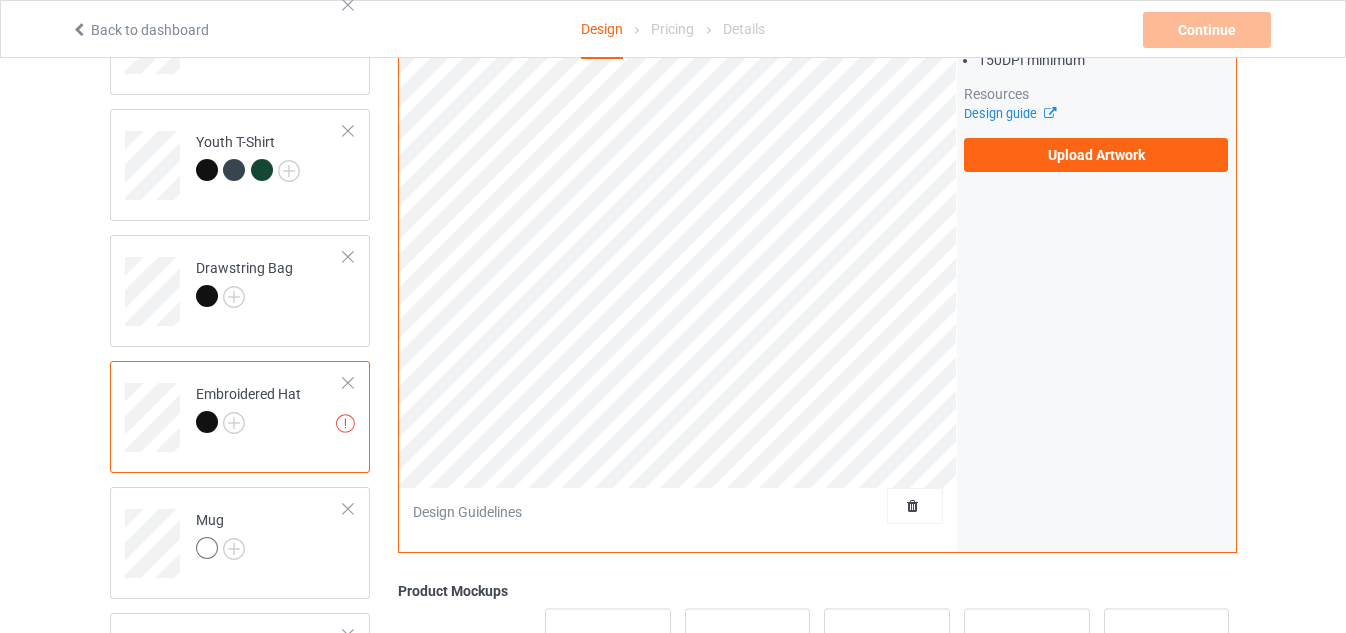 click at bounding box center (348, 383) 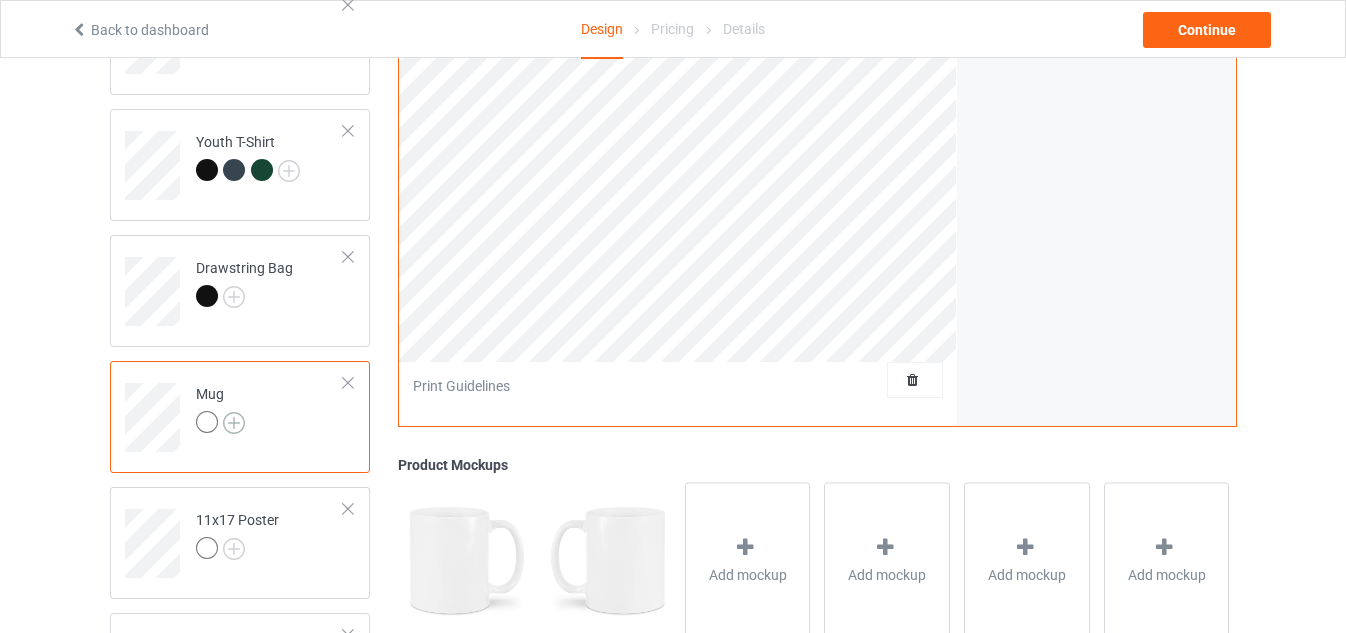 click at bounding box center [234, 423] 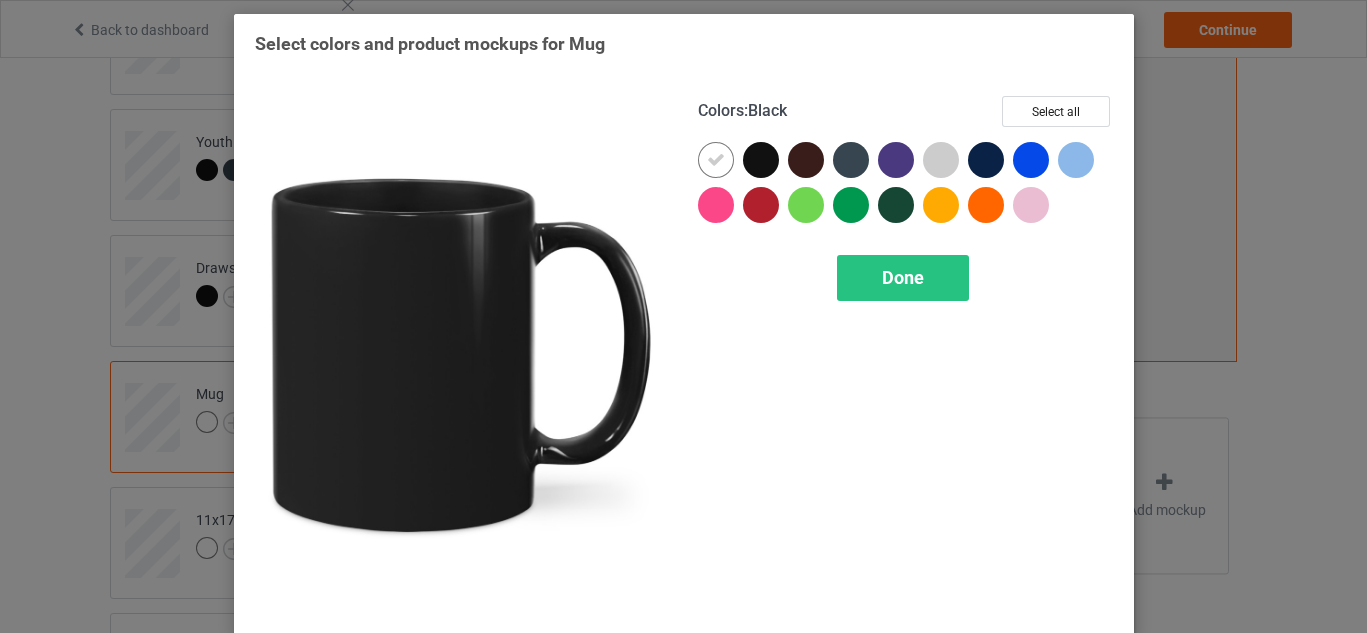 click at bounding box center [761, 160] 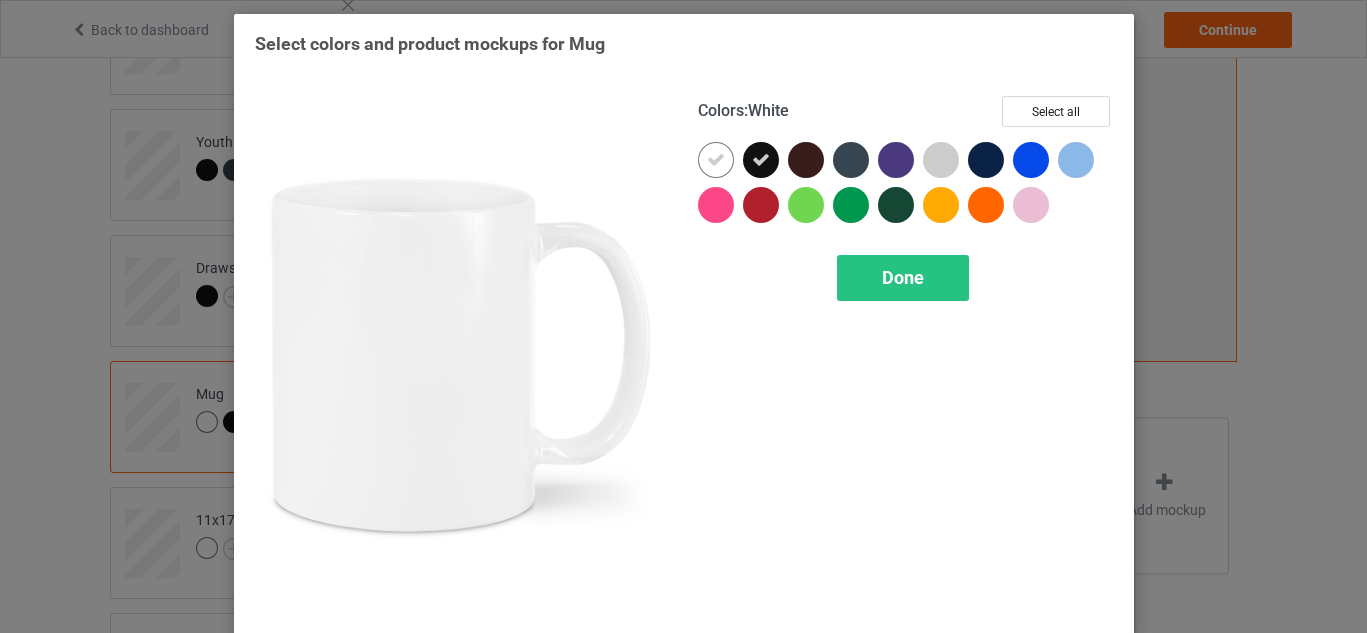 click at bounding box center [716, 160] 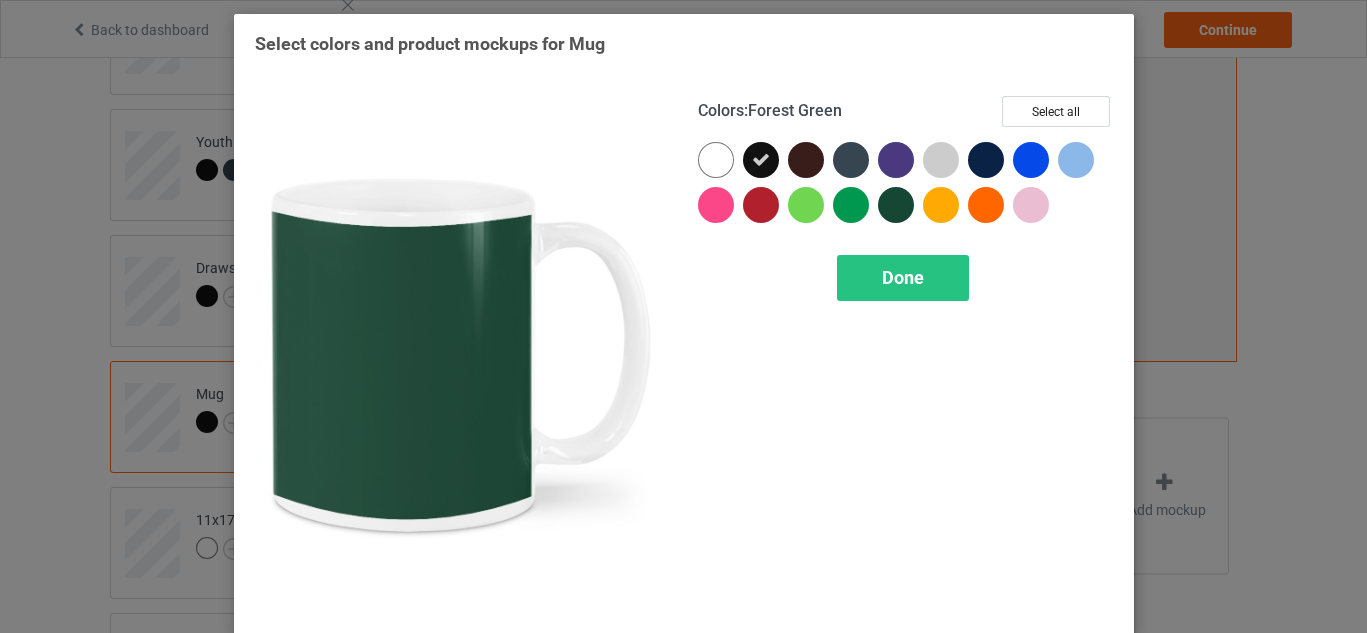 click at bounding box center (896, 205) 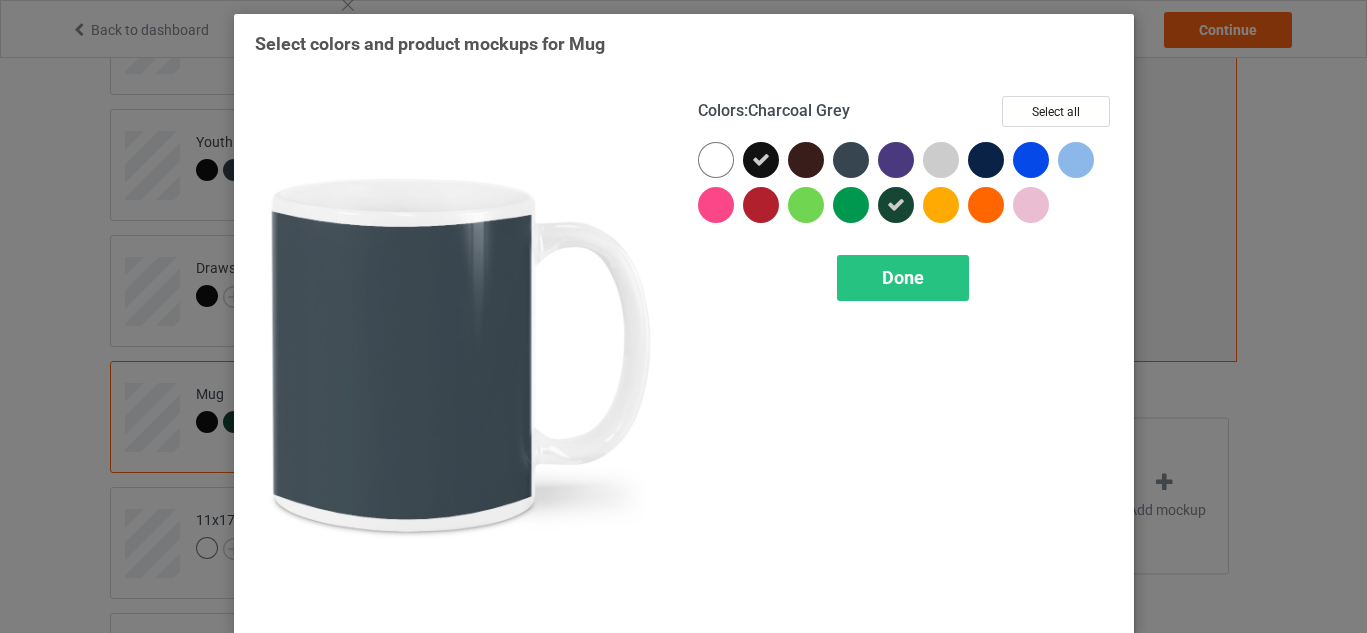 click at bounding box center [851, 160] 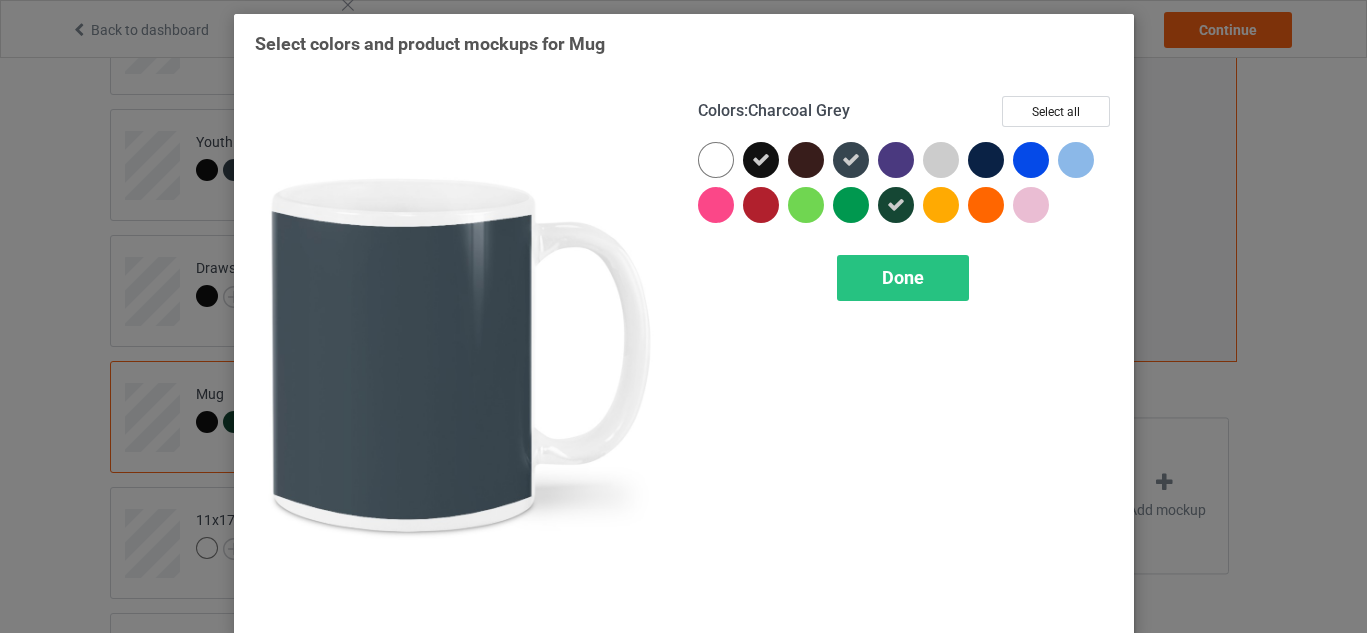 click at bounding box center [851, 160] 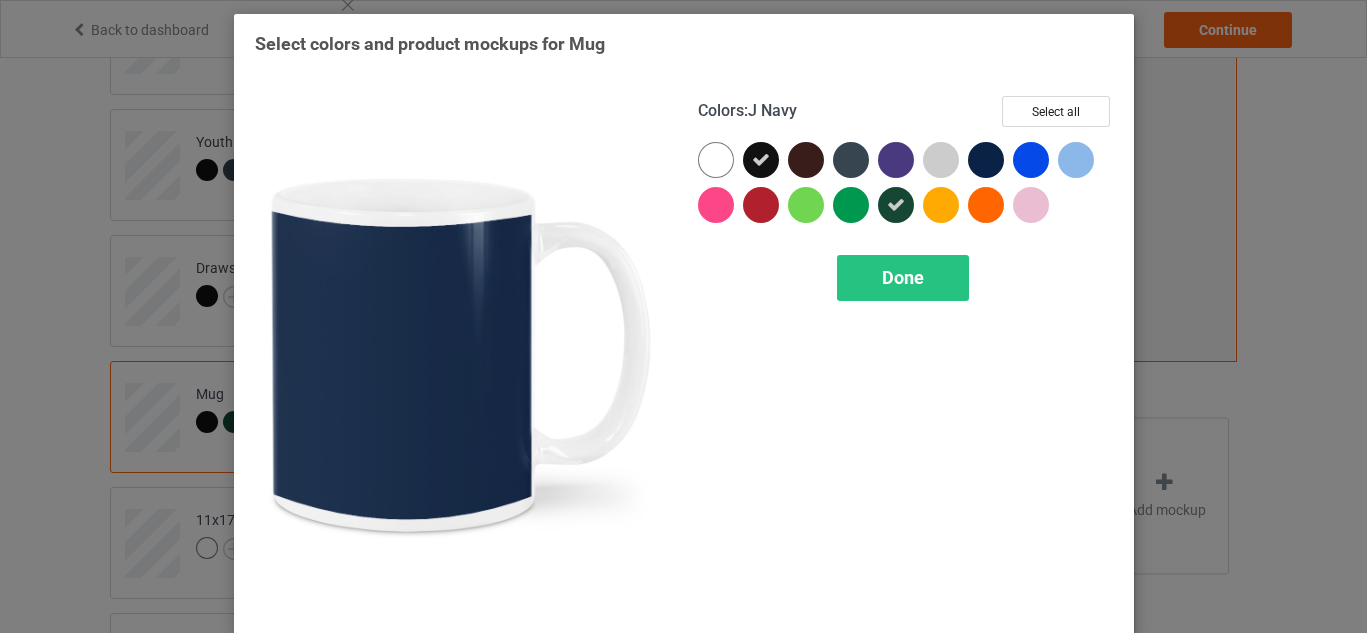 click at bounding box center (986, 160) 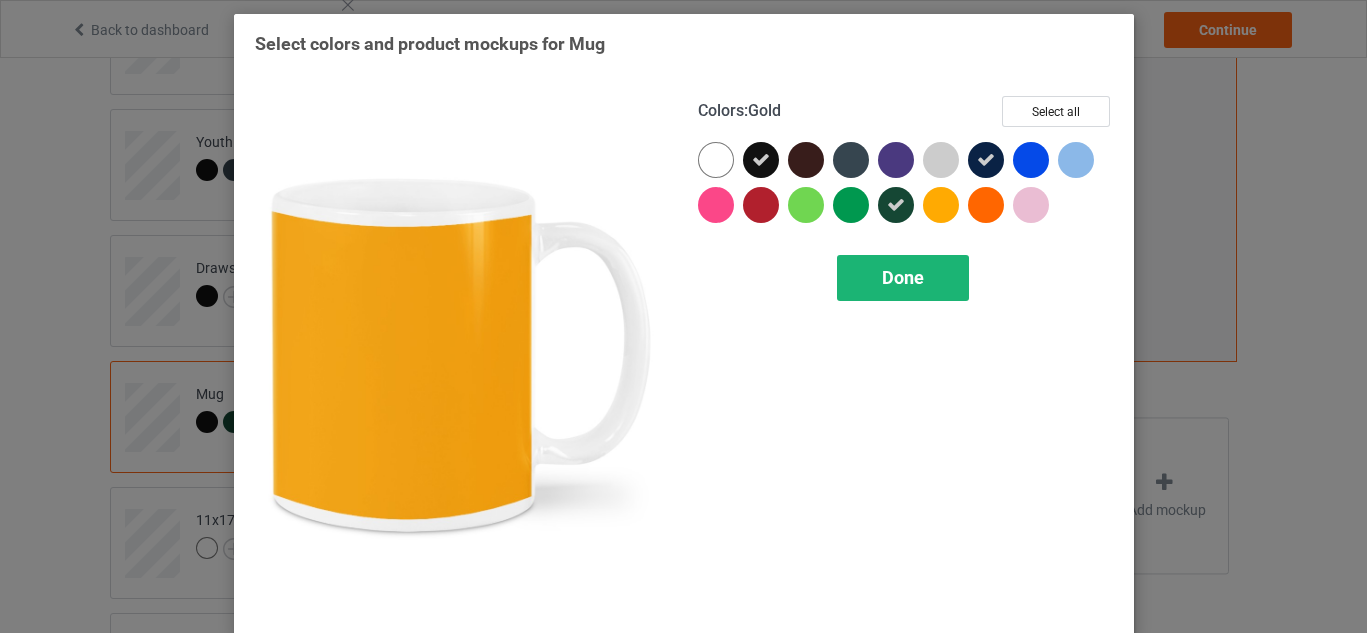 click on "Done" at bounding box center [903, 278] 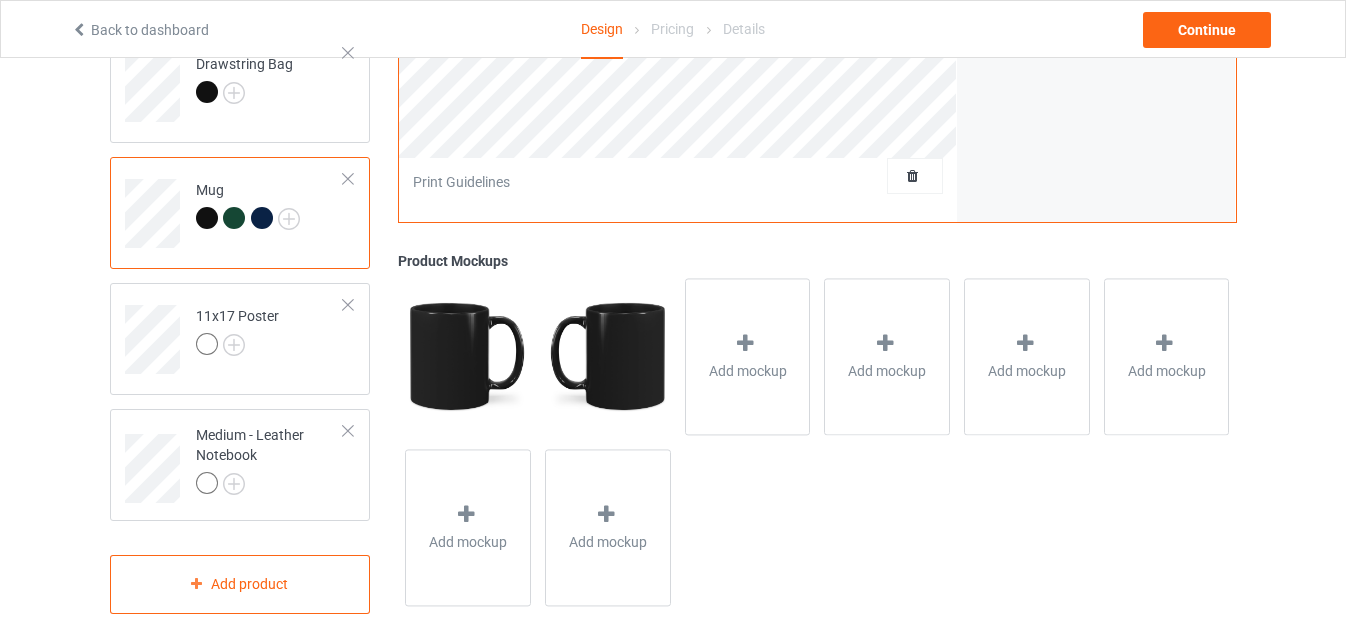 scroll, scrollTop: 727, scrollLeft: 0, axis: vertical 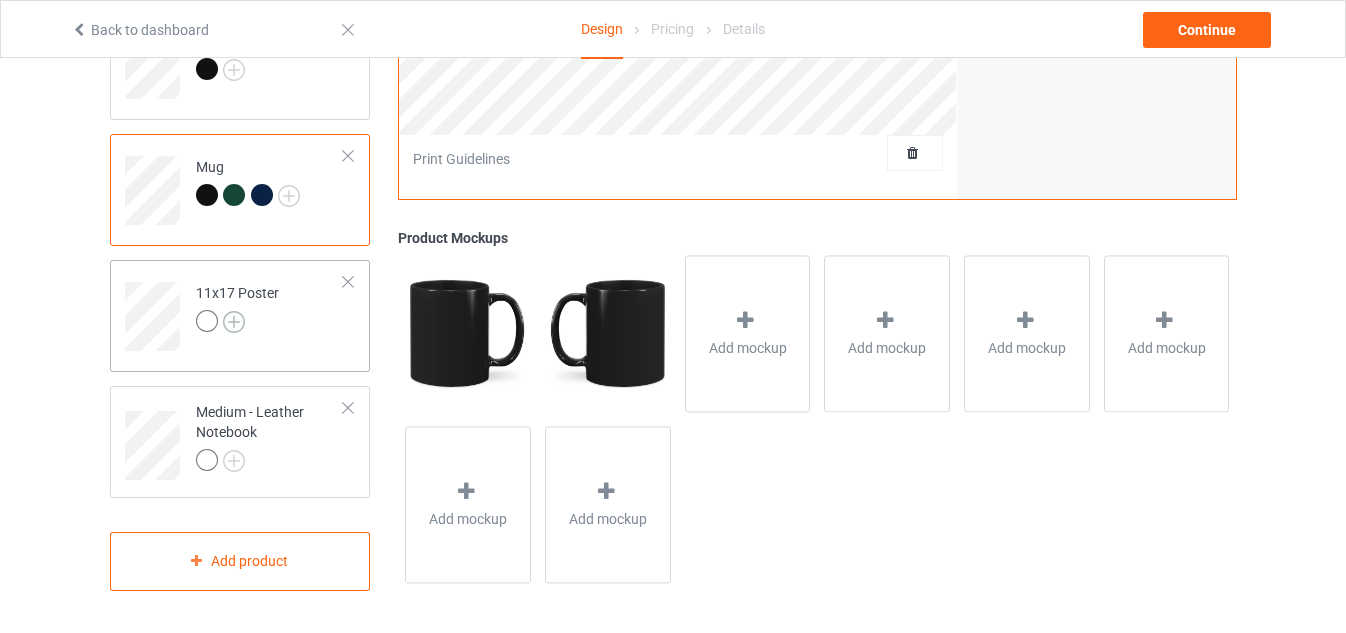 click at bounding box center (234, 322) 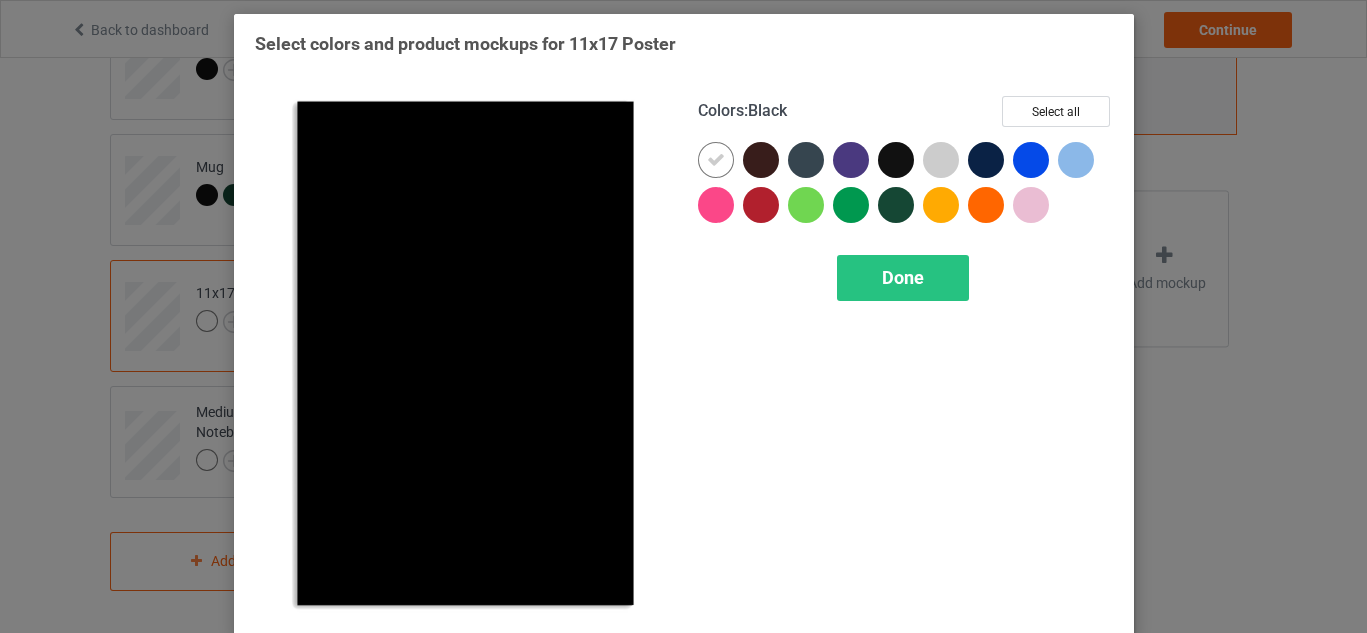 click at bounding box center [896, 160] 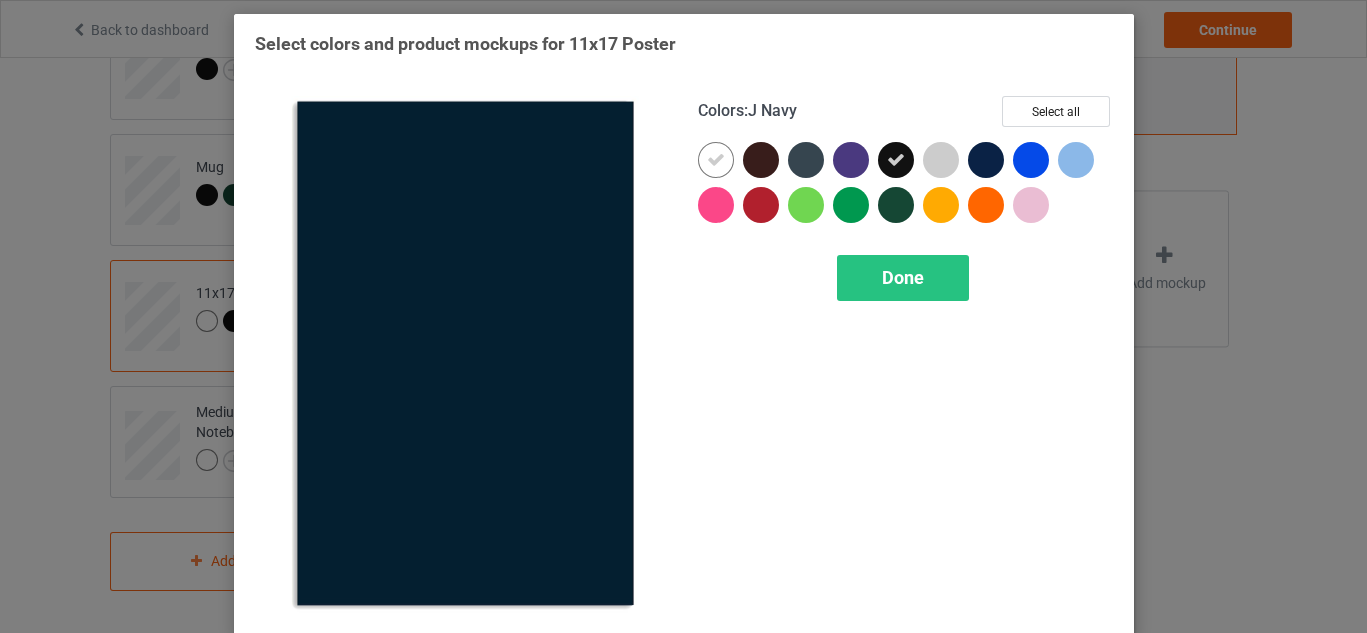 click at bounding box center (986, 160) 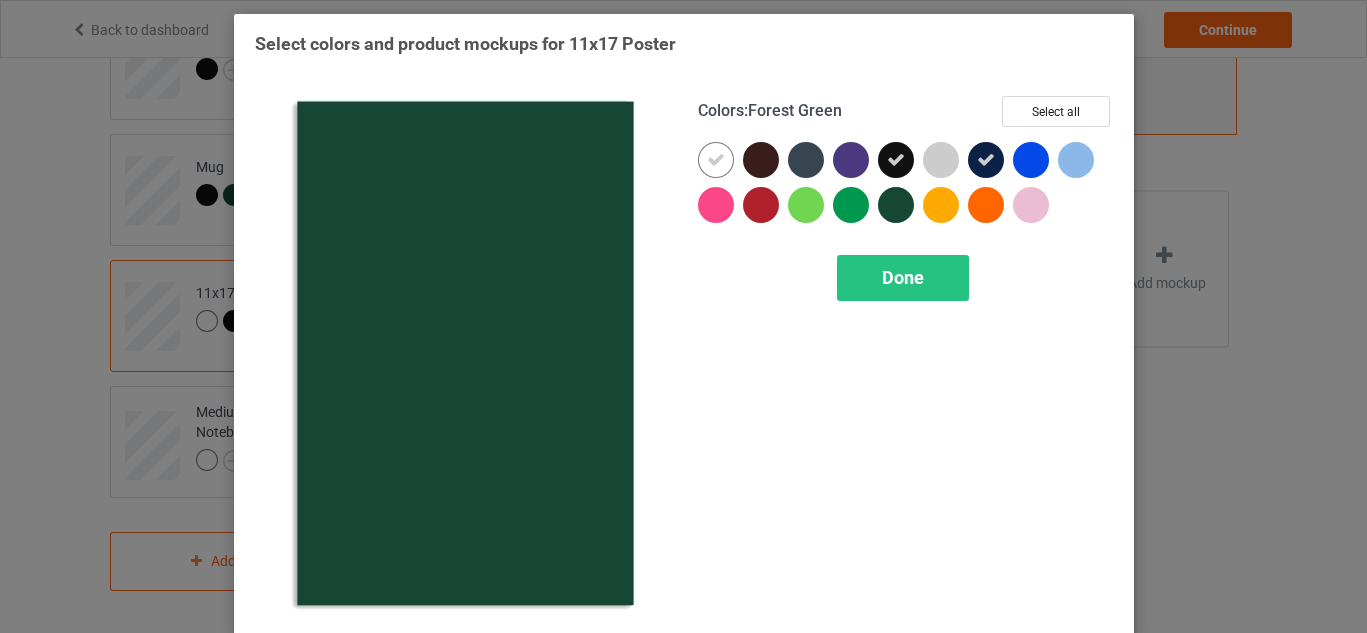 click at bounding box center [896, 205] 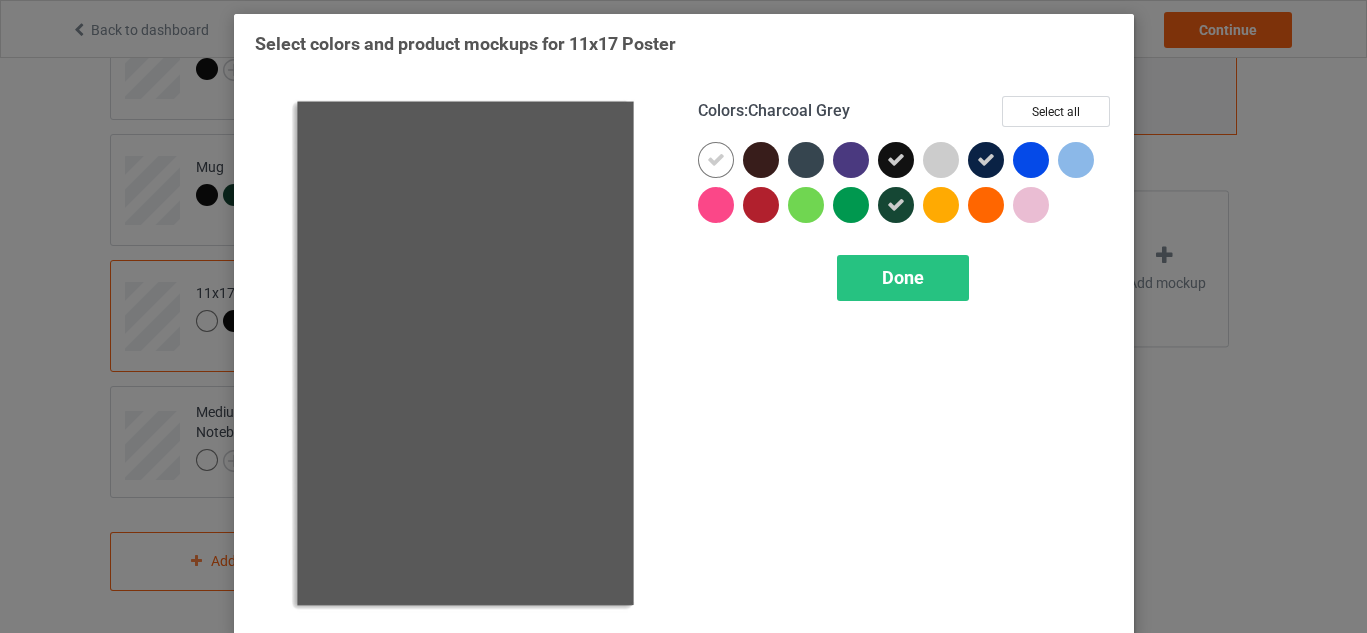 click at bounding box center [806, 160] 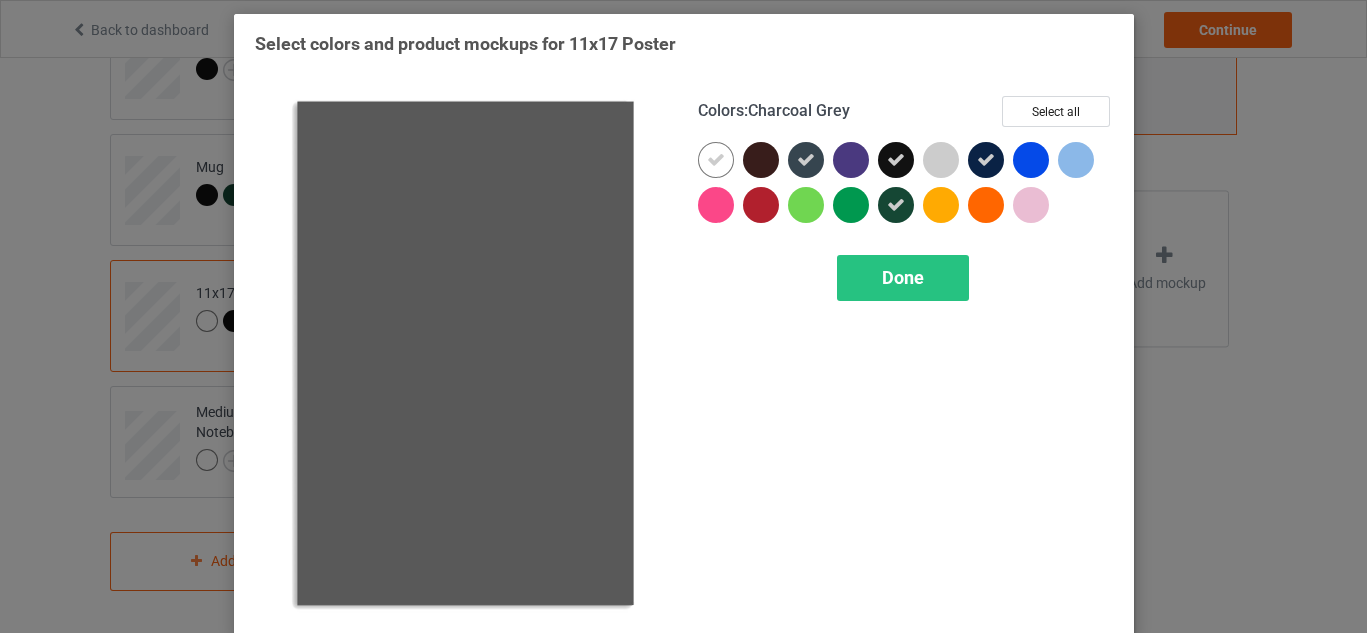 click at bounding box center (806, 160) 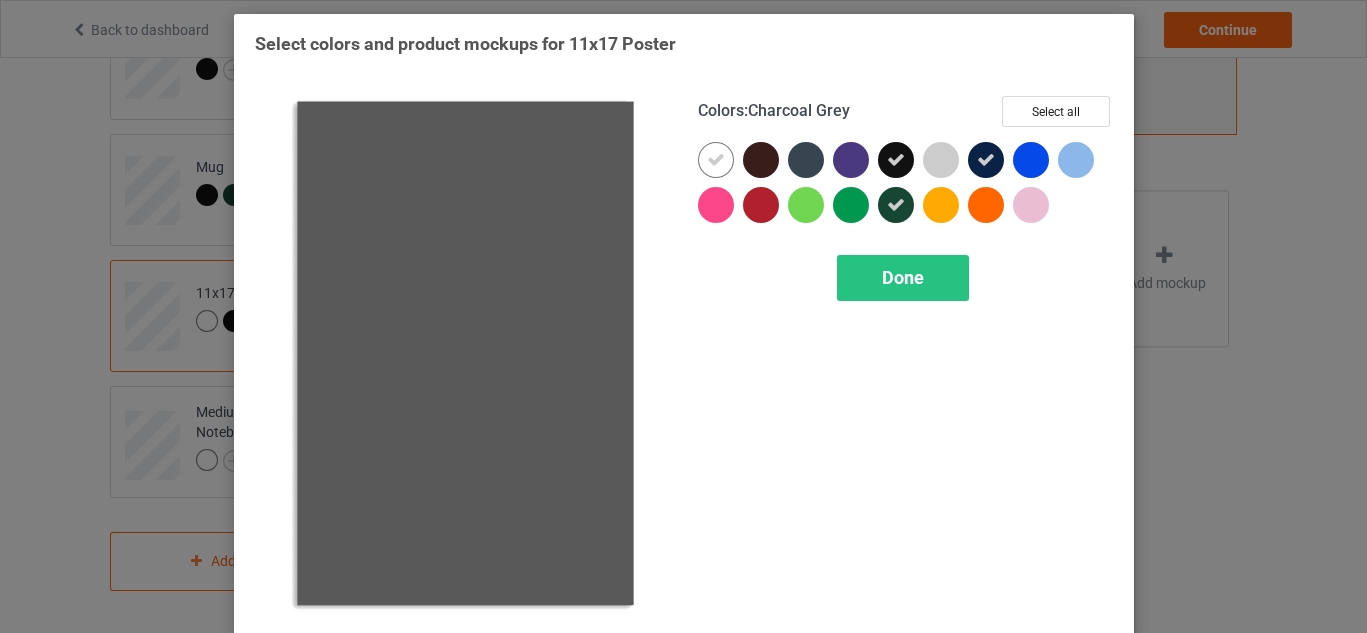 click at bounding box center (806, 160) 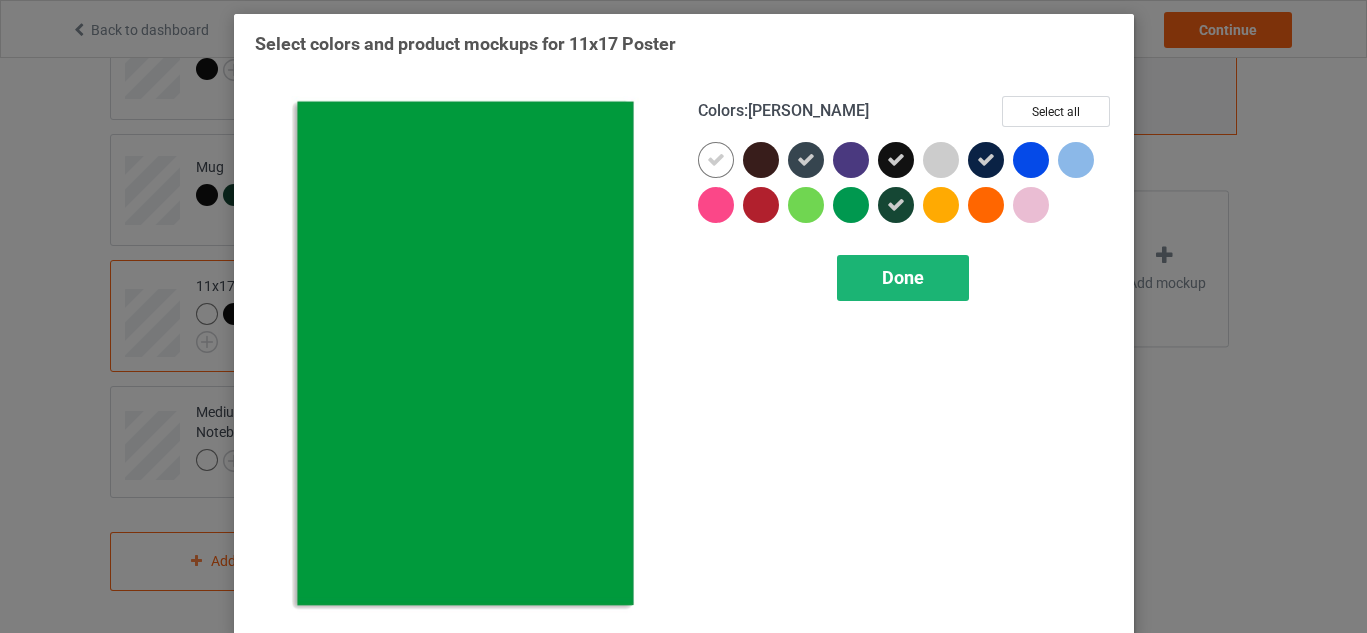 click on "Colors :  [PERSON_NAME] Select all Done" at bounding box center (905, 355) 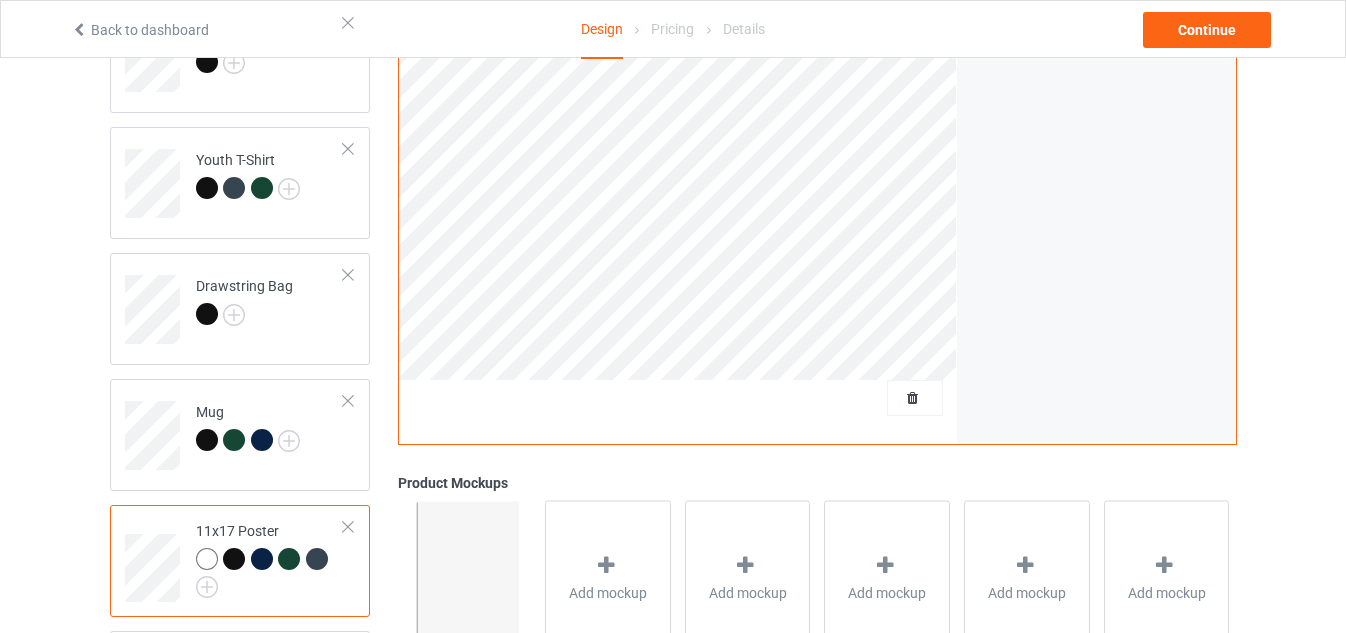 scroll, scrollTop: 477, scrollLeft: 0, axis: vertical 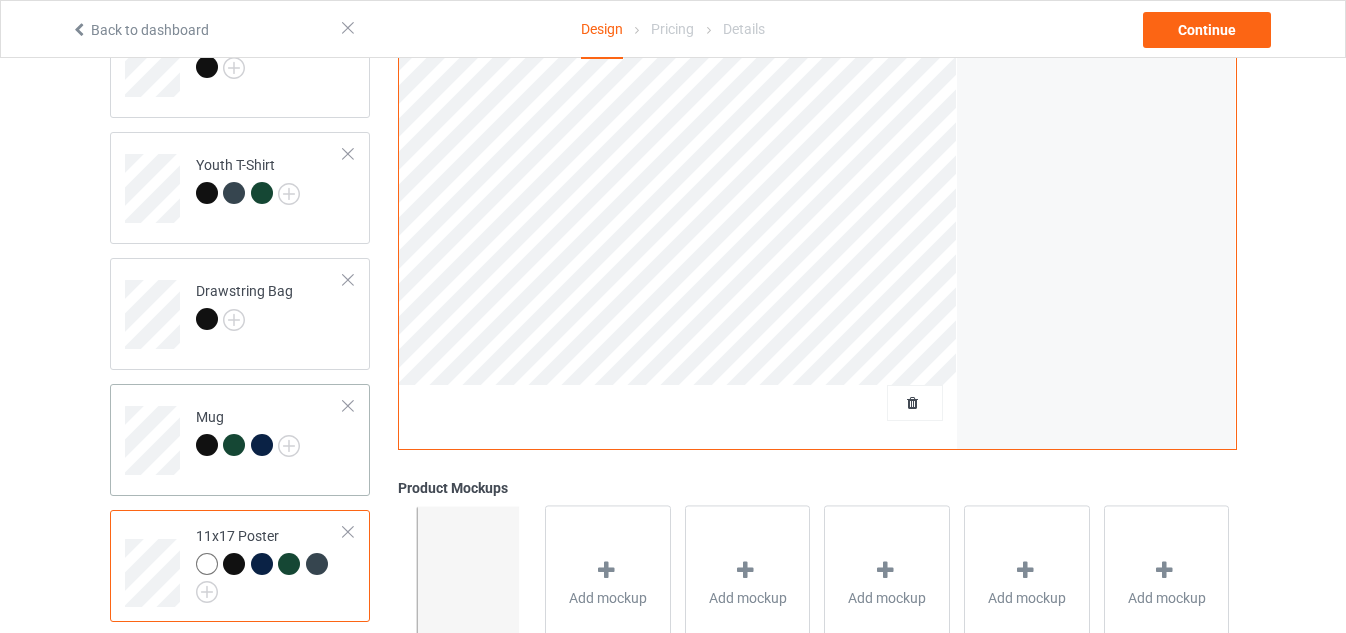 click at bounding box center [207, 445] 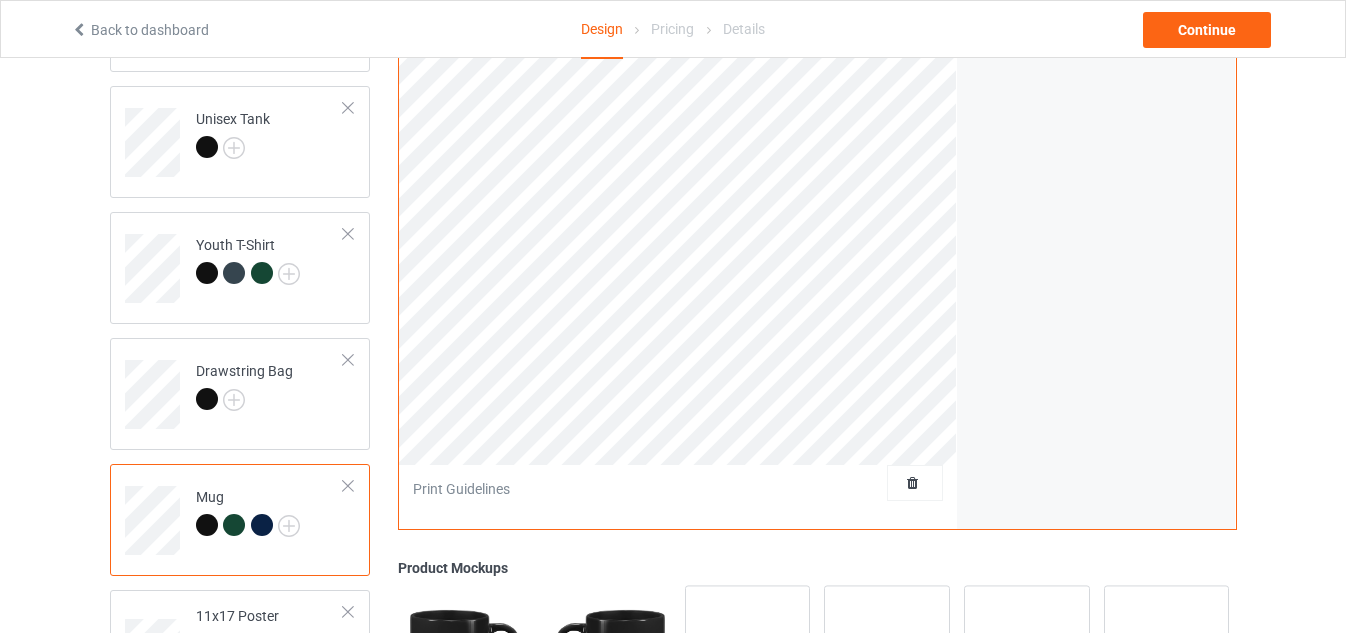 scroll, scrollTop: 549, scrollLeft: 0, axis: vertical 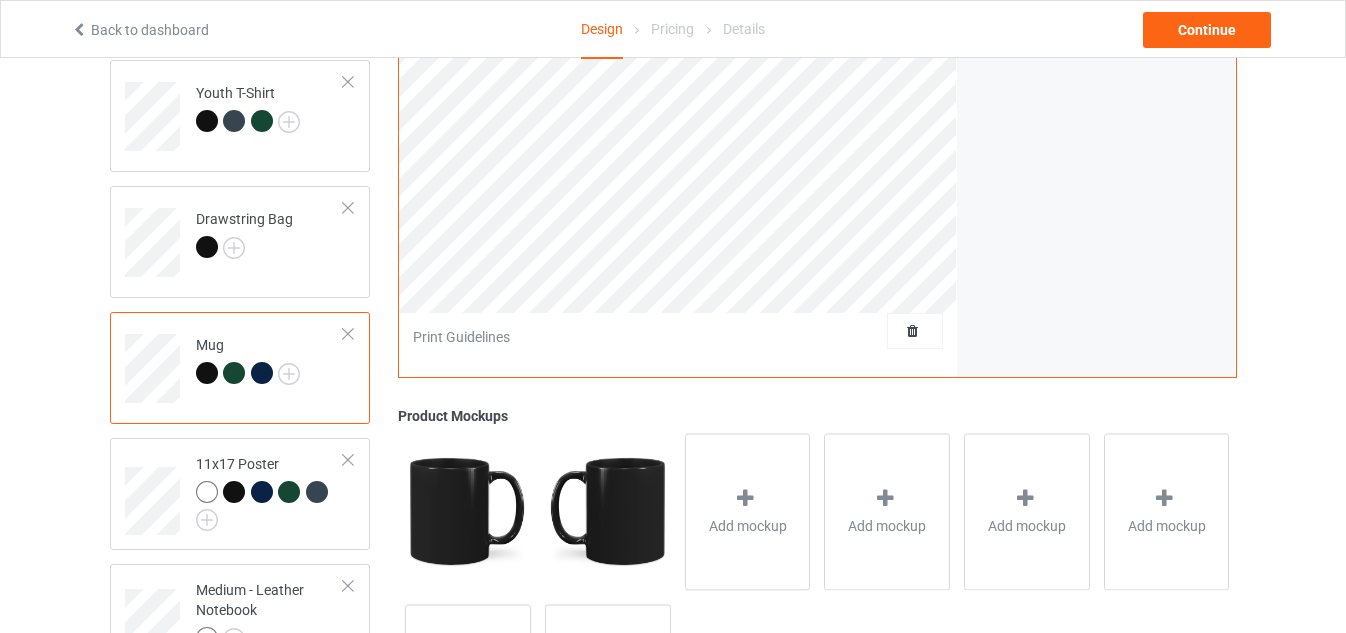 click on "Mug" at bounding box center (270, 361) 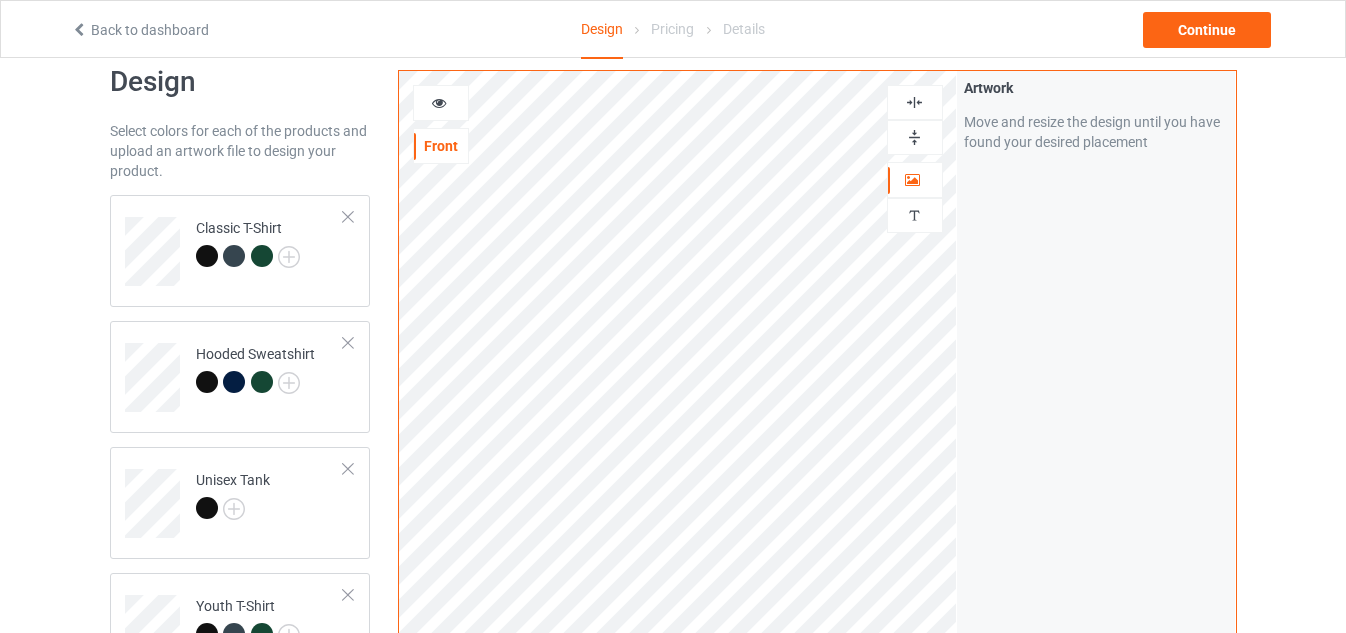 scroll, scrollTop: 0, scrollLeft: 0, axis: both 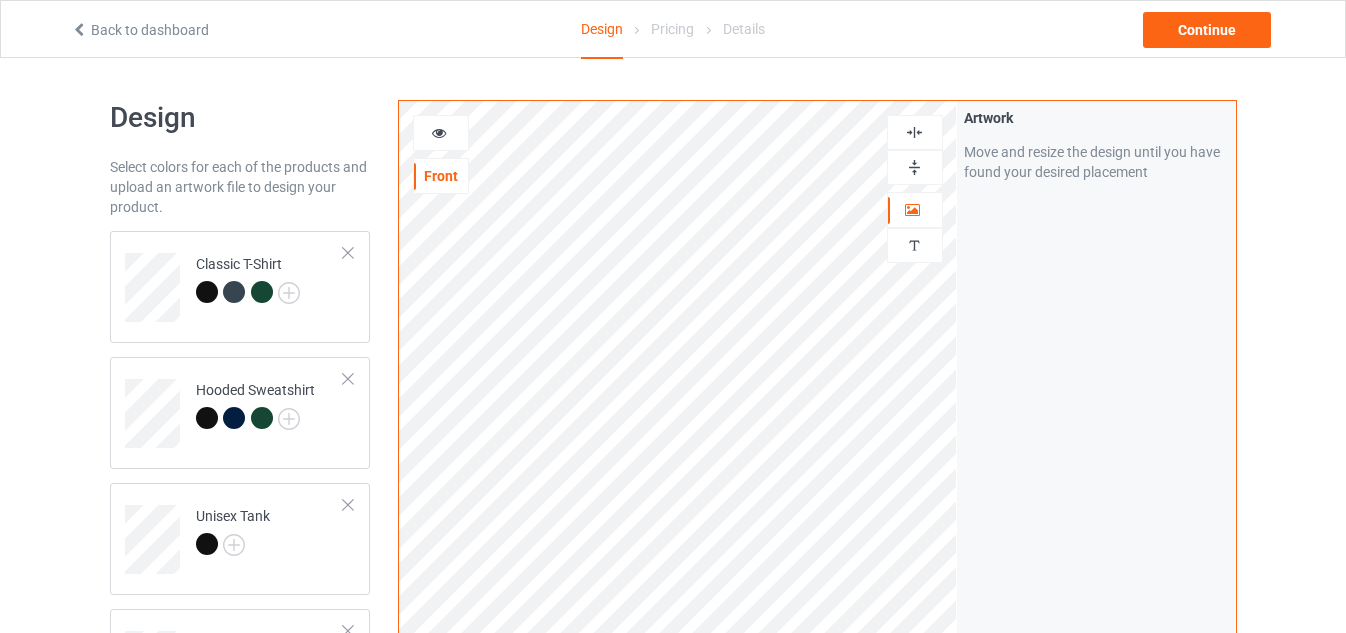 click on "Front" at bounding box center (441, 176) 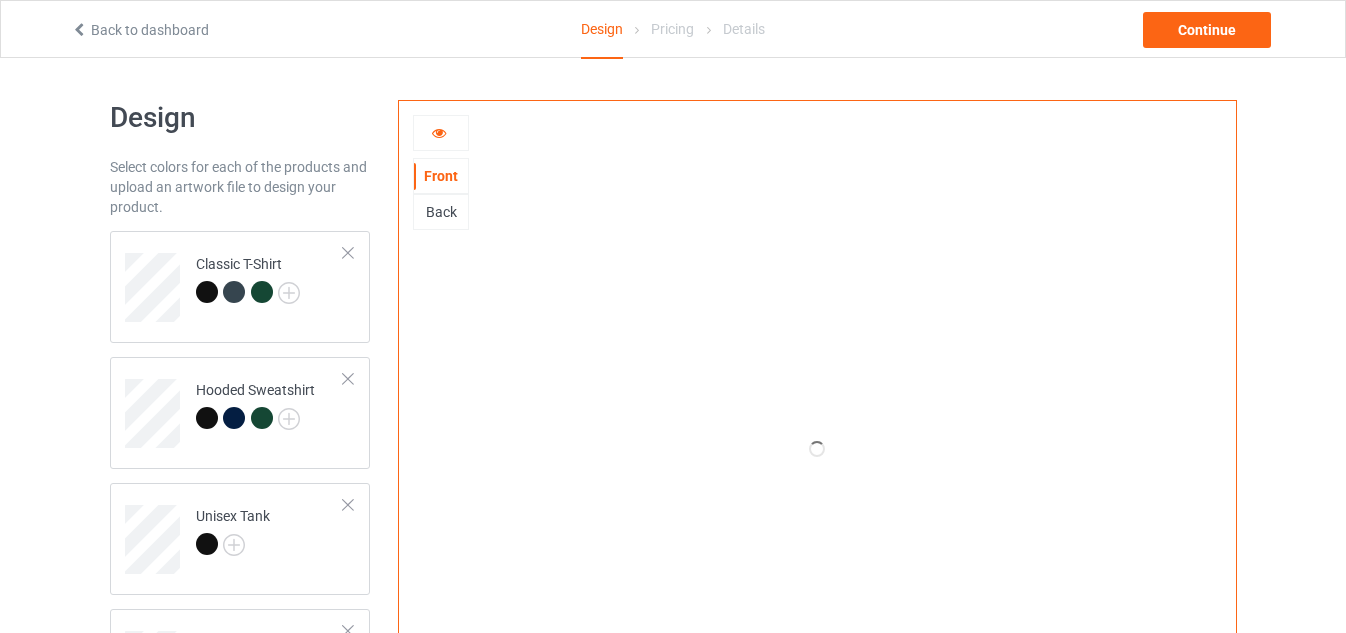 click on "Back" at bounding box center (441, 212) 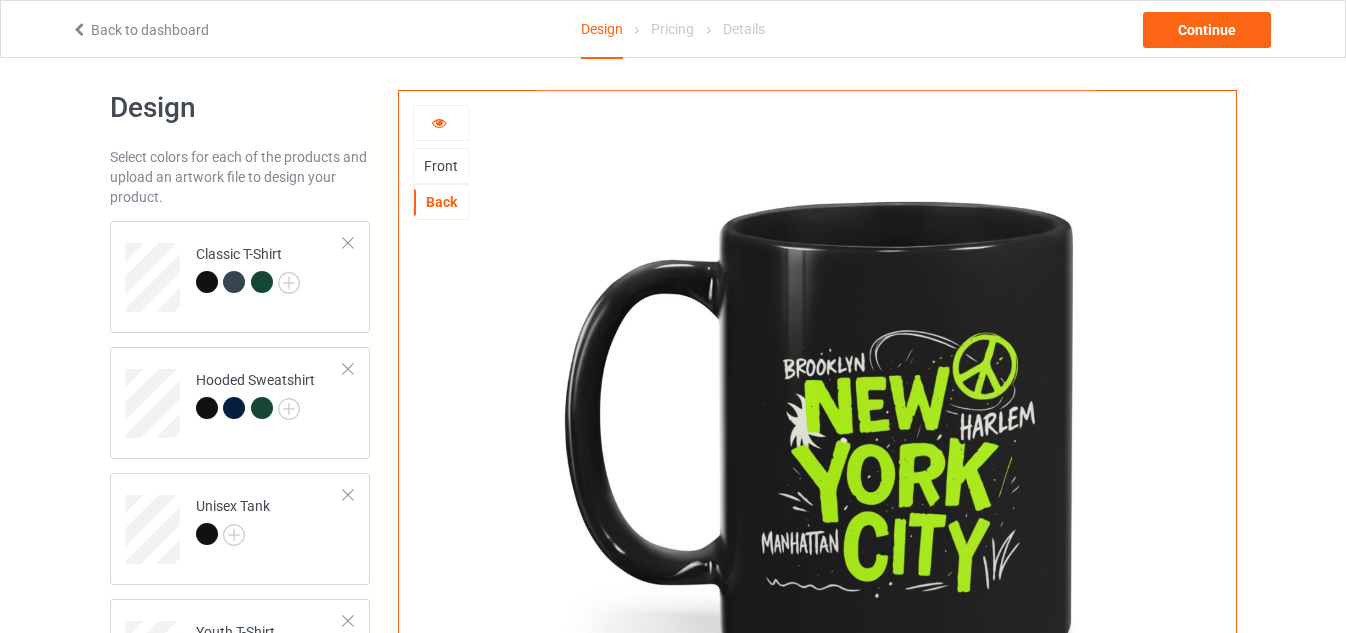 scroll, scrollTop: 0, scrollLeft: 0, axis: both 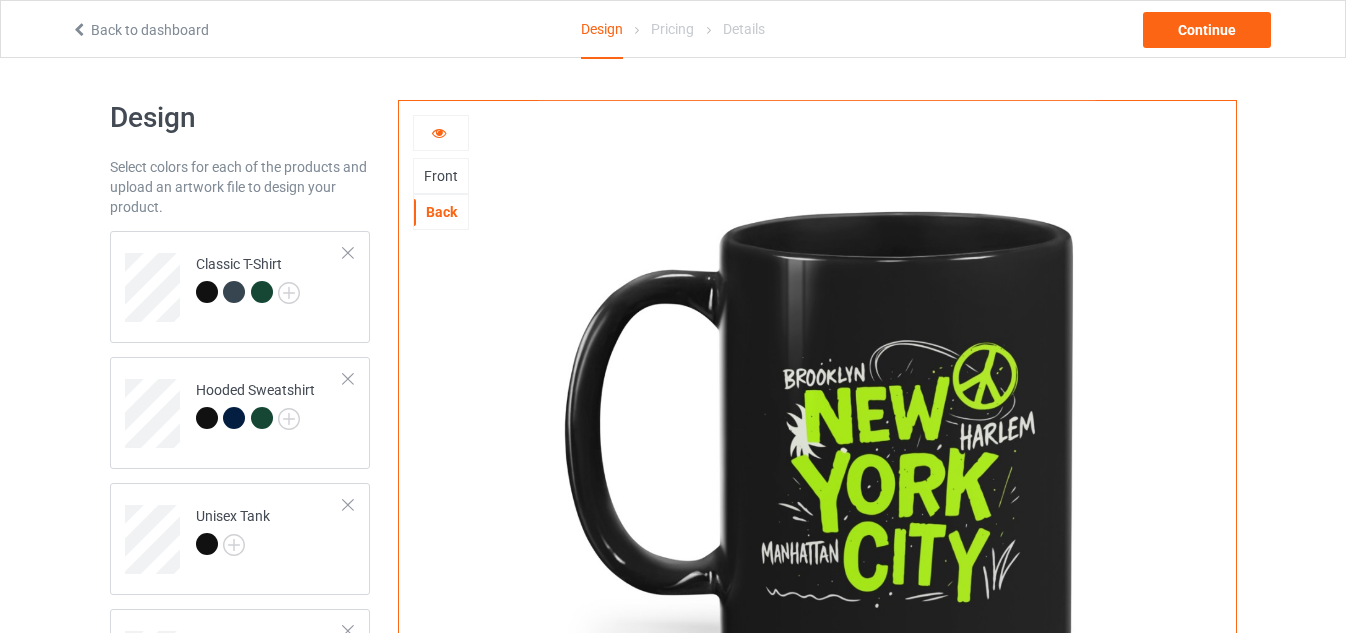 click on "Front" at bounding box center [441, 176] 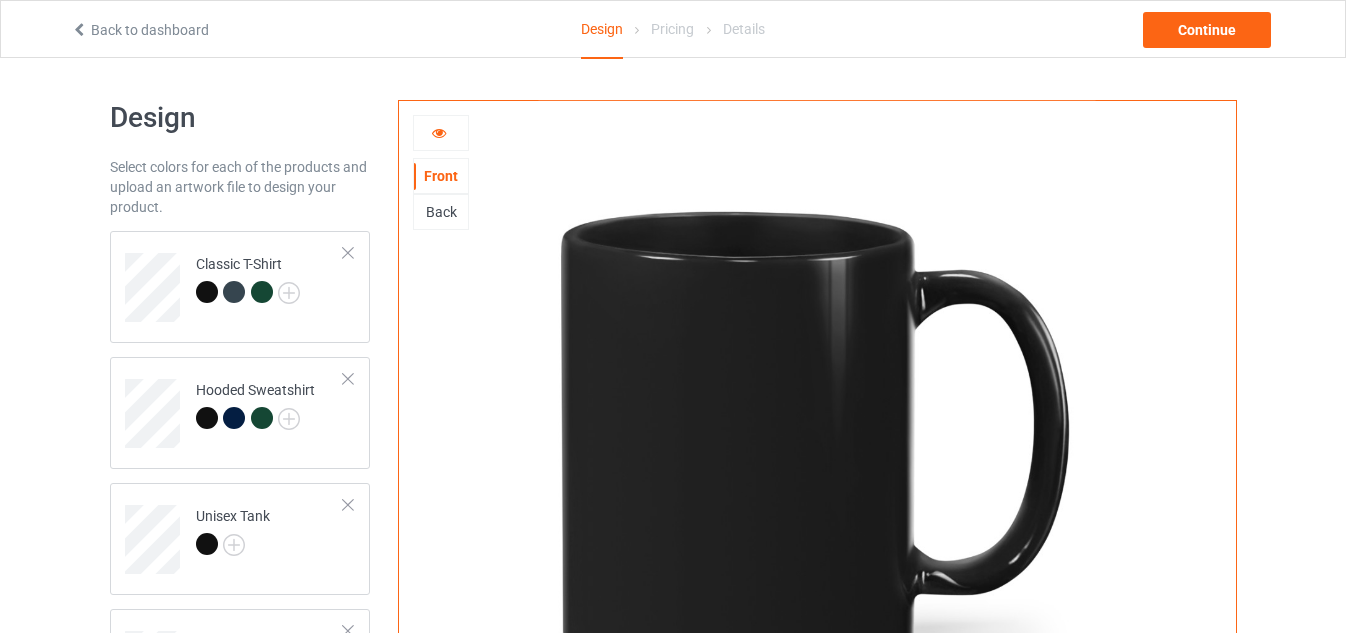 click on "Back" at bounding box center [441, 212] 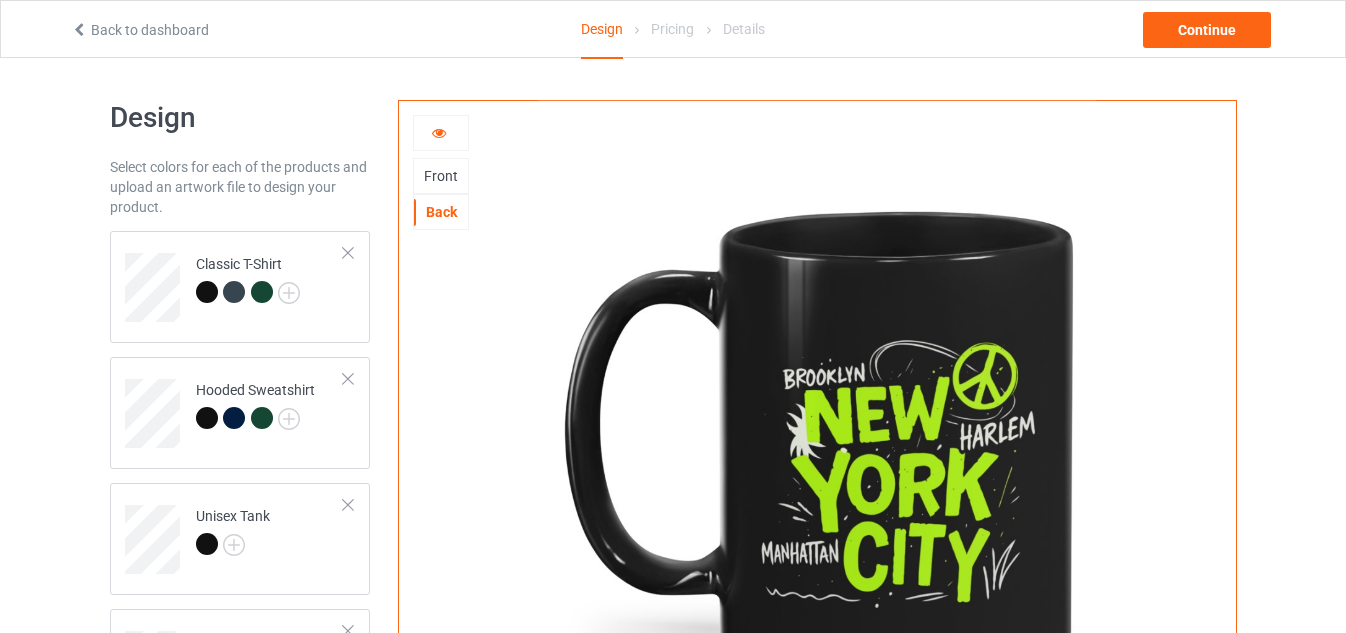 click on "Front" at bounding box center (441, 176) 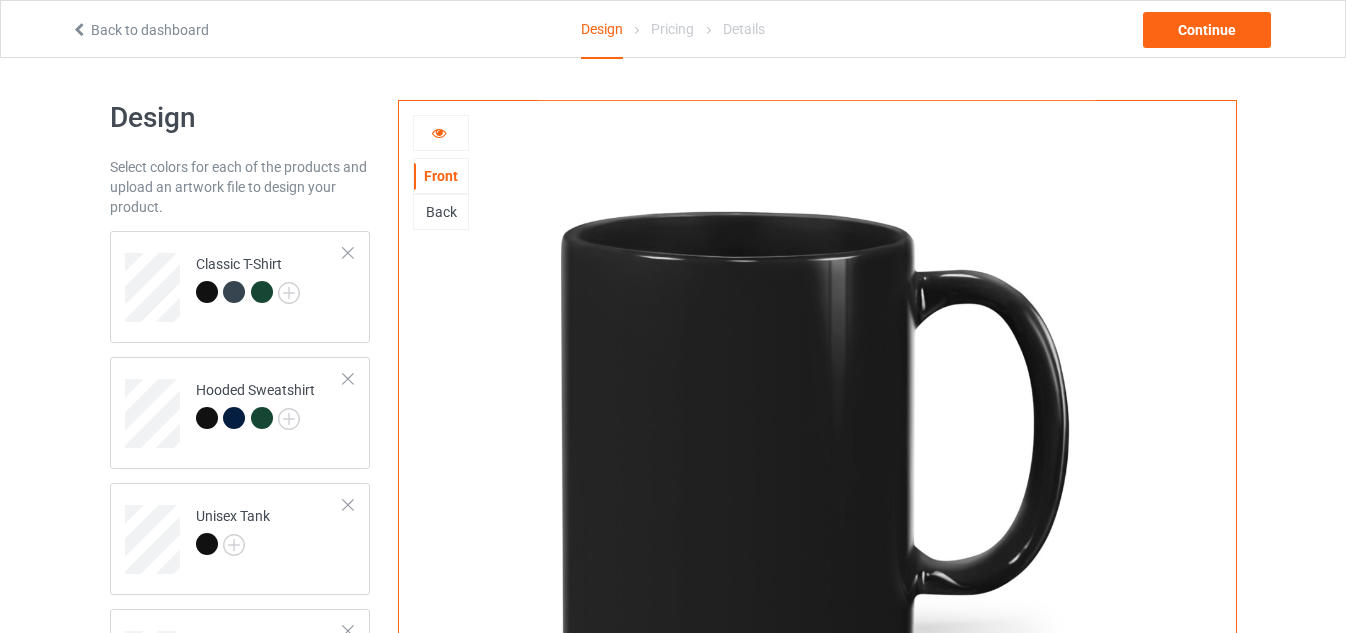 drag, startPoint x: 397, startPoint y: 129, endPoint x: 418, endPoint y: 130, distance: 21.023796 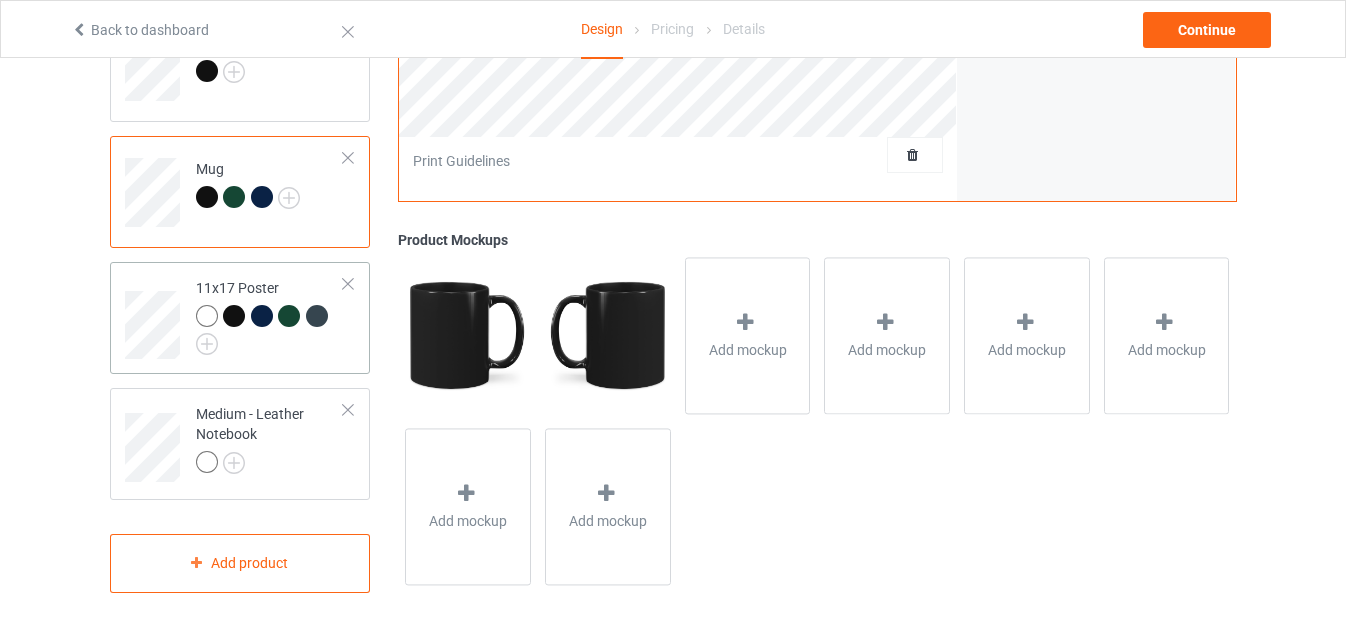 scroll, scrollTop: 727, scrollLeft: 0, axis: vertical 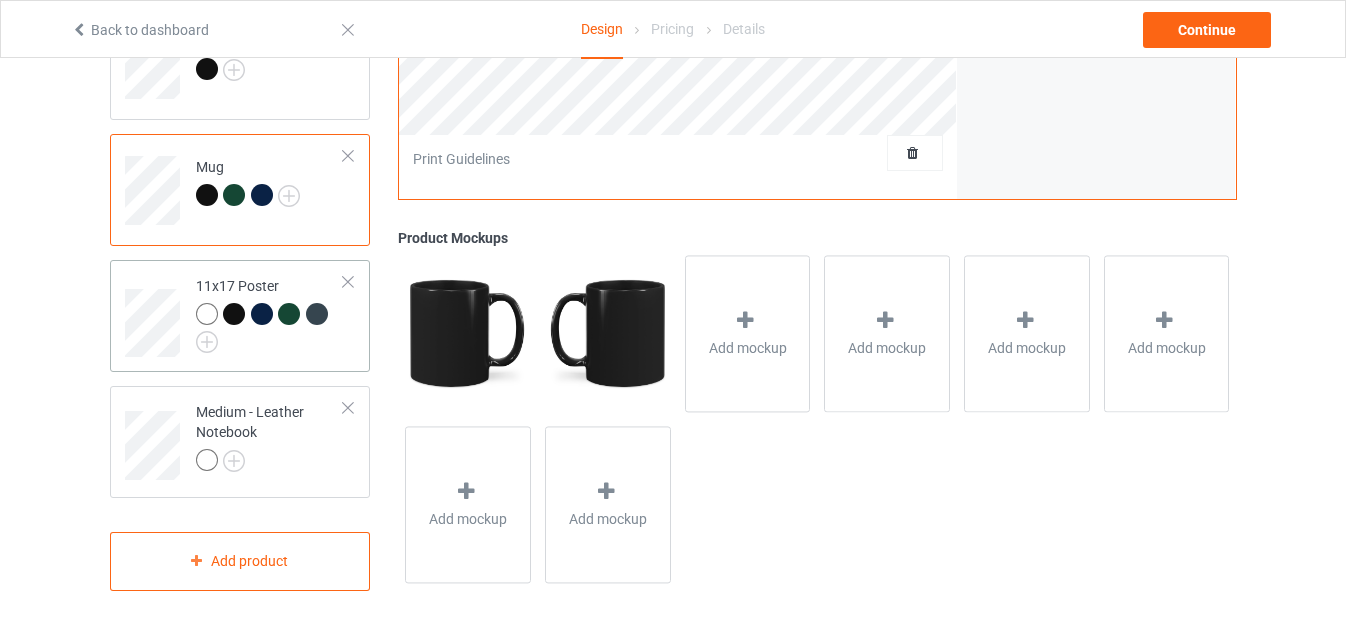 click at bounding box center [270, 328] 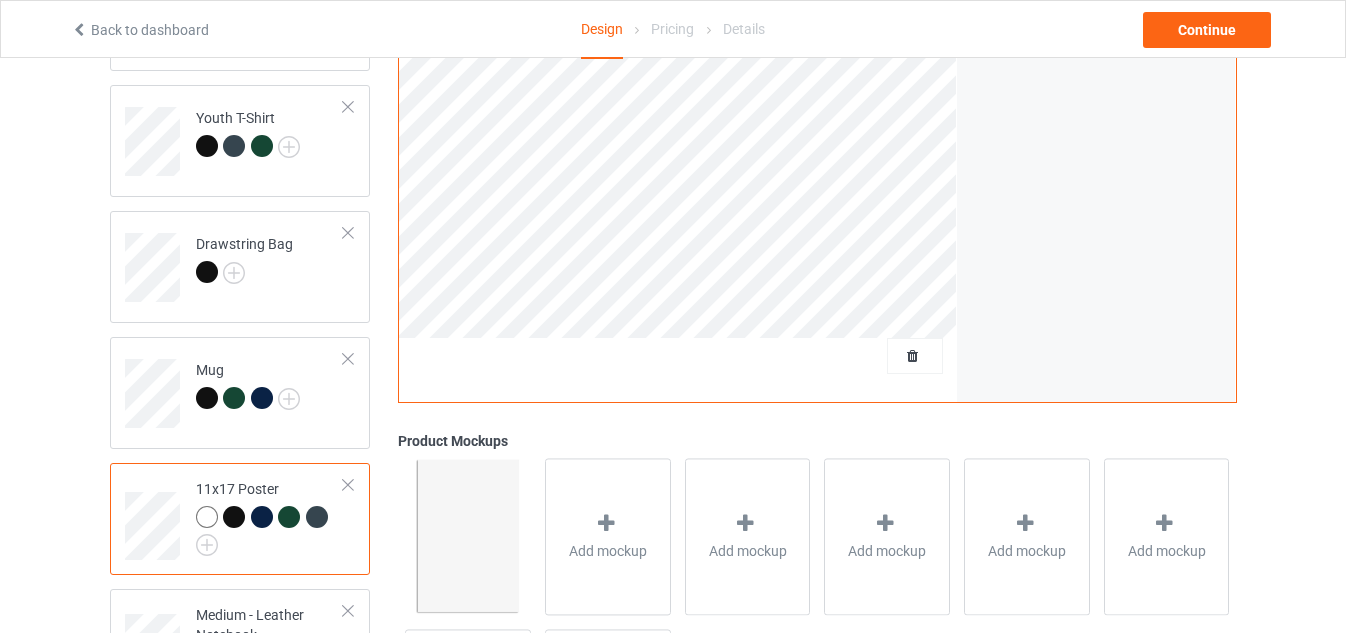 scroll, scrollTop: 602, scrollLeft: 0, axis: vertical 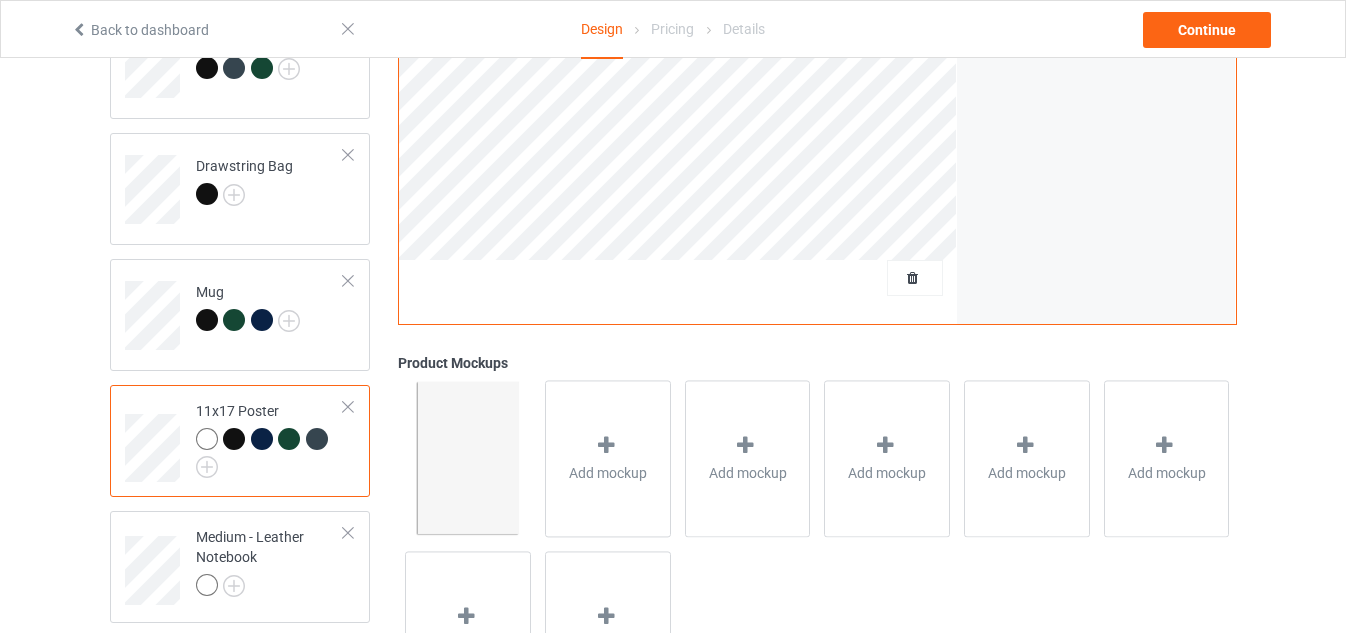 click at bounding box center (270, 453) 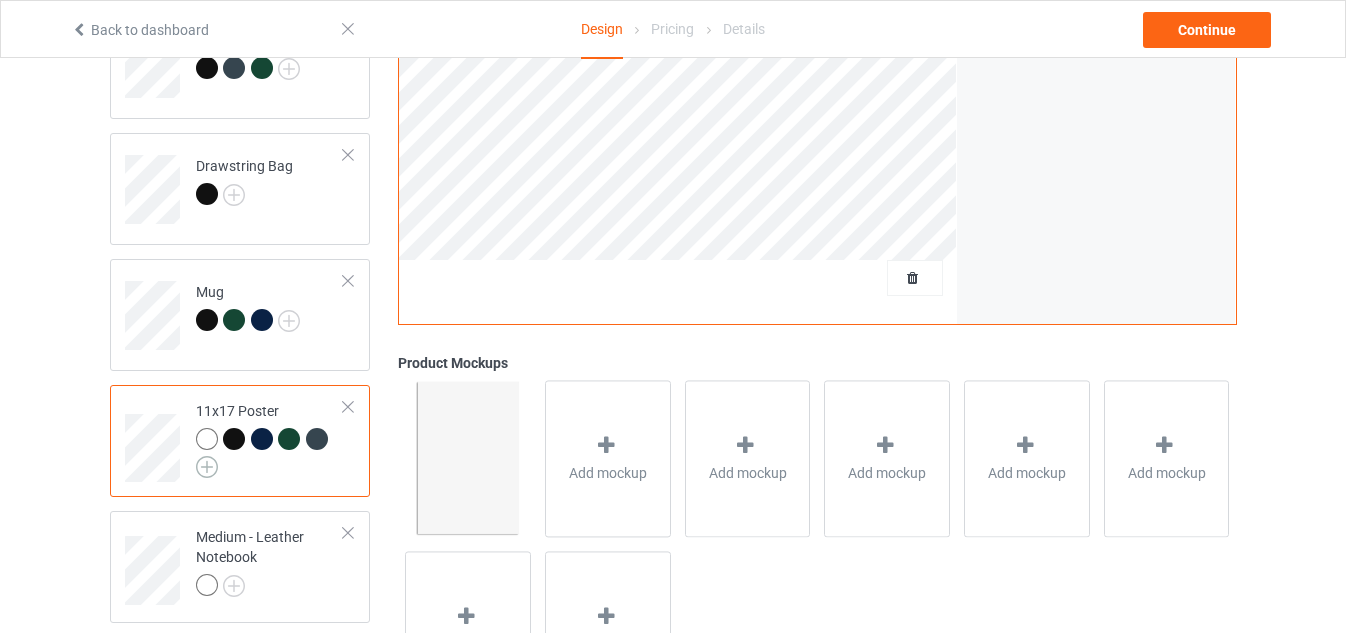 click at bounding box center (207, 467) 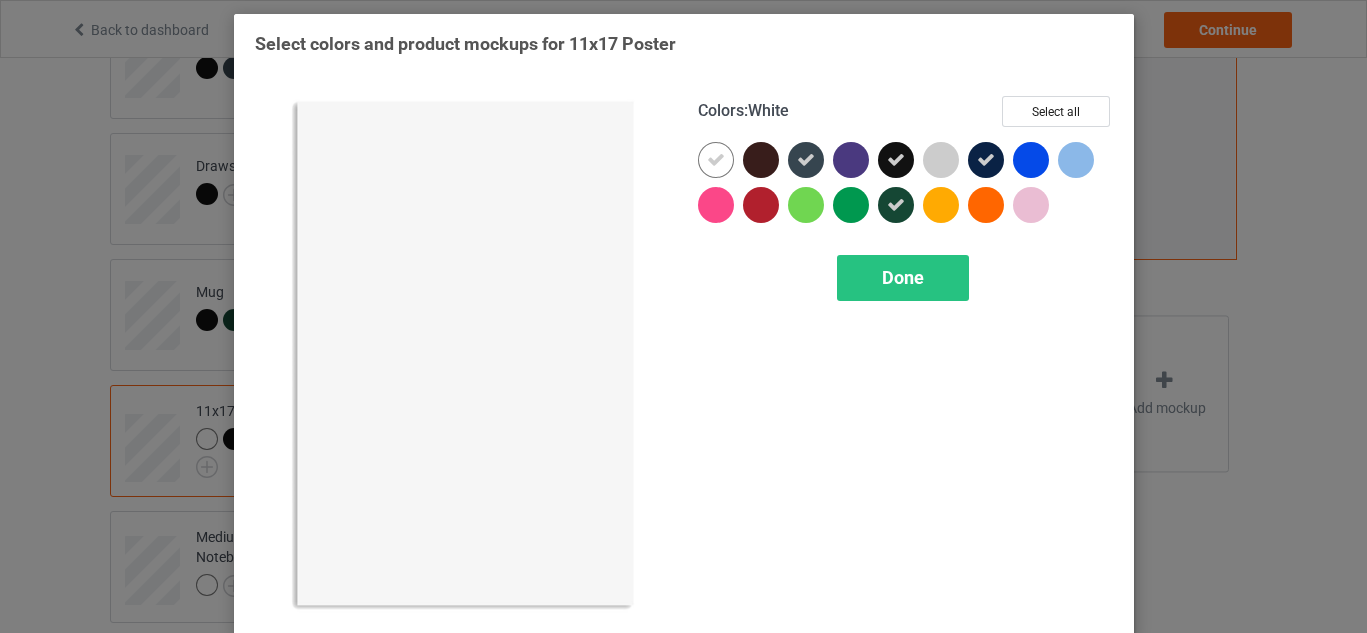 click at bounding box center (716, 160) 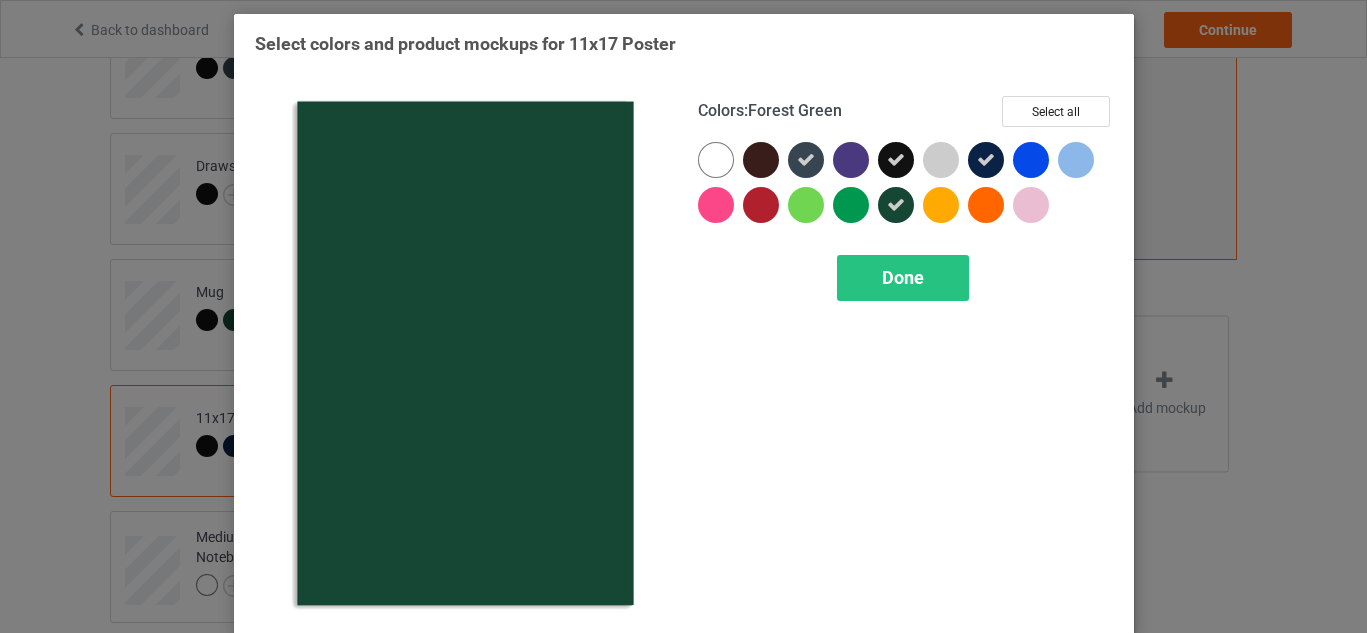 click on "Done" at bounding box center [903, 277] 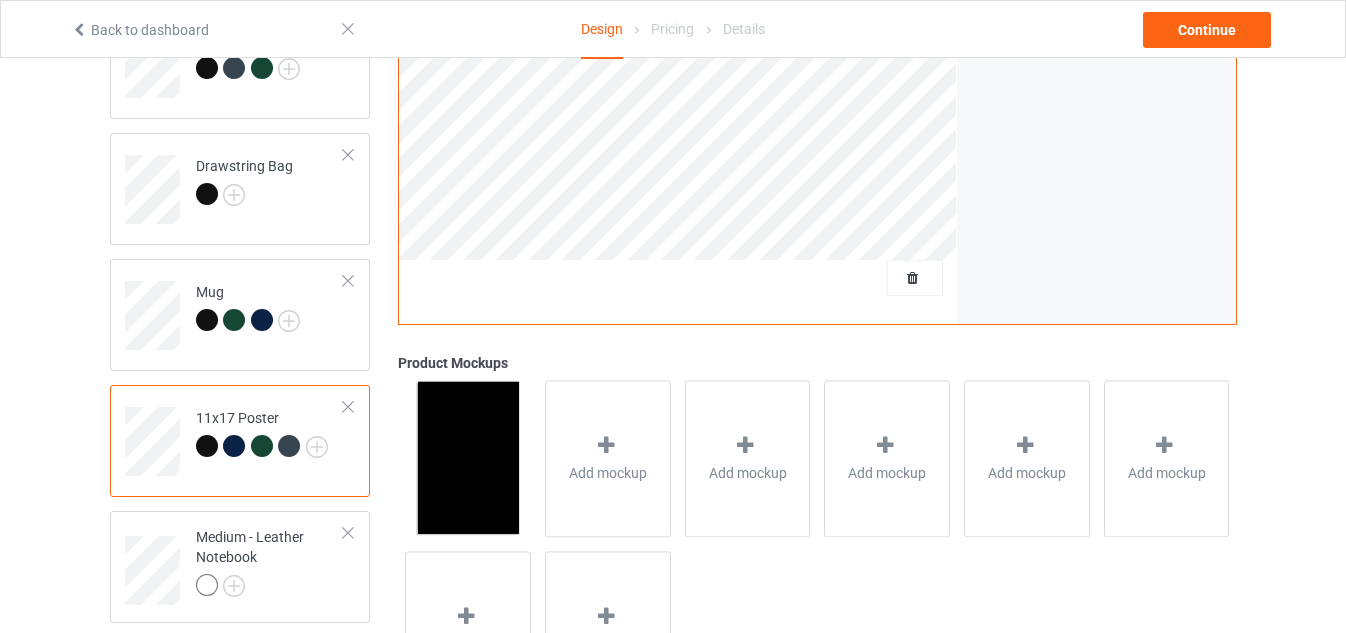 click at bounding box center [207, 446] 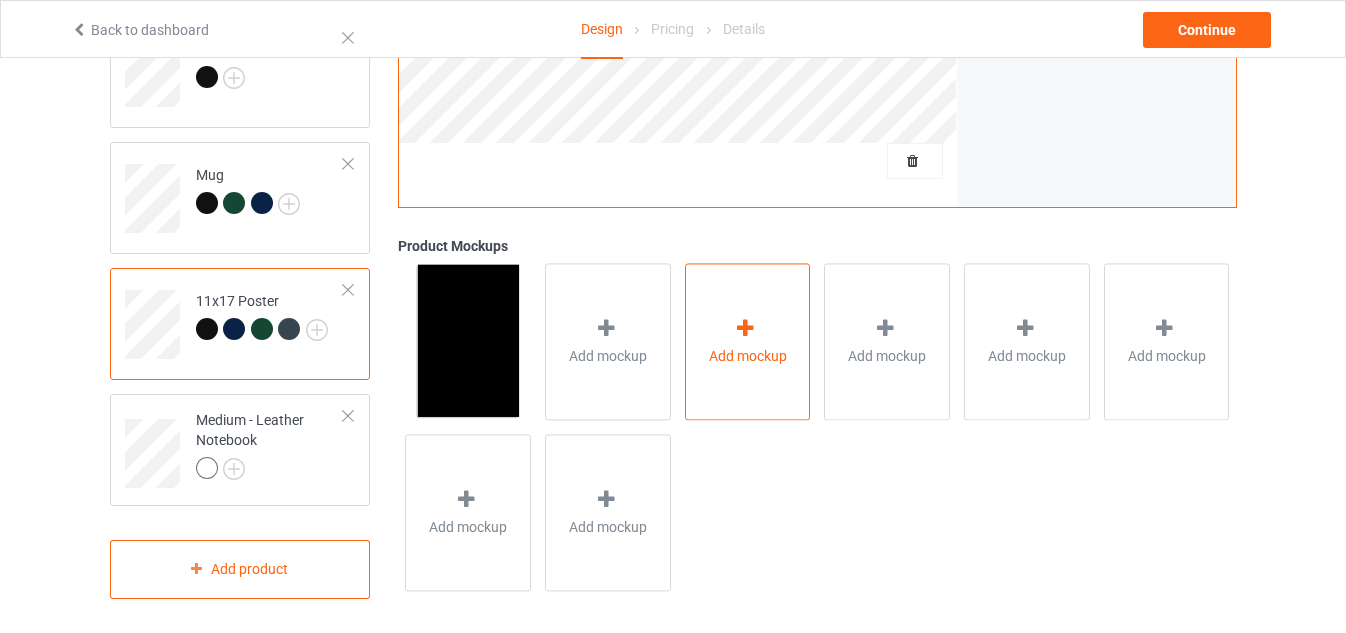 scroll, scrollTop: 727, scrollLeft: 0, axis: vertical 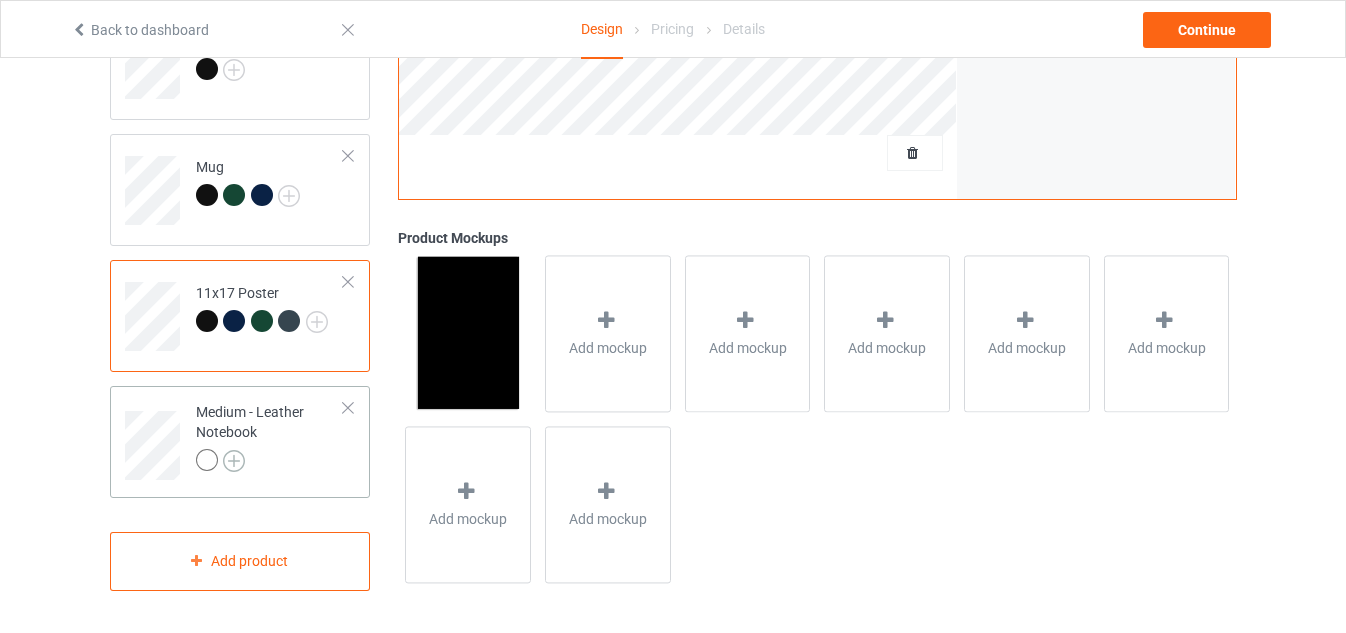 click at bounding box center (234, 461) 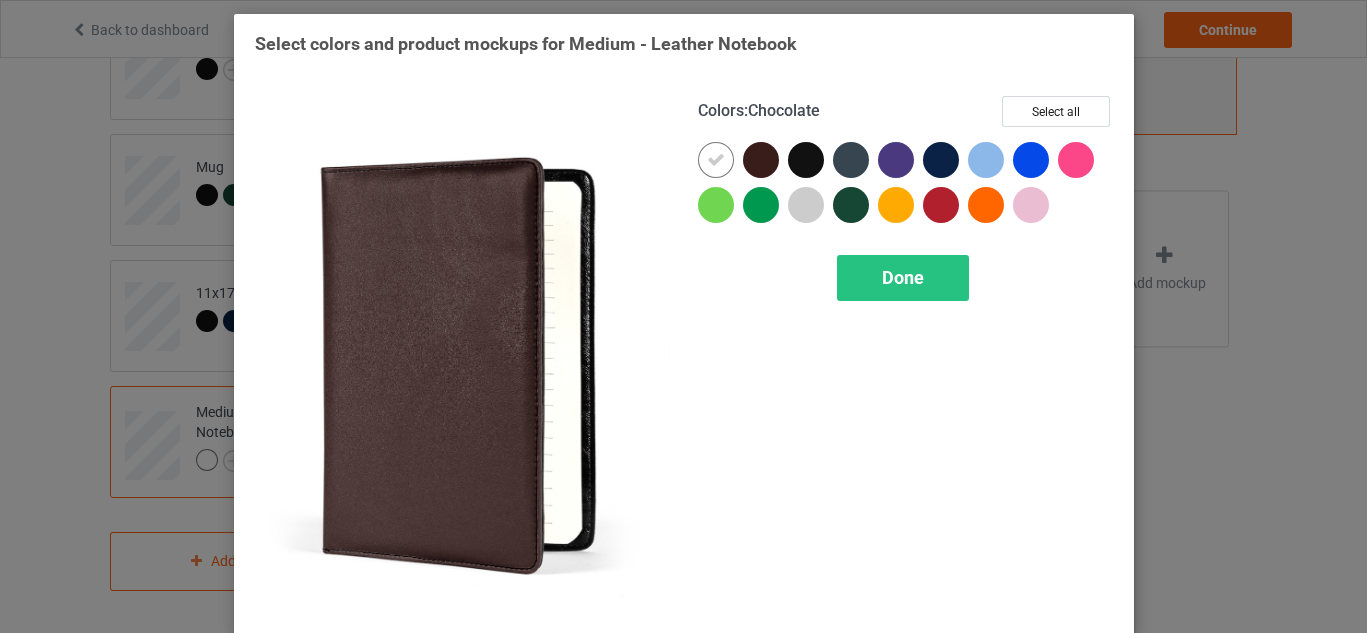 click at bounding box center [761, 160] 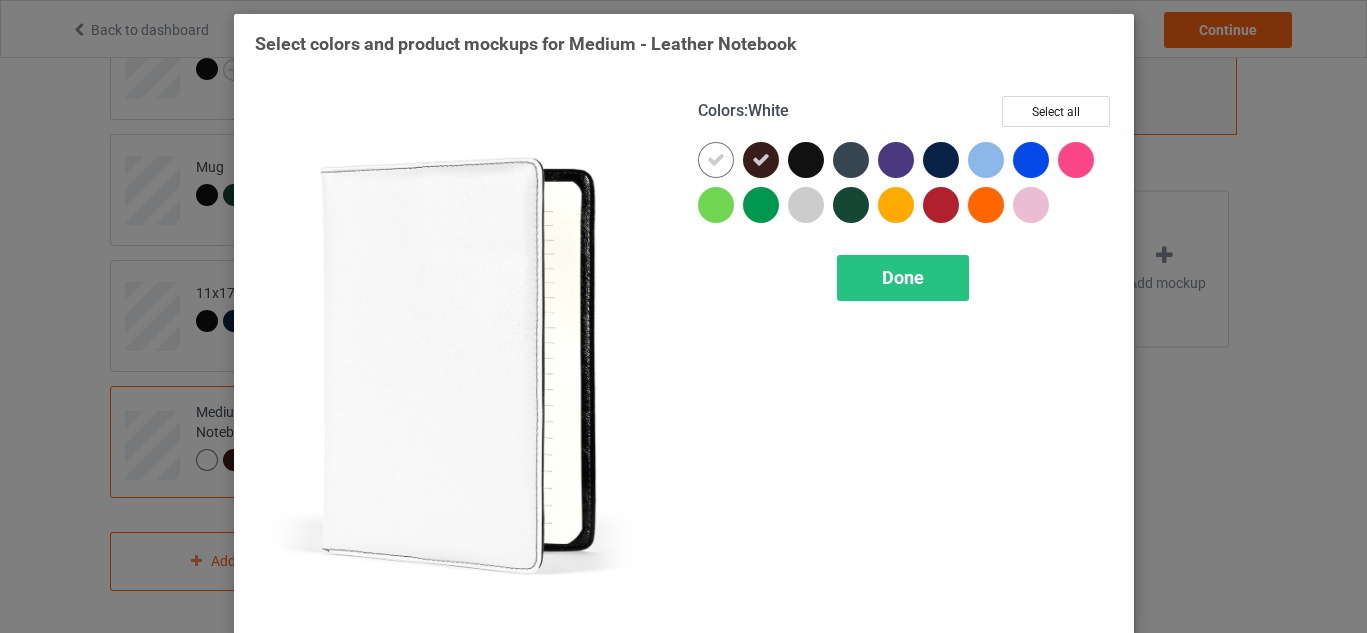 click at bounding box center [716, 160] 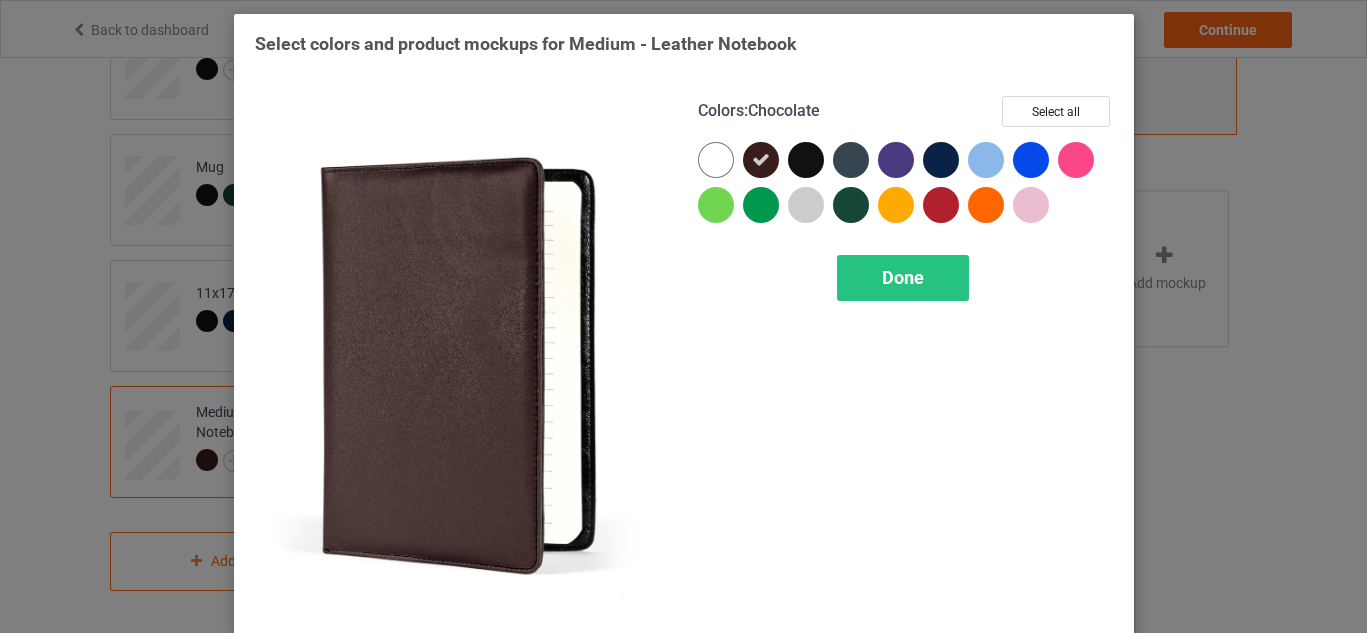 click at bounding box center [761, 160] 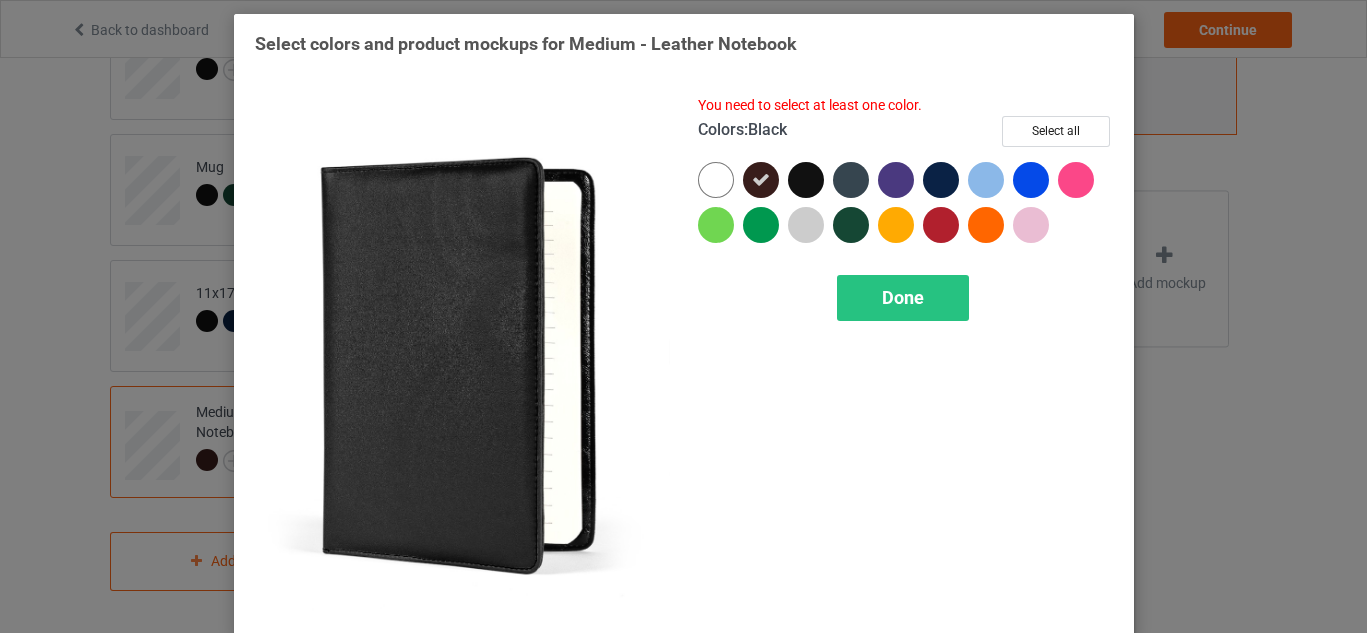 click at bounding box center [806, 180] 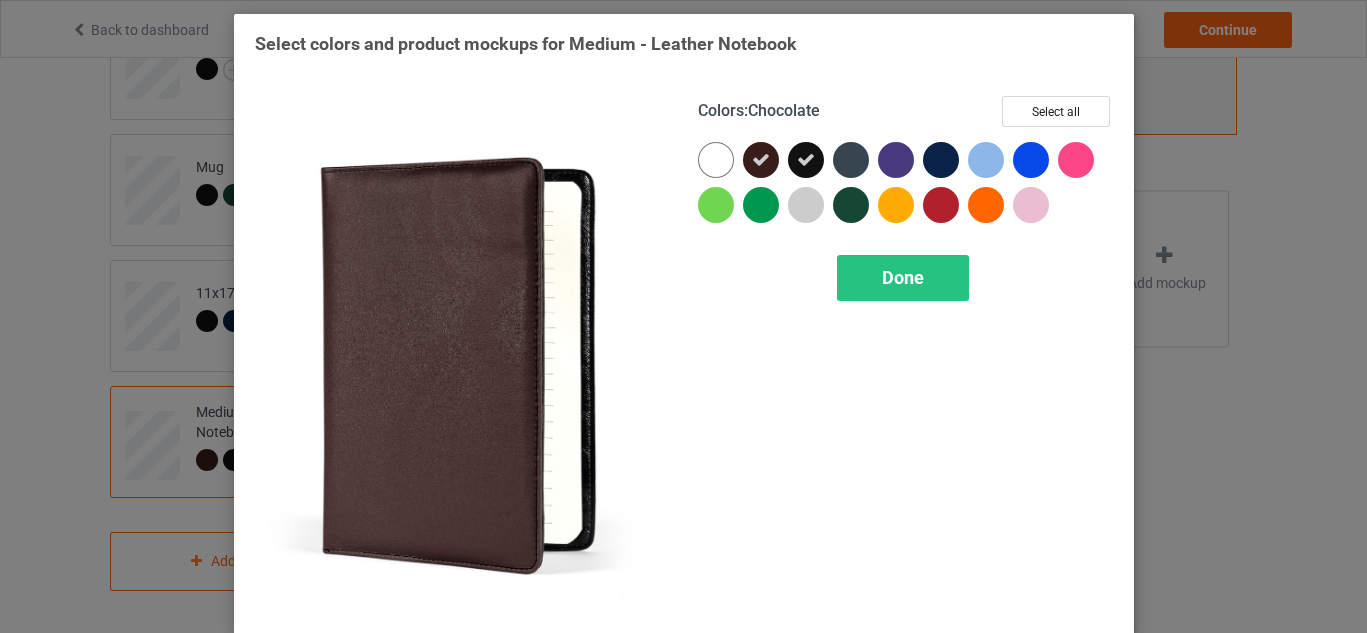 click at bounding box center (761, 160) 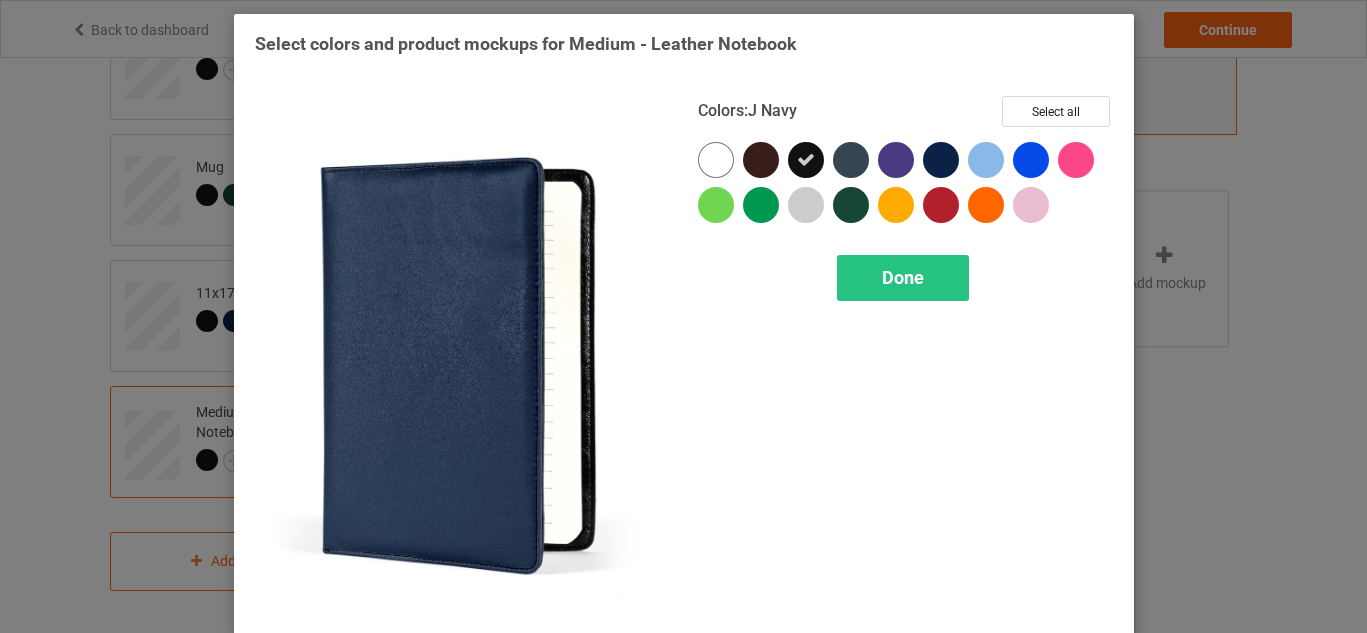 click at bounding box center (941, 160) 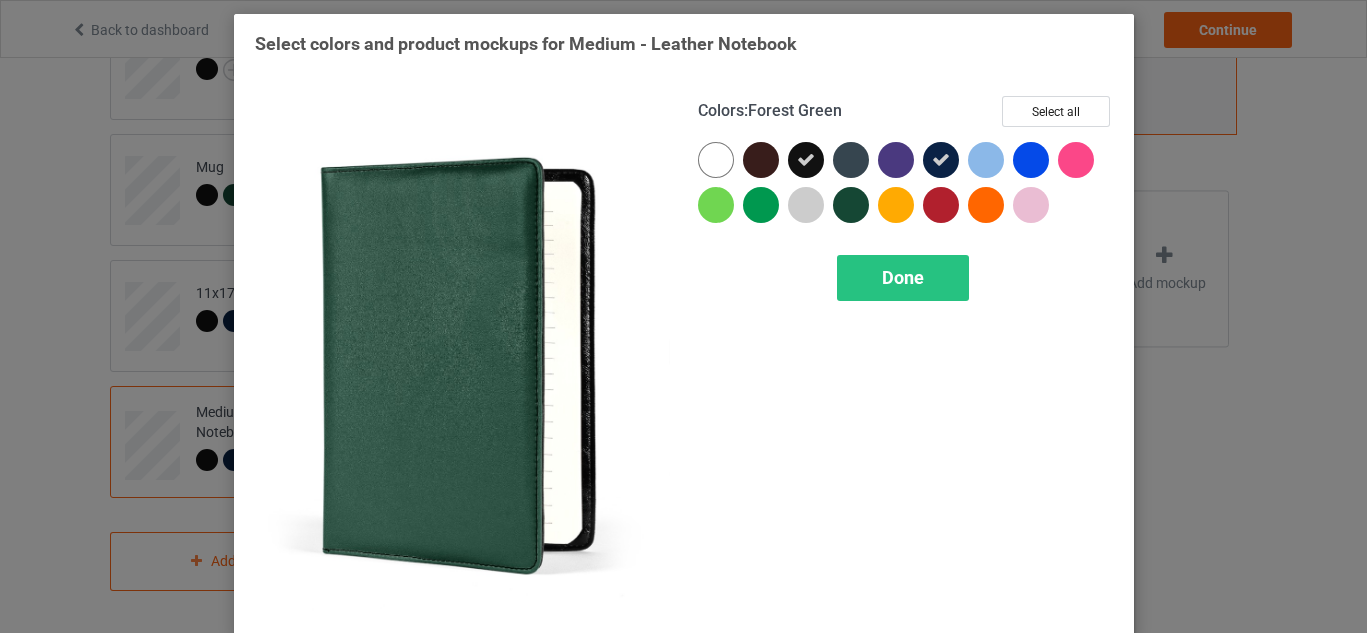 click at bounding box center (851, 205) 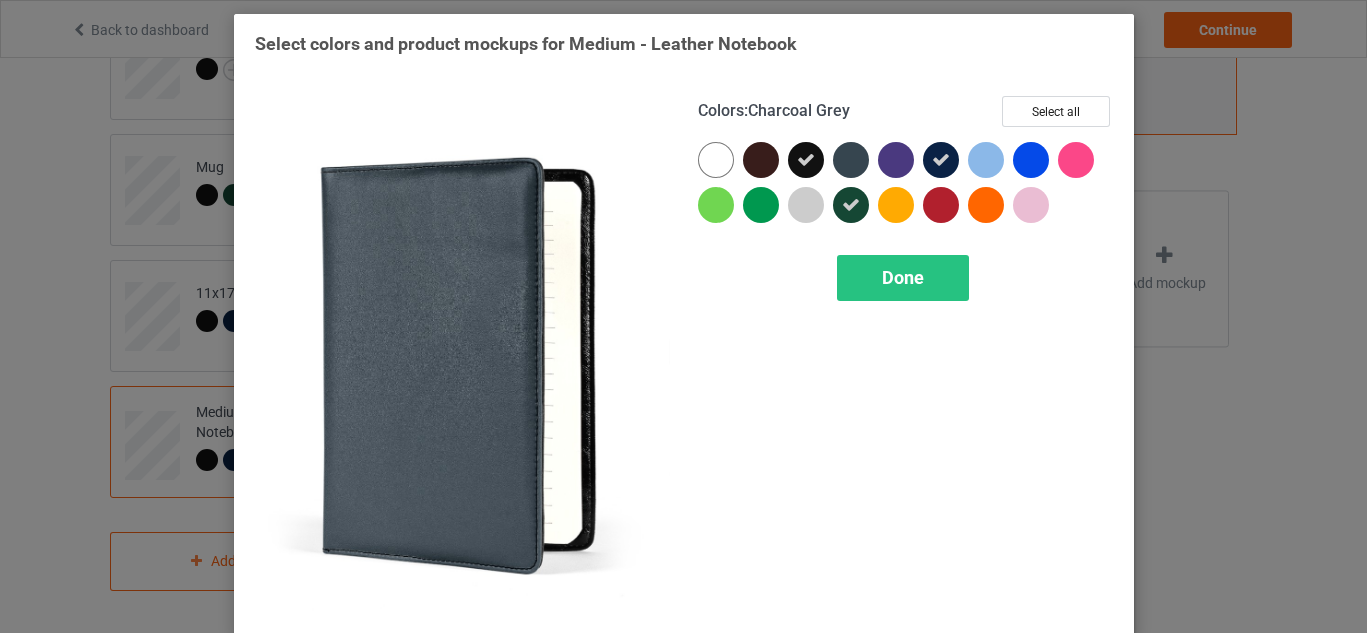 click at bounding box center (851, 160) 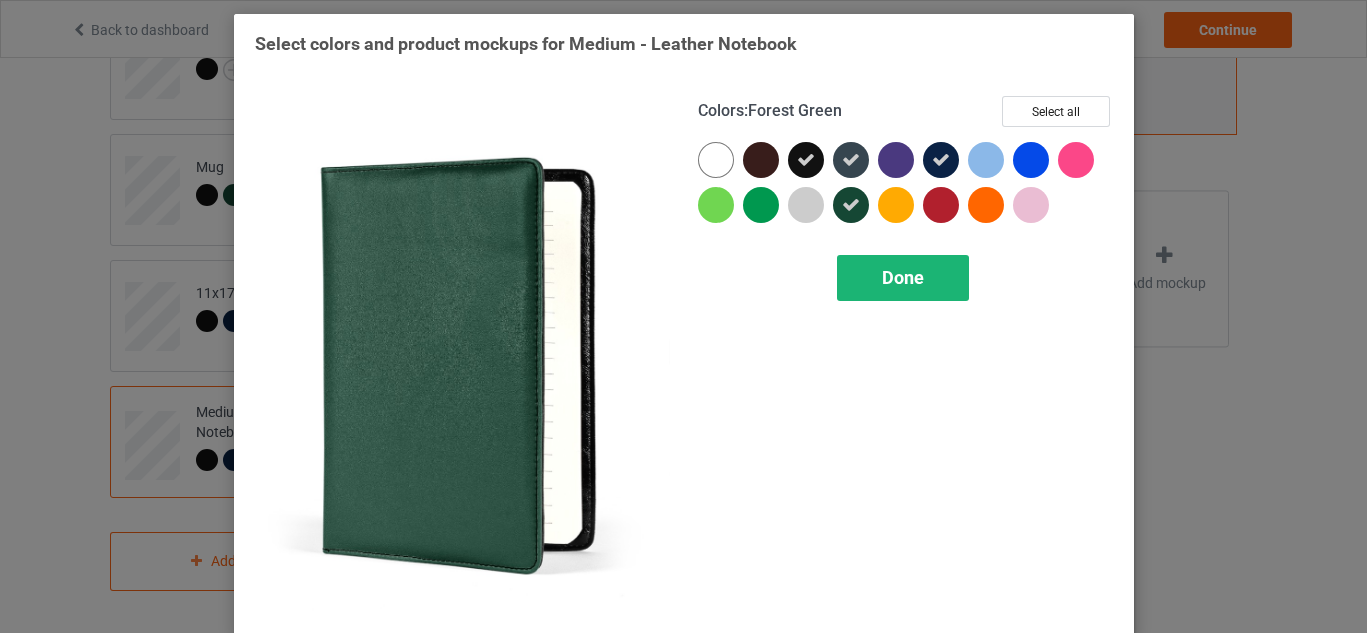 click on "Done" at bounding box center [903, 278] 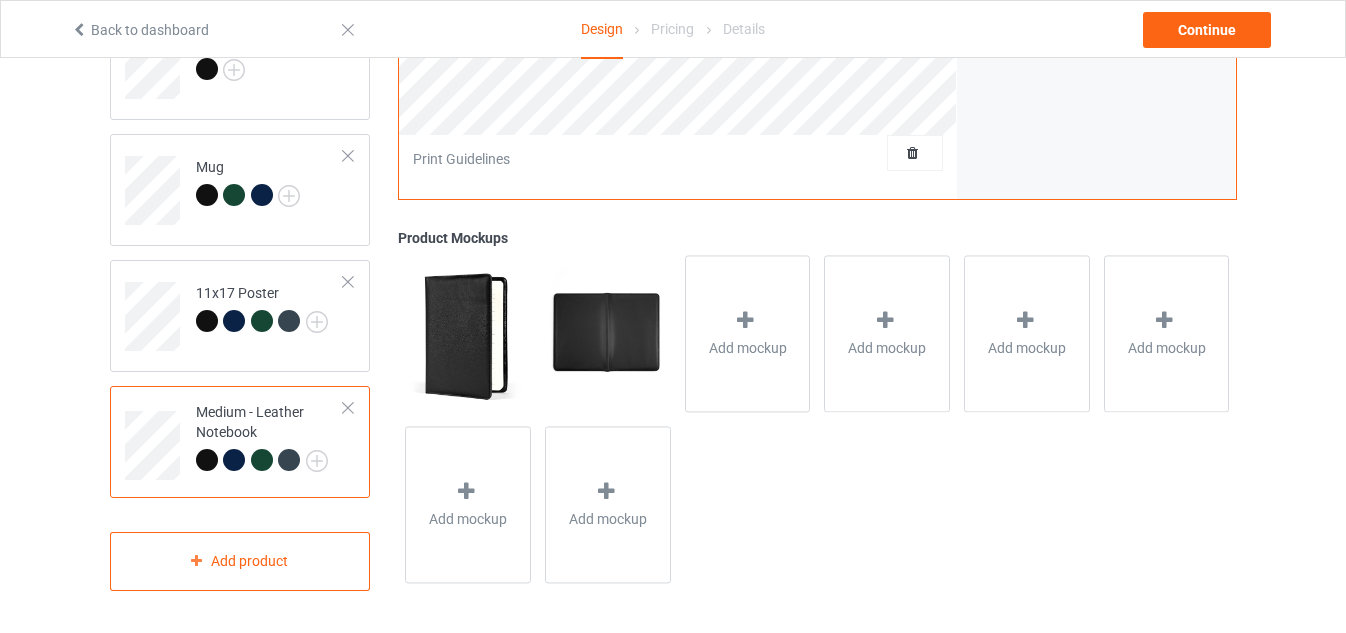 click at bounding box center (207, 460) 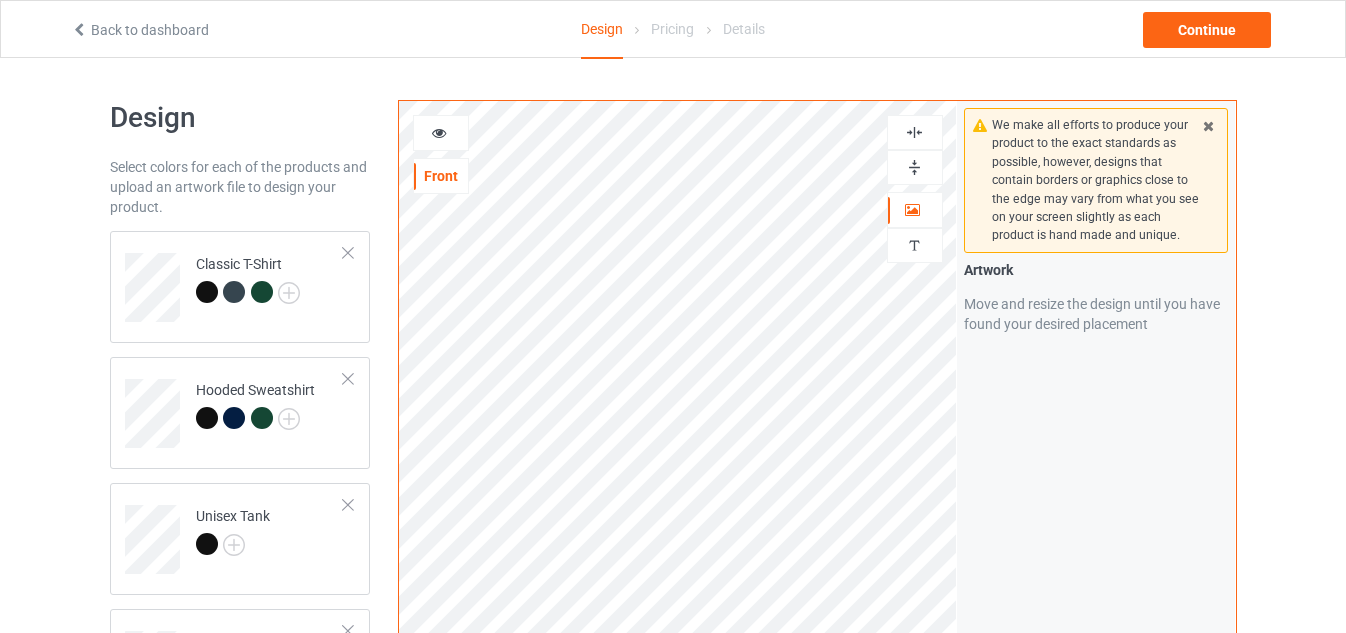 scroll, scrollTop: 125, scrollLeft: 0, axis: vertical 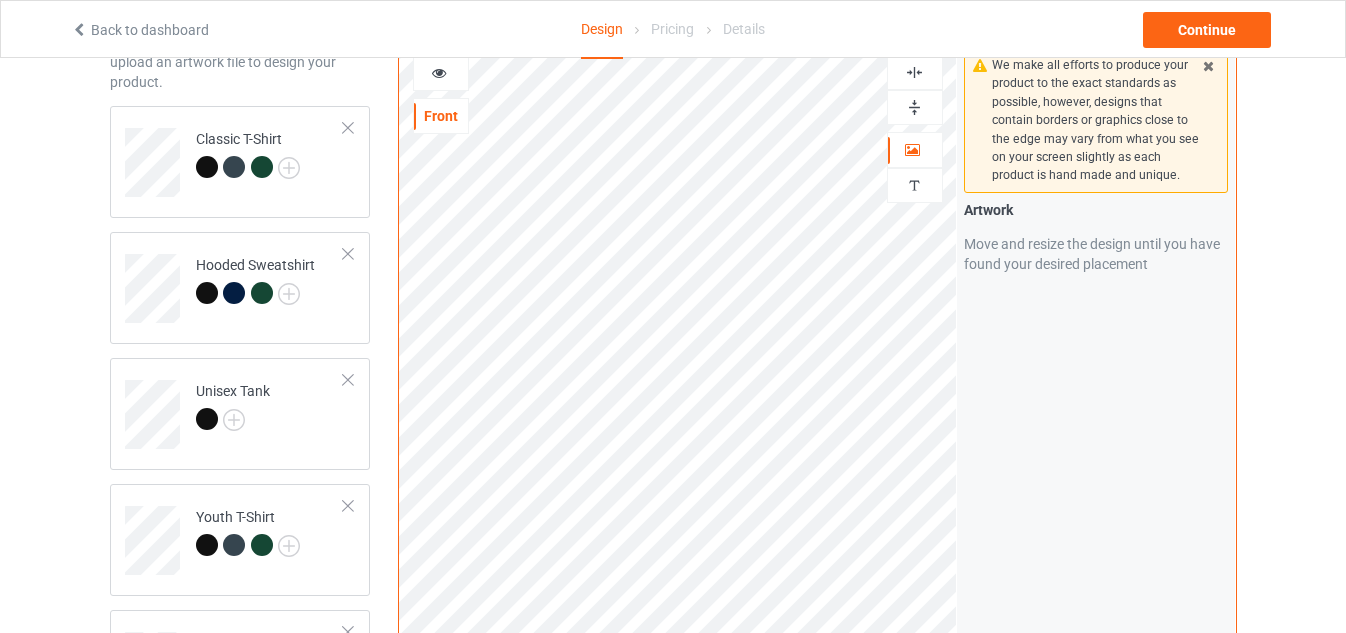 click at bounding box center [439, 70] 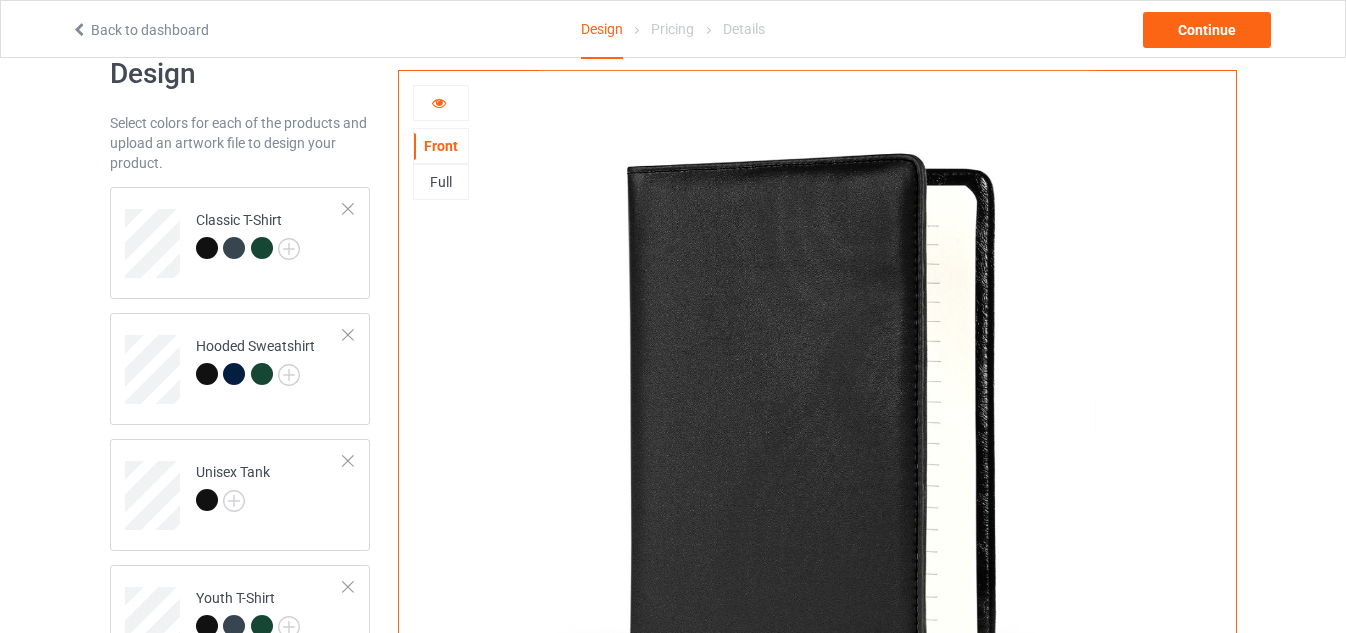 scroll, scrollTop: 0, scrollLeft: 0, axis: both 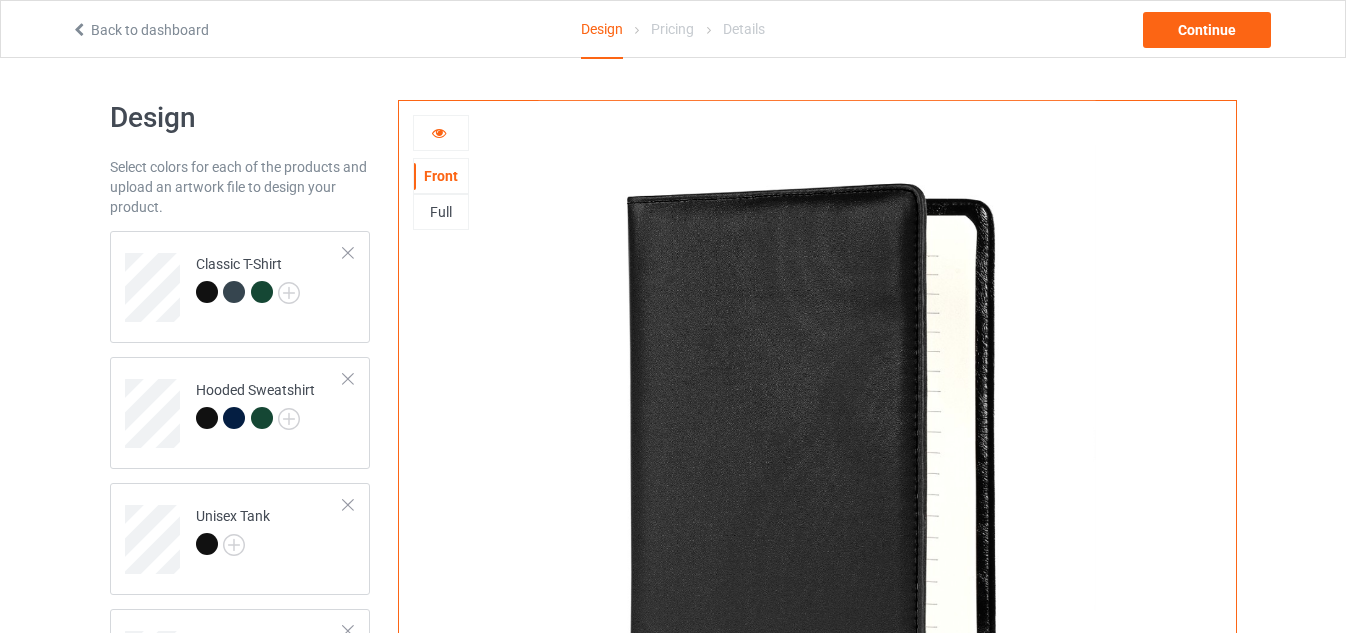 click on "Full" at bounding box center [441, 212] 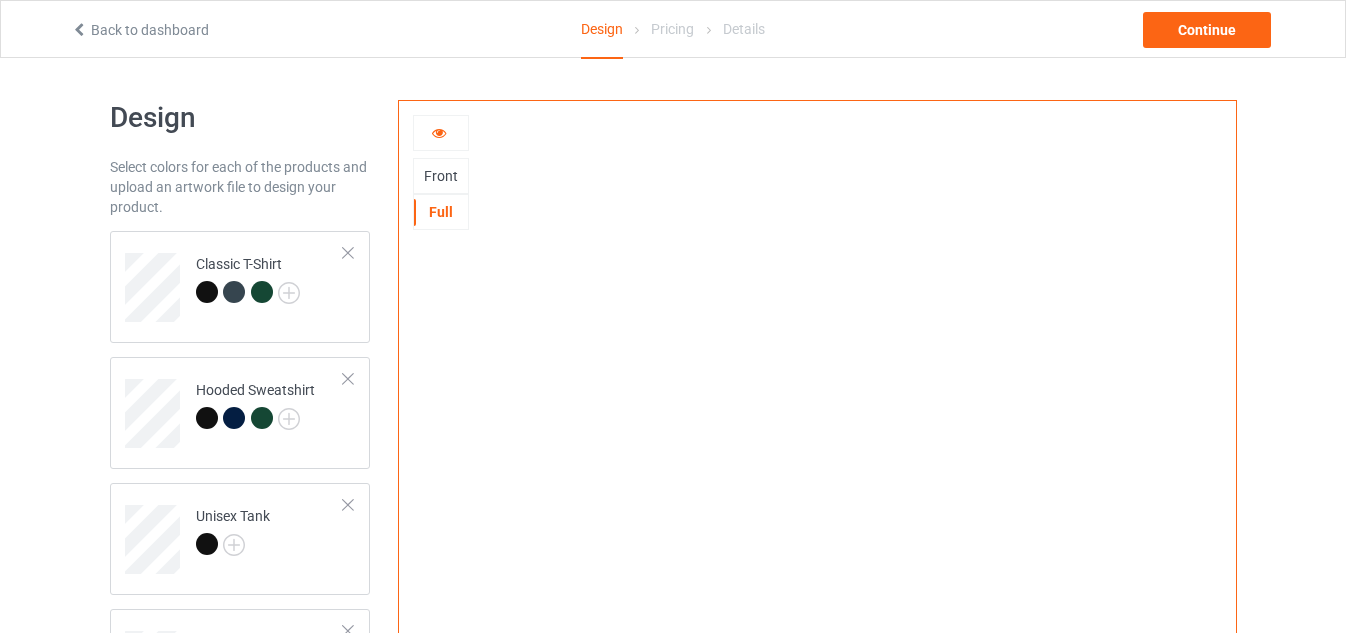 click at bounding box center (439, 130) 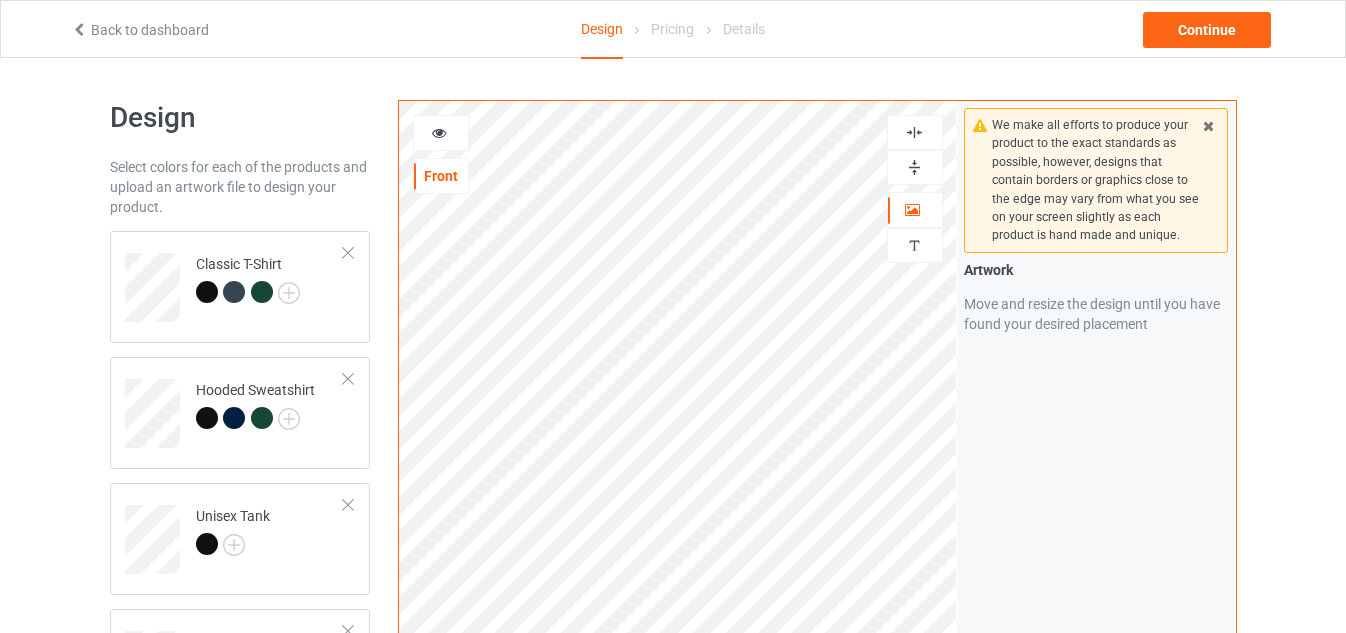 click at bounding box center [439, 130] 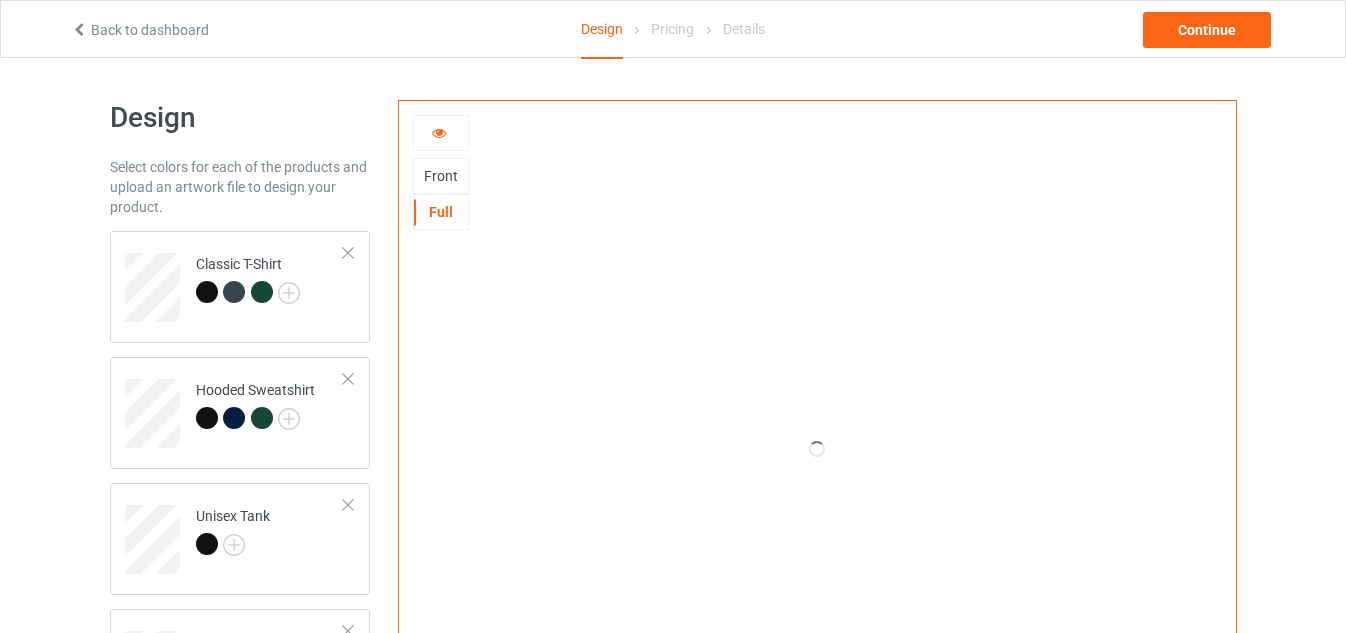 click on "Front" at bounding box center [441, 176] 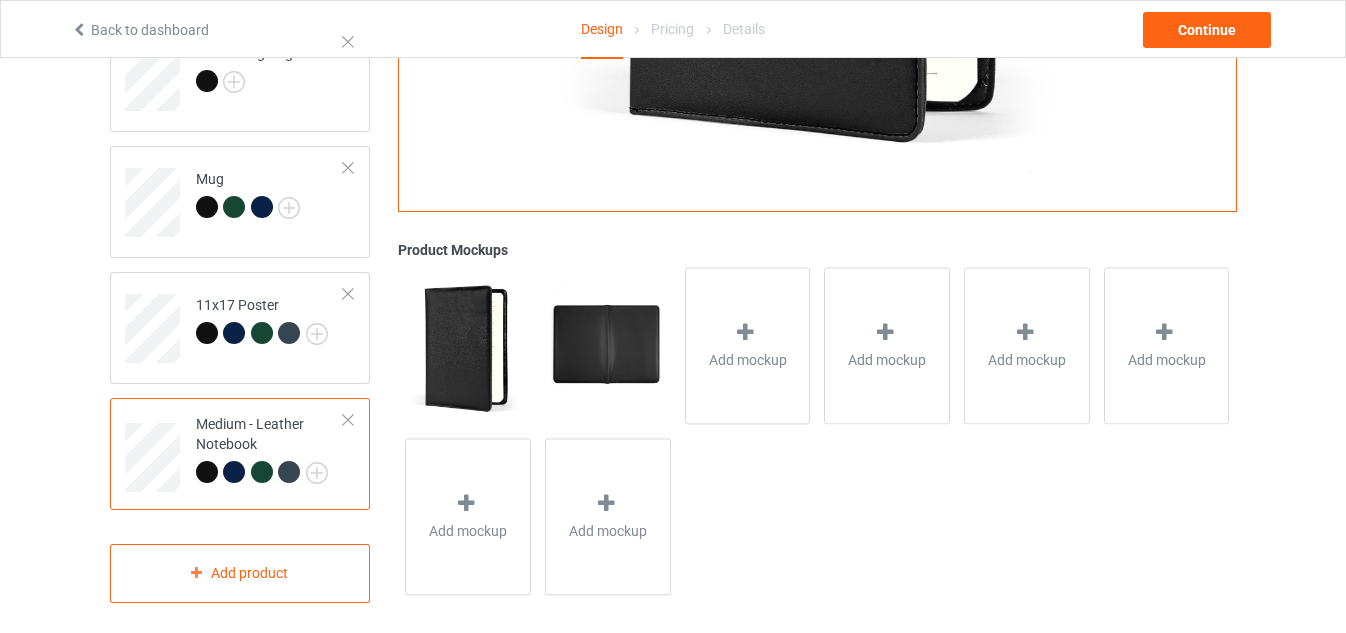scroll, scrollTop: 727, scrollLeft: 0, axis: vertical 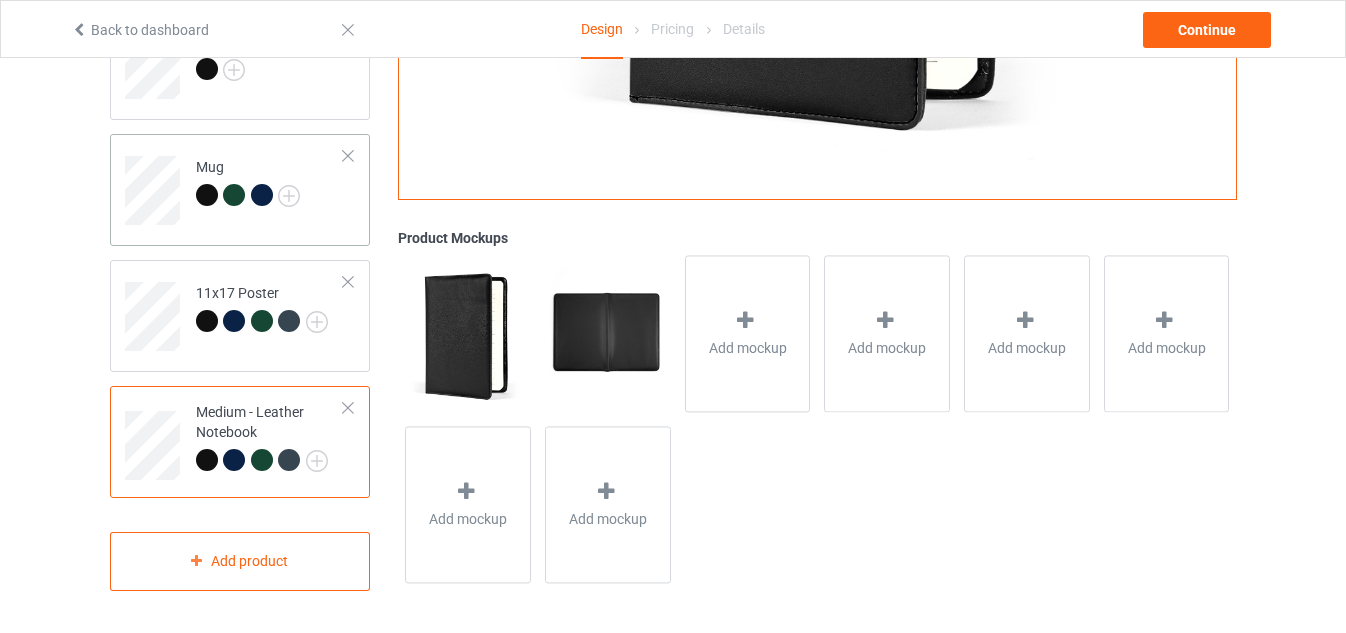 click on "Mug" at bounding box center [270, 183] 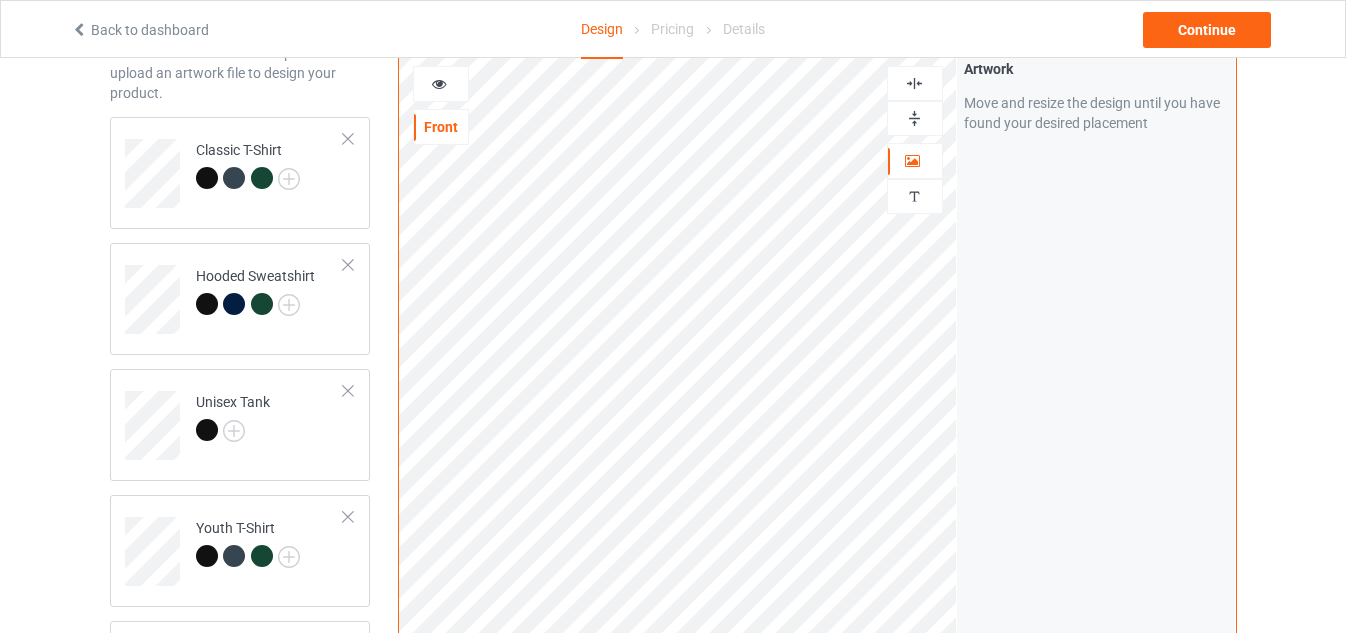 scroll, scrollTop: 0, scrollLeft: 0, axis: both 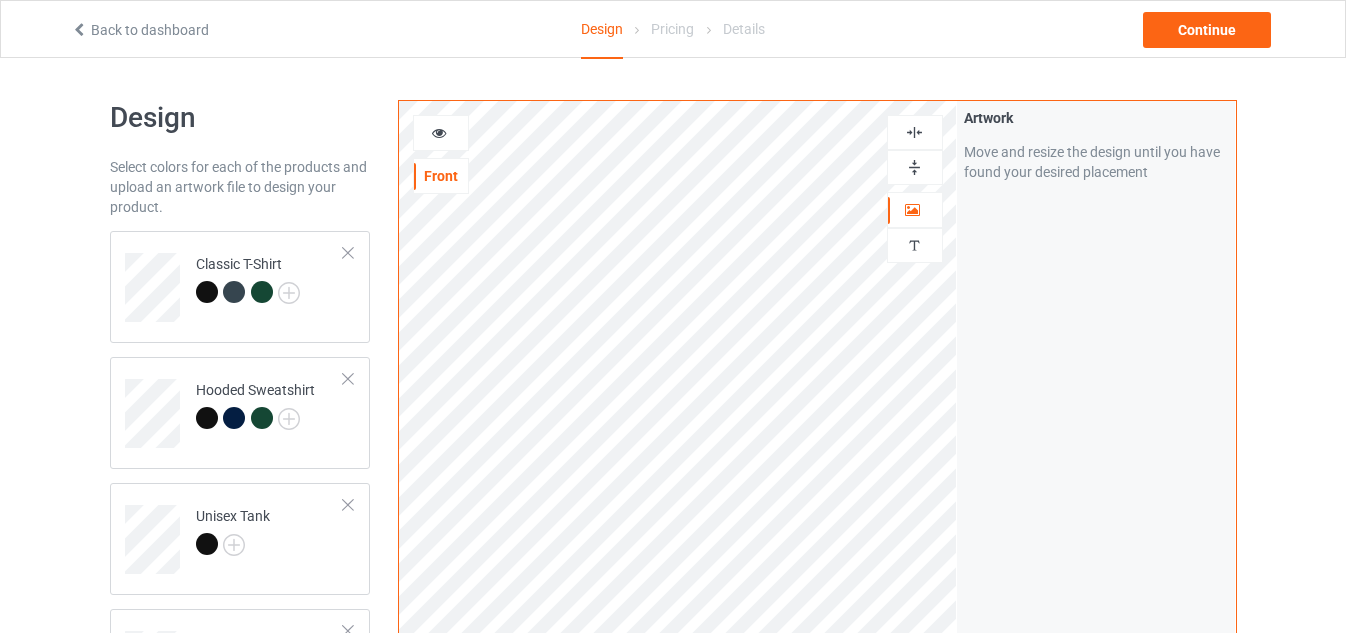 click at bounding box center [439, 130] 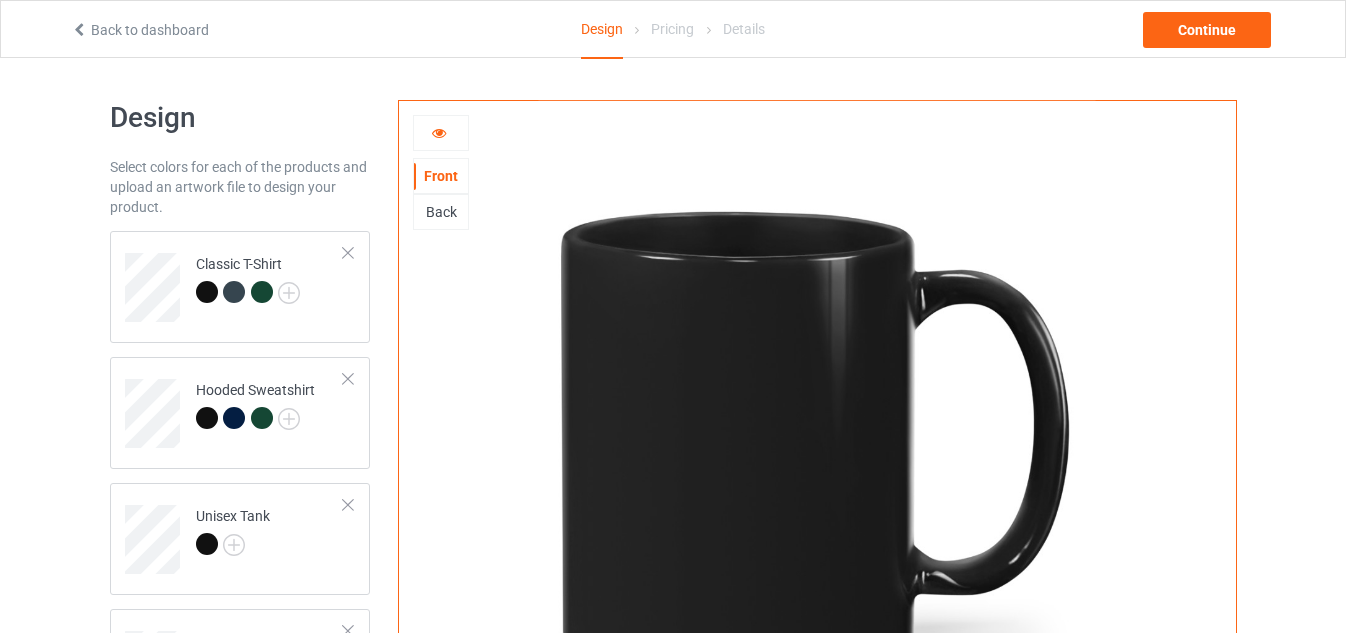 click at bounding box center (439, 130) 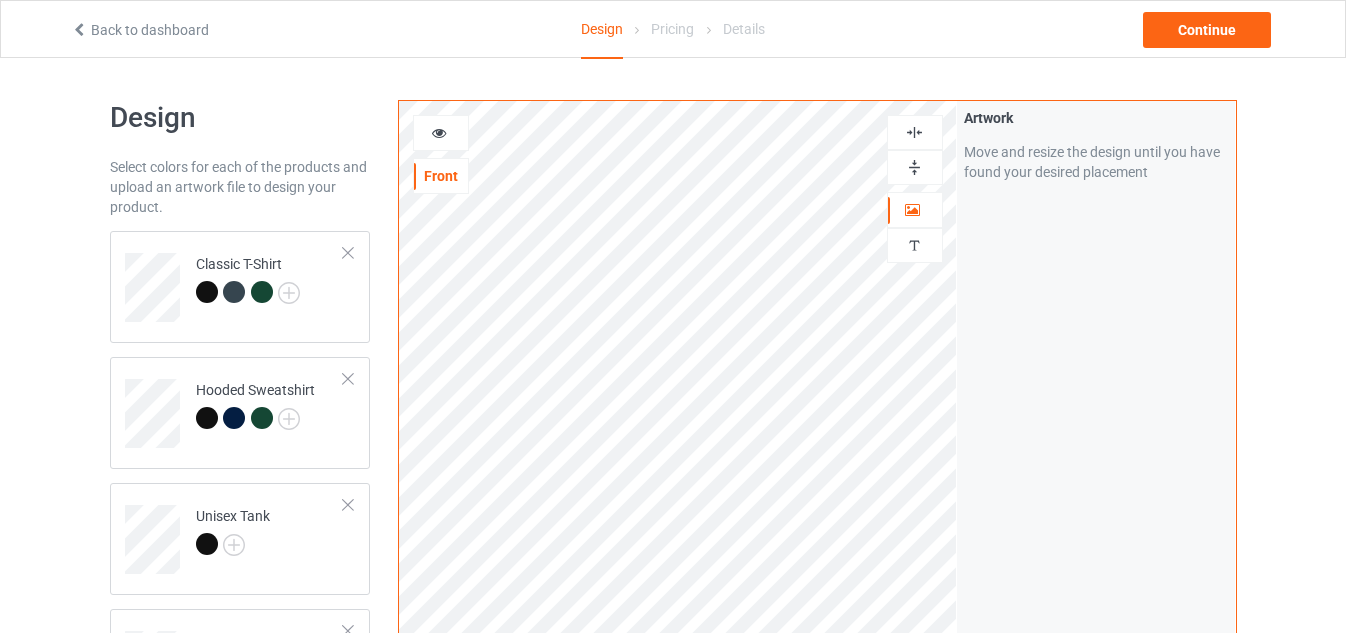 click at bounding box center [439, 130] 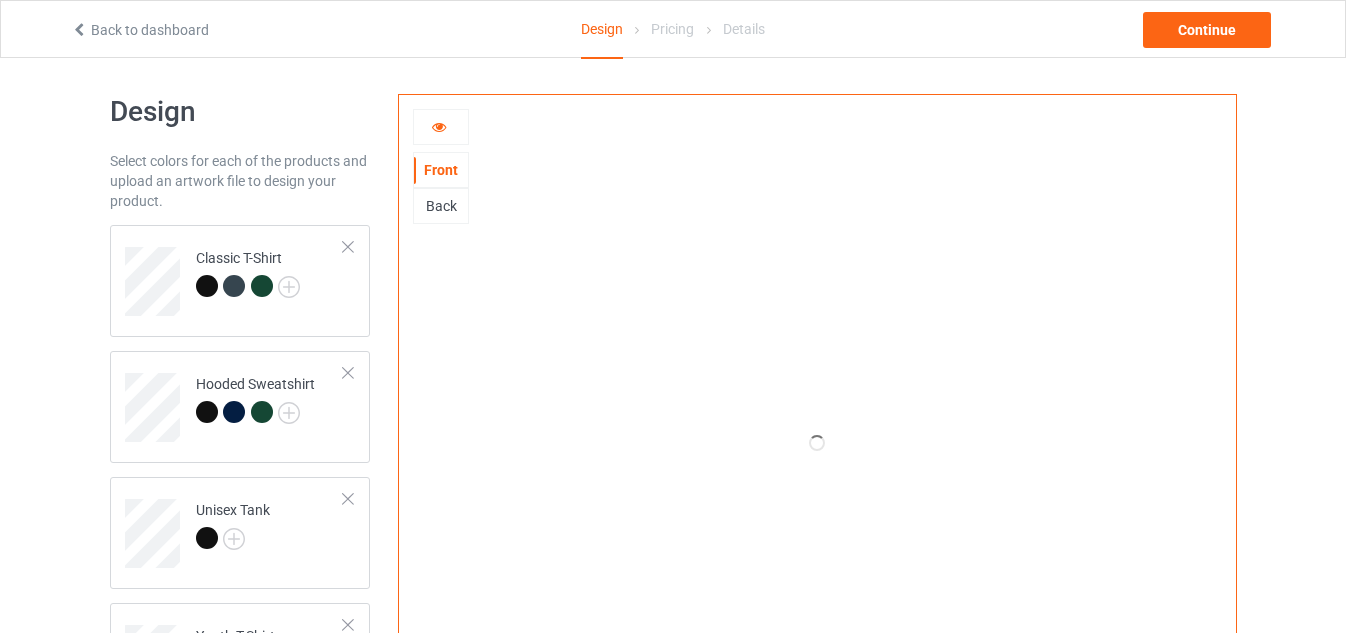 scroll, scrollTop: 0, scrollLeft: 0, axis: both 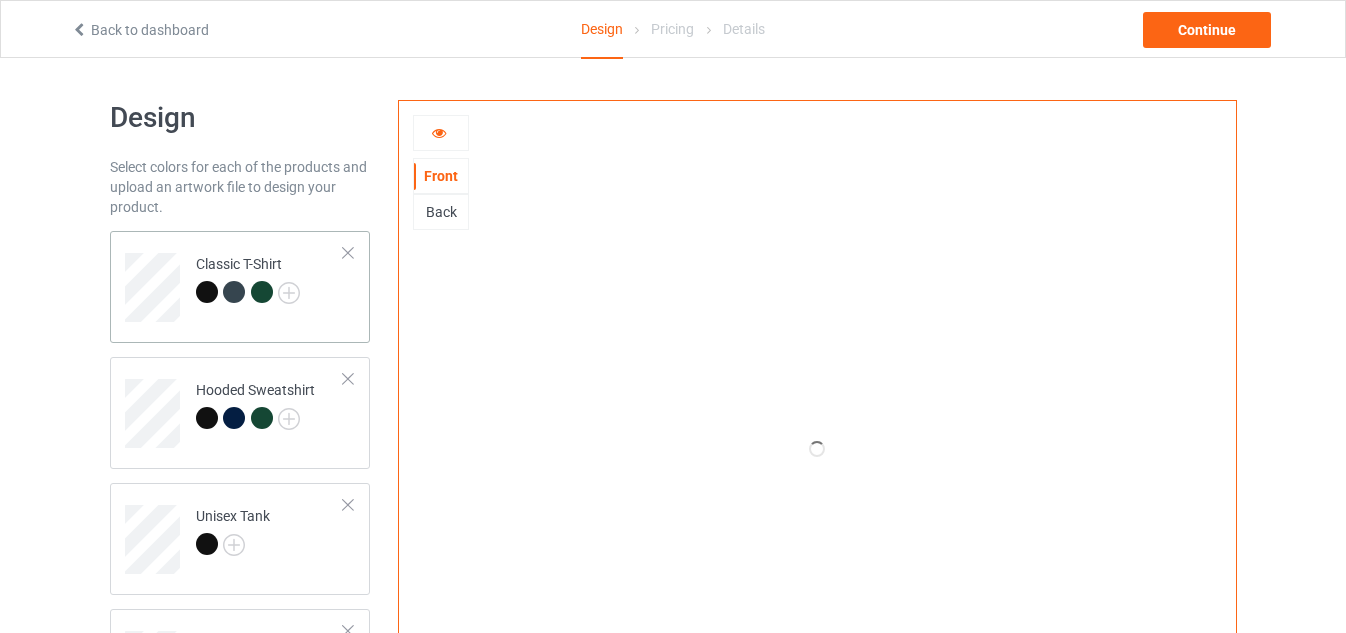 click on "Classic T-Shirt" at bounding box center (270, 280) 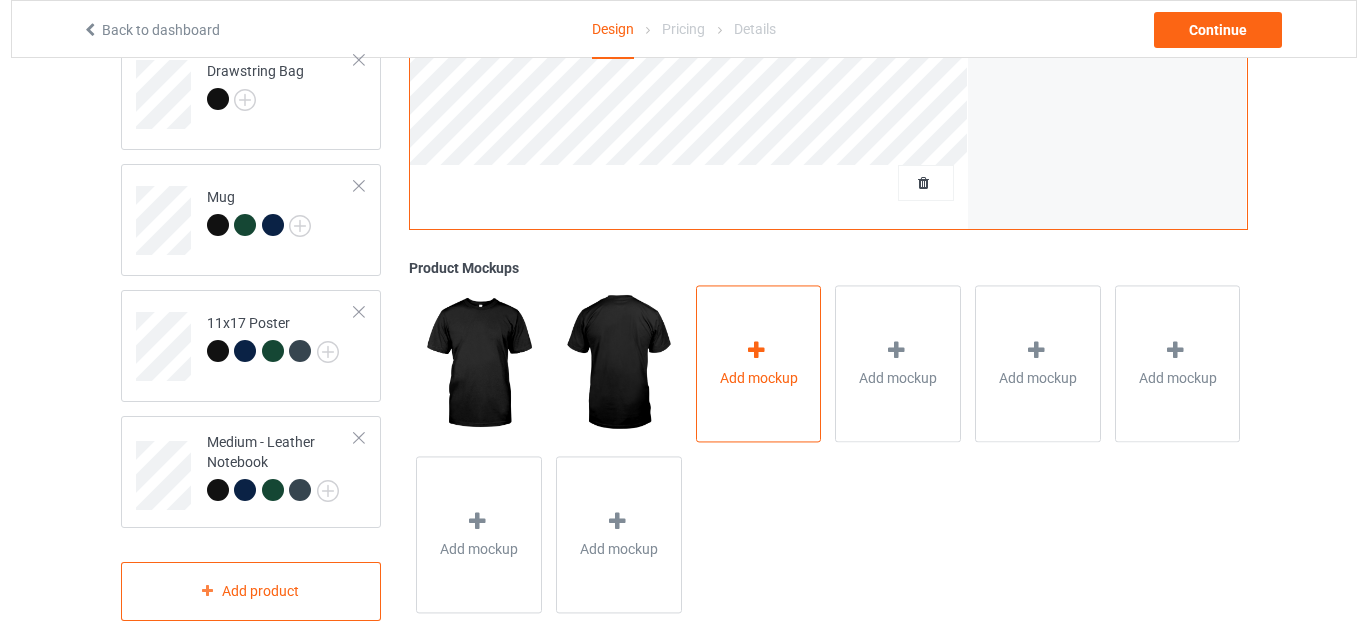 scroll, scrollTop: 727, scrollLeft: 0, axis: vertical 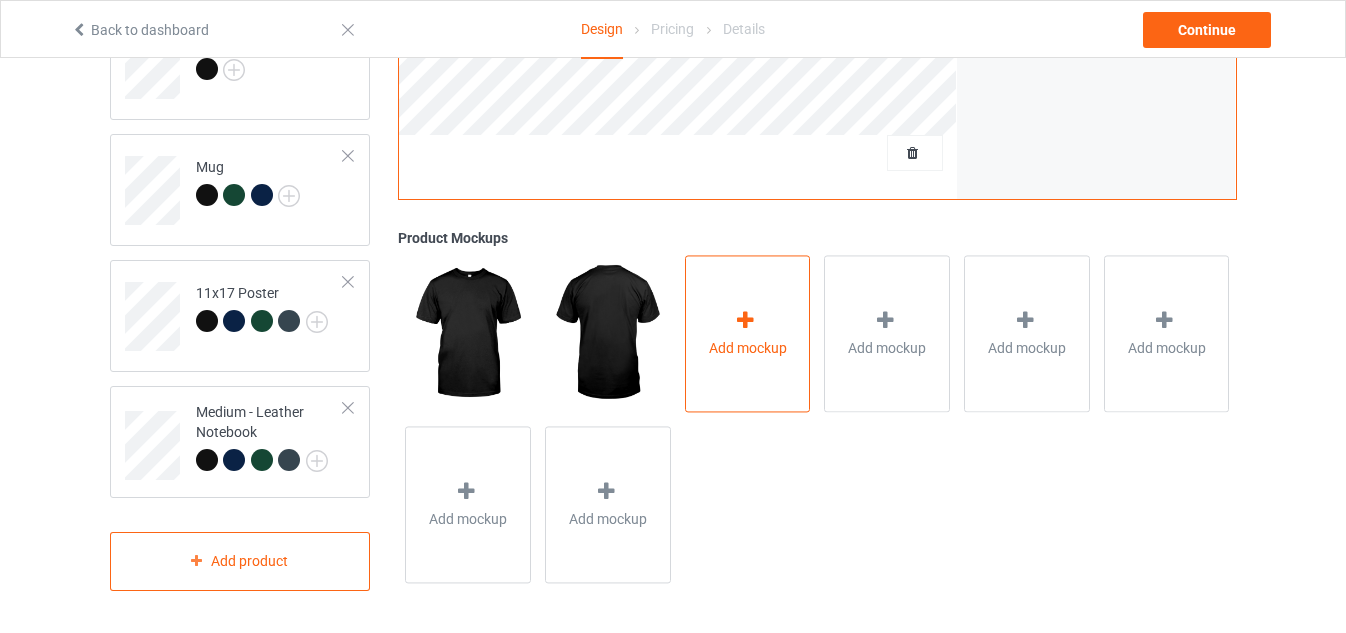 click on "Add mockup" at bounding box center (748, 334) 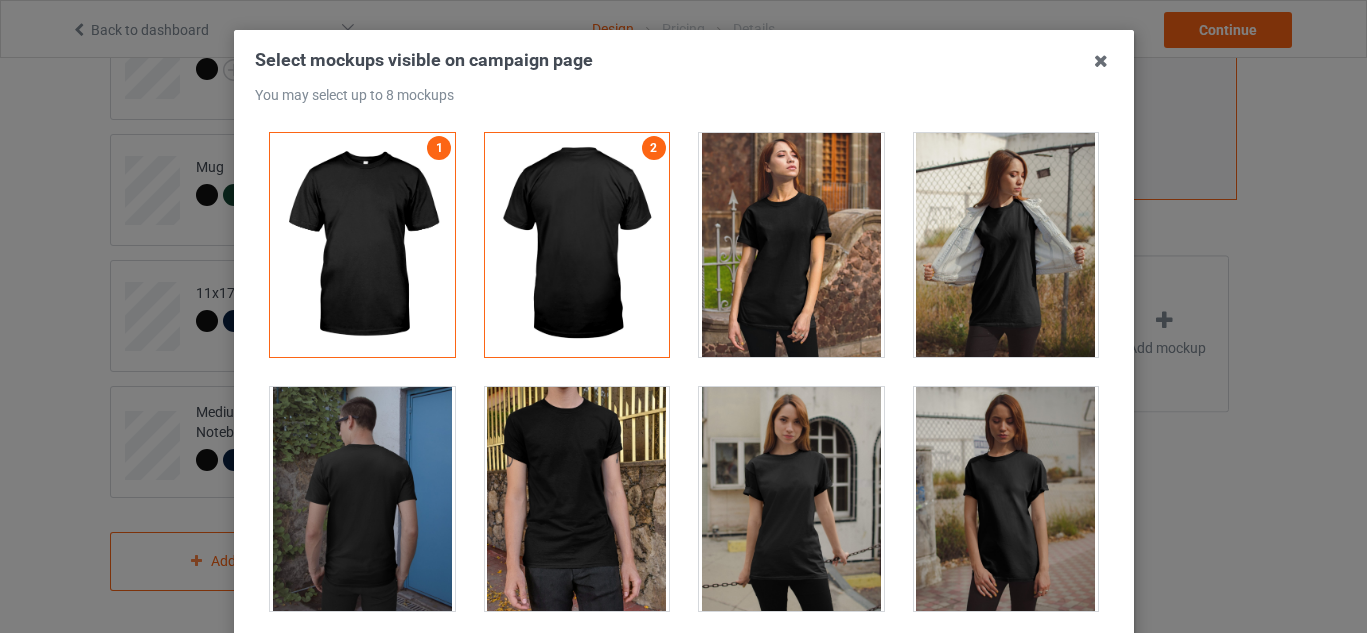 scroll, scrollTop: 126, scrollLeft: 0, axis: vertical 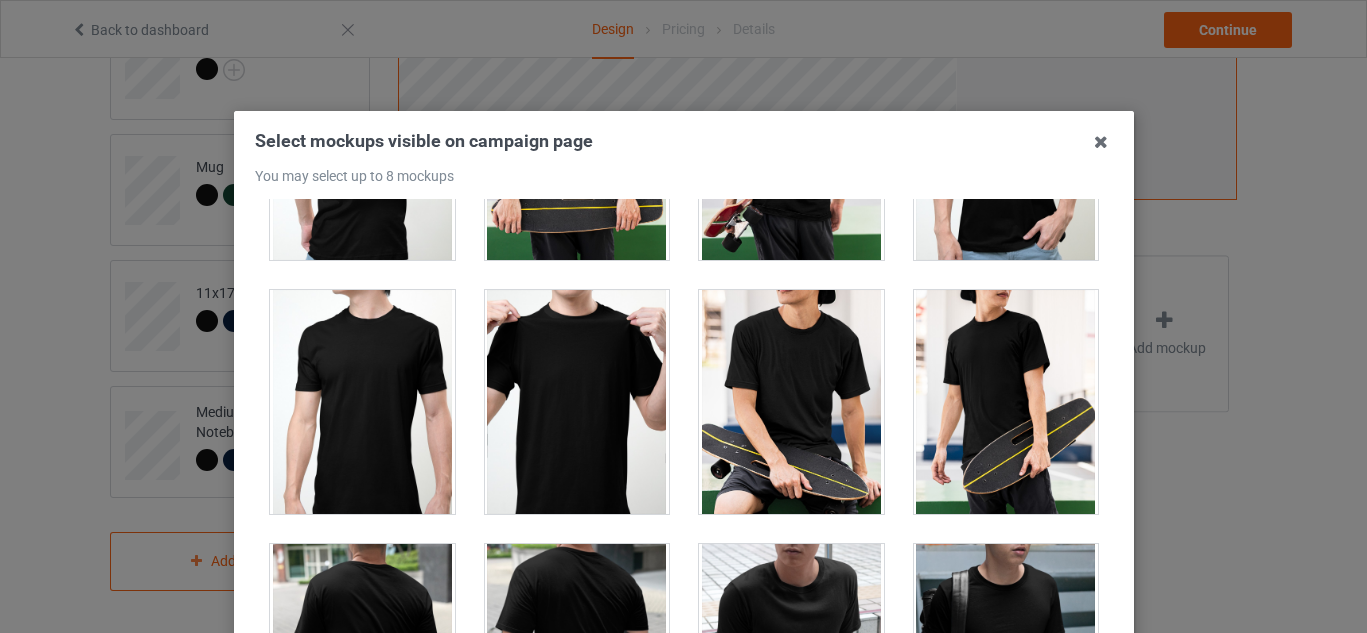 click at bounding box center (791, 402) 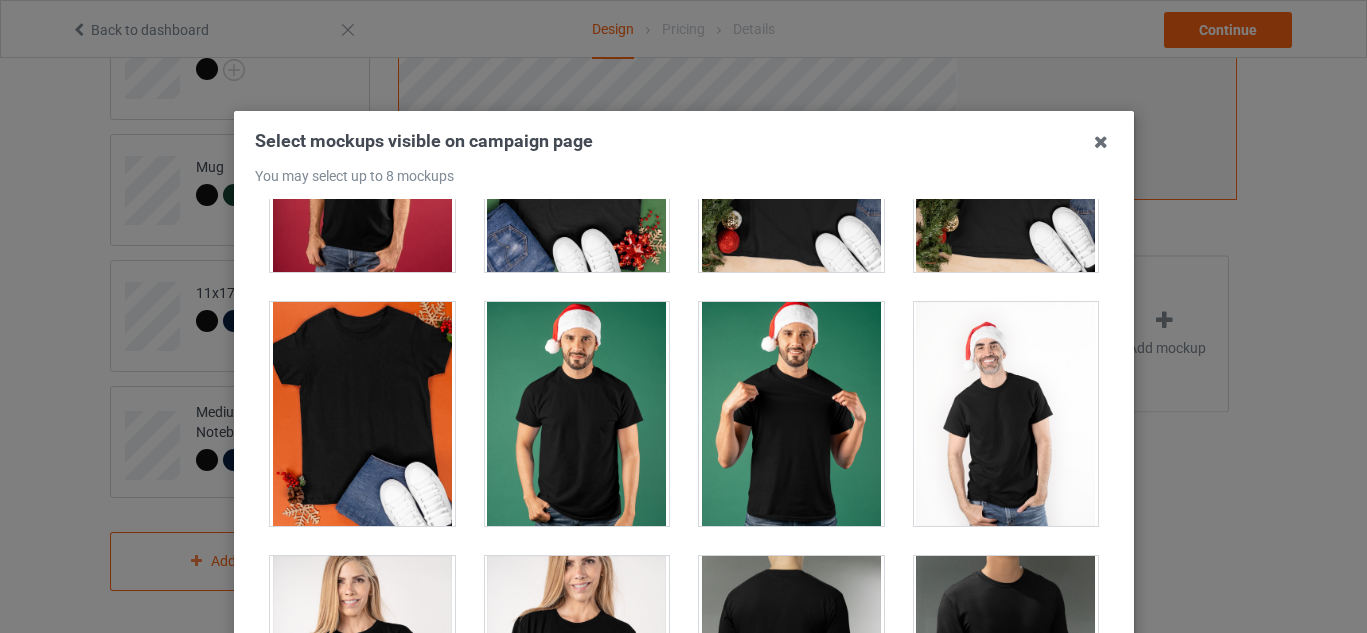 scroll, scrollTop: 3250, scrollLeft: 0, axis: vertical 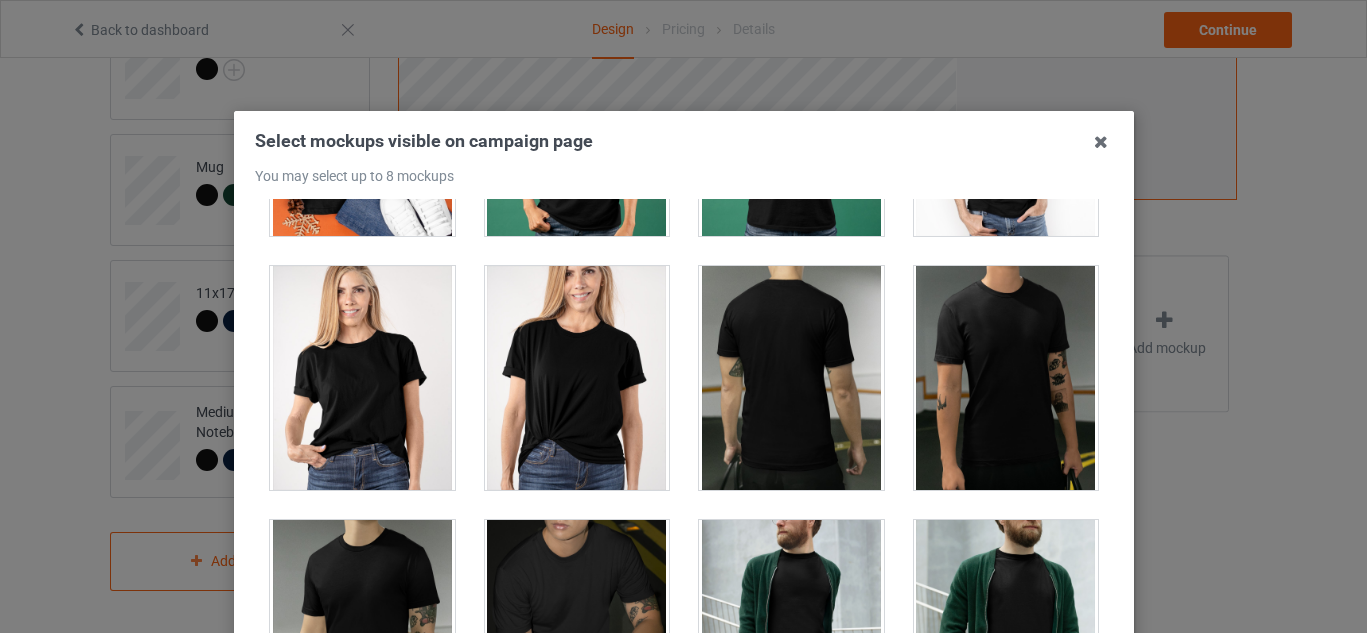 click at bounding box center [576, 378] 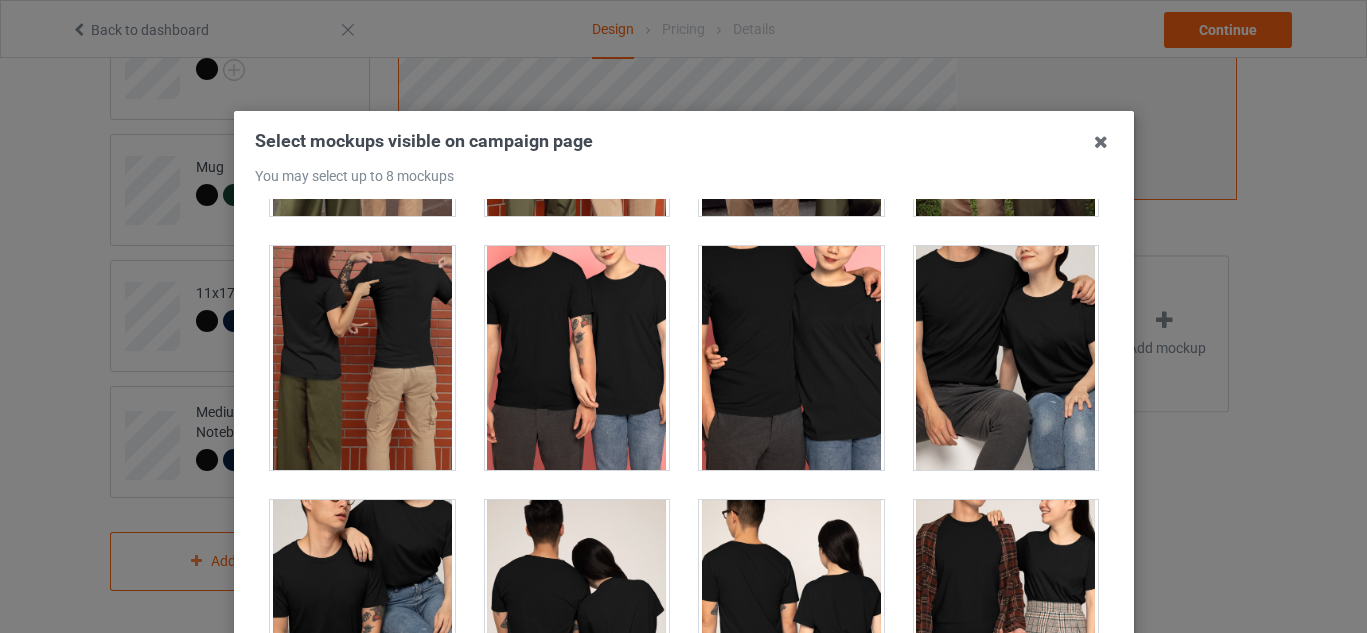 scroll, scrollTop: 7375, scrollLeft: 0, axis: vertical 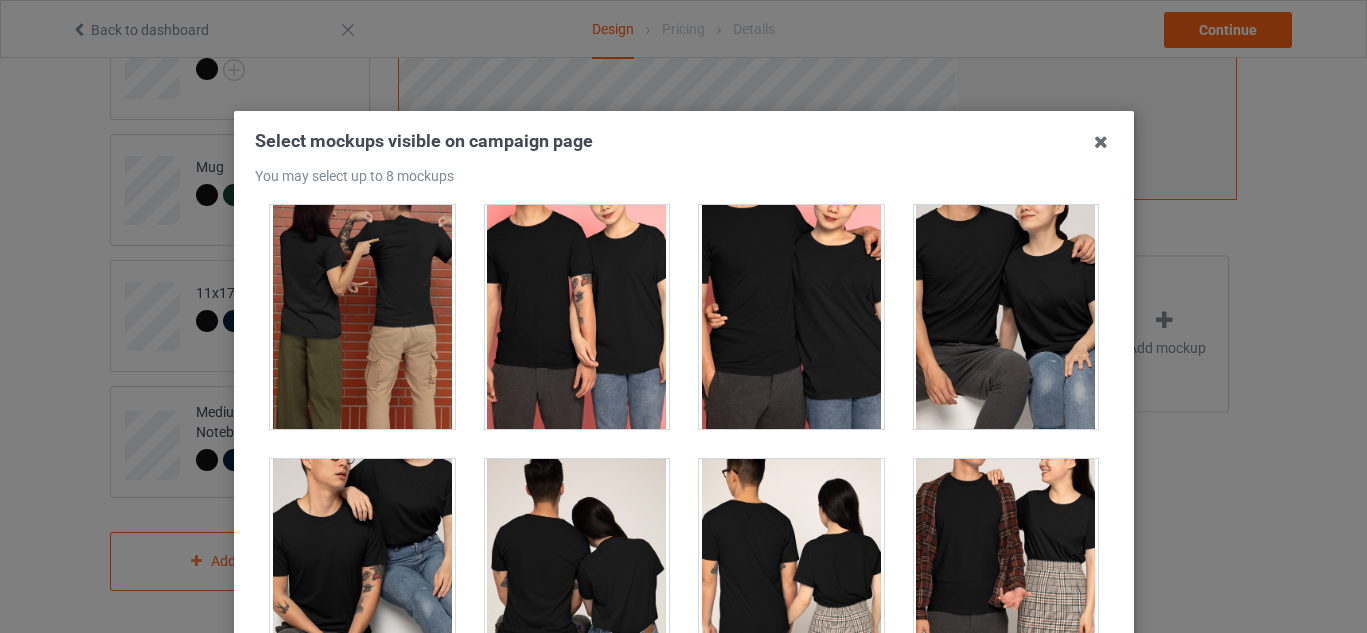 click at bounding box center (1005, 317) 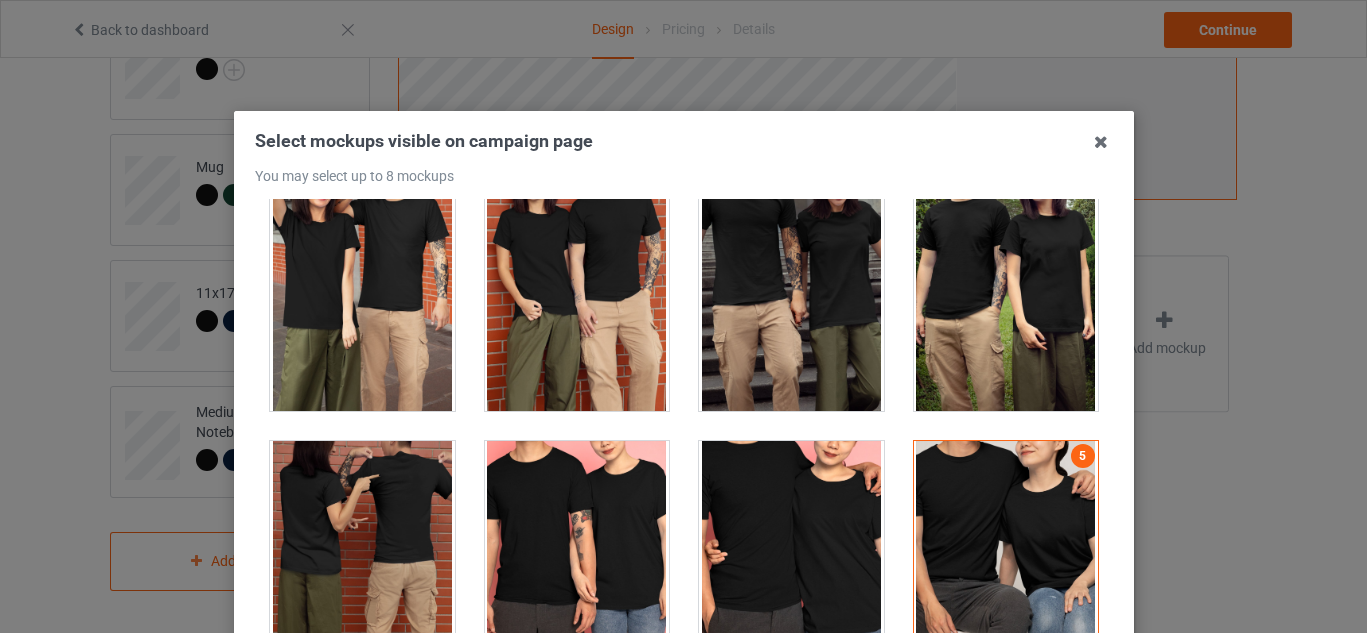 scroll, scrollTop: 7000, scrollLeft: 0, axis: vertical 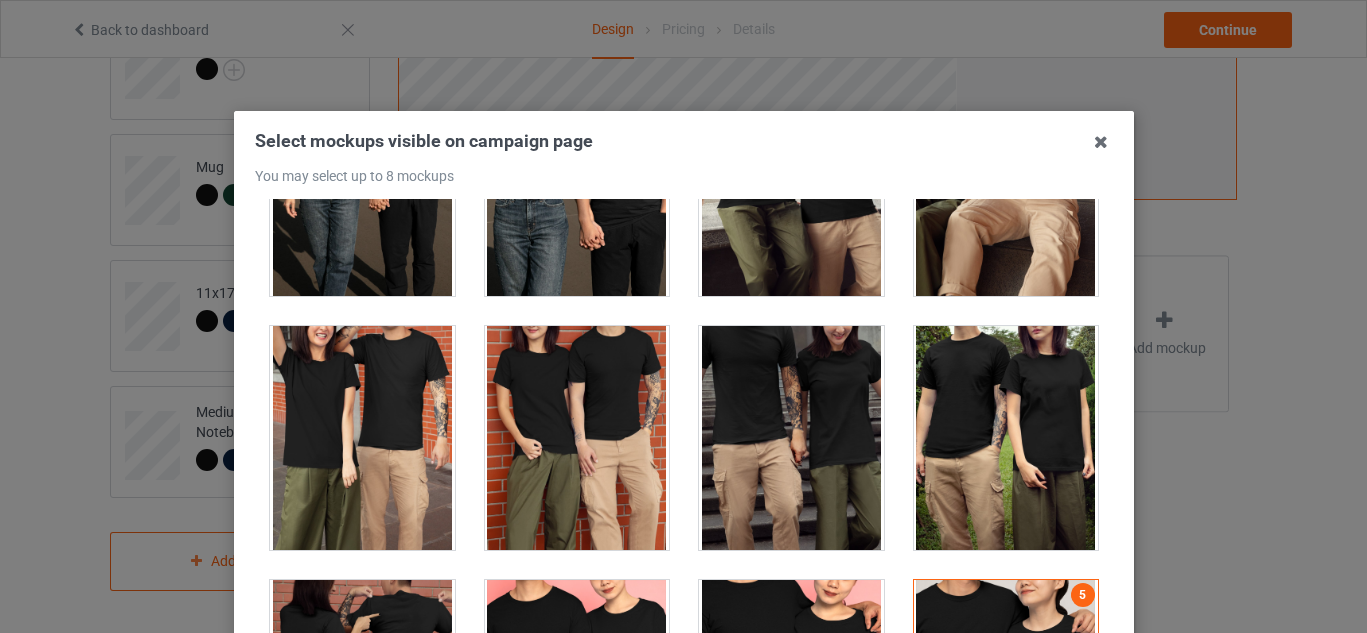 click at bounding box center [1005, 438] 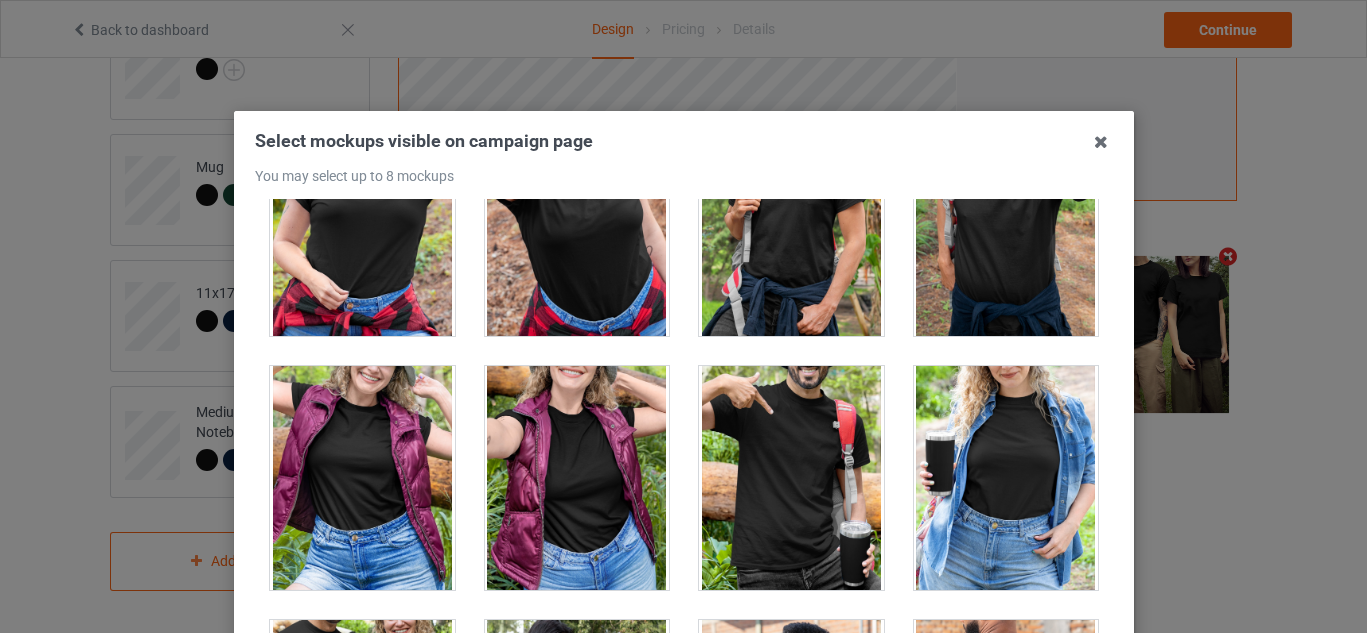 scroll, scrollTop: 22750, scrollLeft: 0, axis: vertical 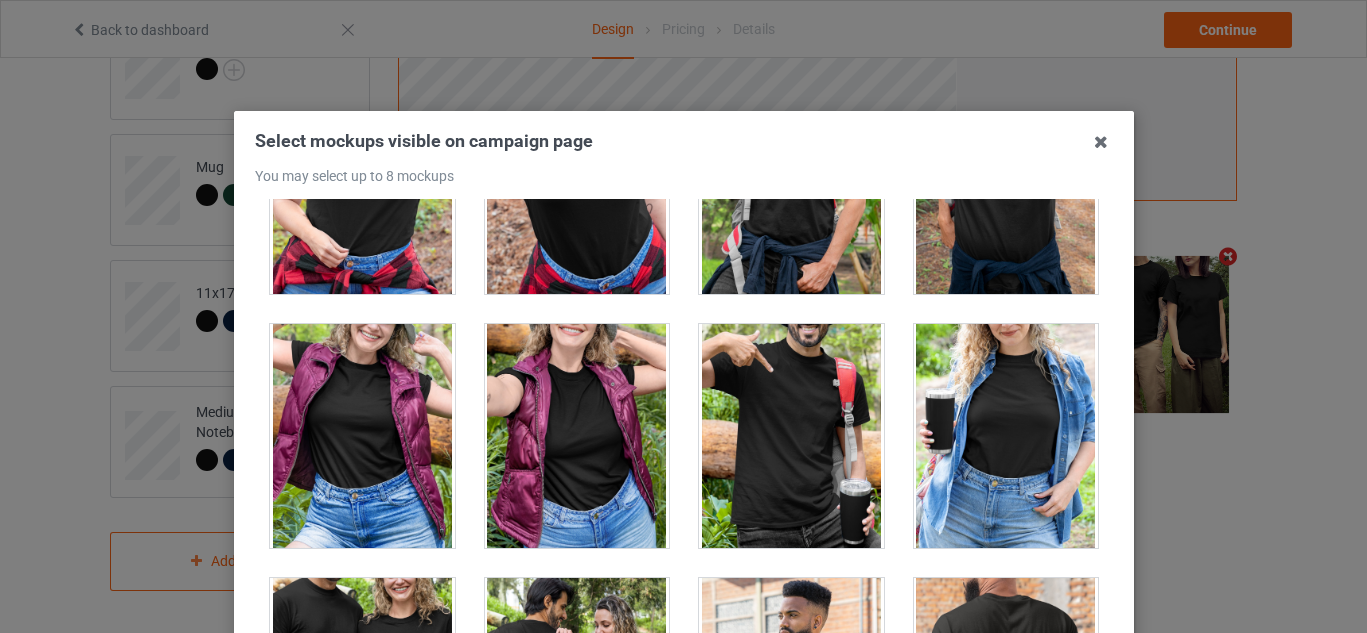 click at bounding box center [362, 436] 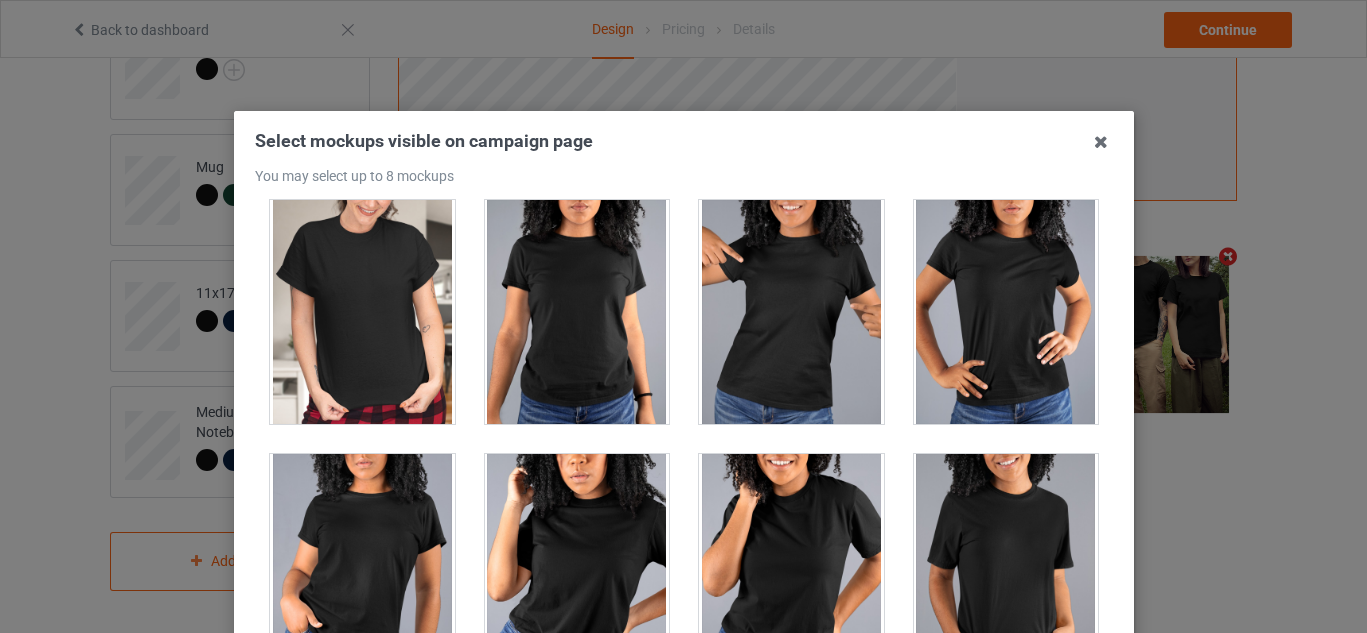 scroll, scrollTop: 26250, scrollLeft: 0, axis: vertical 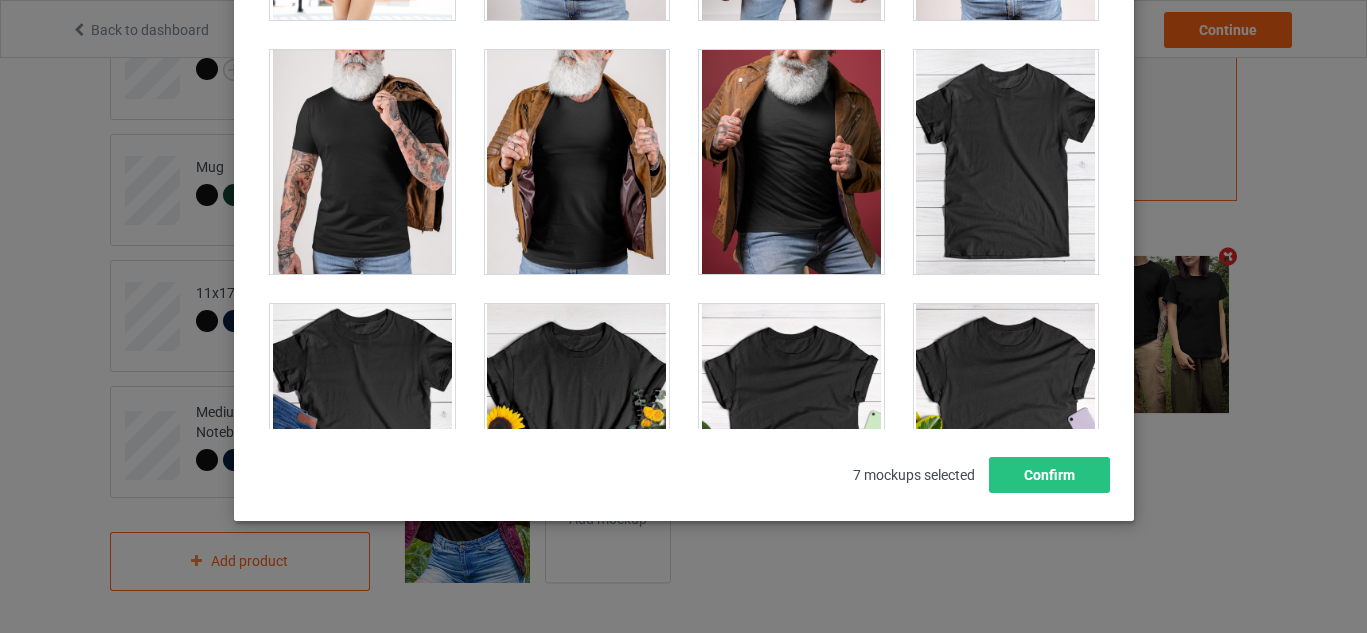 click at bounding box center [1005, 162] 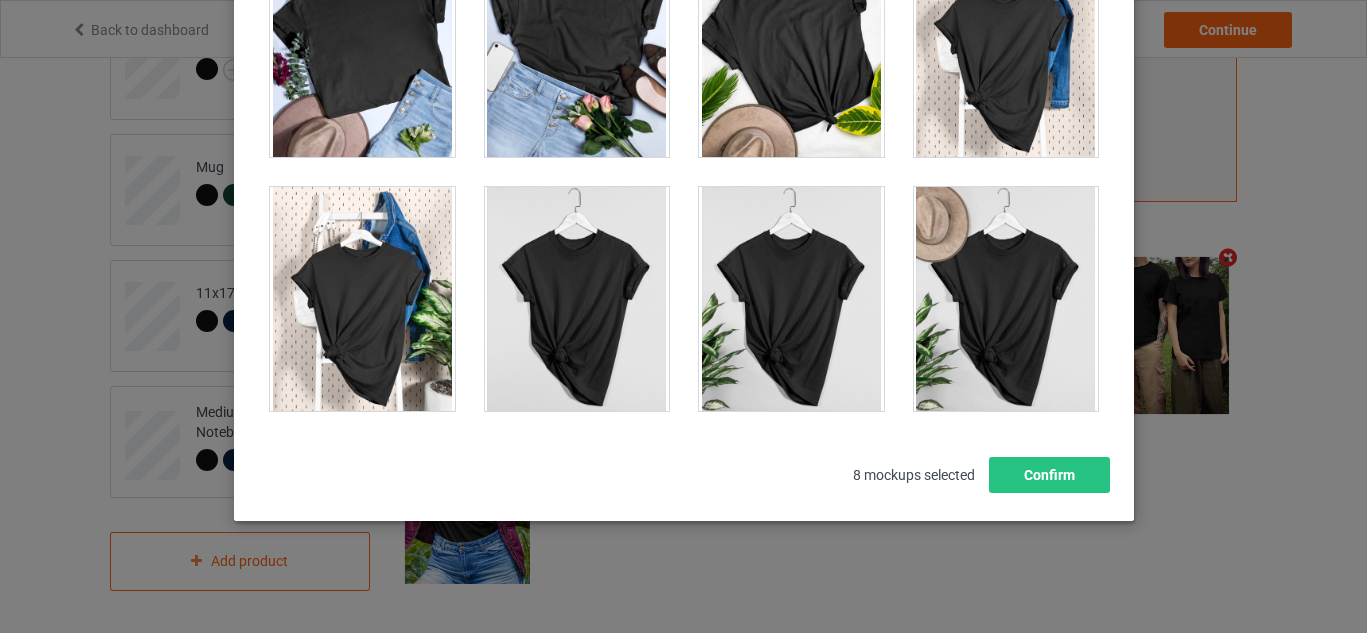 scroll, scrollTop: 28703, scrollLeft: 0, axis: vertical 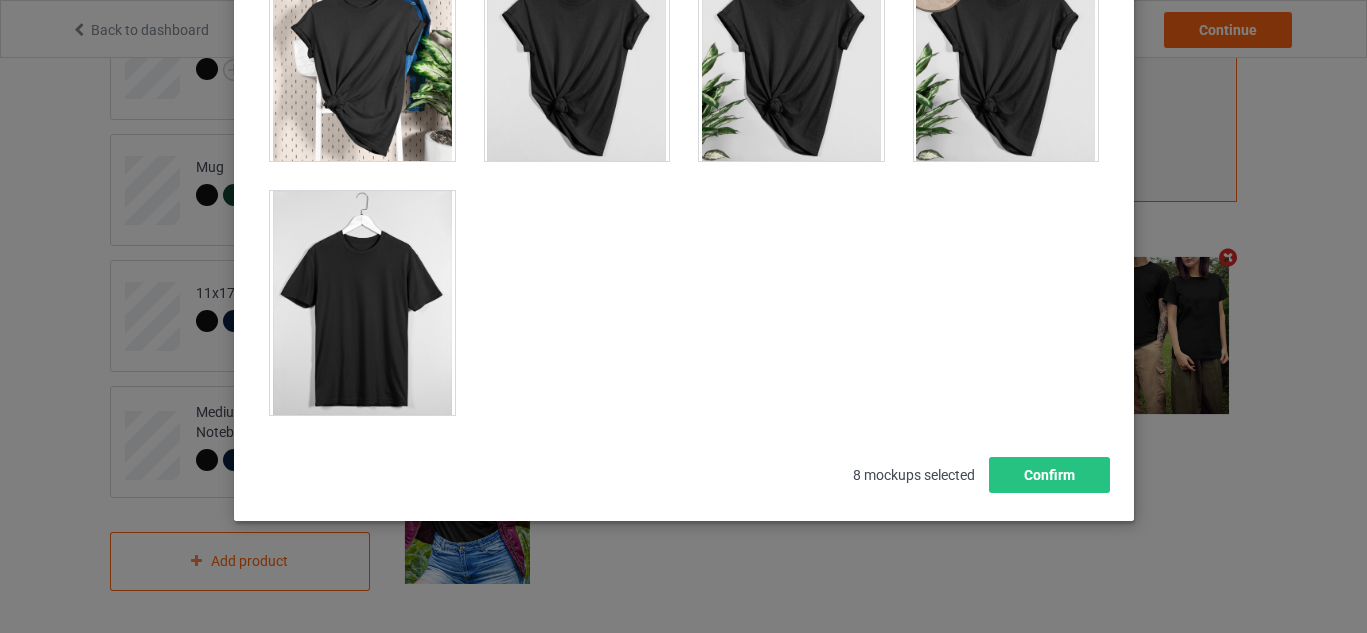 click at bounding box center [362, 303] 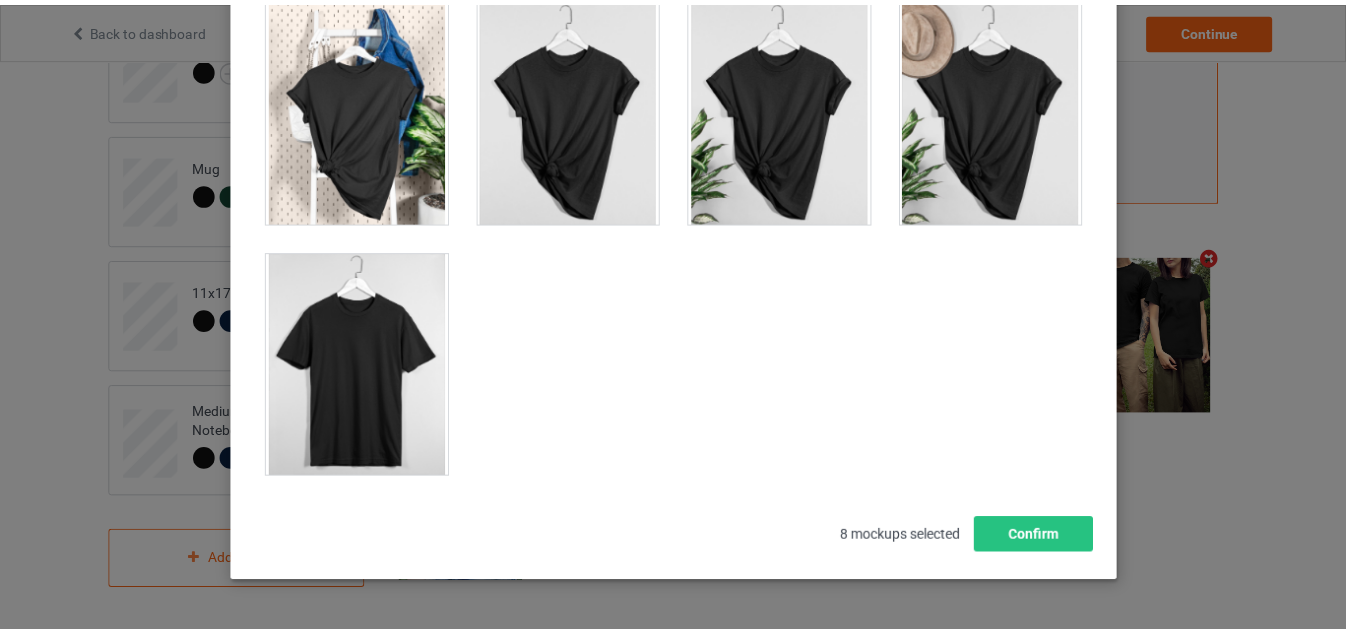 scroll, scrollTop: 339, scrollLeft: 0, axis: vertical 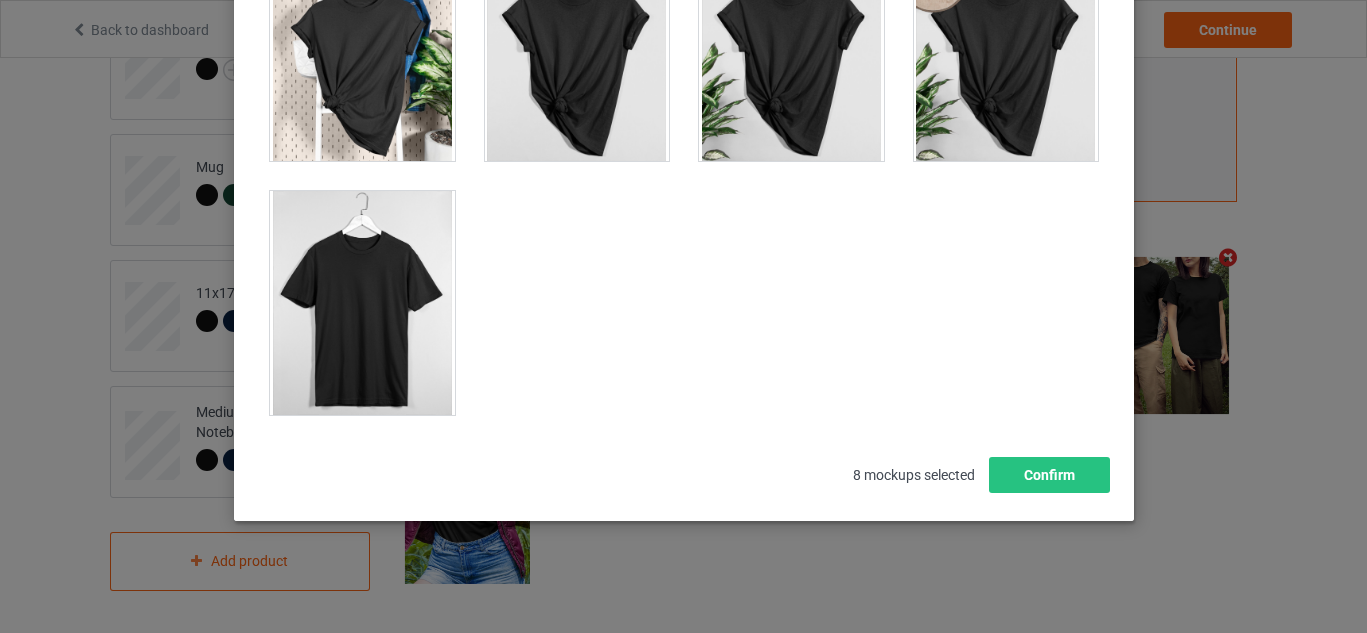 click at bounding box center [362, 303] 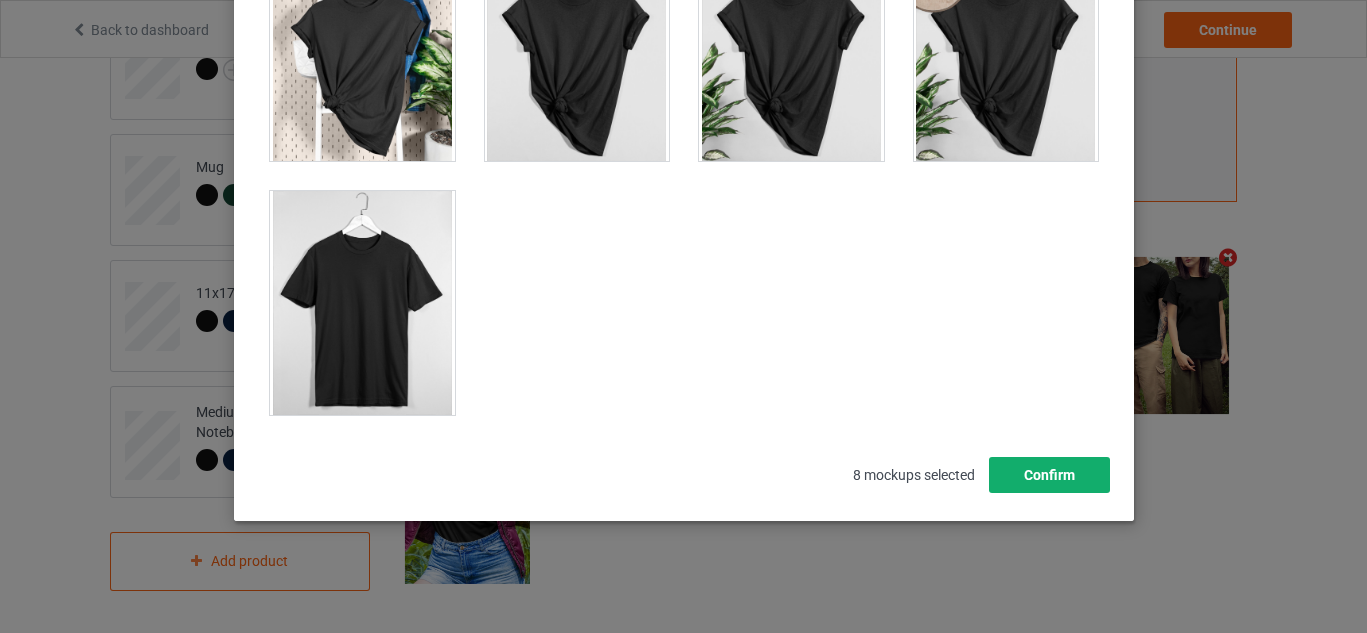 click on "Confirm" at bounding box center (1048, 475) 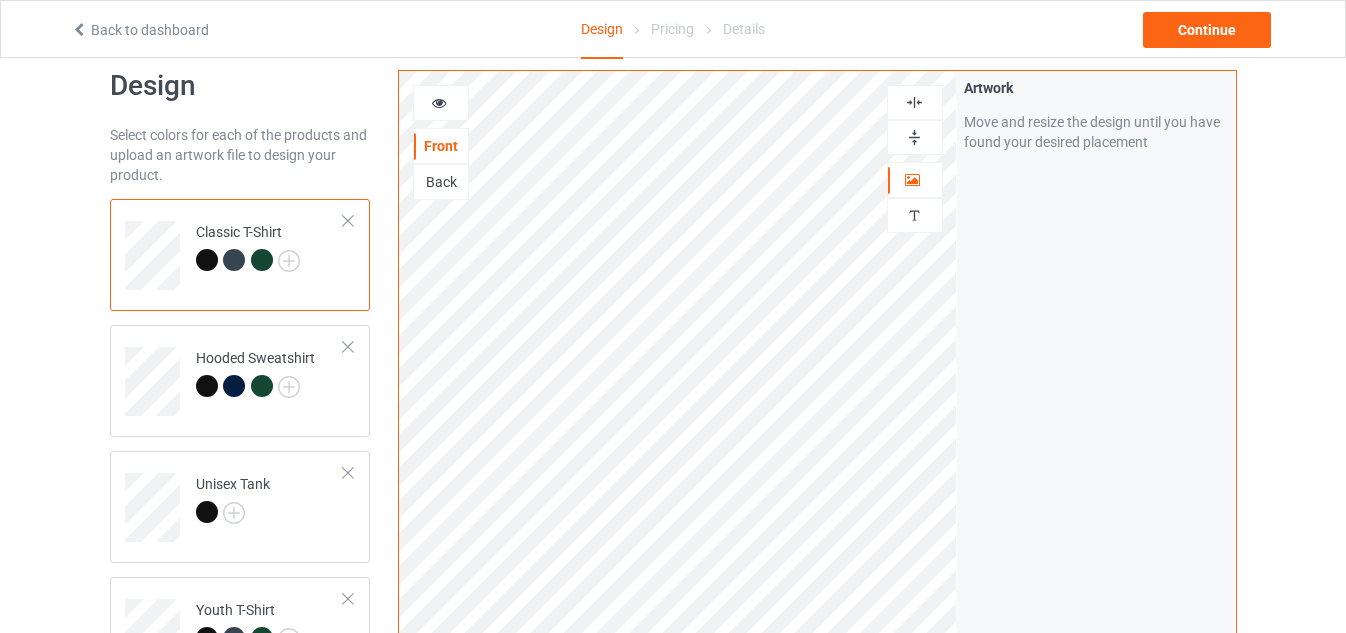 scroll, scrollTop: 0, scrollLeft: 0, axis: both 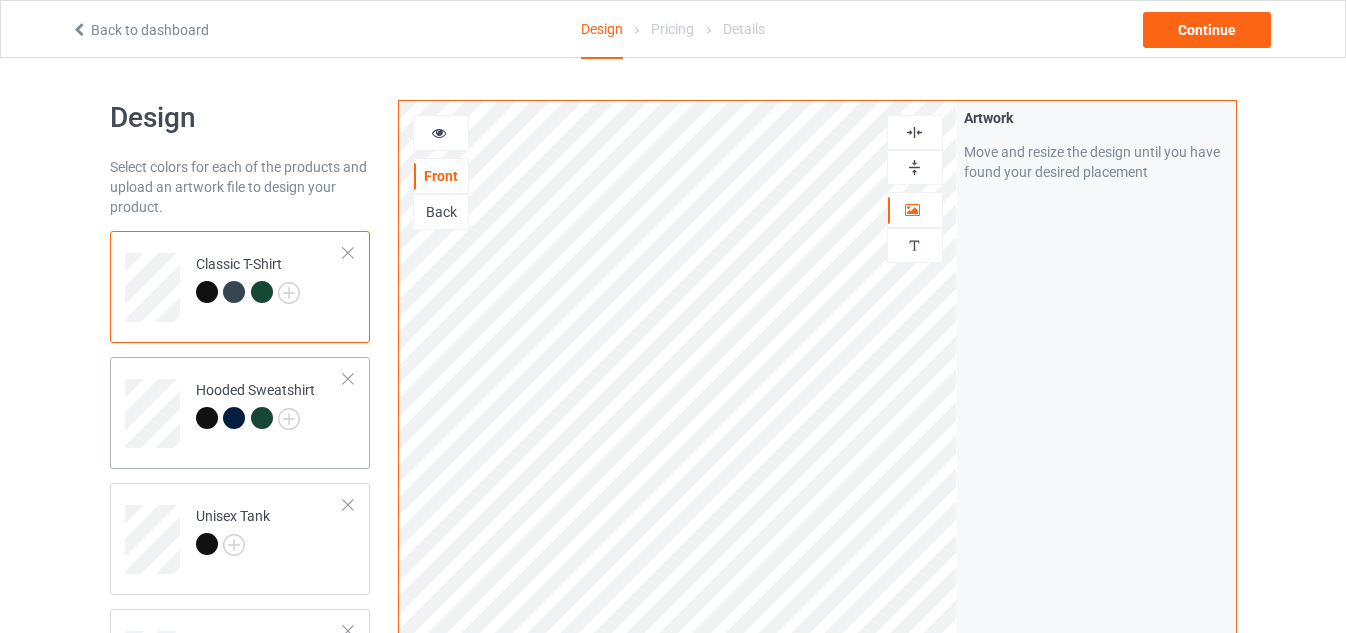 click on "Hooded Sweatshirt" at bounding box center (270, 406) 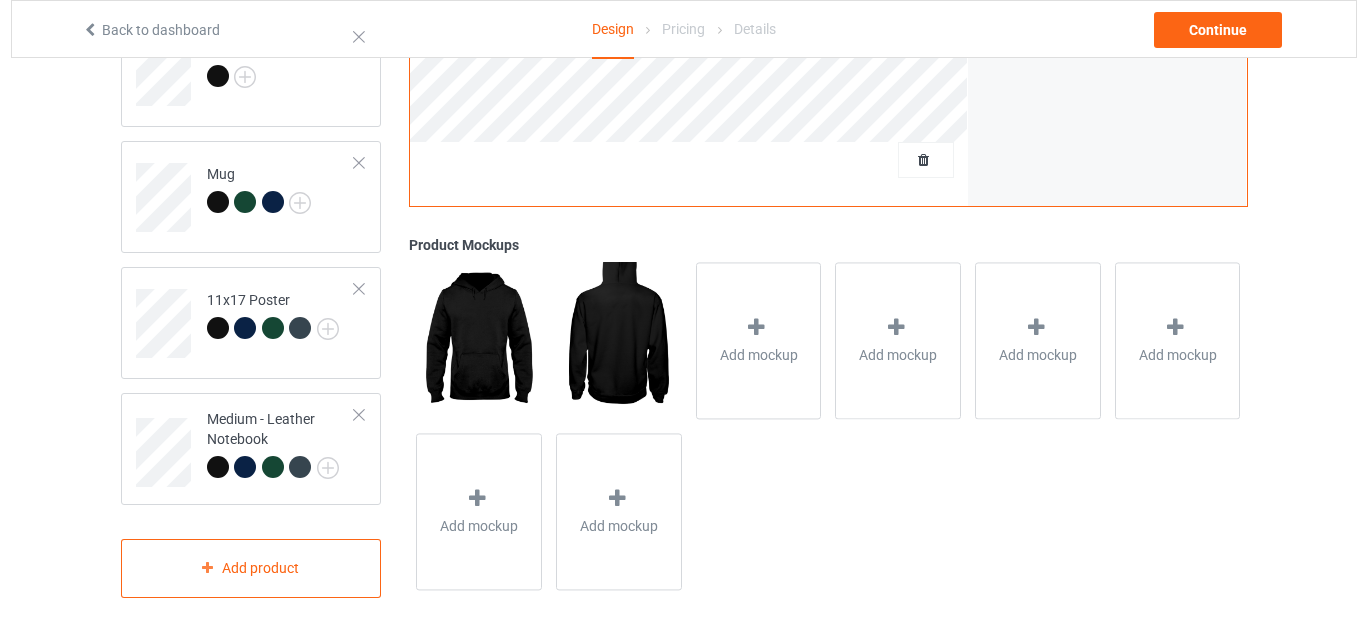 scroll, scrollTop: 727, scrollLeft: 0, axis: vertical 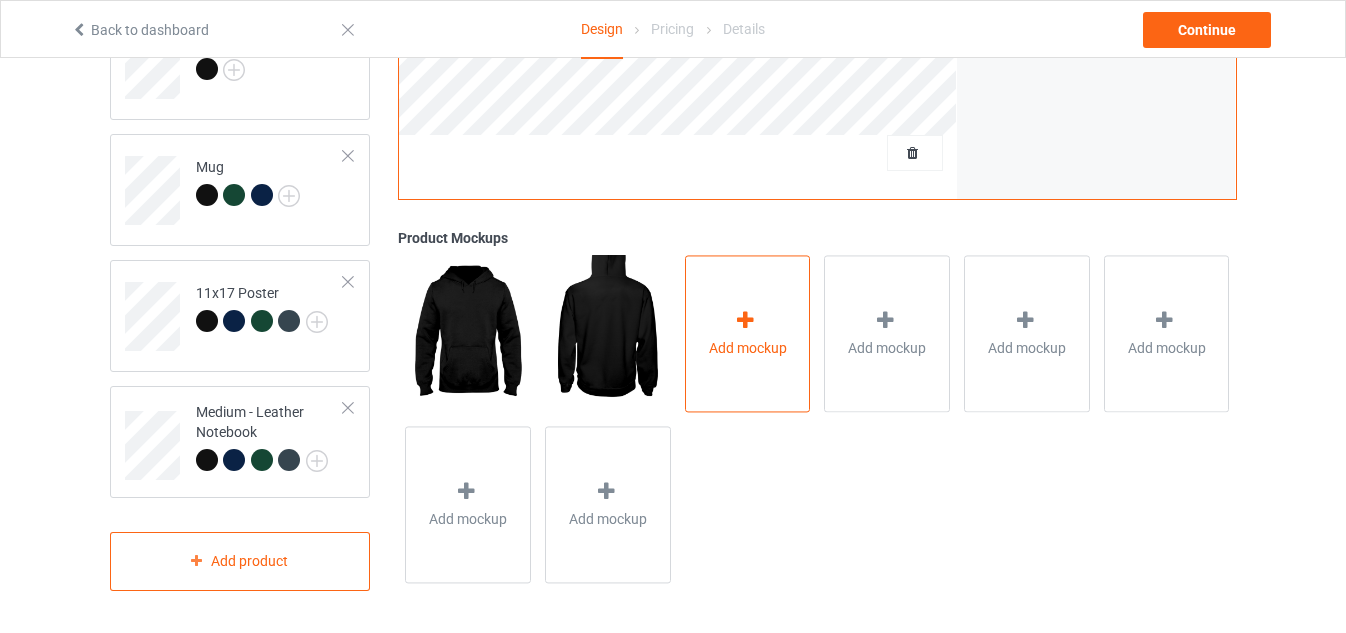 click on "Add mockup" at bounding box center [748, 334] 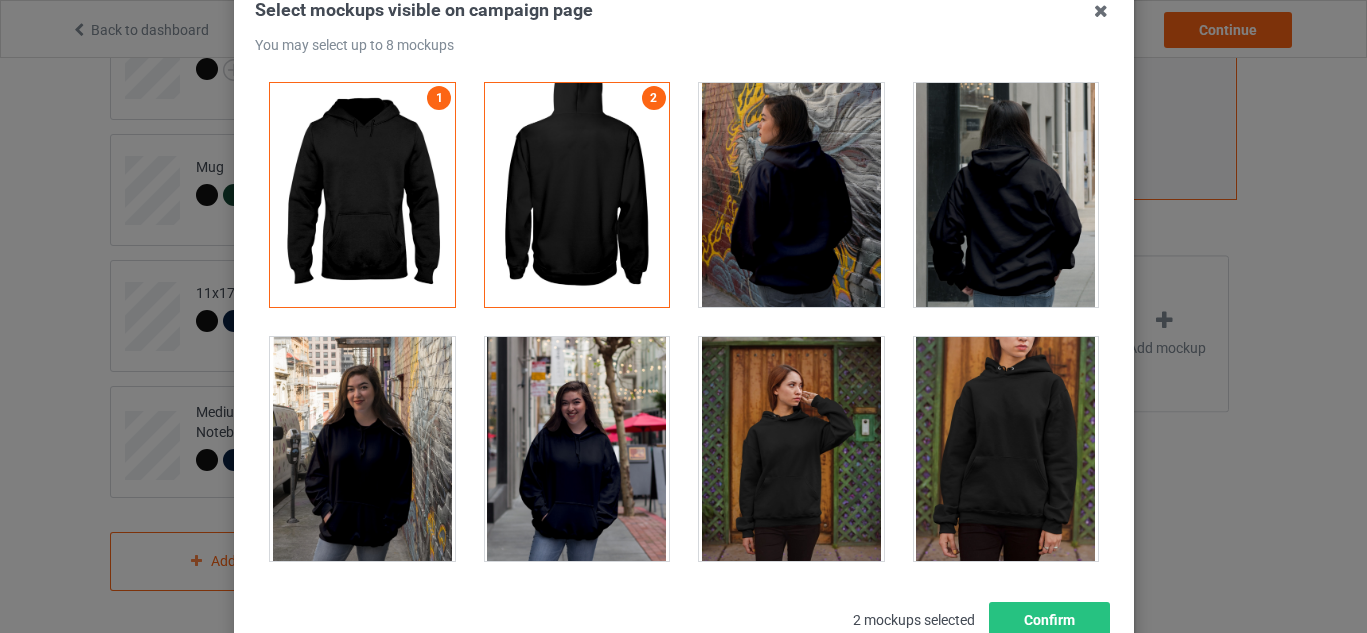 scroll, scrollTop: 135, scrollLeft: 0, axis: vertical 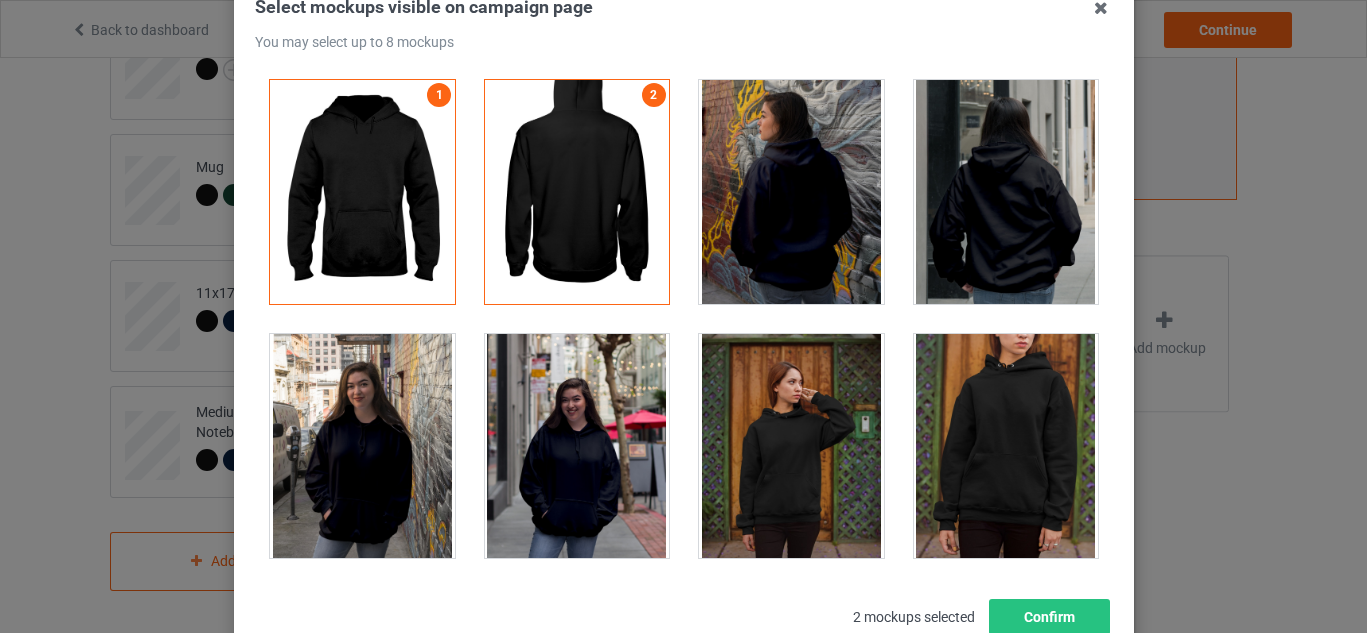 drag, startPoint x: 0, startPoint y: 303, endPoint x: 4, endPoint y: 183, distance: 120.06665 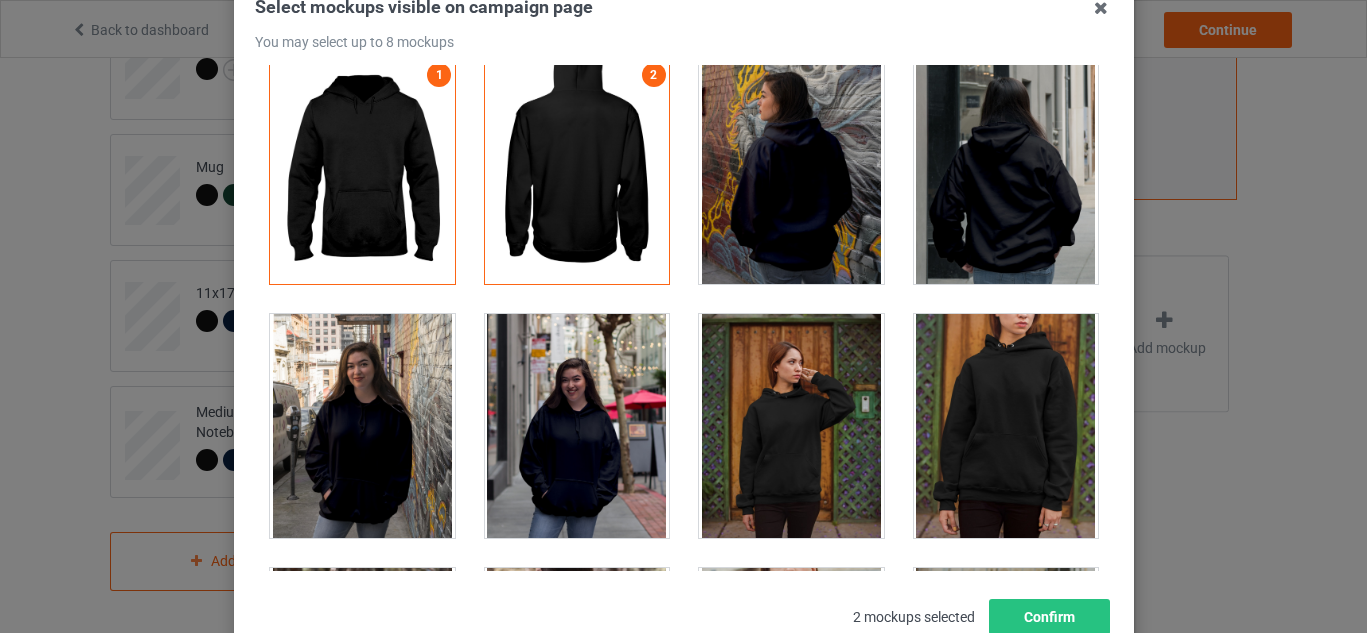 scroll, scrollTop: 0, scrollLeft: 0, axis: both 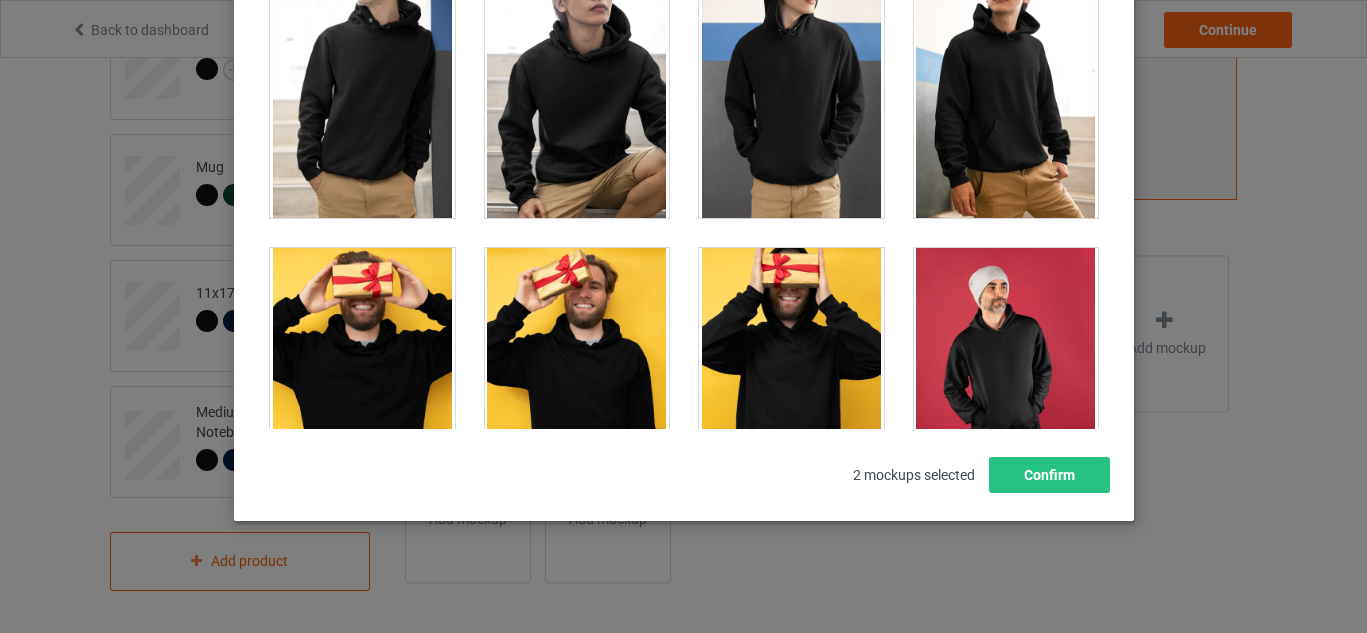click at bounding box center [791, 106] 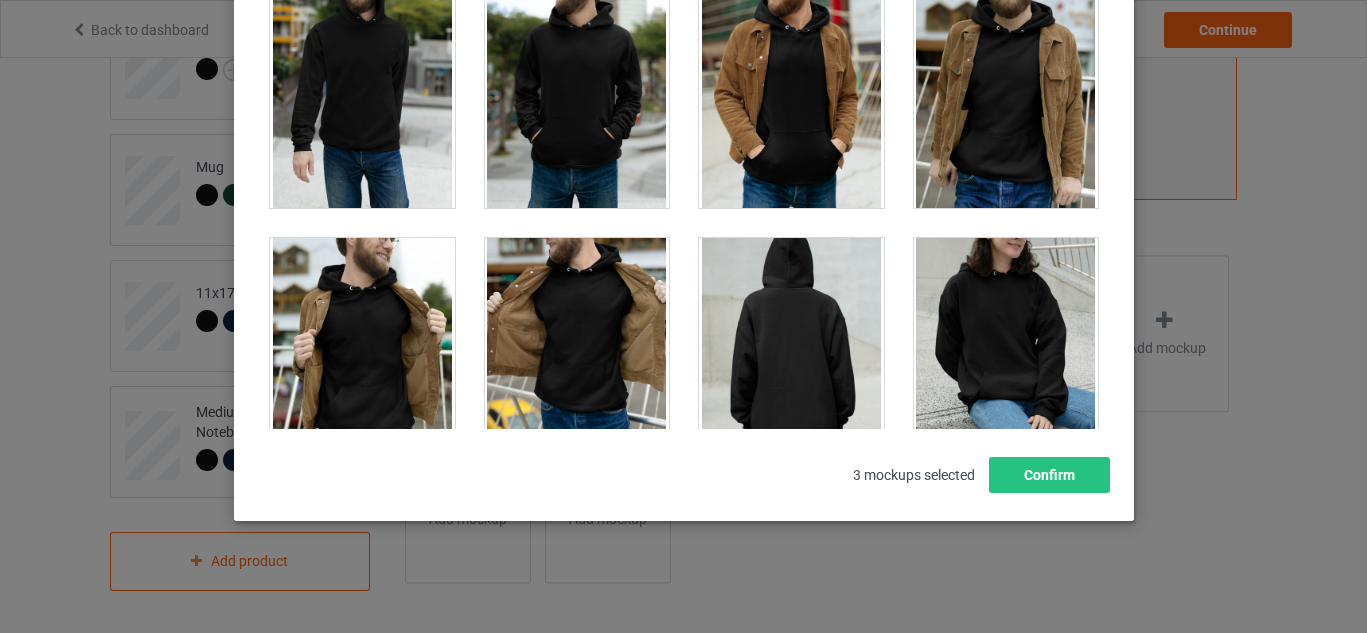 scroll, scrollTop: 5500, scrollLeft: 0, axis: vertical 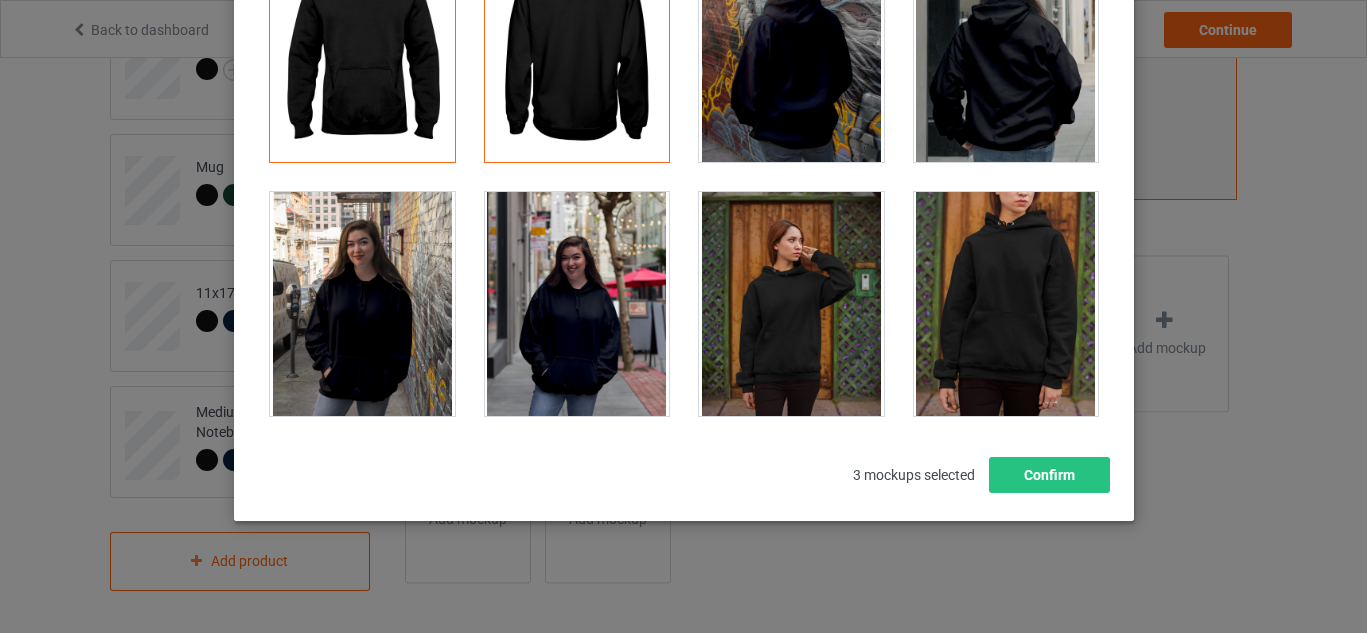 click at bounding box center (1005, 304) 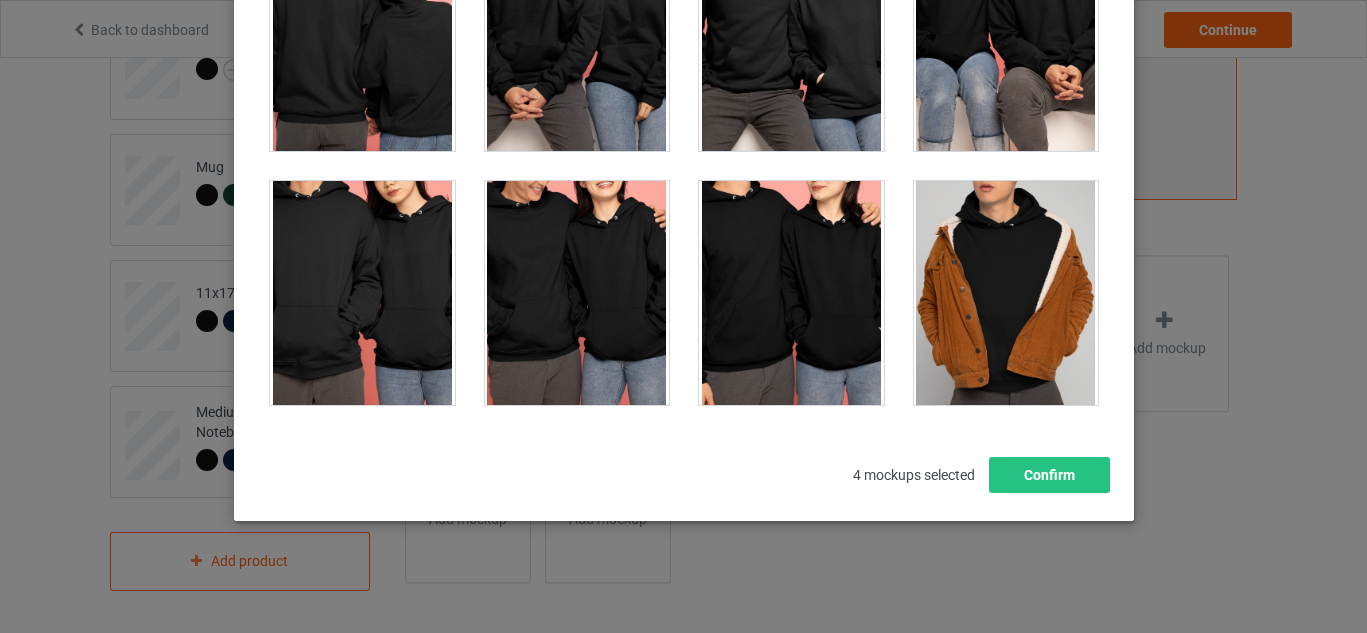 scroll, scrollTop: 7375, scrollLeft: 0, axis: vertical 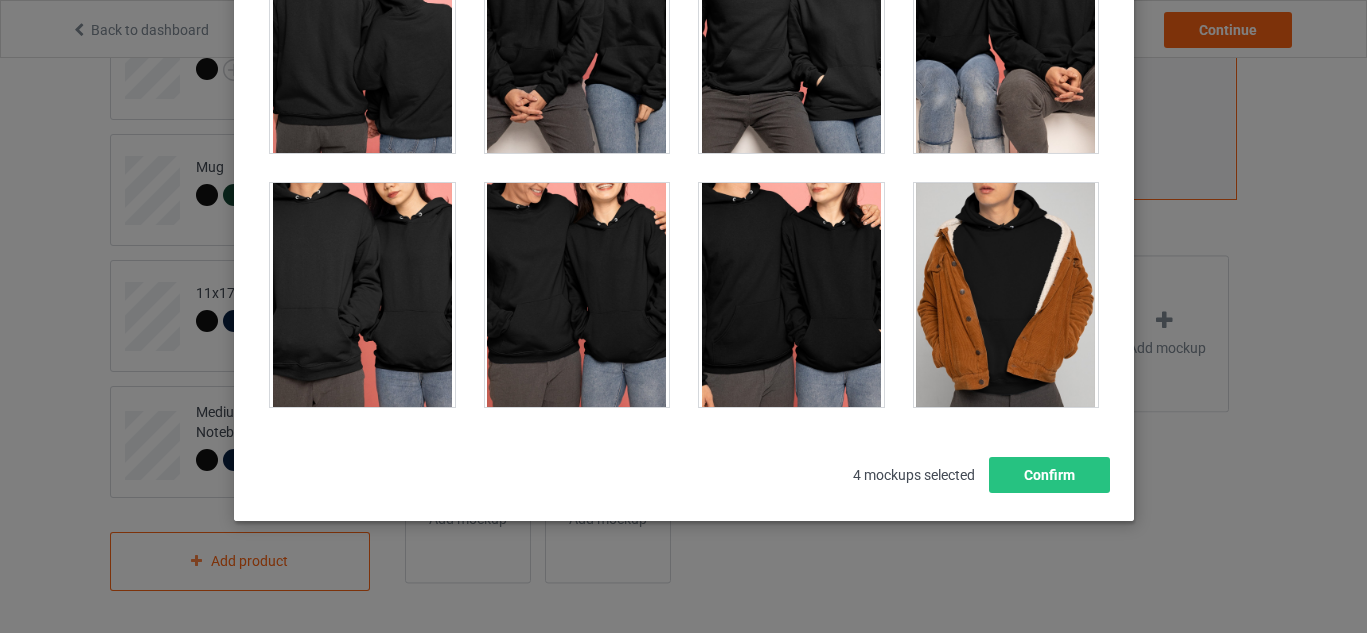 click at bounding box center [791, 295] 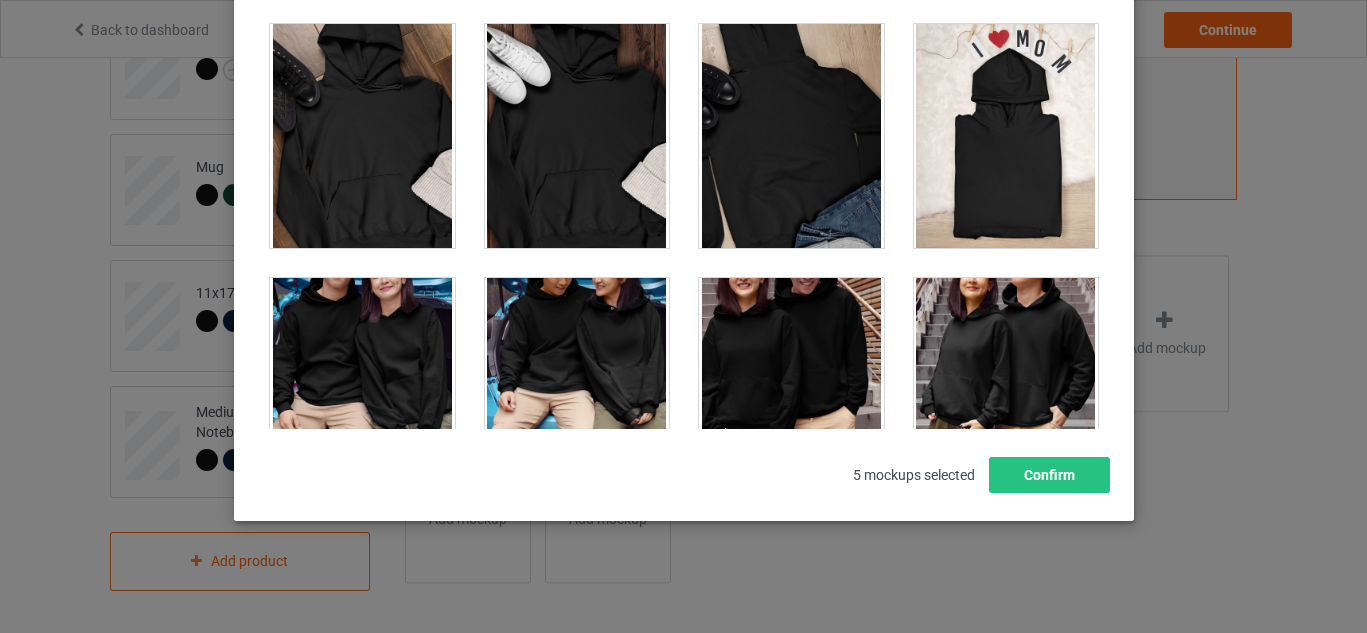scroll, scrollTop: 8750, scrollLeft: 0, axis: vertical 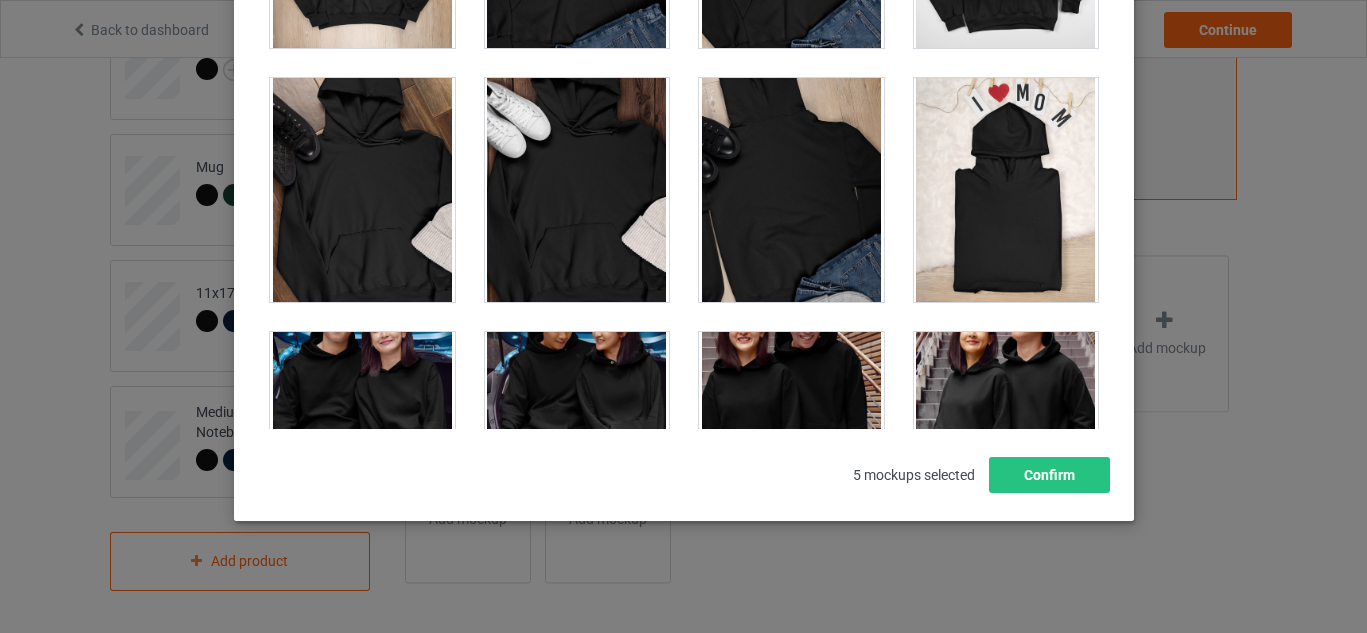 click at bounding box center (576, 190) 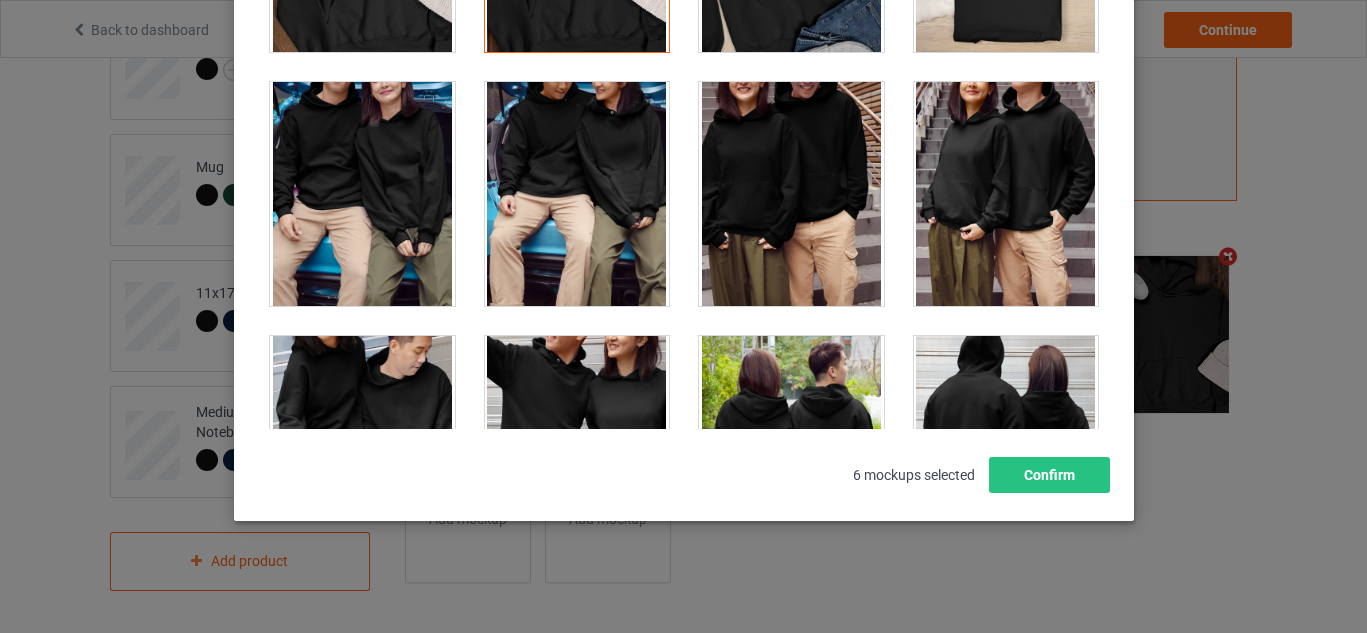 scroll, scrollTop: 8875, scrollLeft: 0, axis: vertical 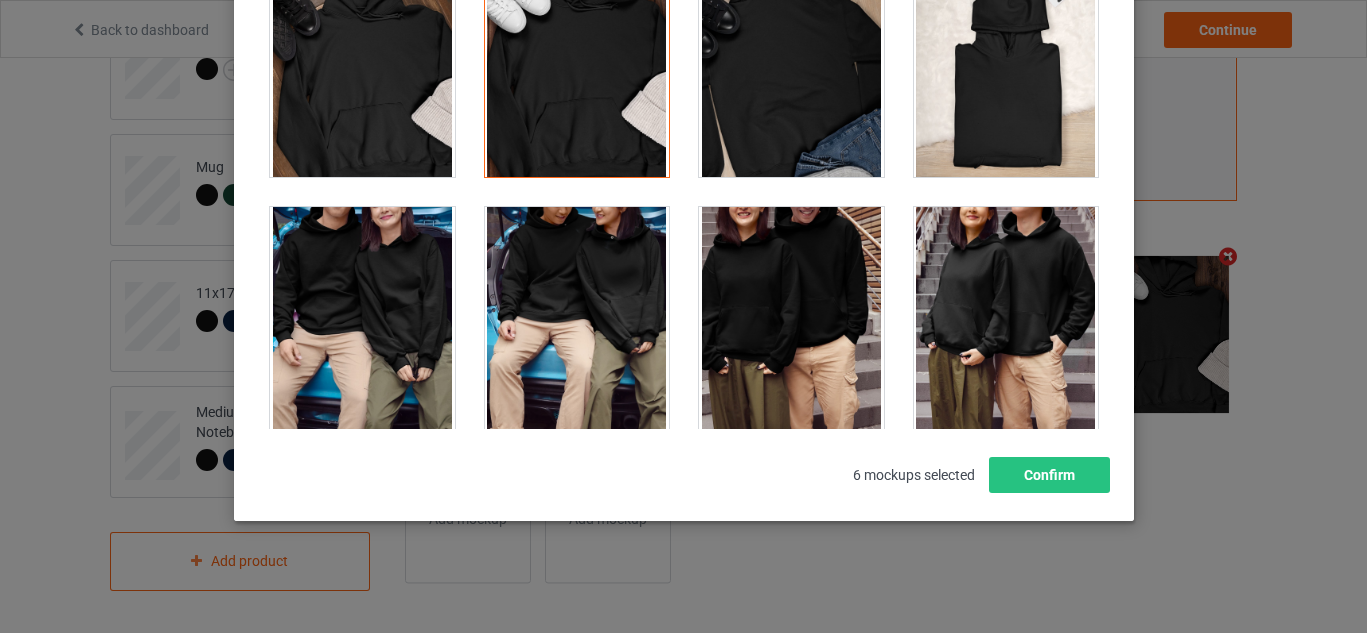 click at bounding box center [791, 319] 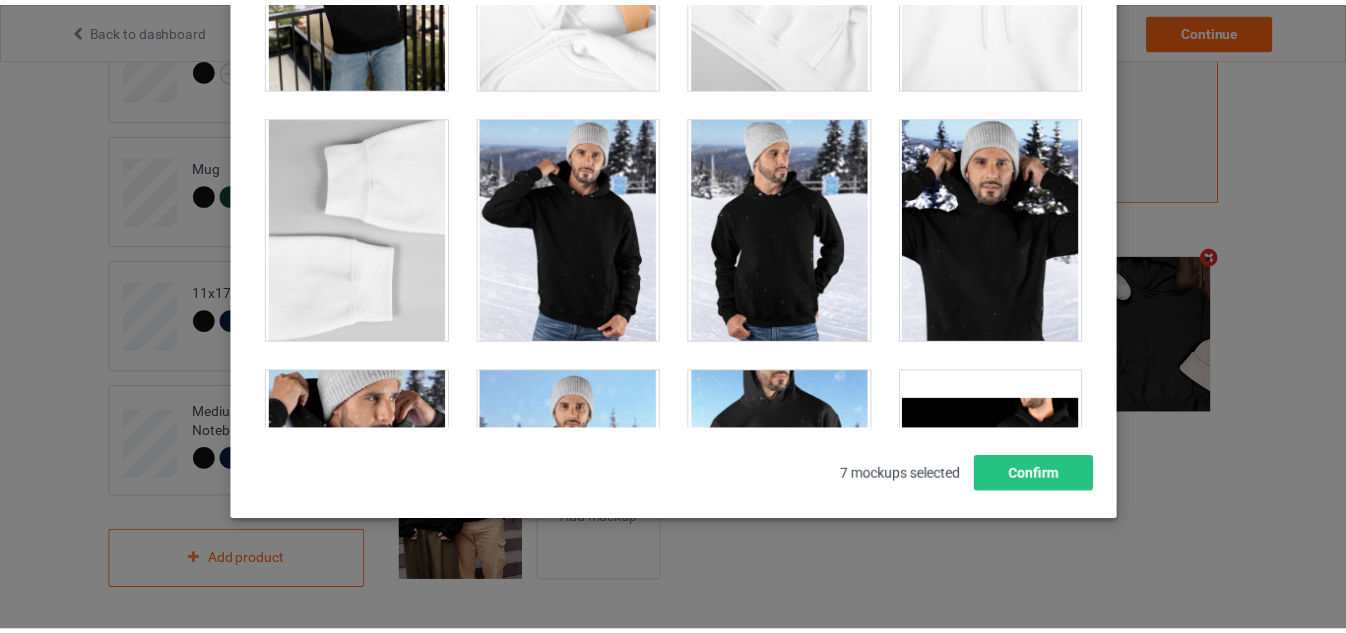 scroll, scrollTop: 11500, scrollLeft: 0, axis: vertical 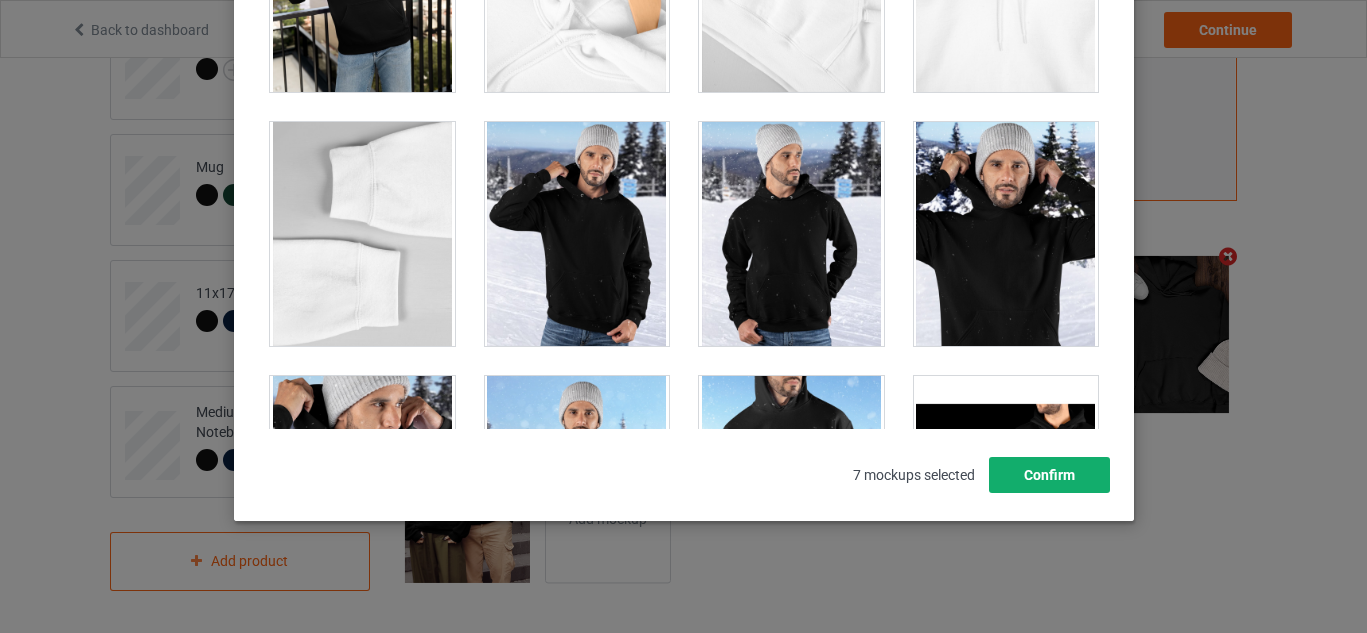 click on "Confirm" at bounding box center (1048, 475) 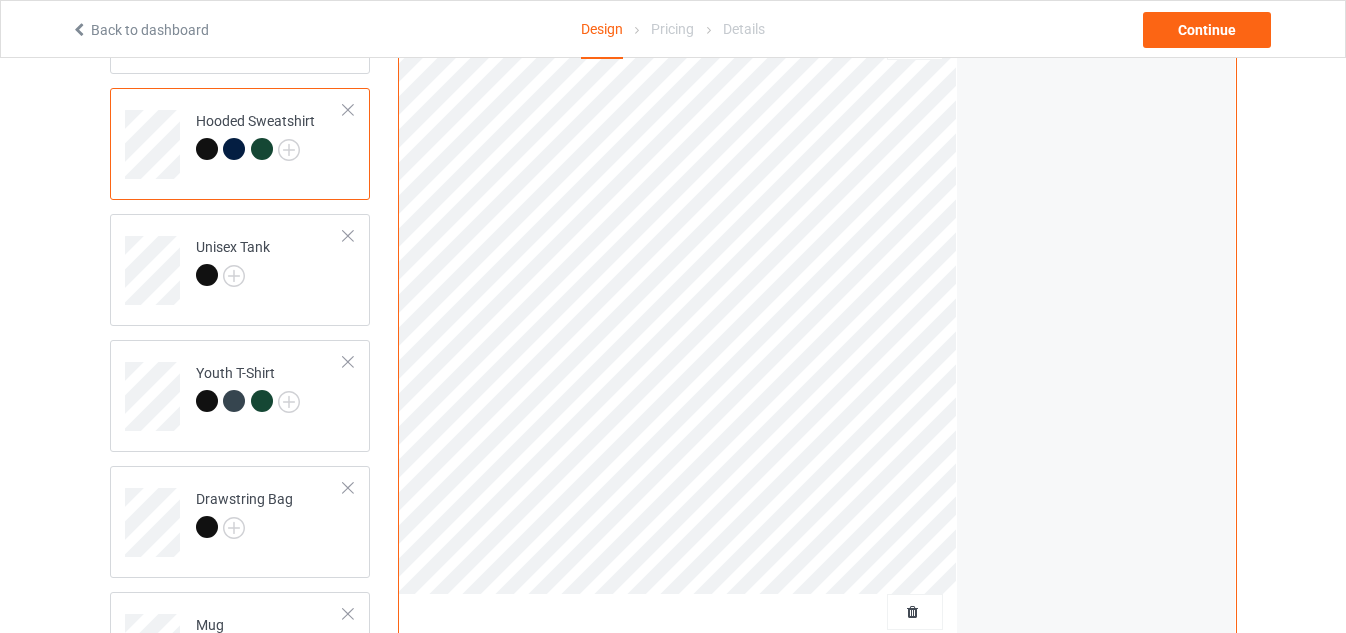 scroll, scrollTop: 227, scrollLeft: 0, axis: vertical 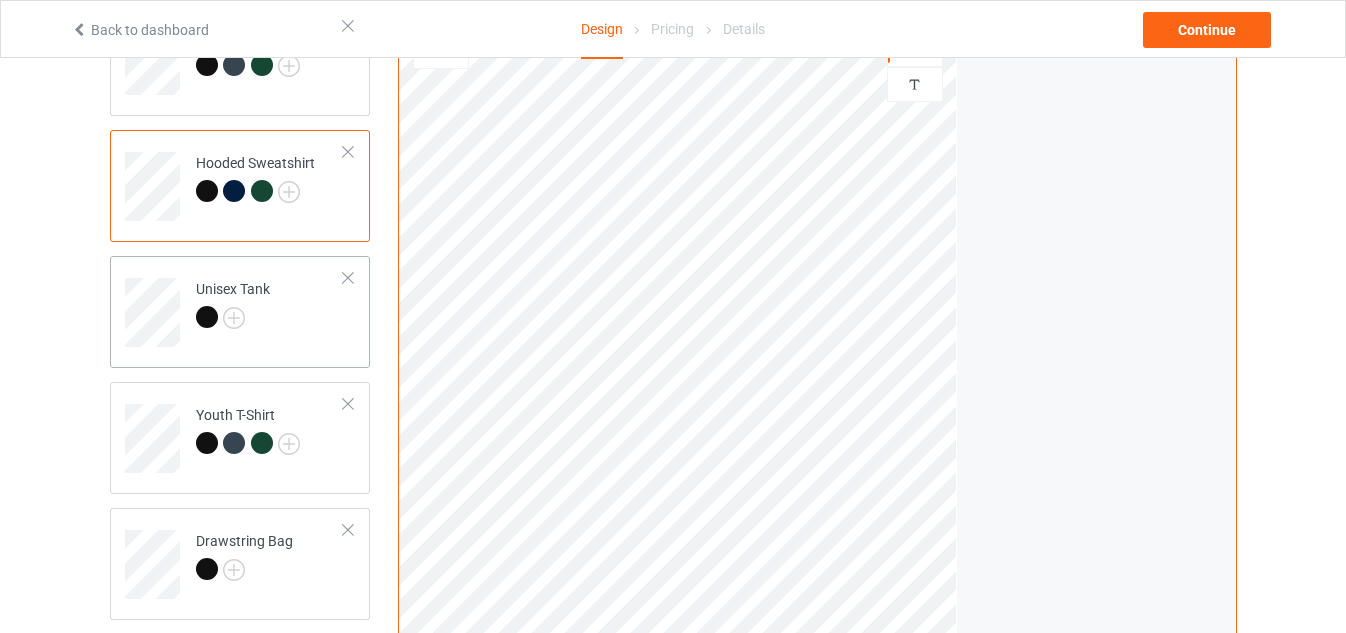 click on "Unisex Tank" at bounding box center [270, 305] 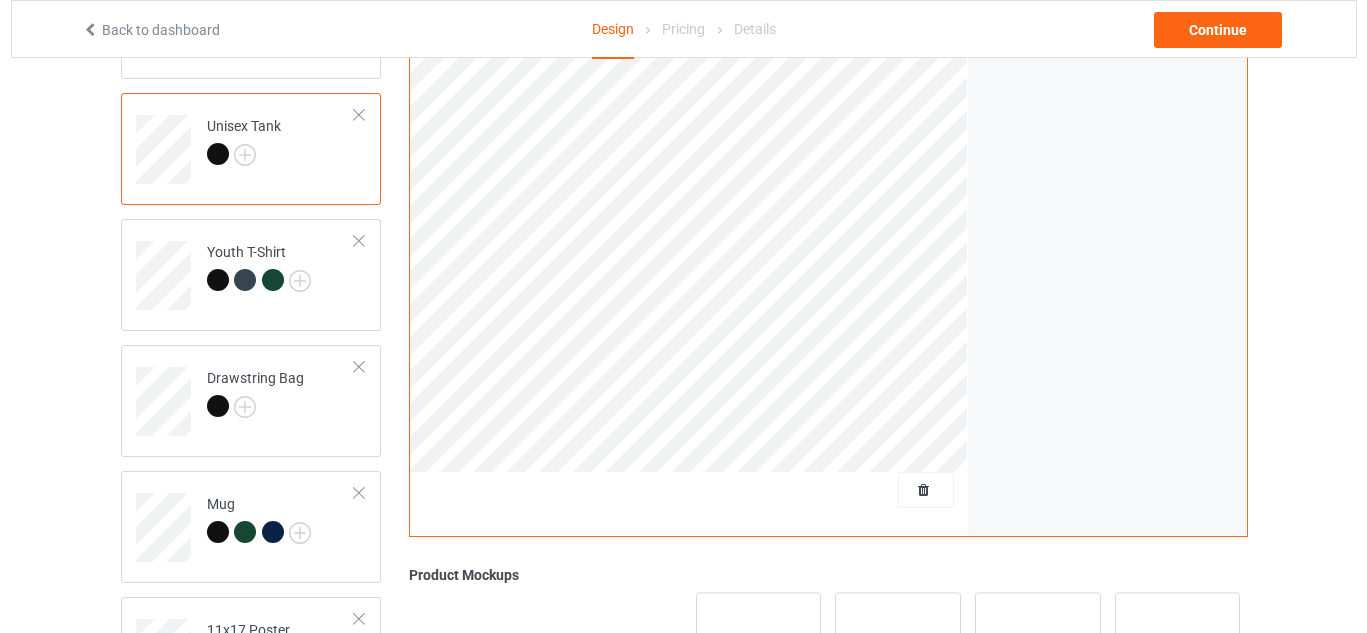 scroll, scrollTop: 477, scrollLeft: 0, axis: vertical 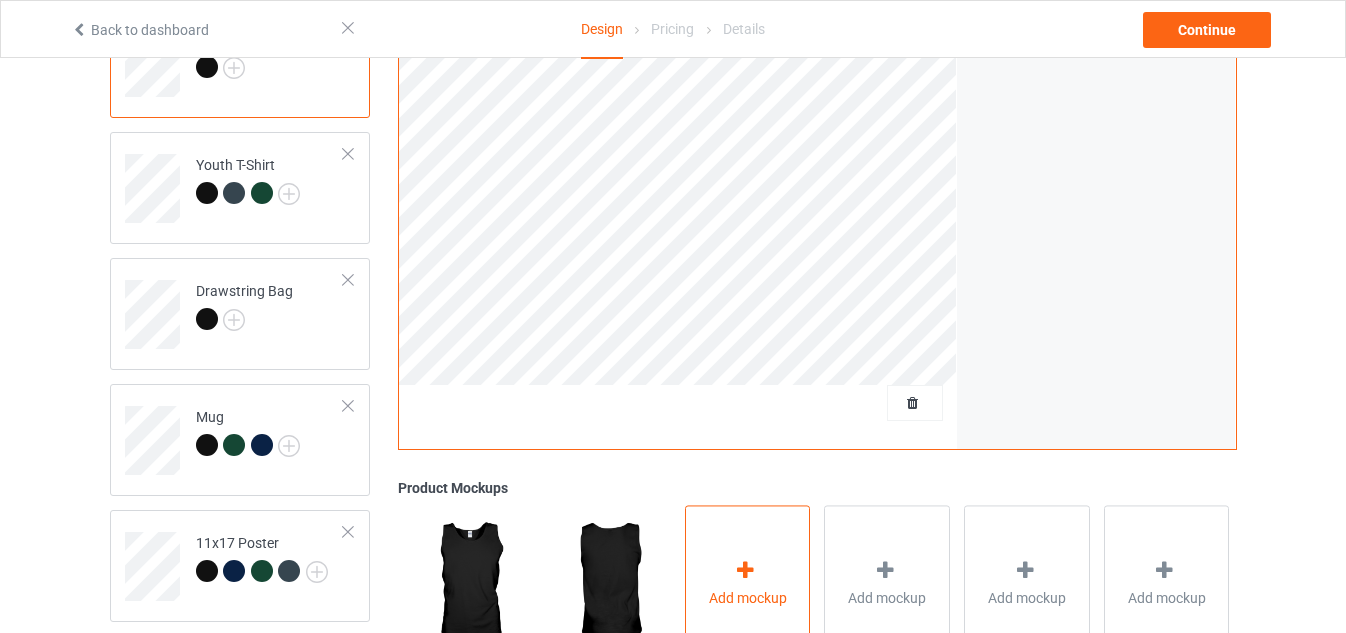 click on "Add mockup" at bounding box center [748, 584] 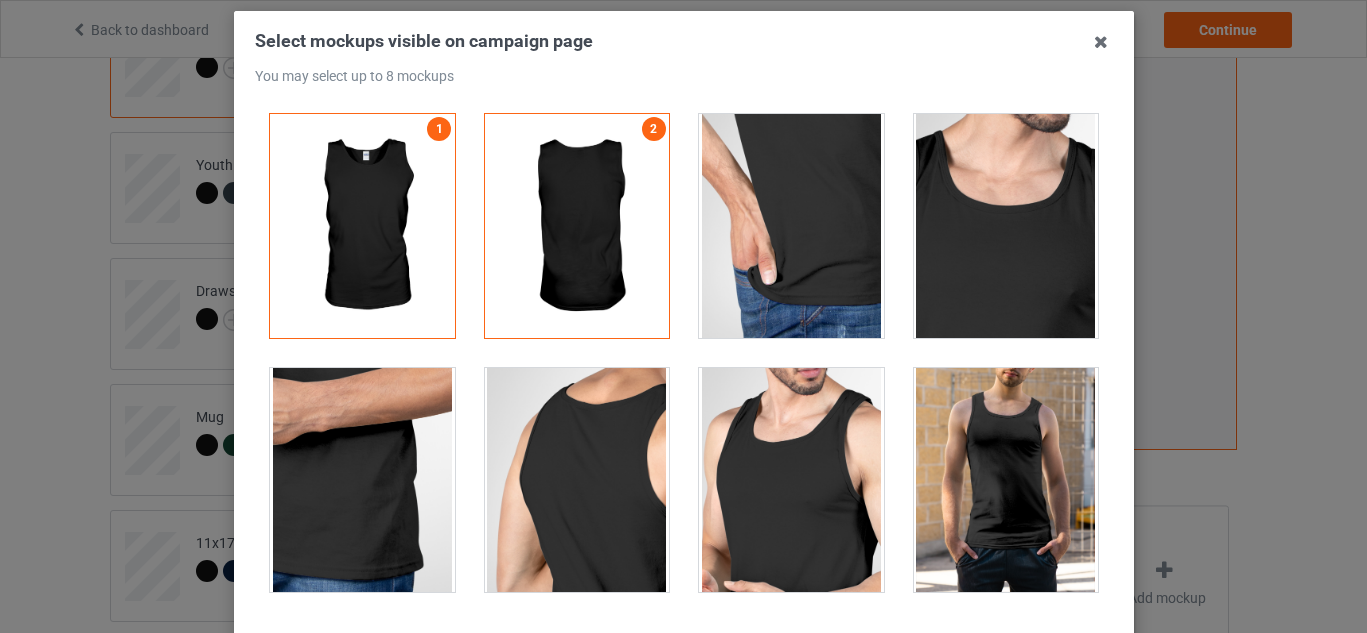scroll, scrollTop: 116, scrollLeft: 0, axis: vertical 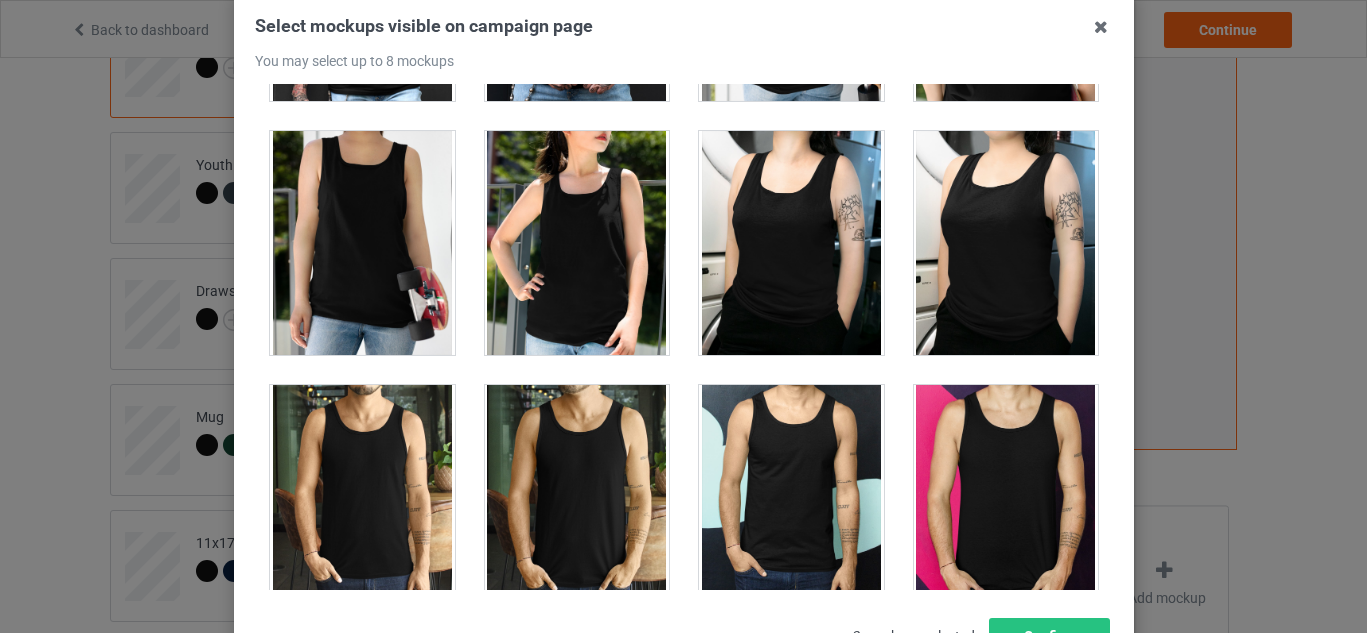 click at bounding box center (791, 243) 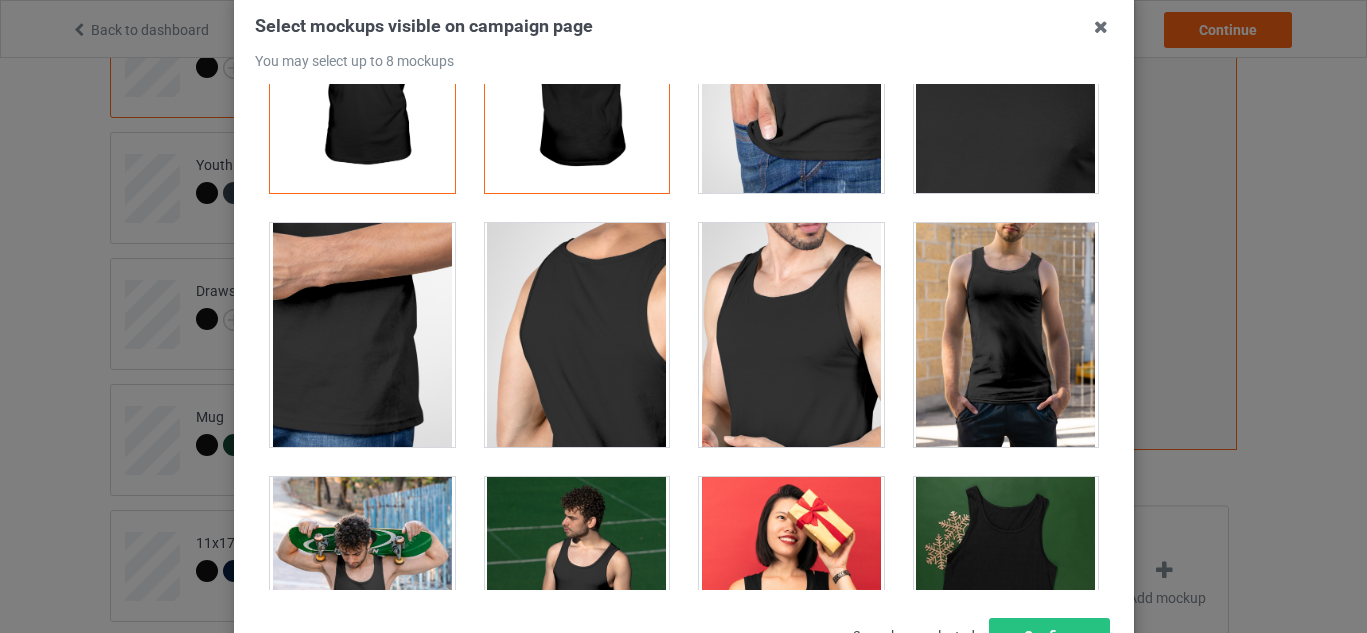 scroll, scrollTop: 0, scrollLeft: 0, axis: both 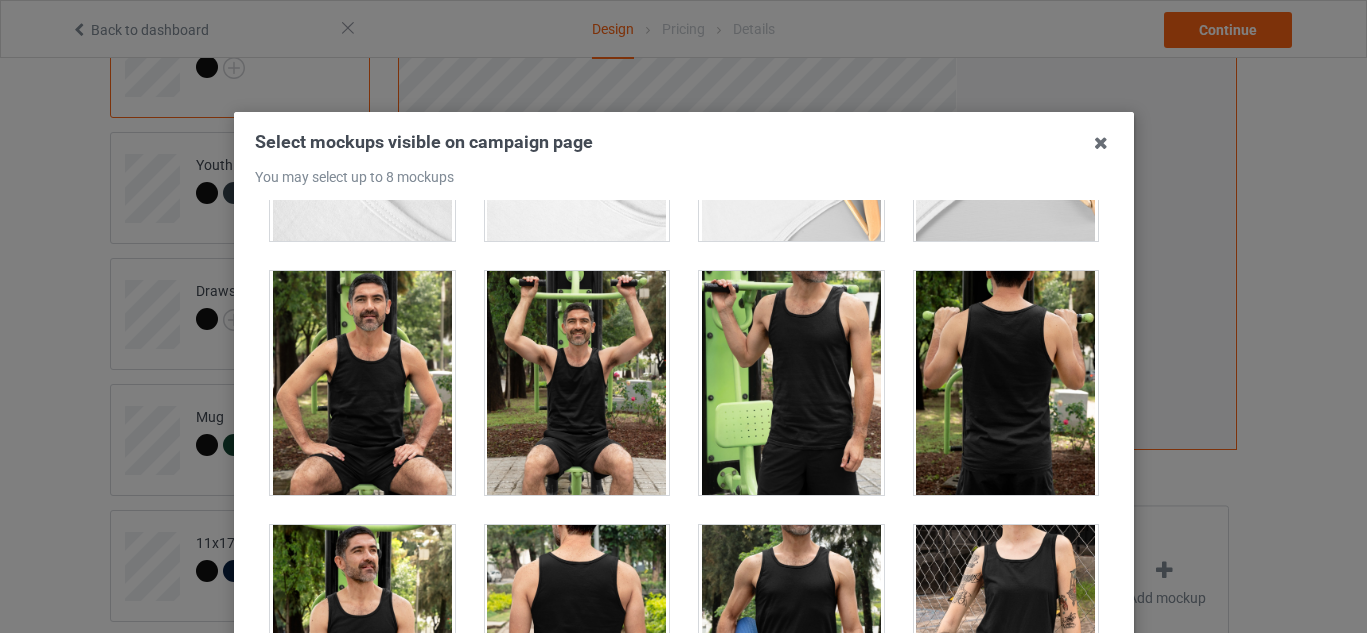 click at bounding box center [791, 383] 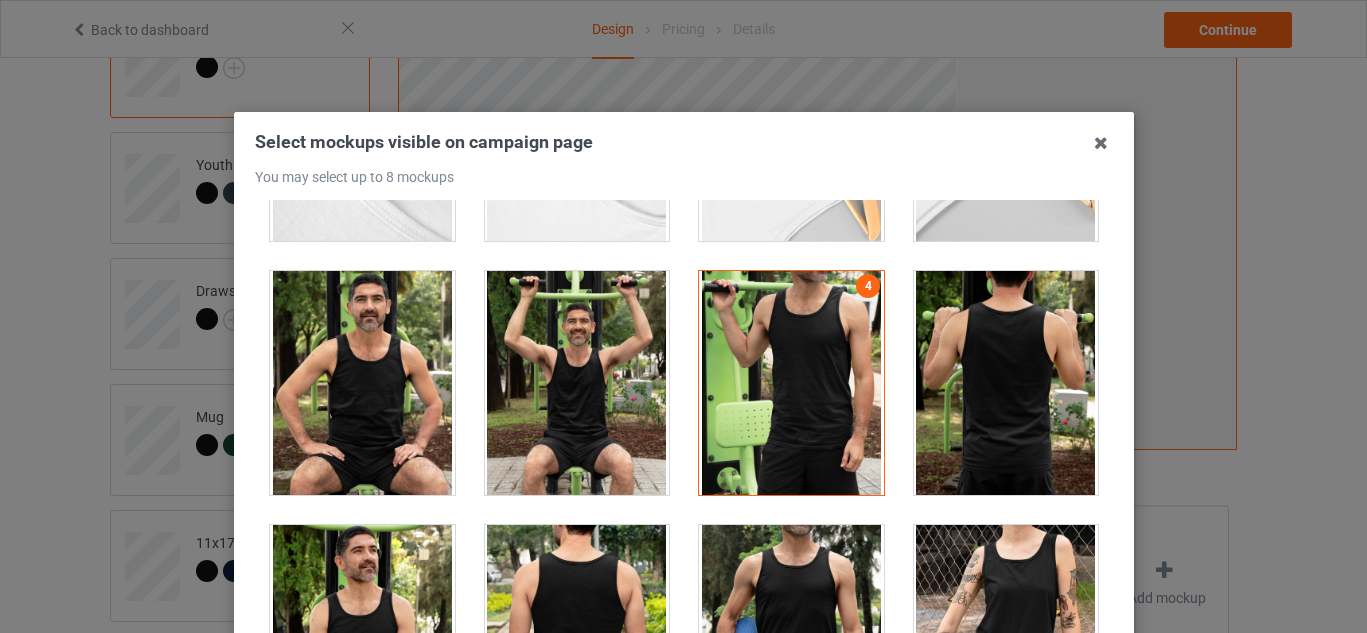 click at bounding box center [791, 383] 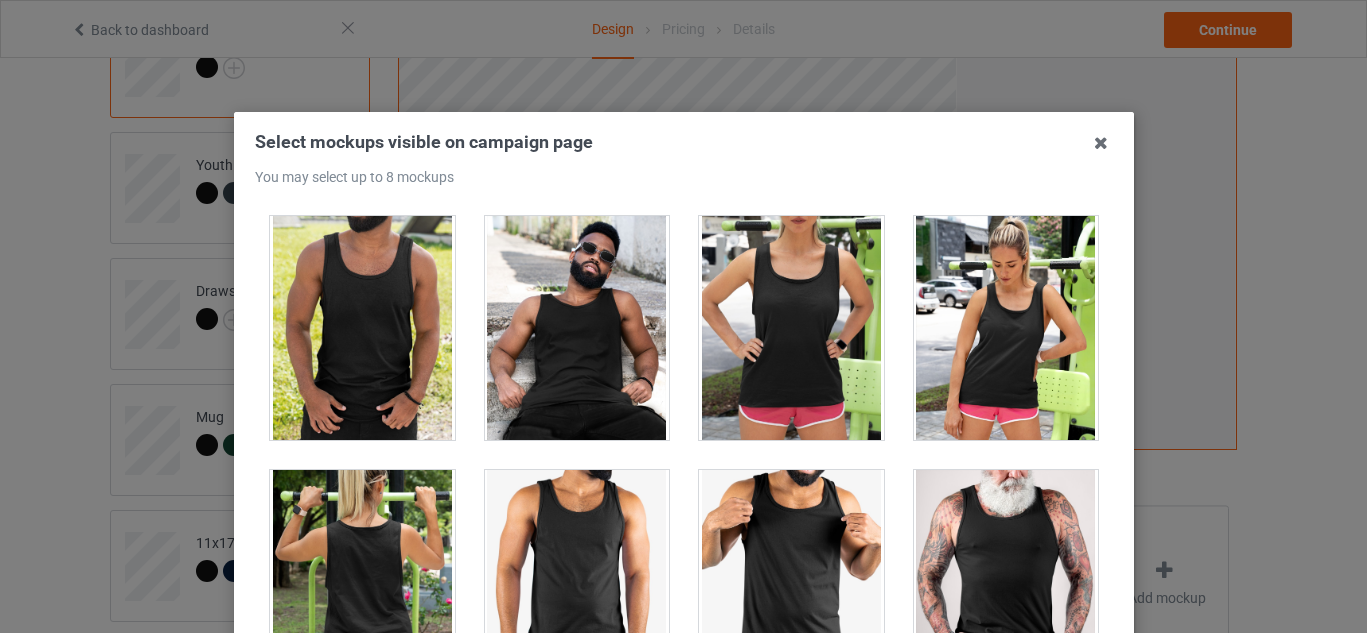 scroll, scrollTop: 5081, scrollLeft: 0, axis: vertical 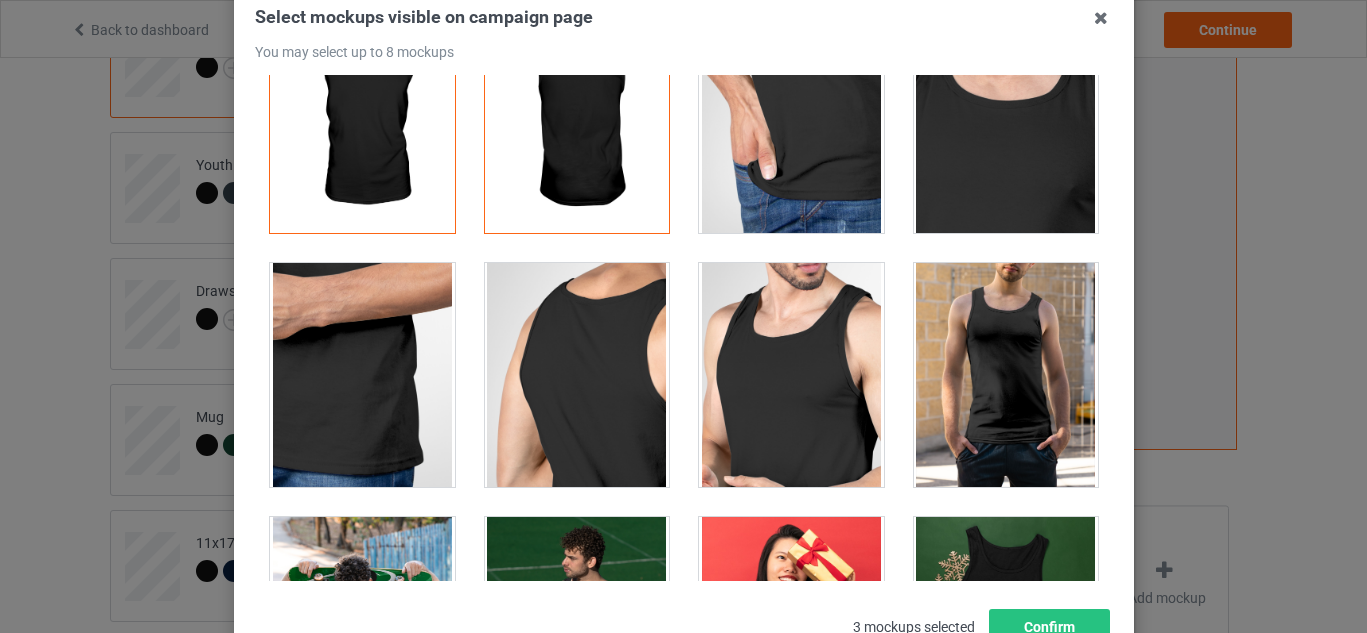 click at bounding box center [791, 375] 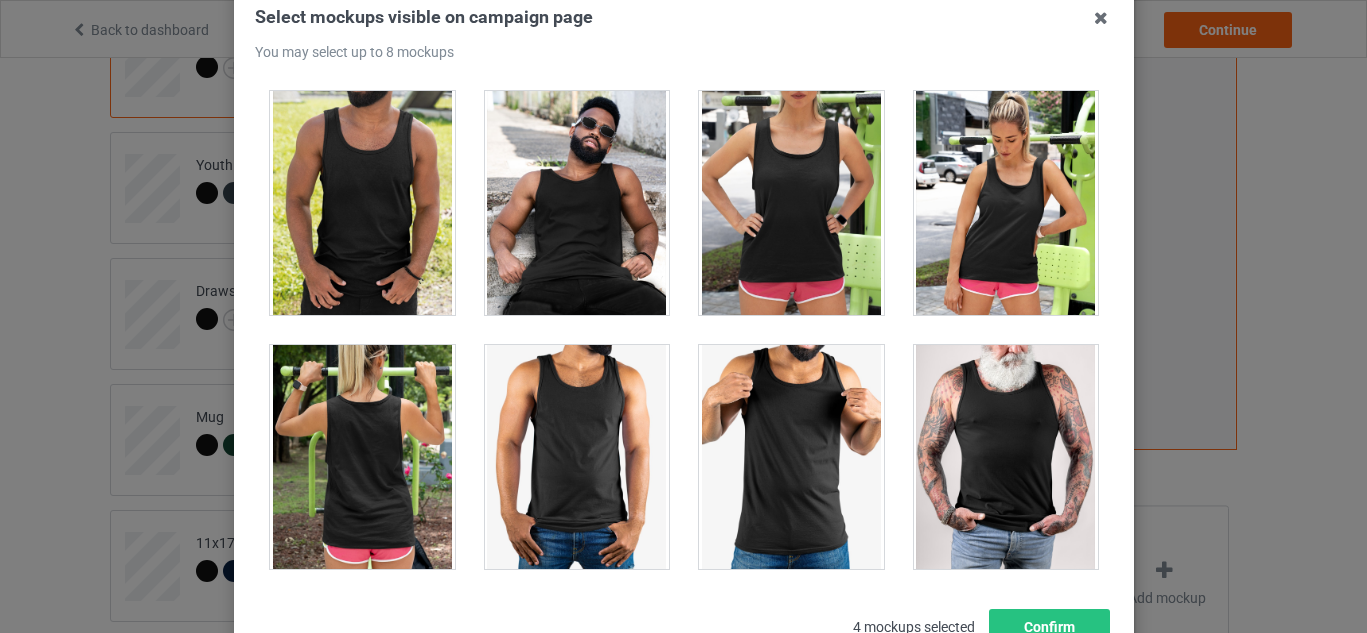scroll, scrollTop: 5081, scrollLeft: 0, axis: vertical 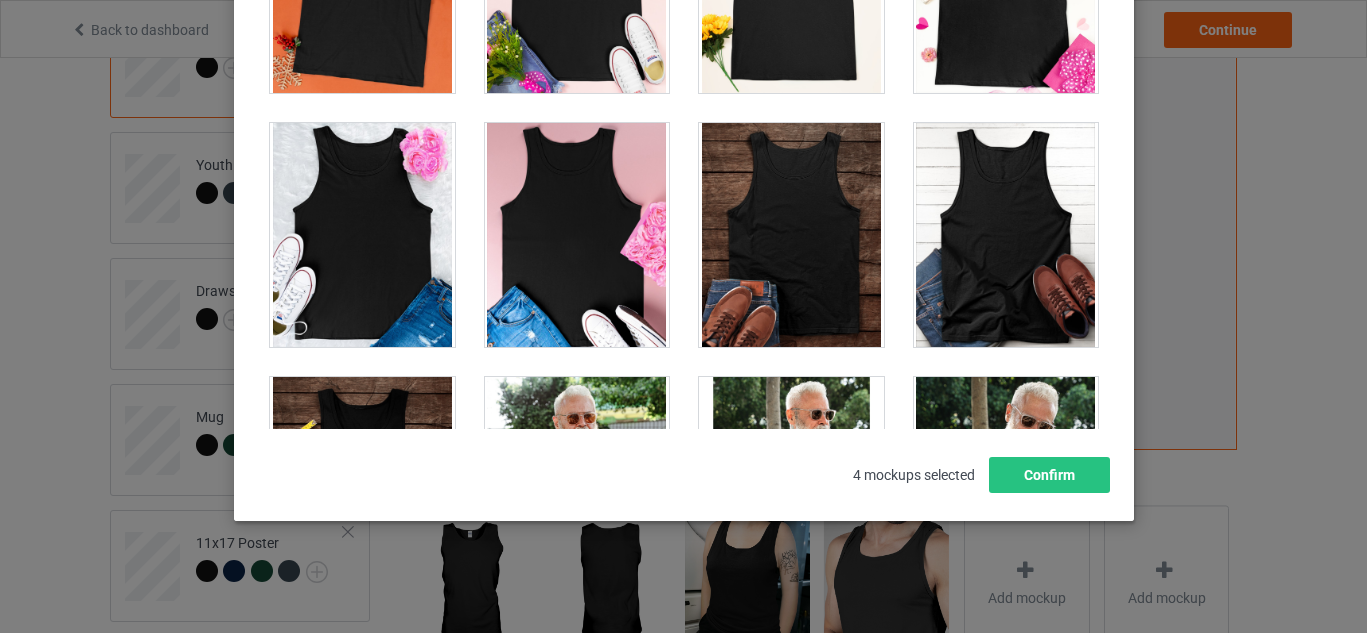 click at bounding box center (1005, 235) 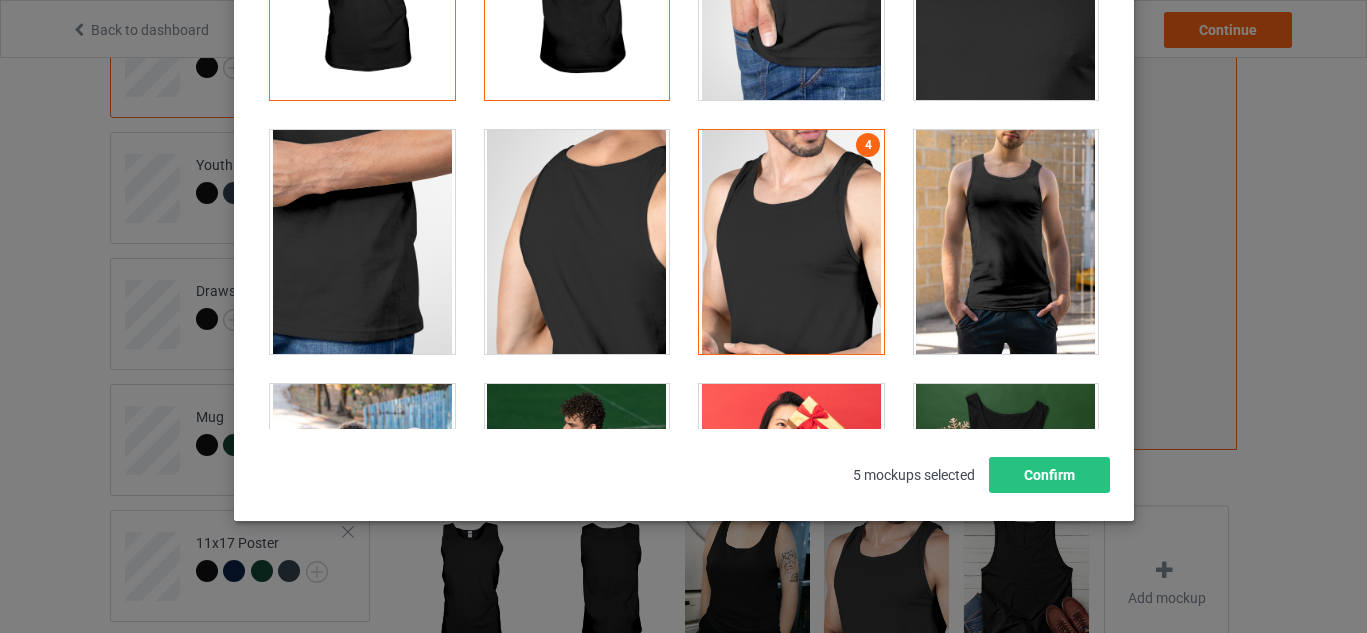 scroll, scrollTop: 0, scrollLeft: 0, axis: both 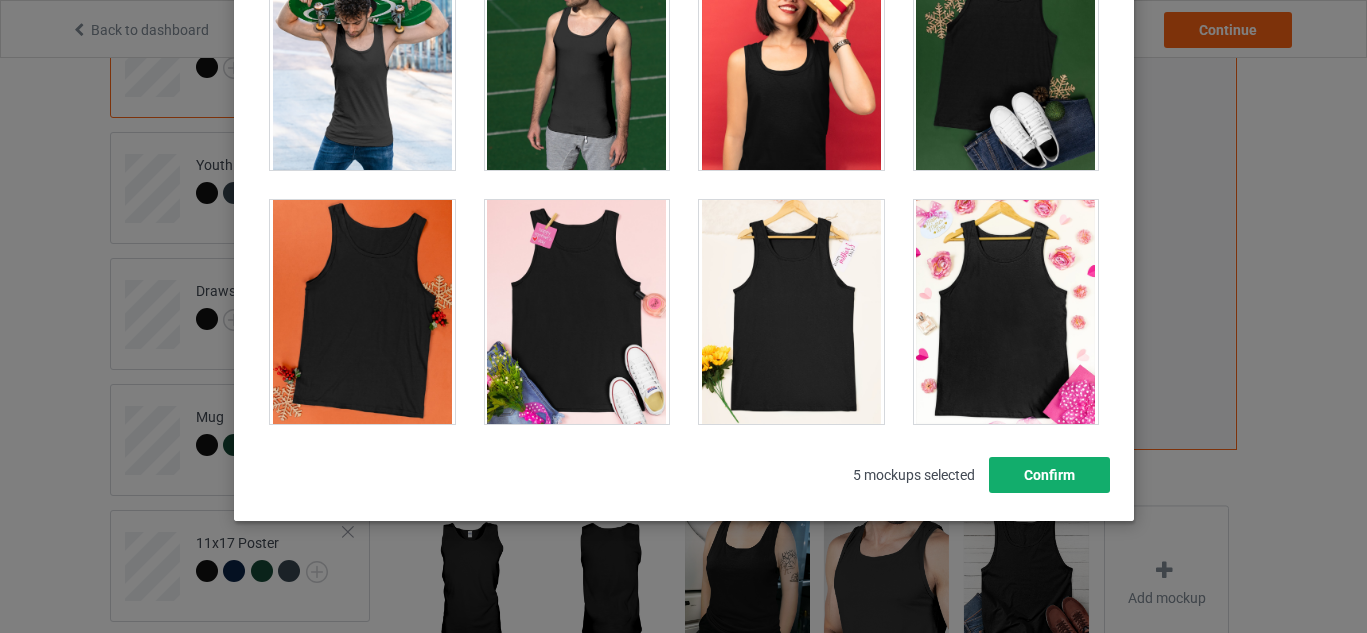 click on "Confirm" at bounding box center [1048, 475] 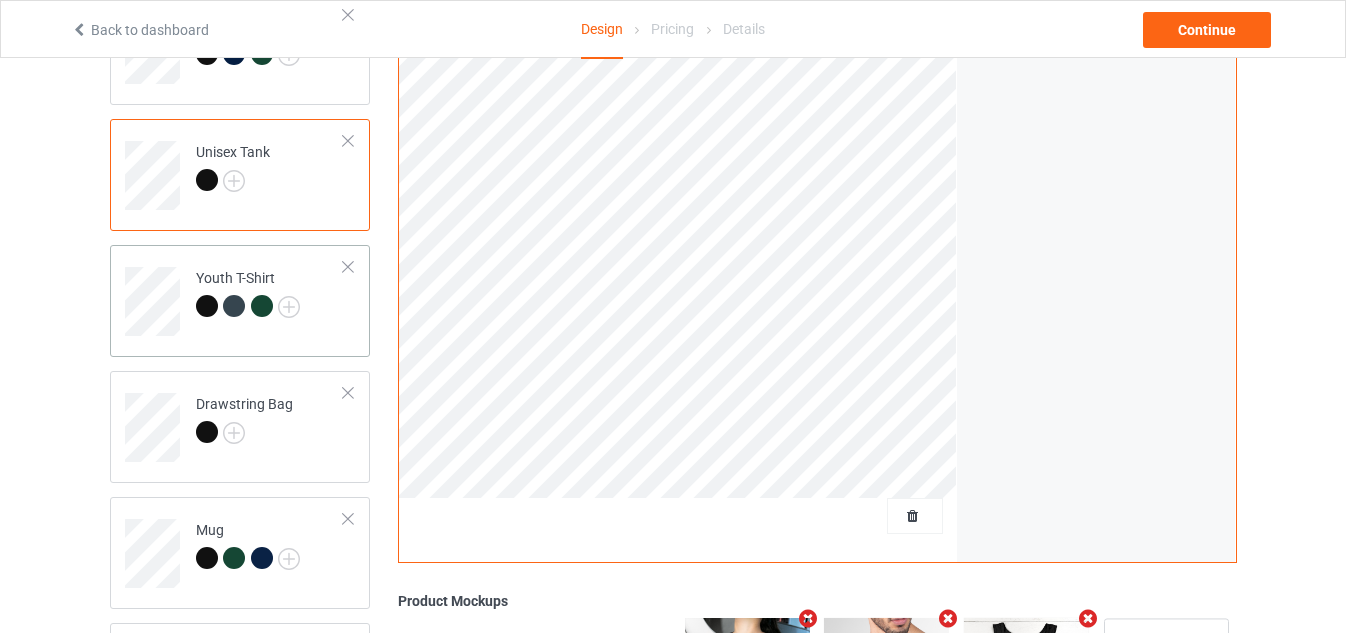 scroll, scrollTop: 352, scrollLeft: 0, axis: vertical 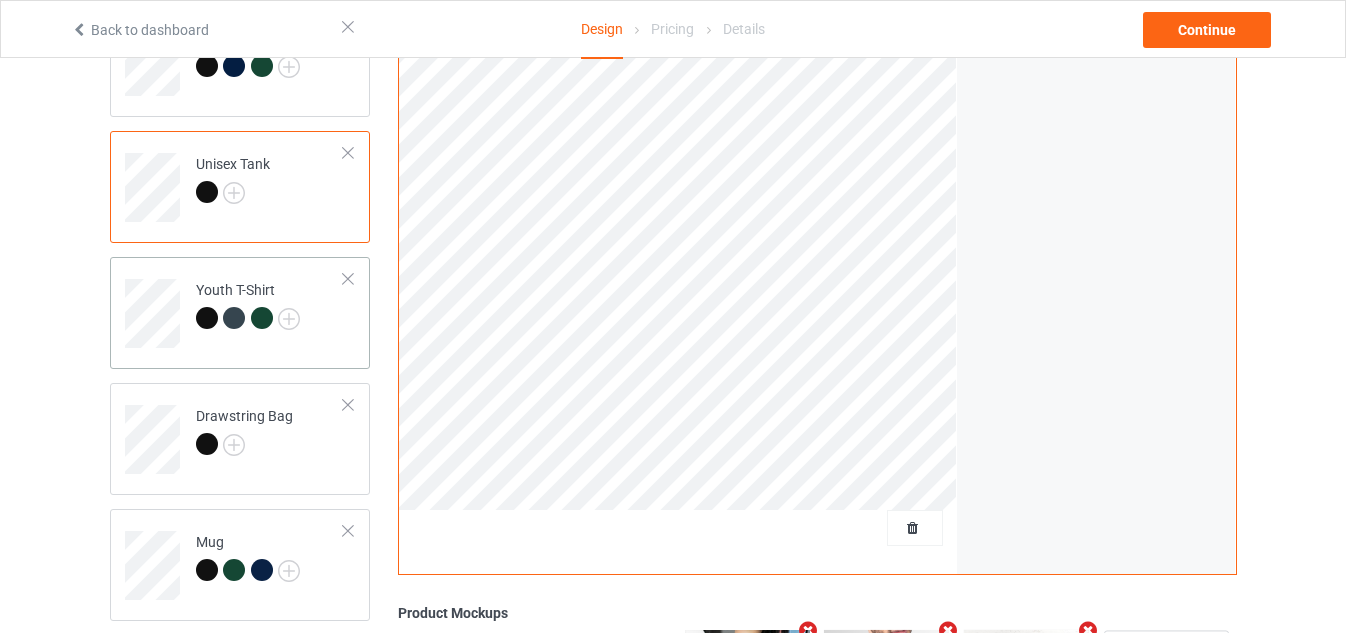 click on "Youth T-Shirt" at bounding box center (270, 306) 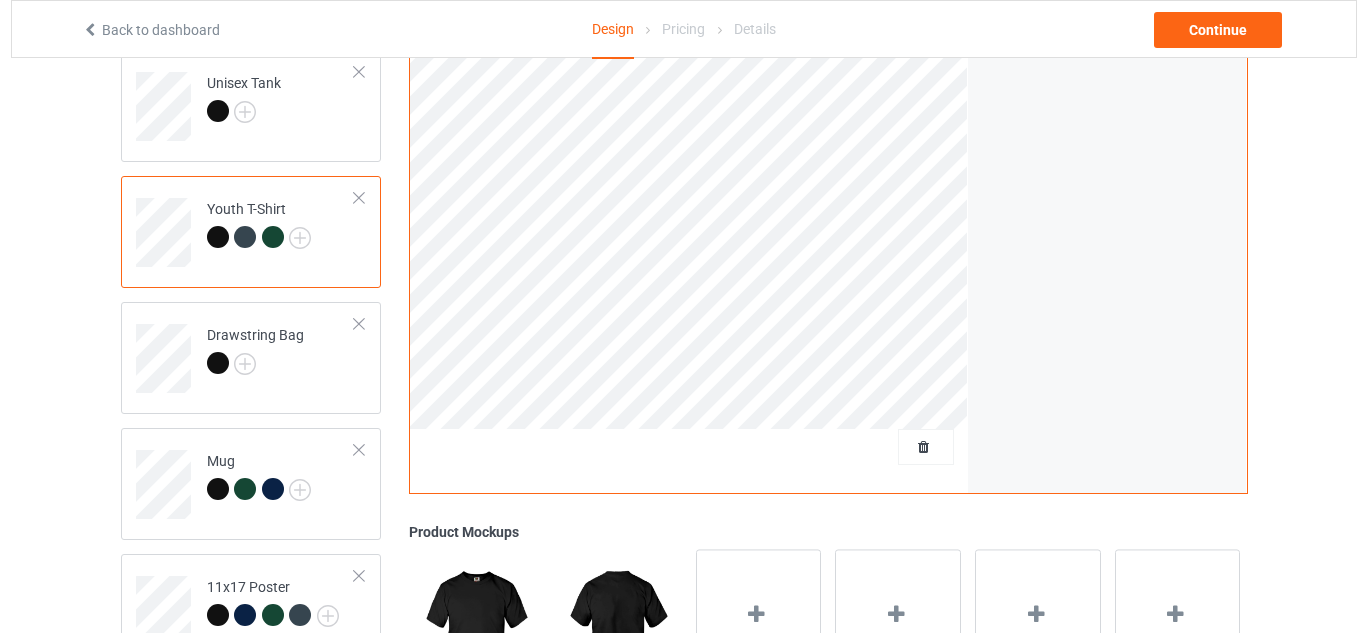 scroll, scrollTop: 477, scrollLeft: 0, axis: vertical 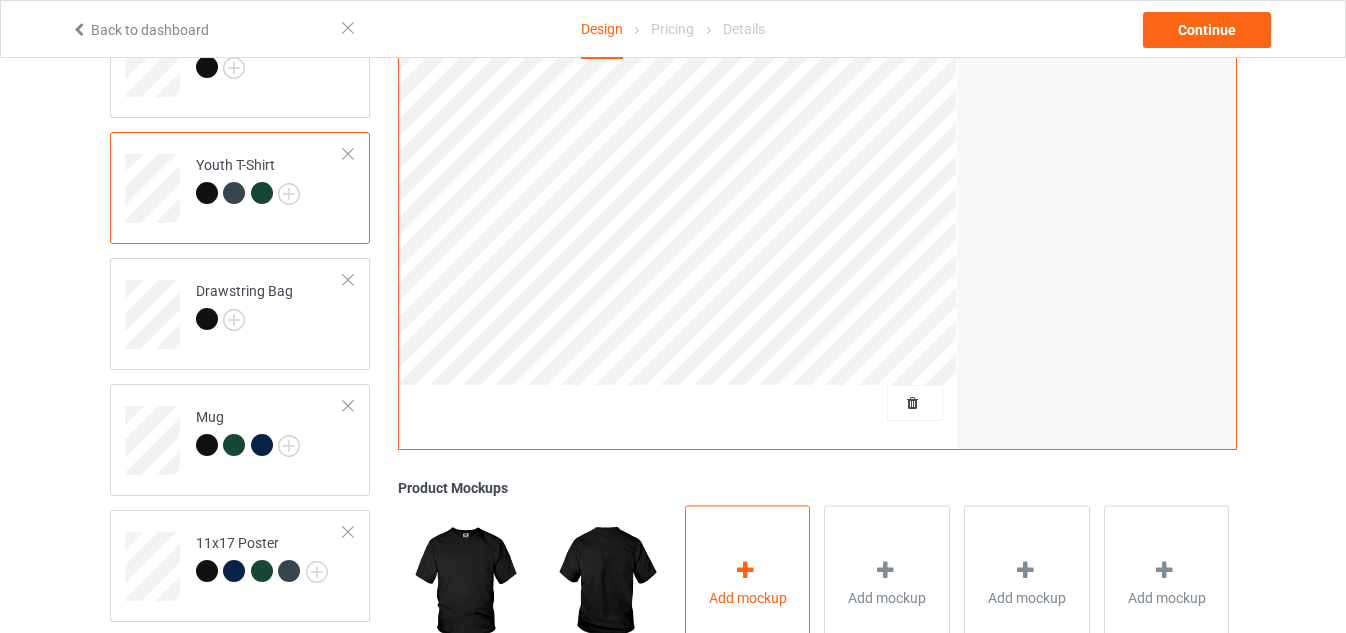 click at bounding box center [745, 570] 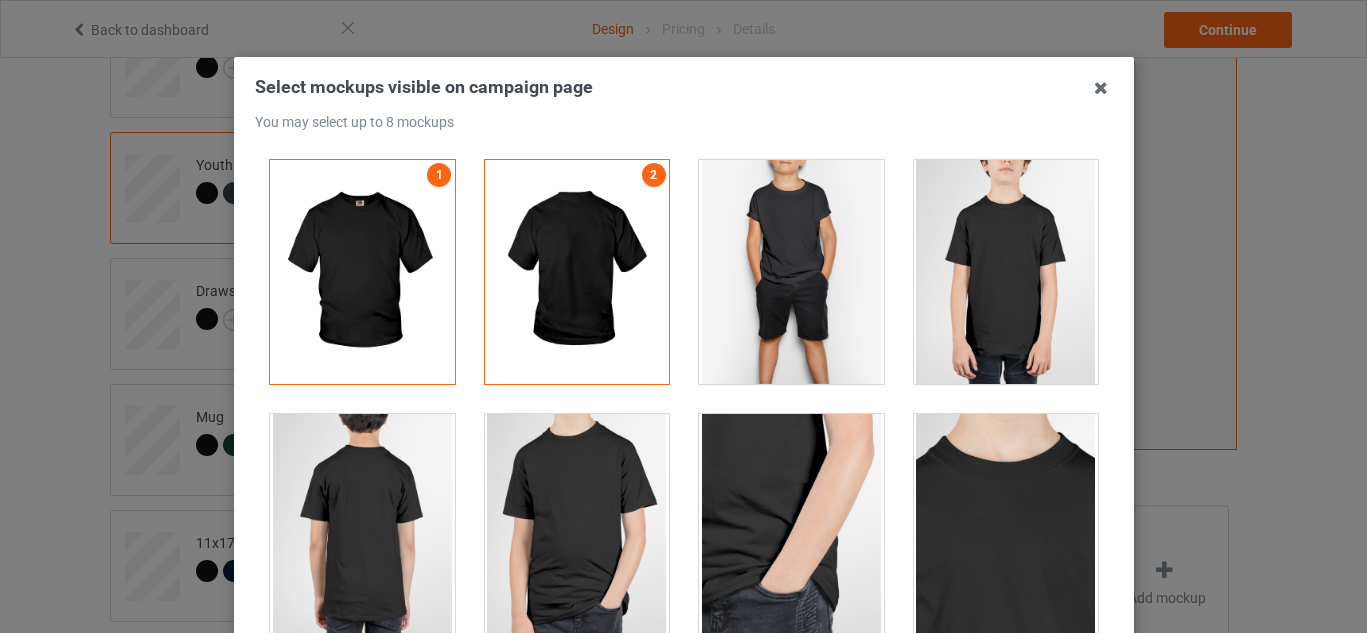 scroll, scrollTop: 59, scrollLeft: 0, axis: vertical 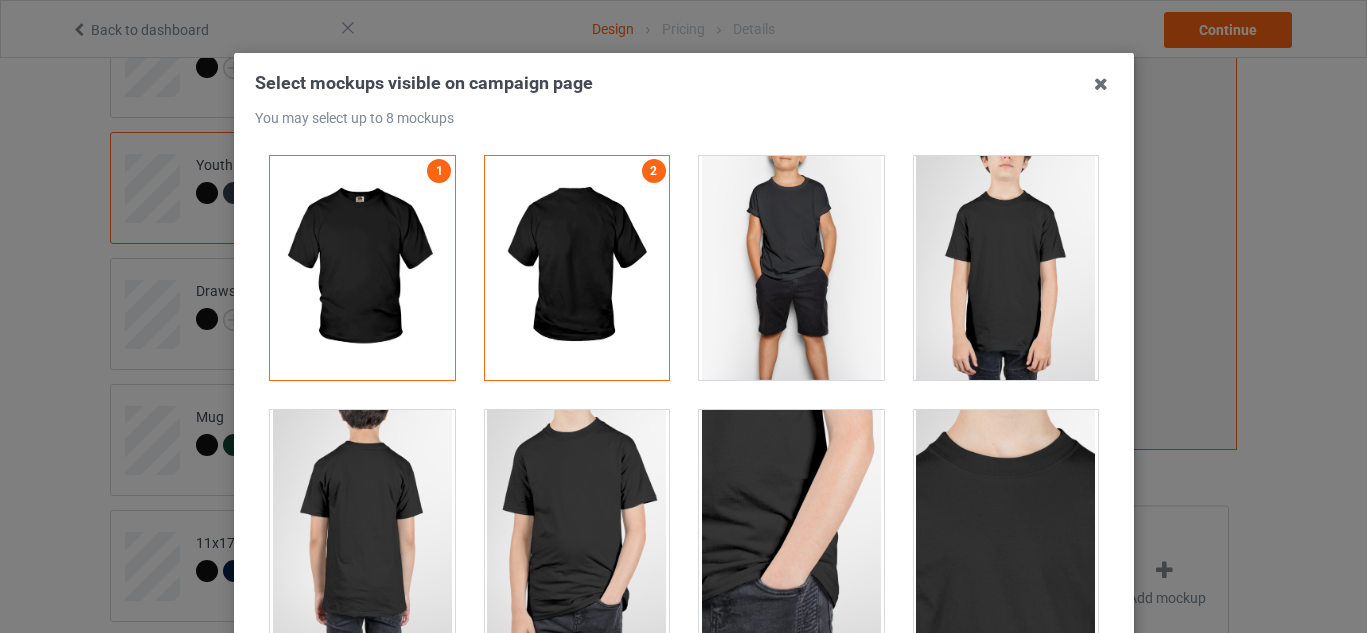 click at bounding box center [791, 268] 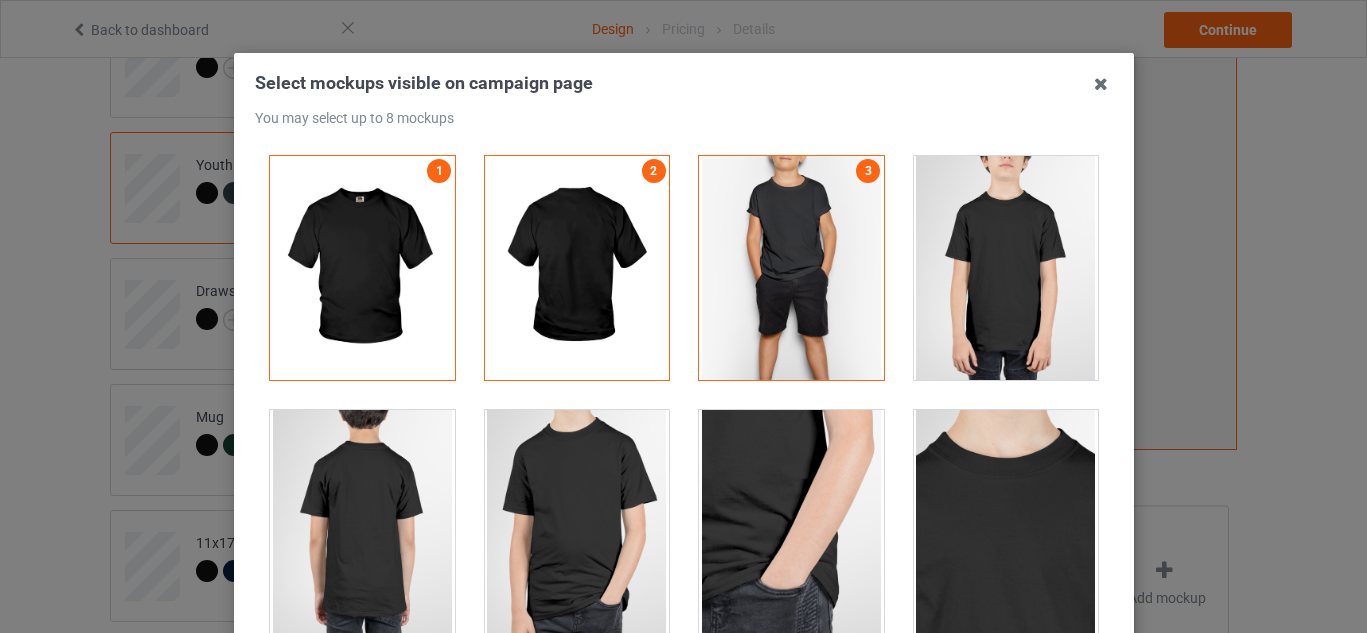 click on "Select mockups visible on campaign page You may select up to 8 mockups 1 2 3 3 mockups selected Confirm" at bounding box center (683, 316) 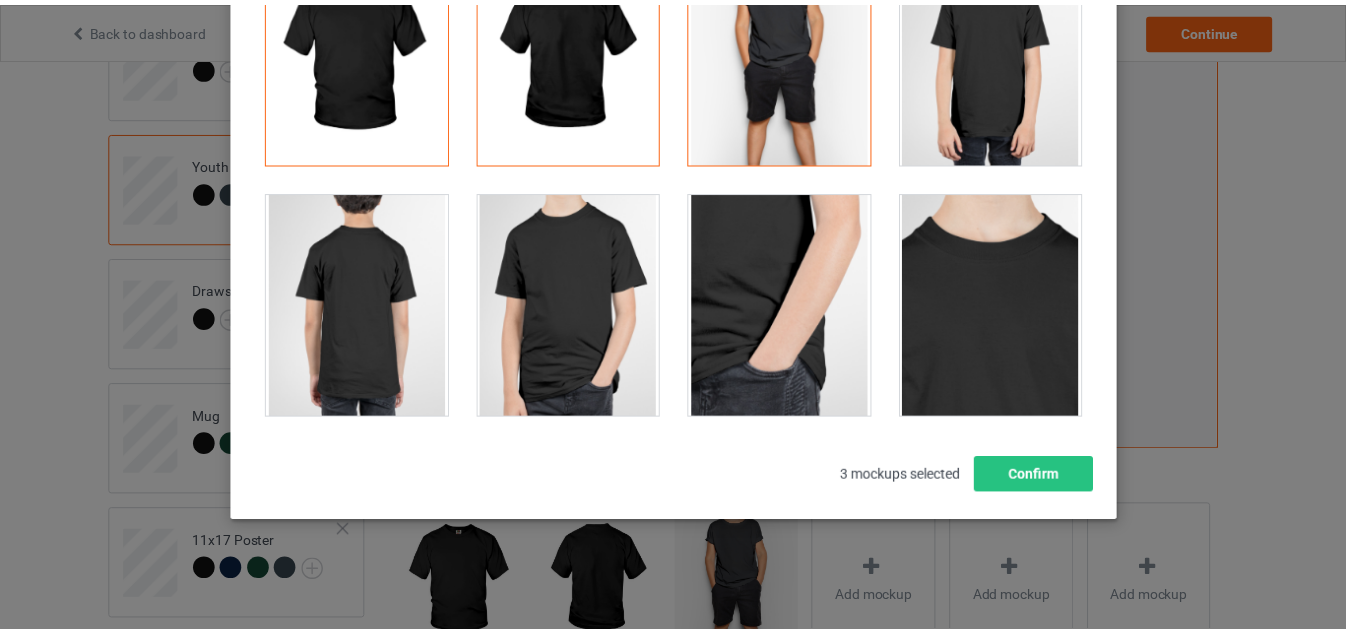 scroll, scrollTop: 277, scrollLeft: 0, axis: vertical 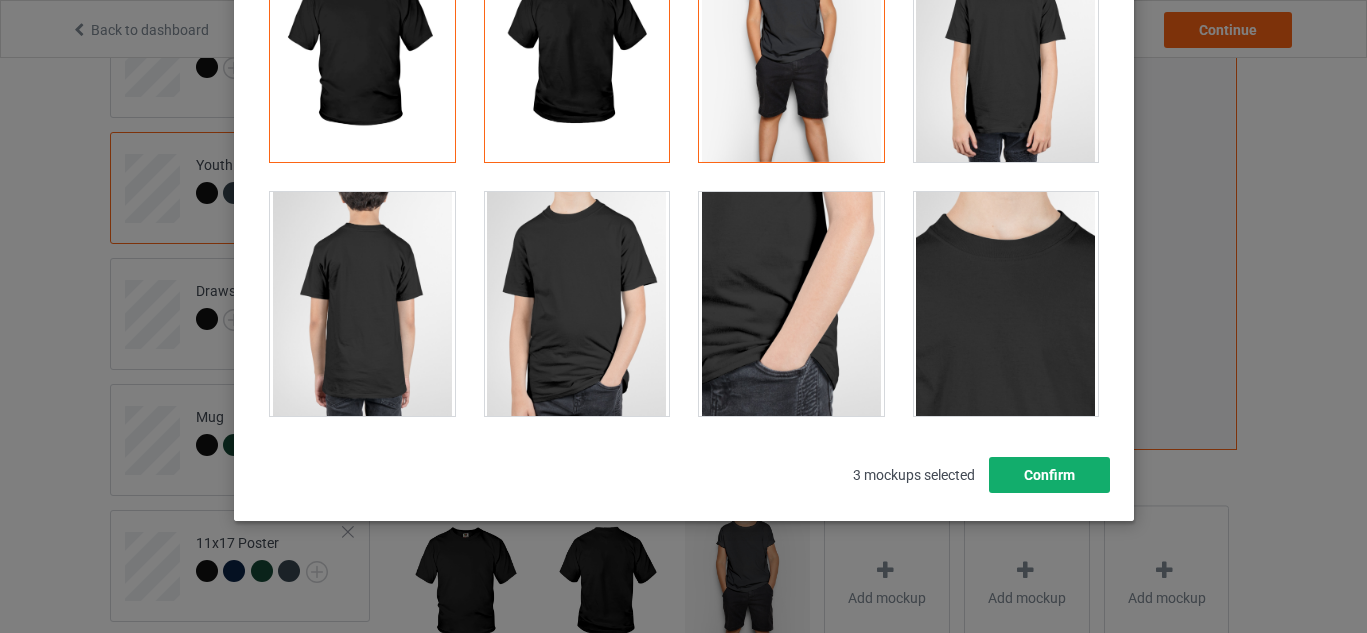 click on "Confirm" at bounding box center (1048, 475) 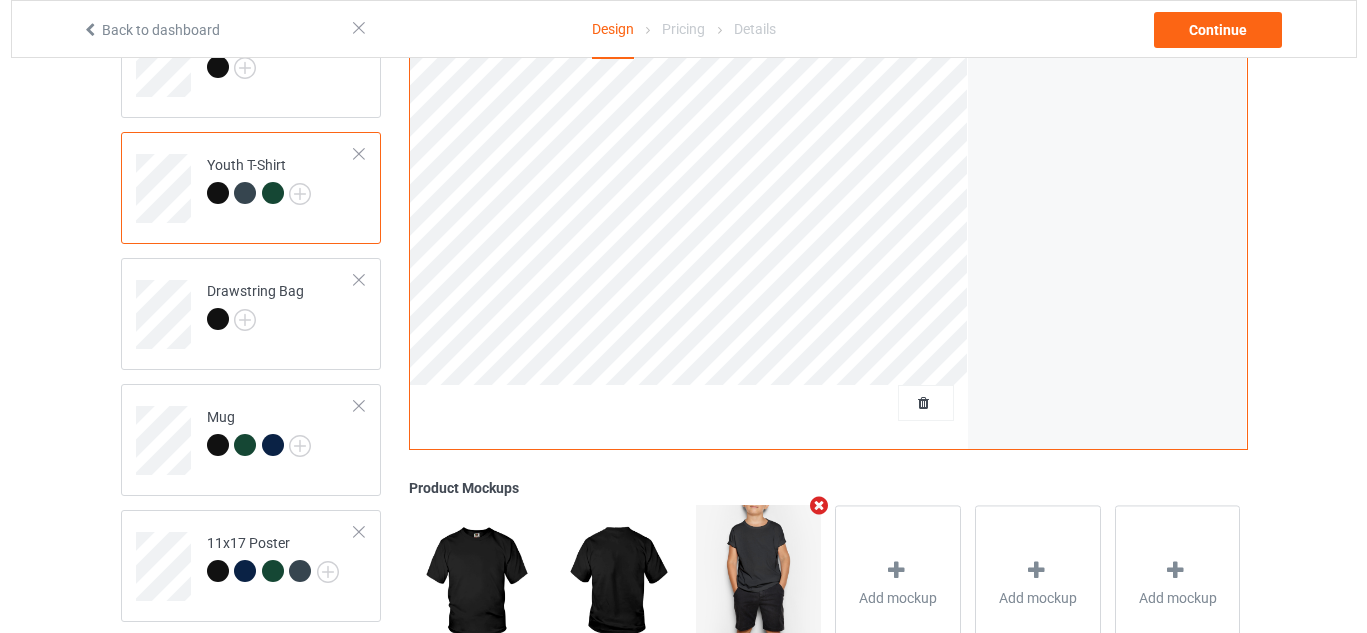 scroll, scrollTop: 602, scrollLeft: 0, axis: vertical 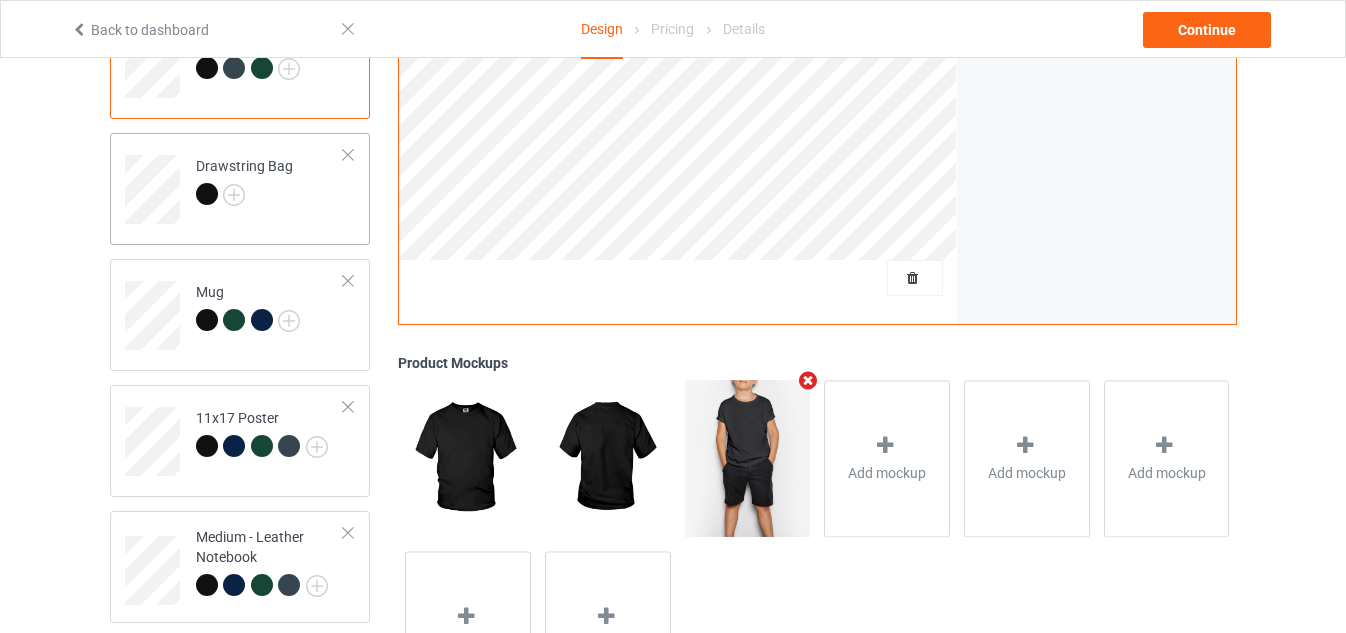 click on "Drawstring Bag" at bounding box center (270, 182) 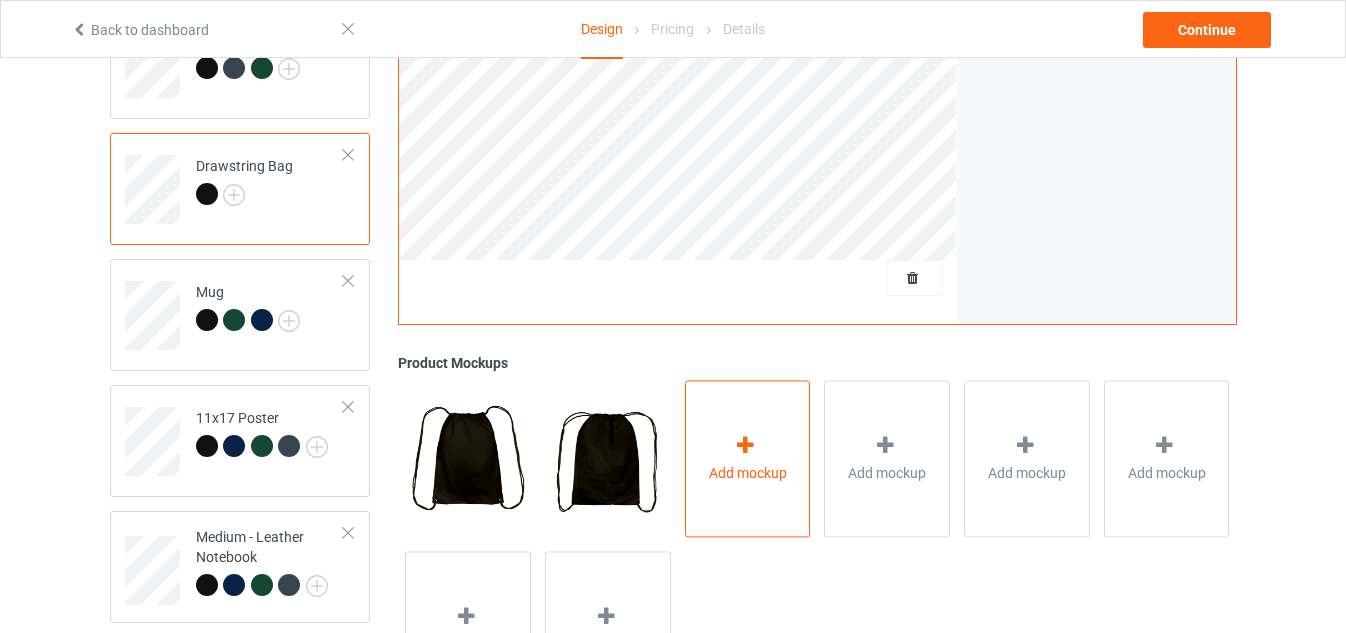 click on "Add mockup" at bounding box center [748, 459] 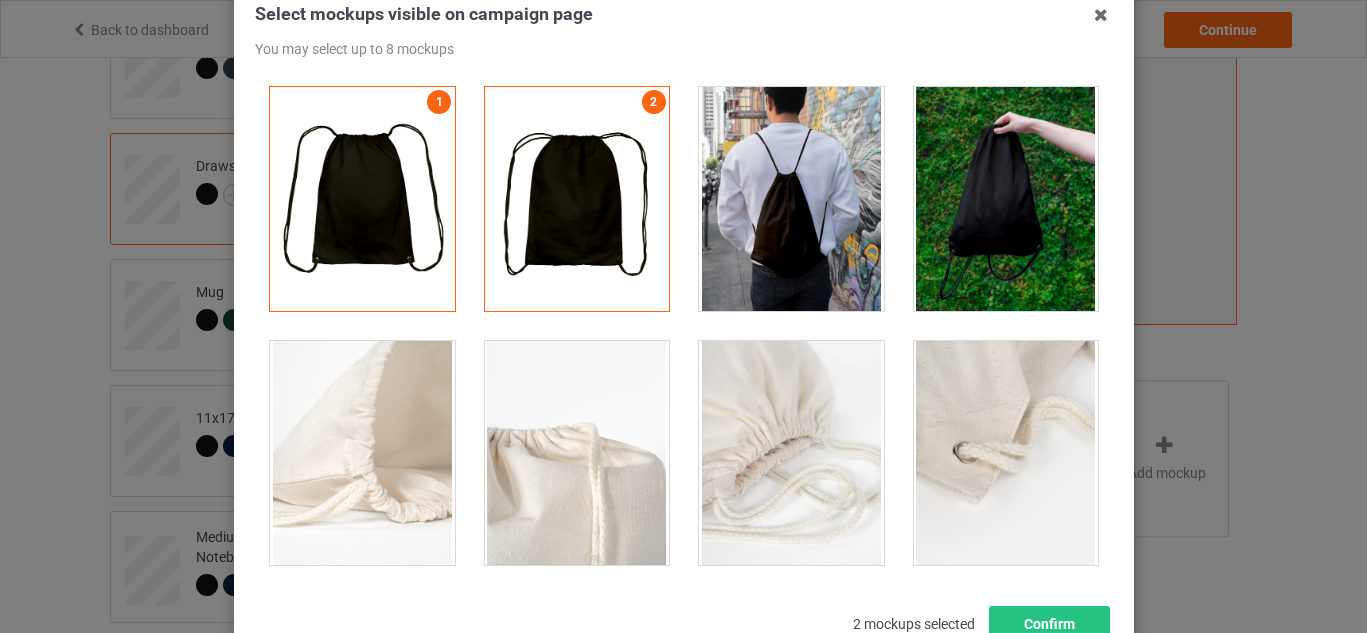 scroll, scrollTop: 215, scrollLeft: 0, axis: vertical 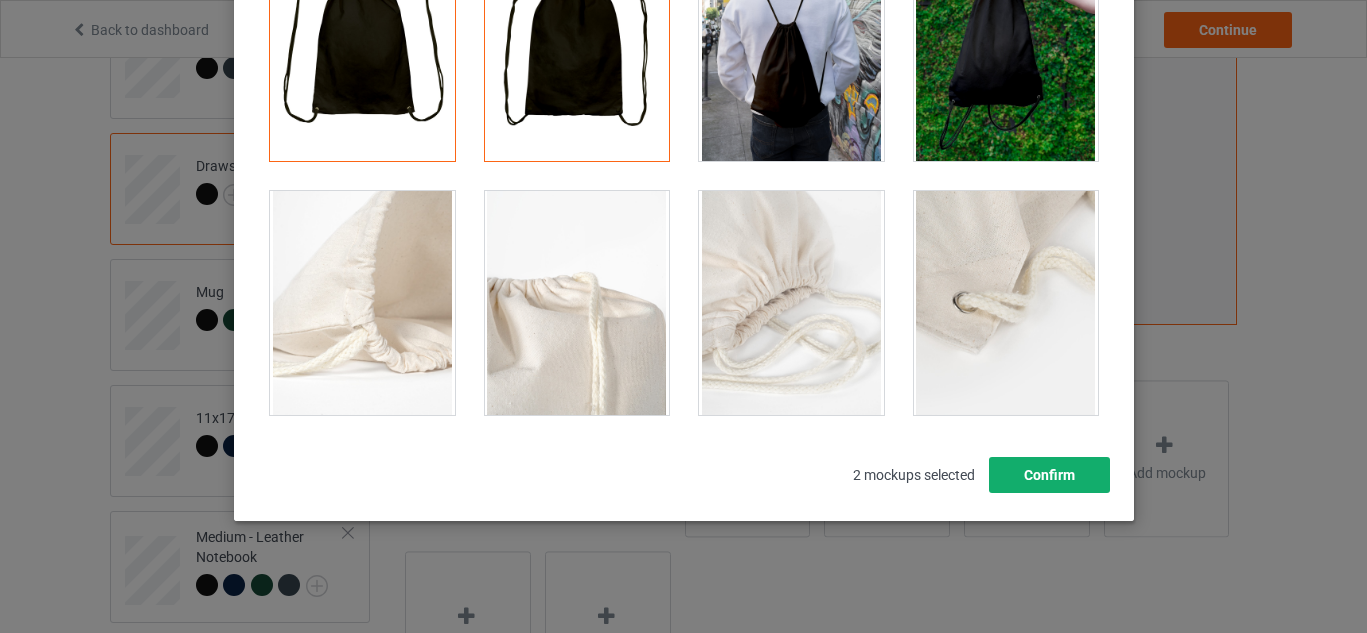 click on "Confirm" at bounding box center [1048, 475] 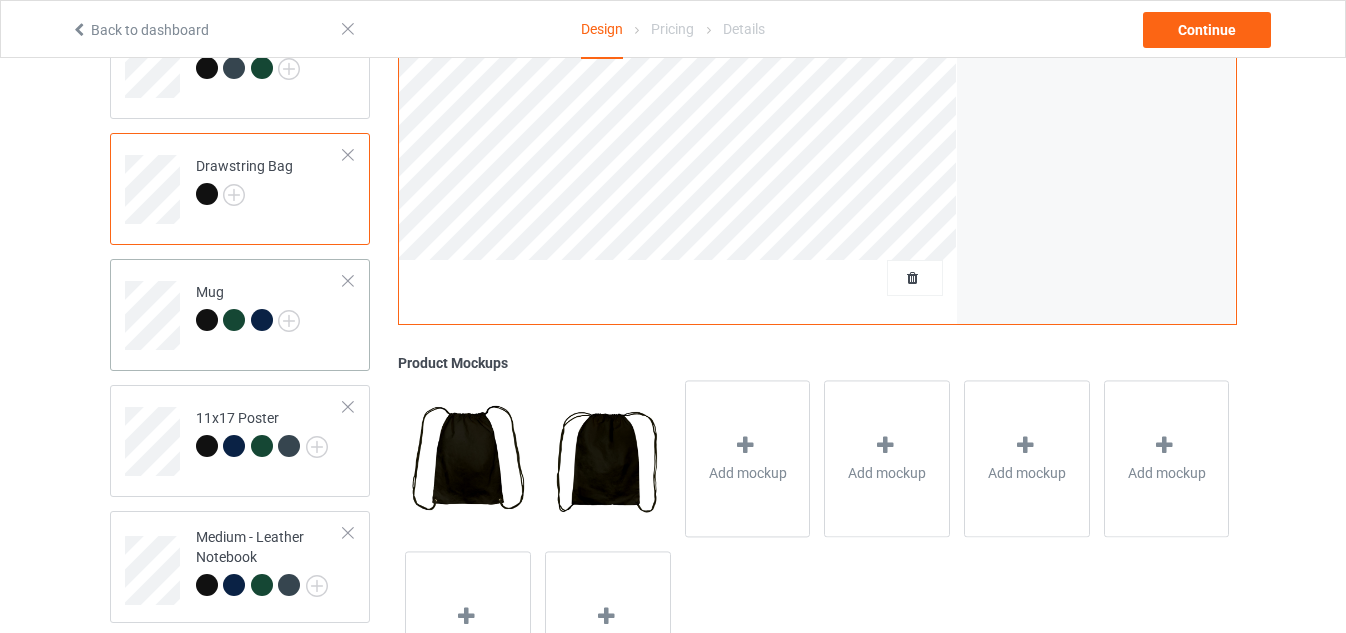 click on "Mug" at bounding box center [270, 308] 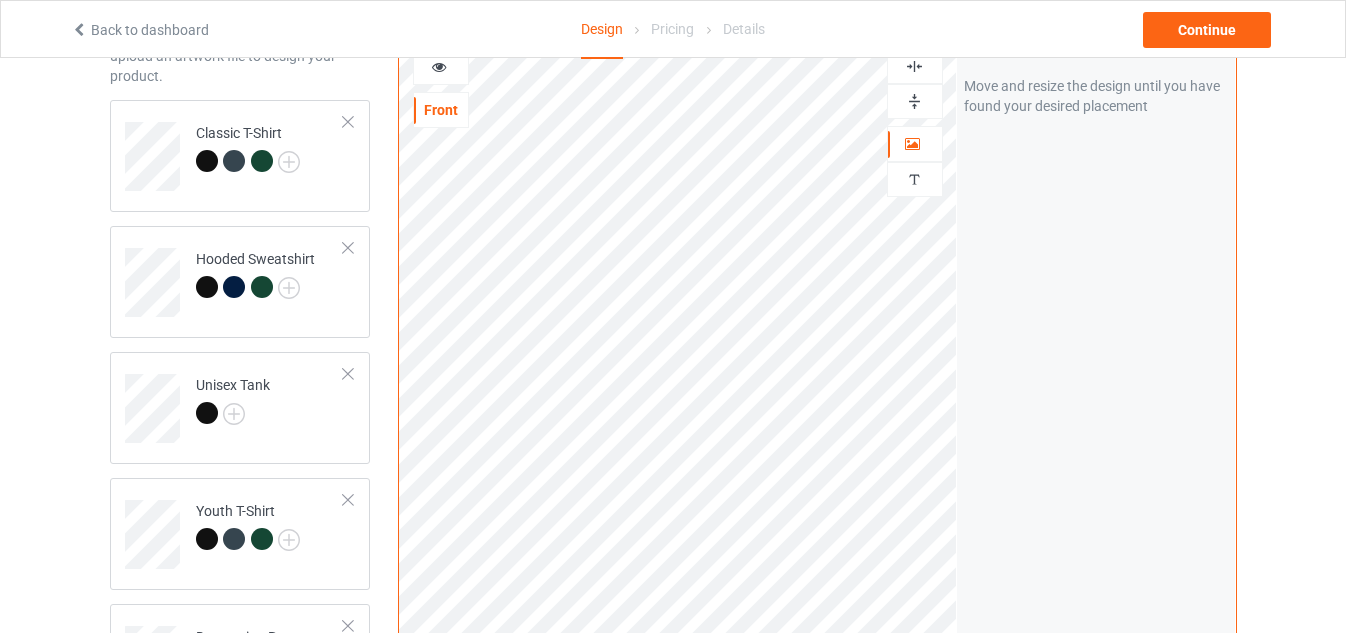 scroll, scrollTop: 0, scrollLeft: 0, axis: both 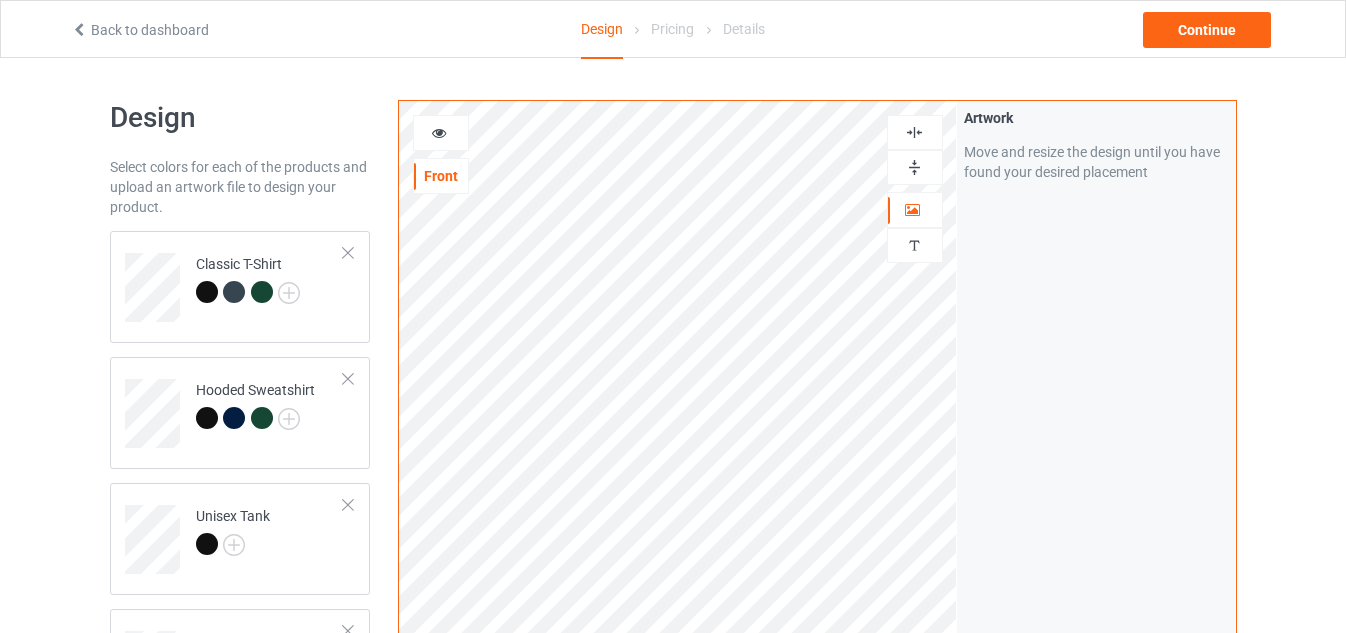 click at bounding box center (441, 133) 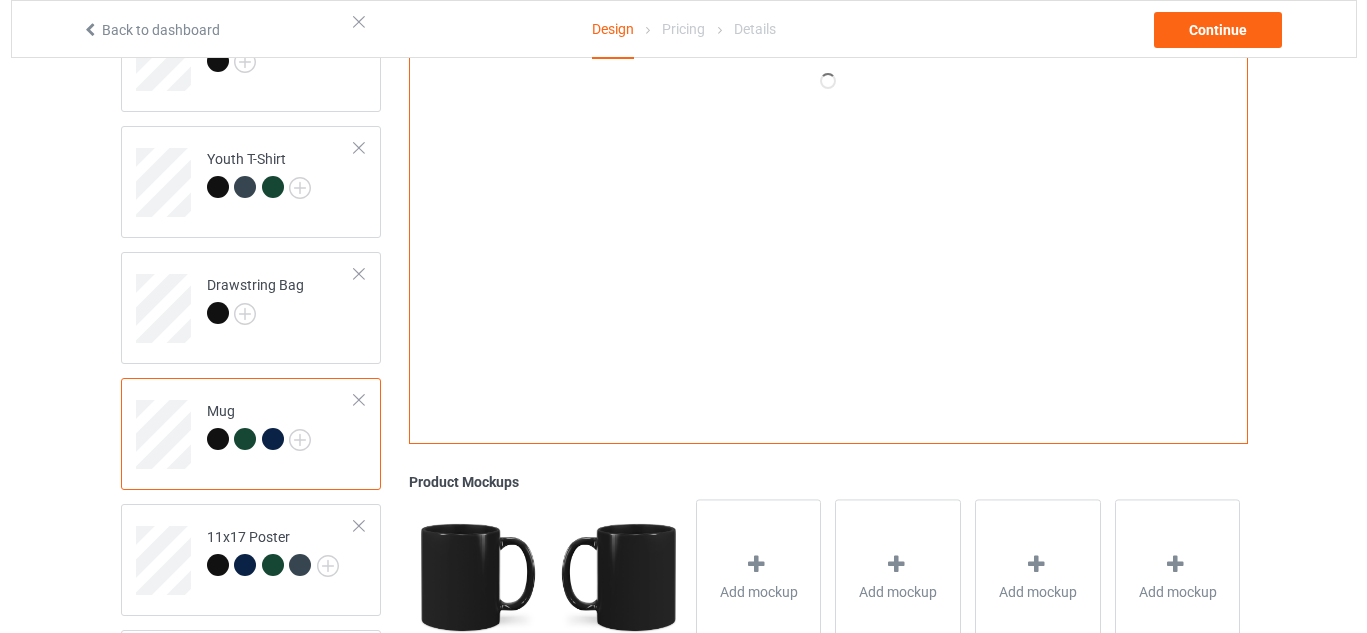 scroll, scrollTop: 602, scrollLeft: 0, axis: vertical 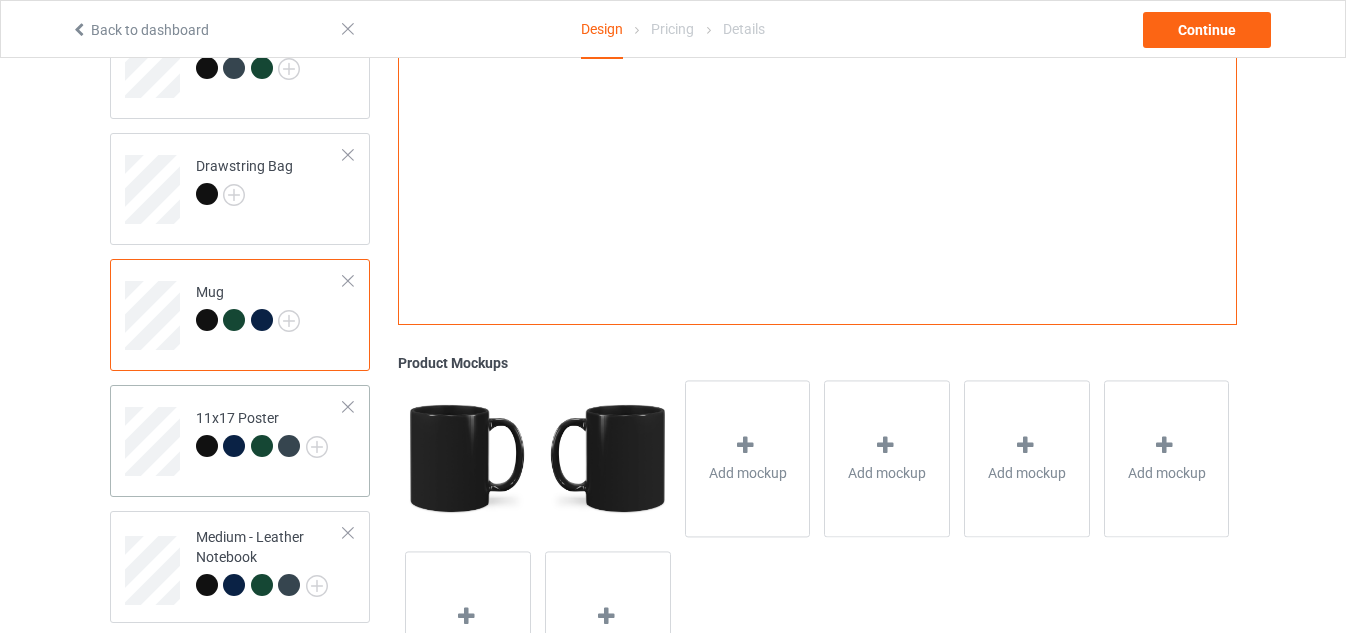 click on "11x17 Poster" at bounding box center (270, 434) 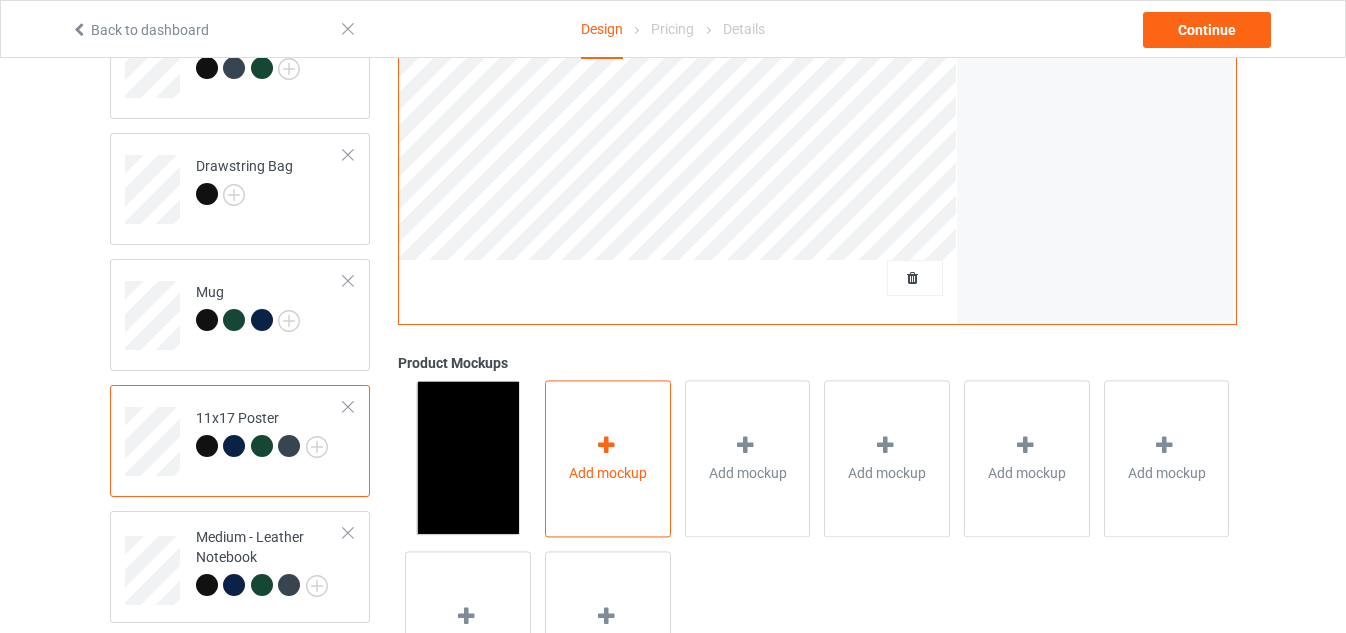click on "Add mockup" at bounding box center (608, 459) 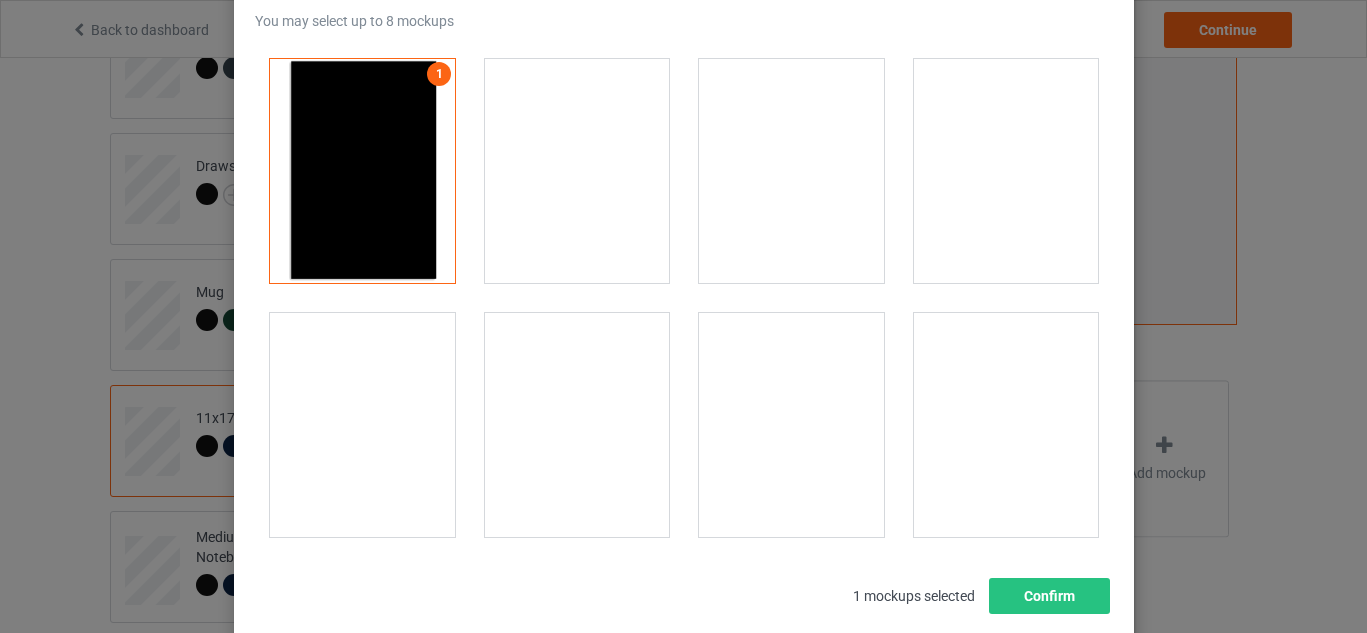 scroll, scrollTop: 161, scrollLeft: 0, axis: vertical 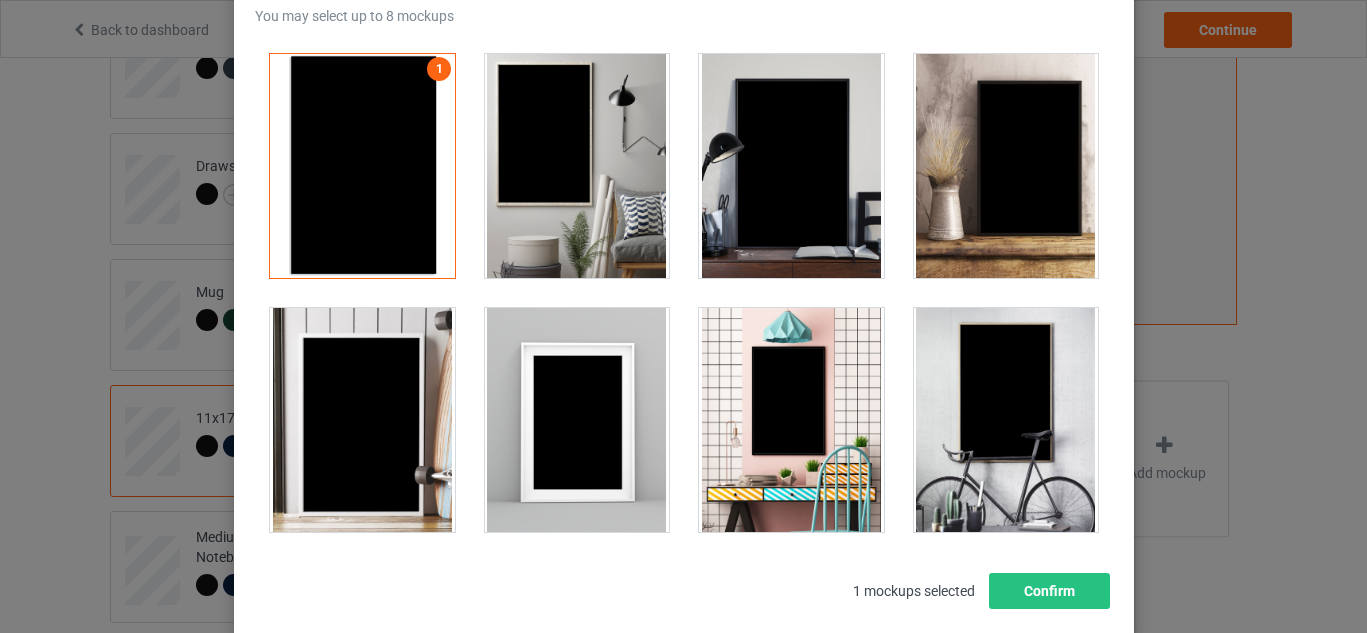 click at bounding box center [1005, 166] 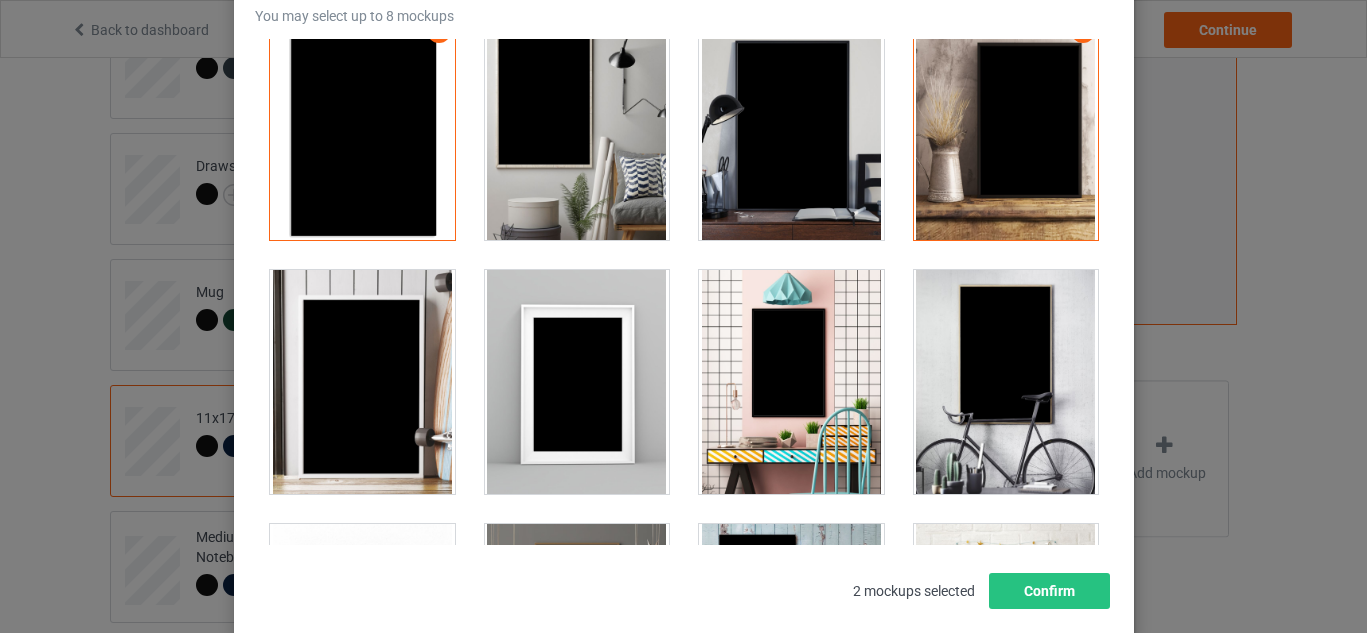 scroll, scrollTop: 0, scrollLeft: 0, axis: both 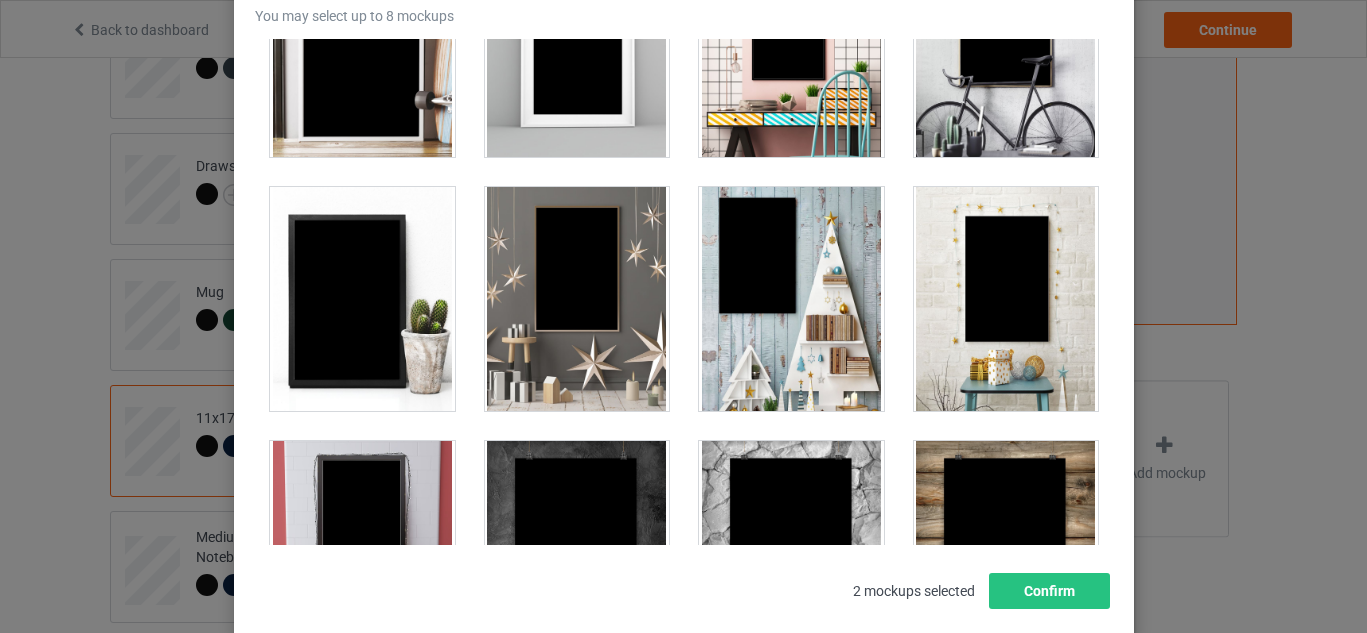 click at bounding box center (576, 299) 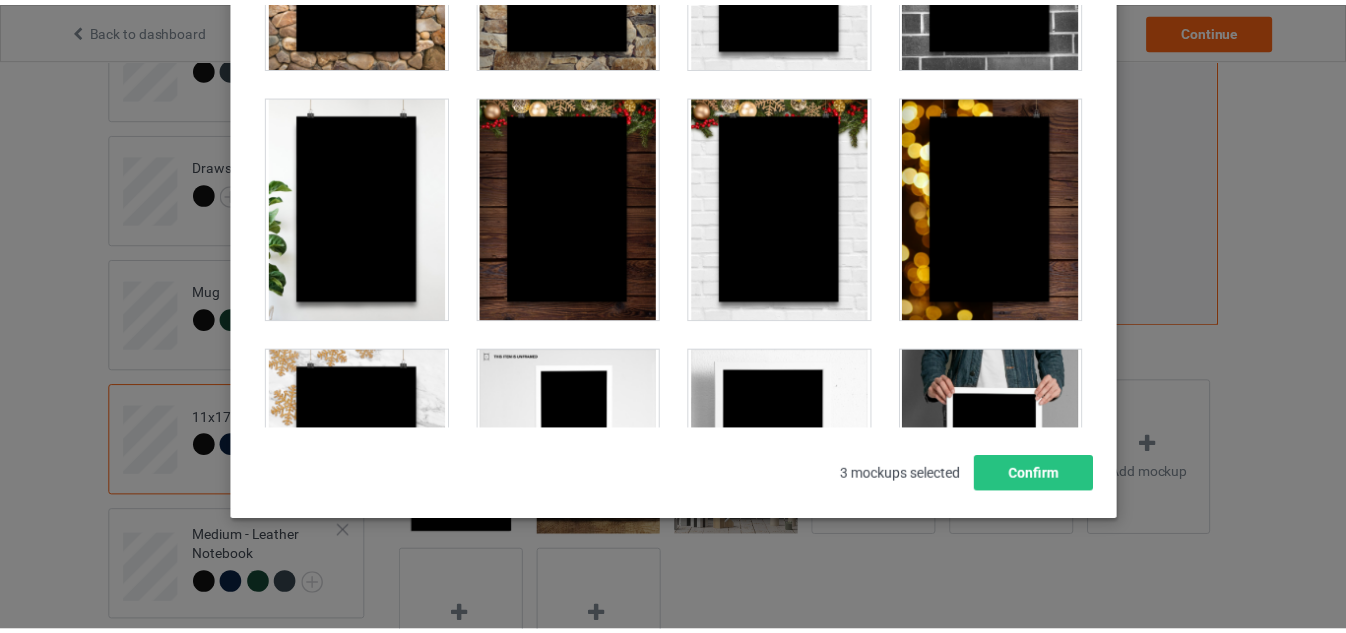 scroll, scrollTop: 1125, scrollLeft: 0, axis: vertical 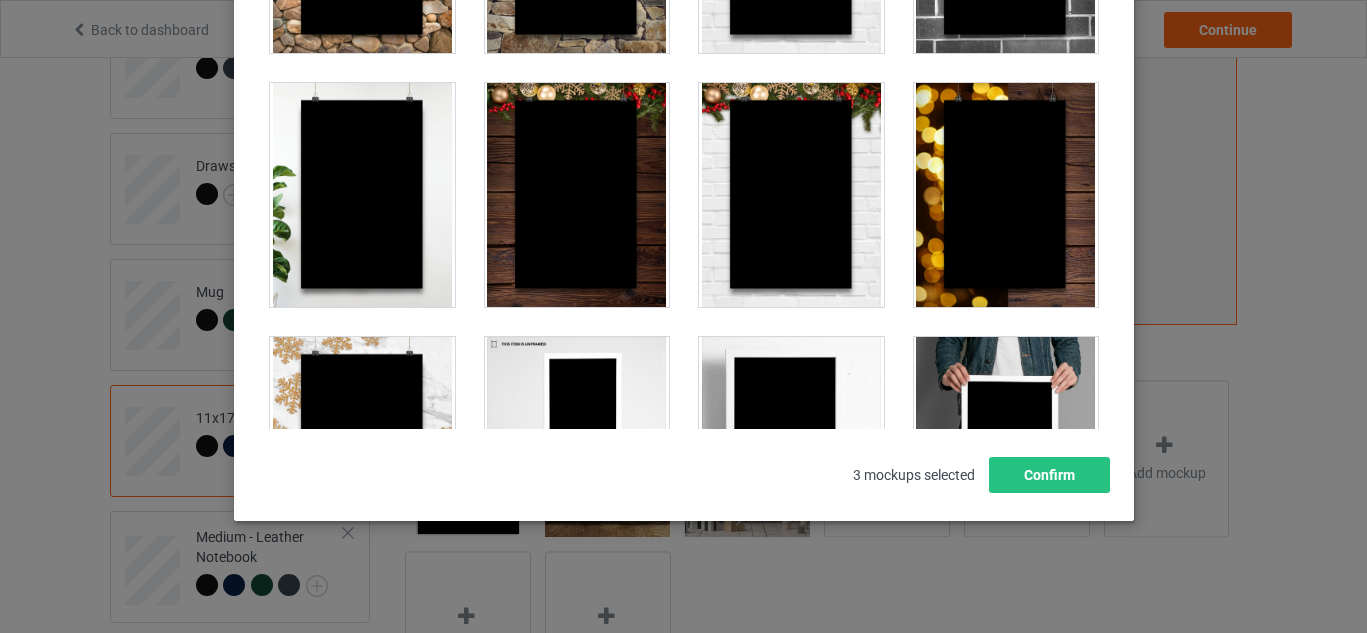 click on "Select mockups visible on campaign page You may select up to 8 mockups 1 2 3 3 mockups selected Confirm" at bounding box center (684, 172) 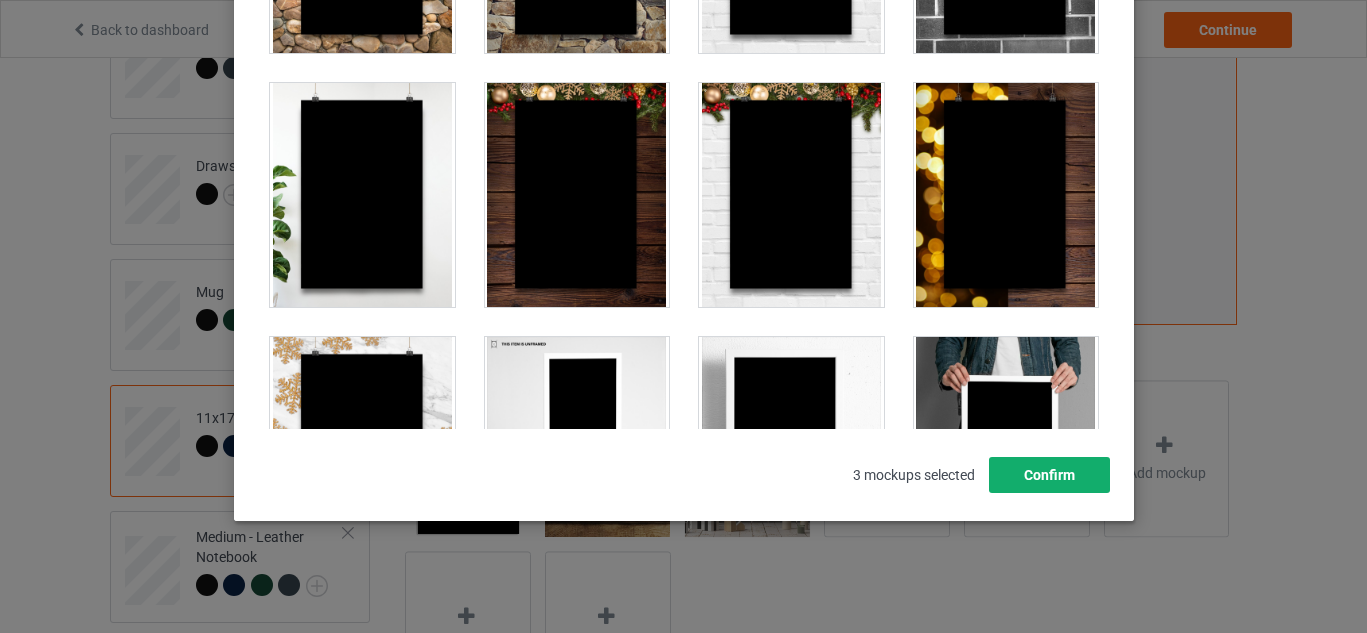 click on "Confirm" at bounding box center [1048, 475] 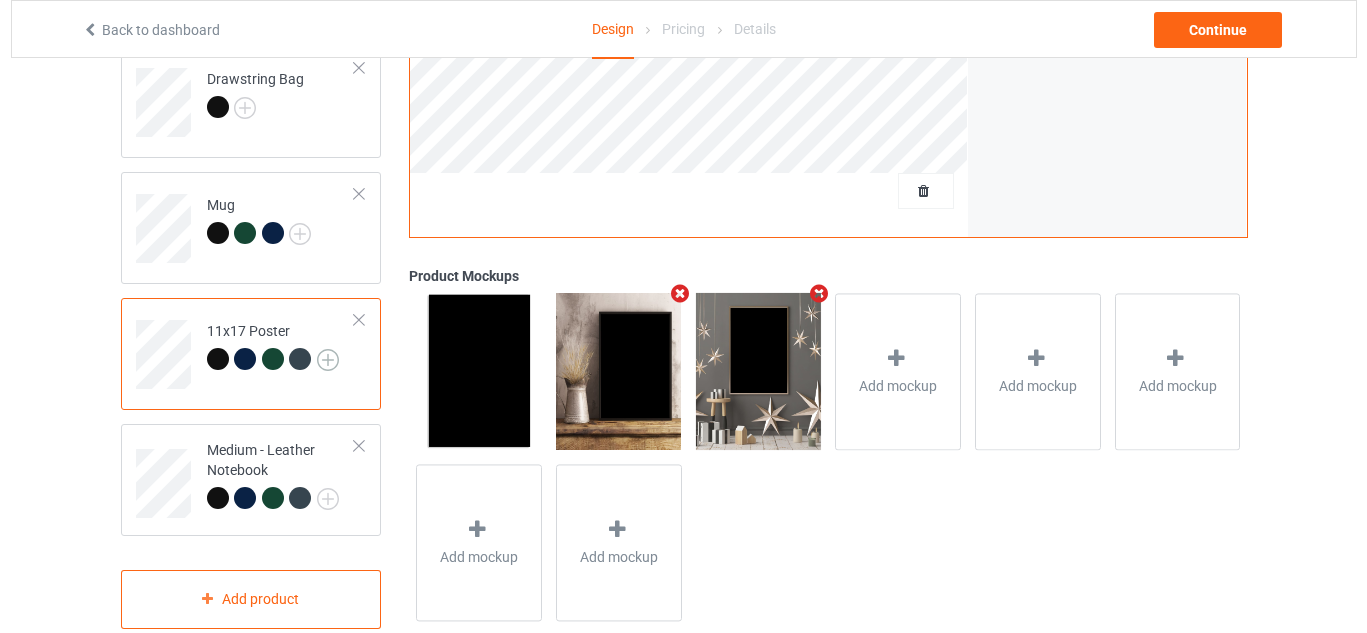 scroll, scrollTop: 727, scrollLeft: 0, axis: vertical 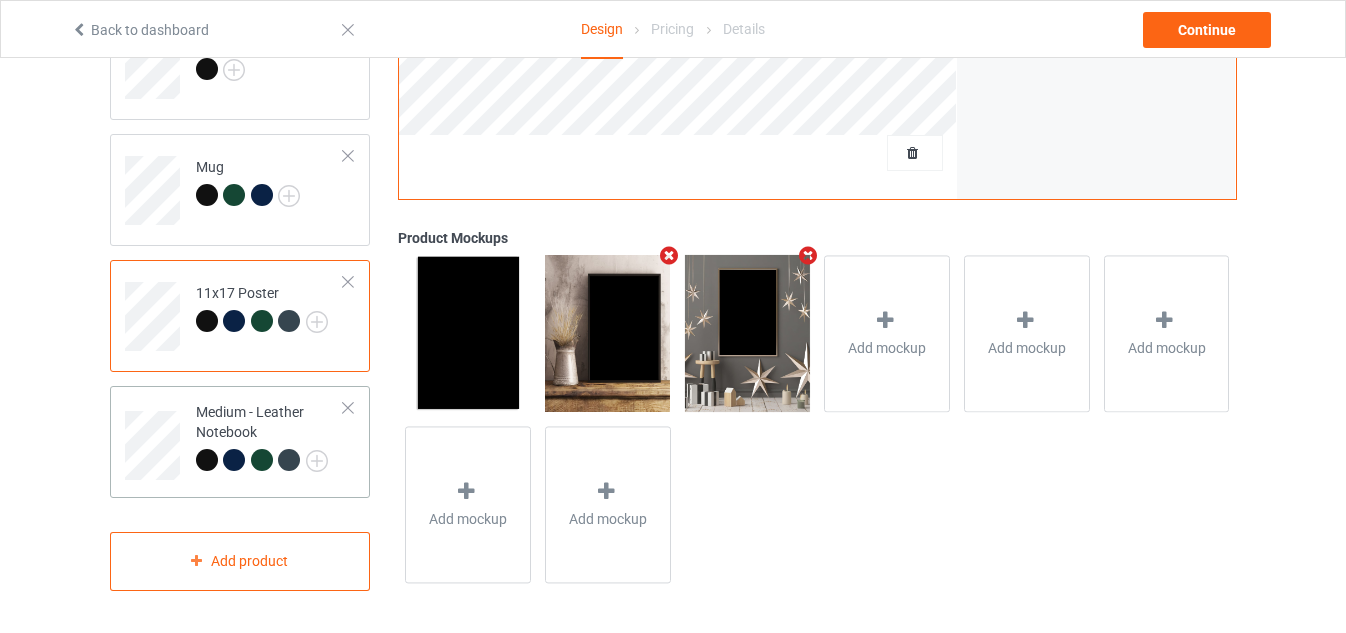 click on "Medium - Leather Notebook" at bounding box center (270, 436) 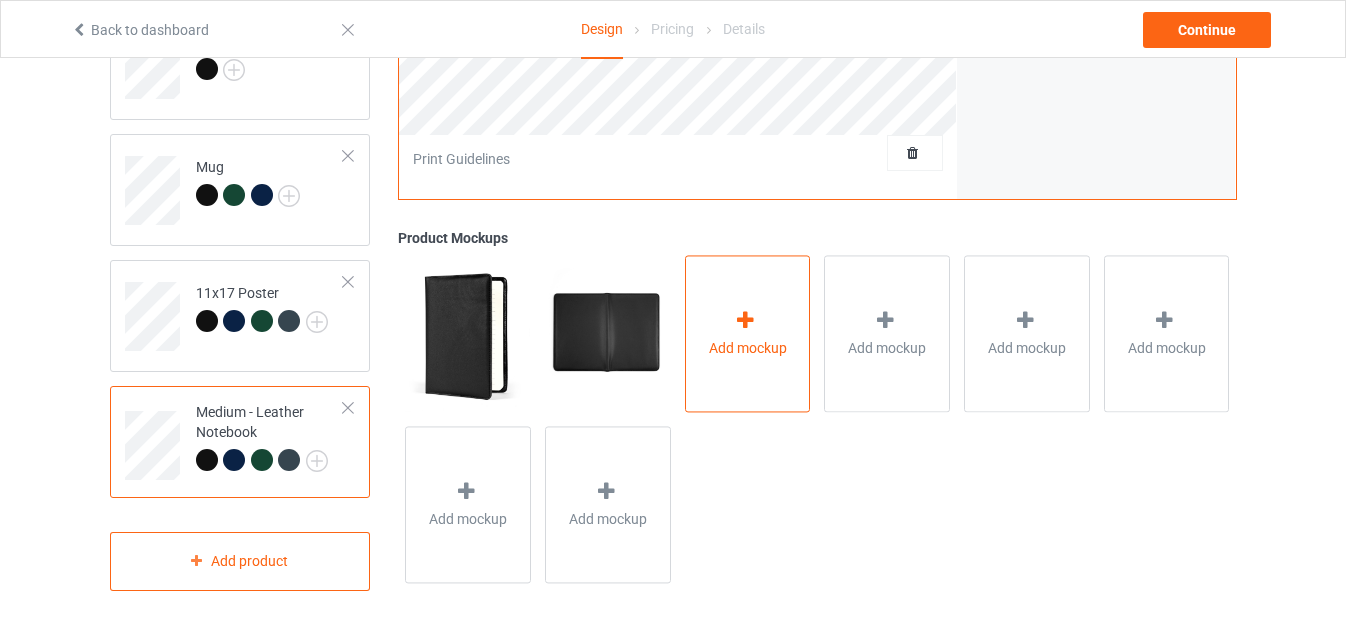 click on "Add mockup" at bounding box center [748, 348] 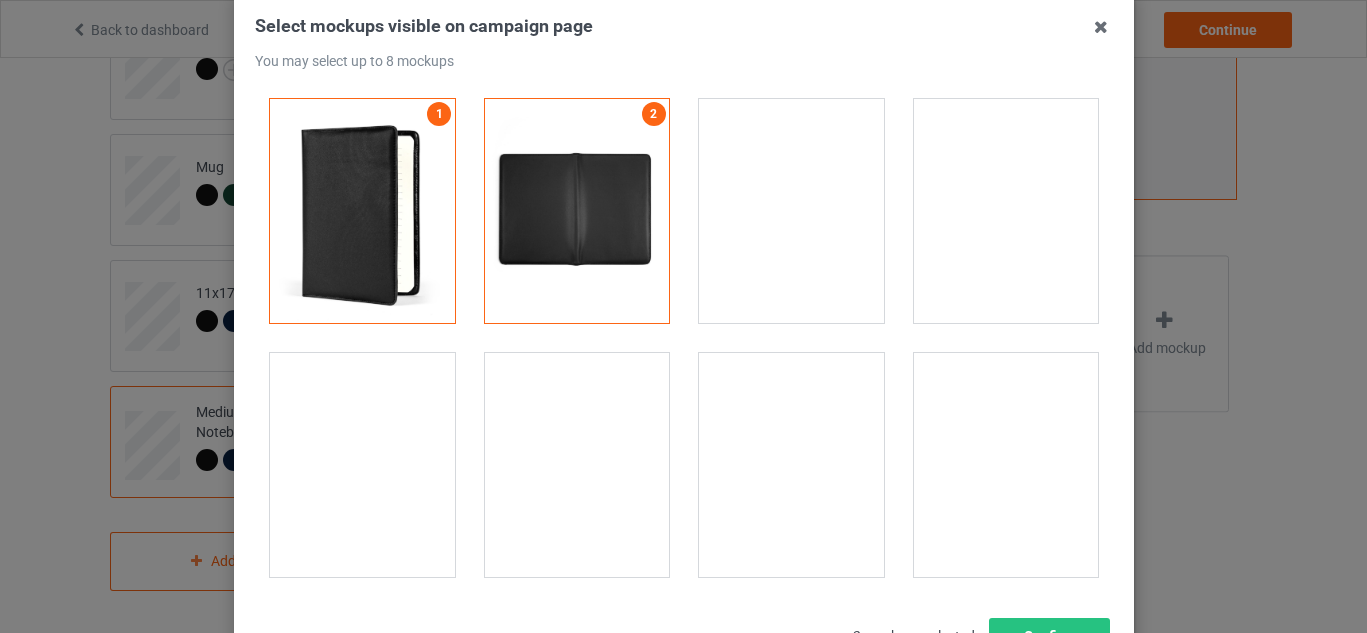 scroll, scrollTop: 138, scrollLeft: 0, axis: vertical 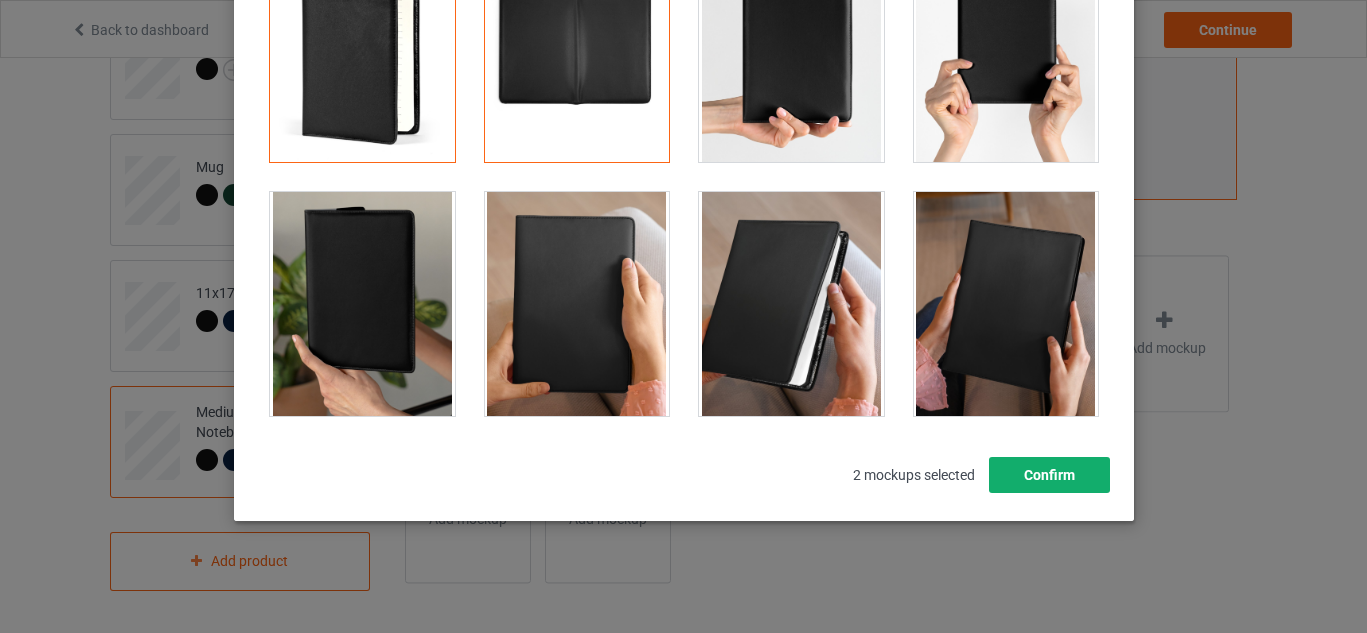 click on "Confirm" at bounding box center (1048, 475) 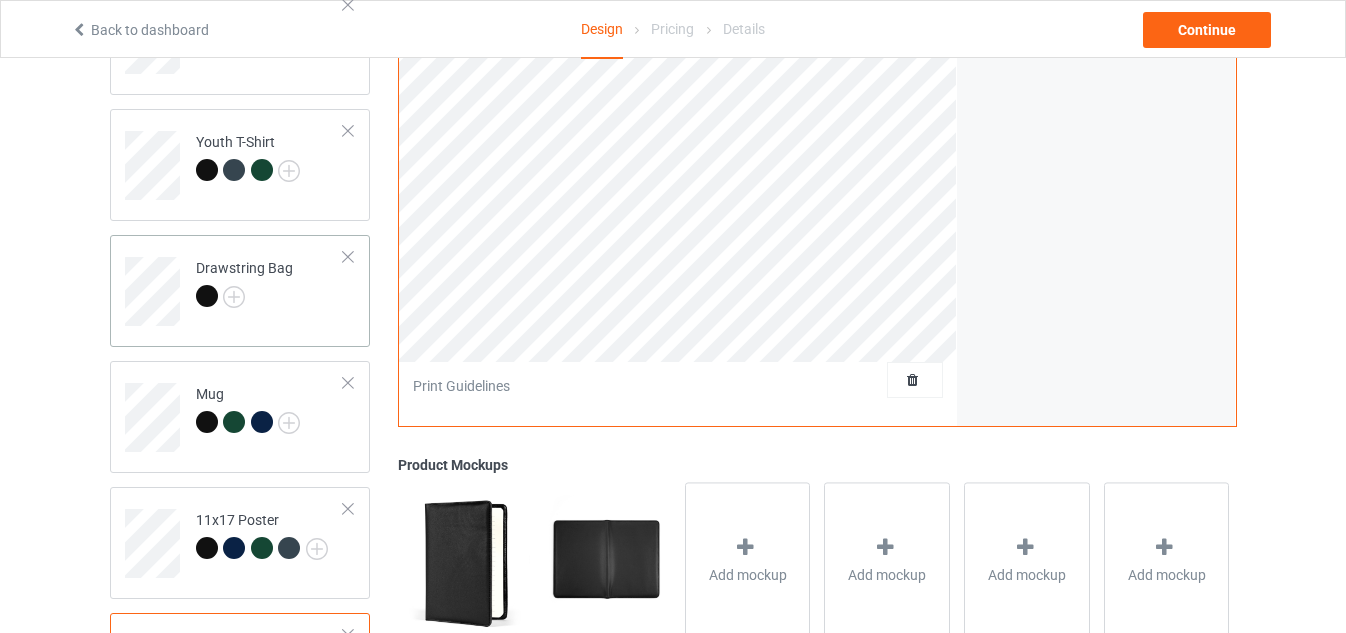 click on "Drawstring Bag" at bounding box center [270, 284] 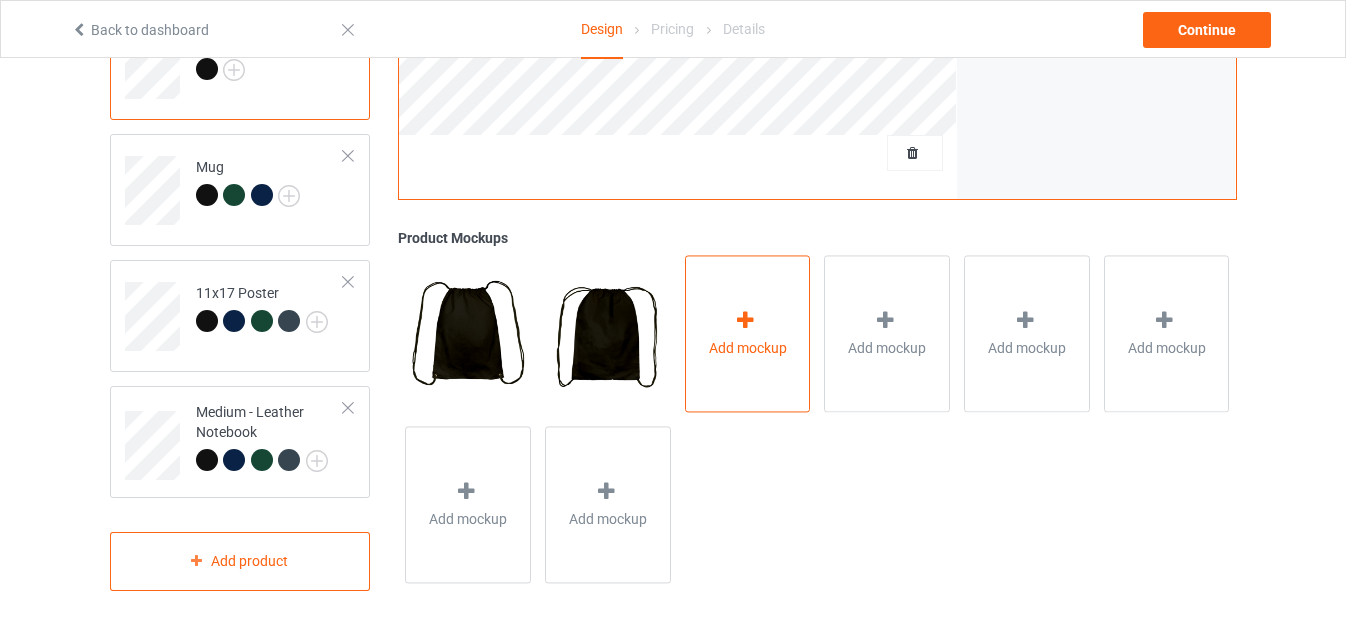click on "Add mockup" at bounding box center [748, 348] 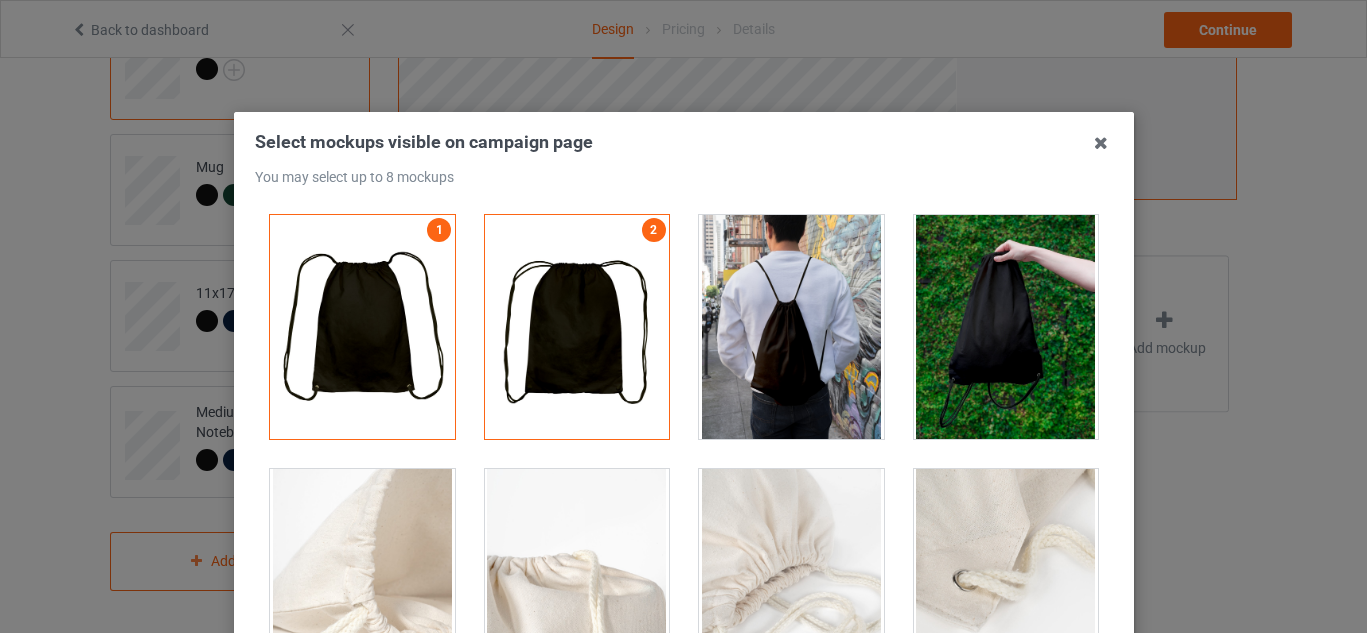 click at bounding box center (791, 327) 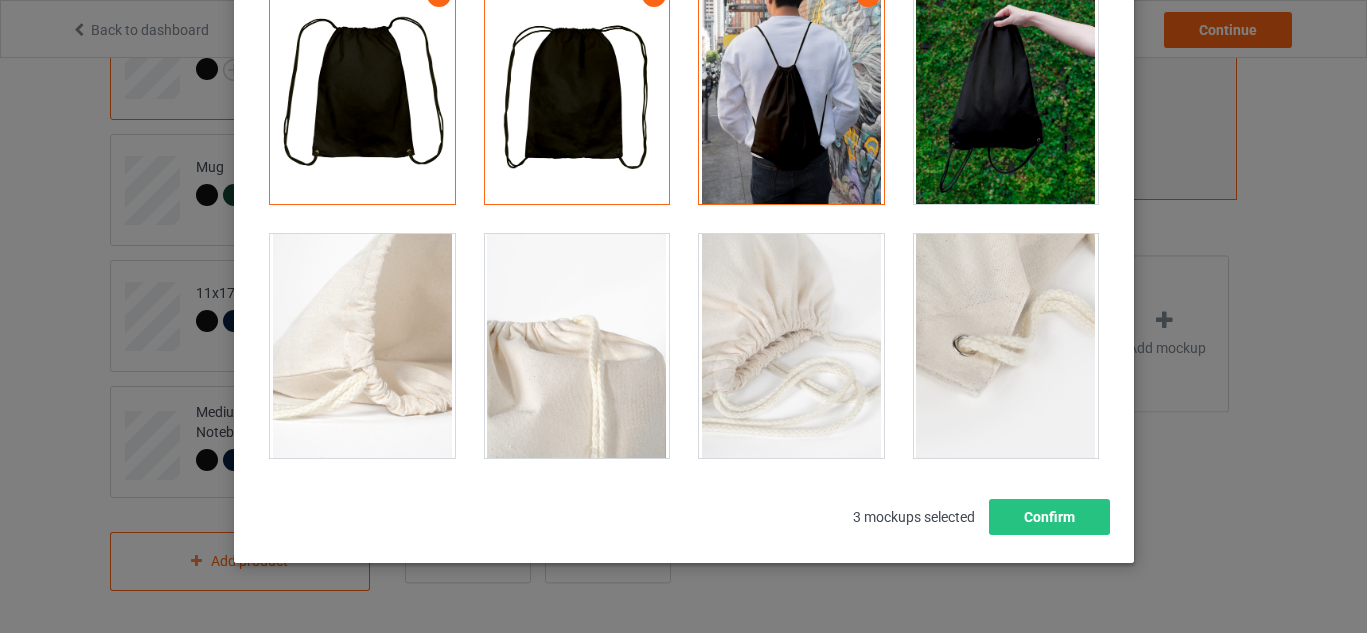 scroll, scrollTop: 250, scrollLeft: 0, axis: vertical 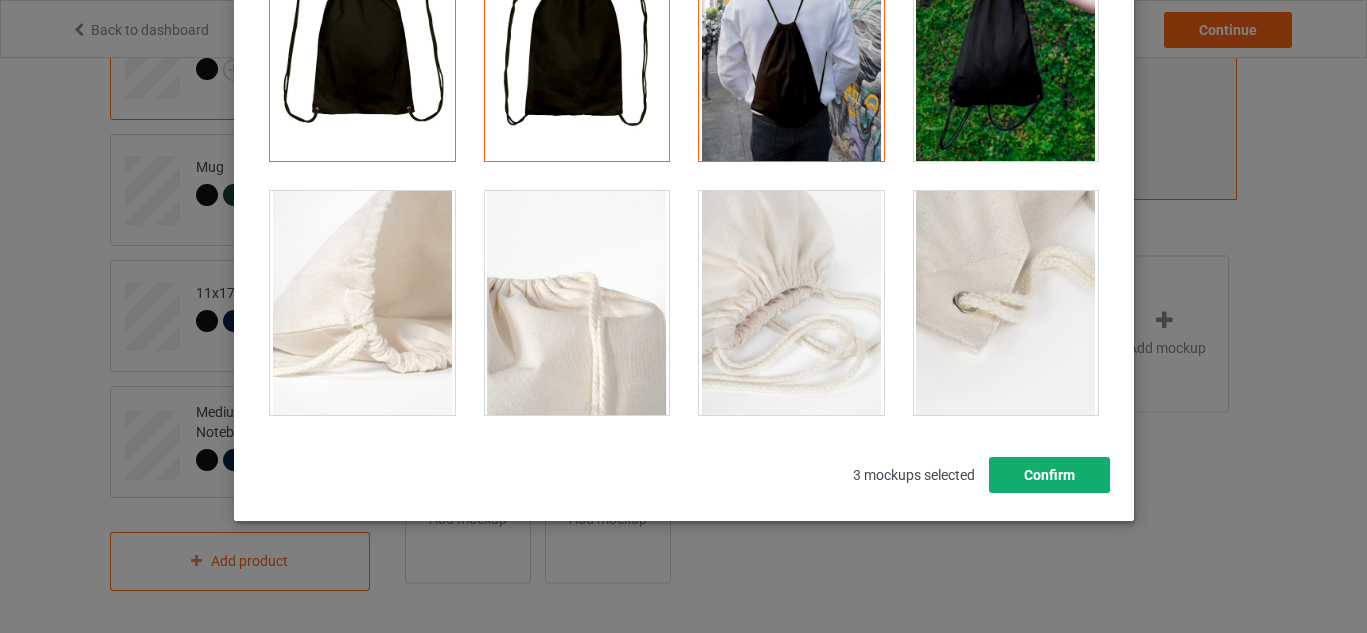 click on "Confirm" at bounding box center [1048, 475] 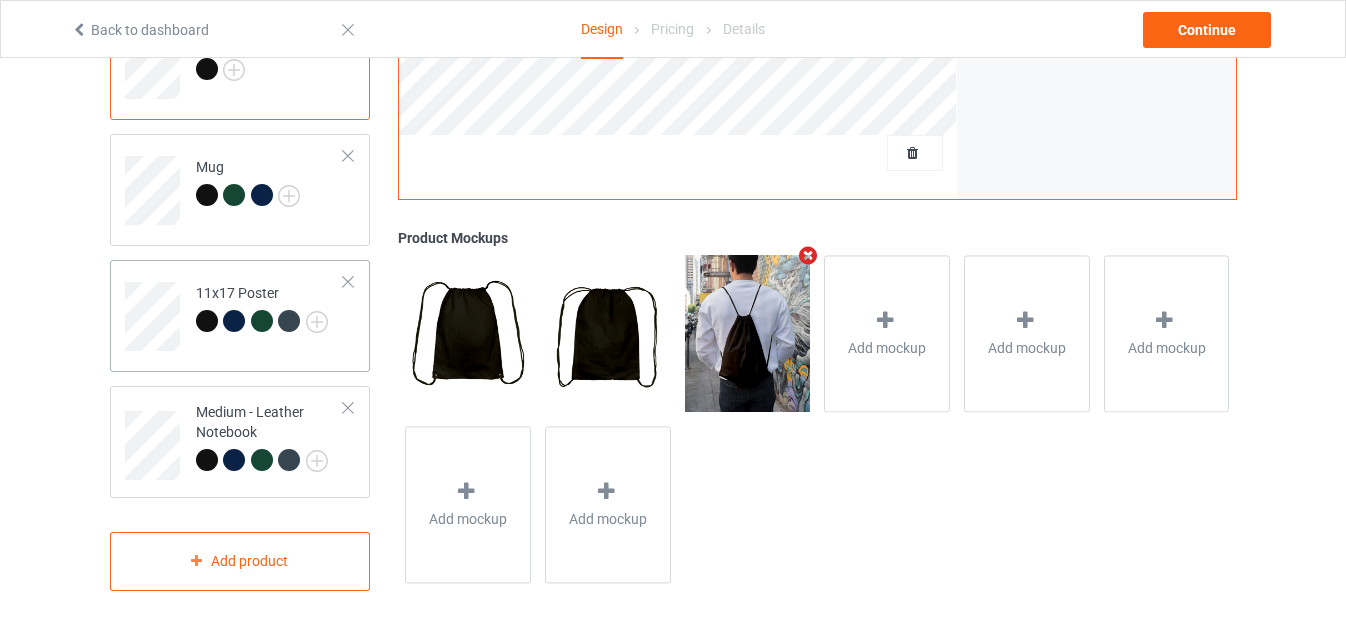 click on "11x17 Poster" at bounding box center [270, 309] 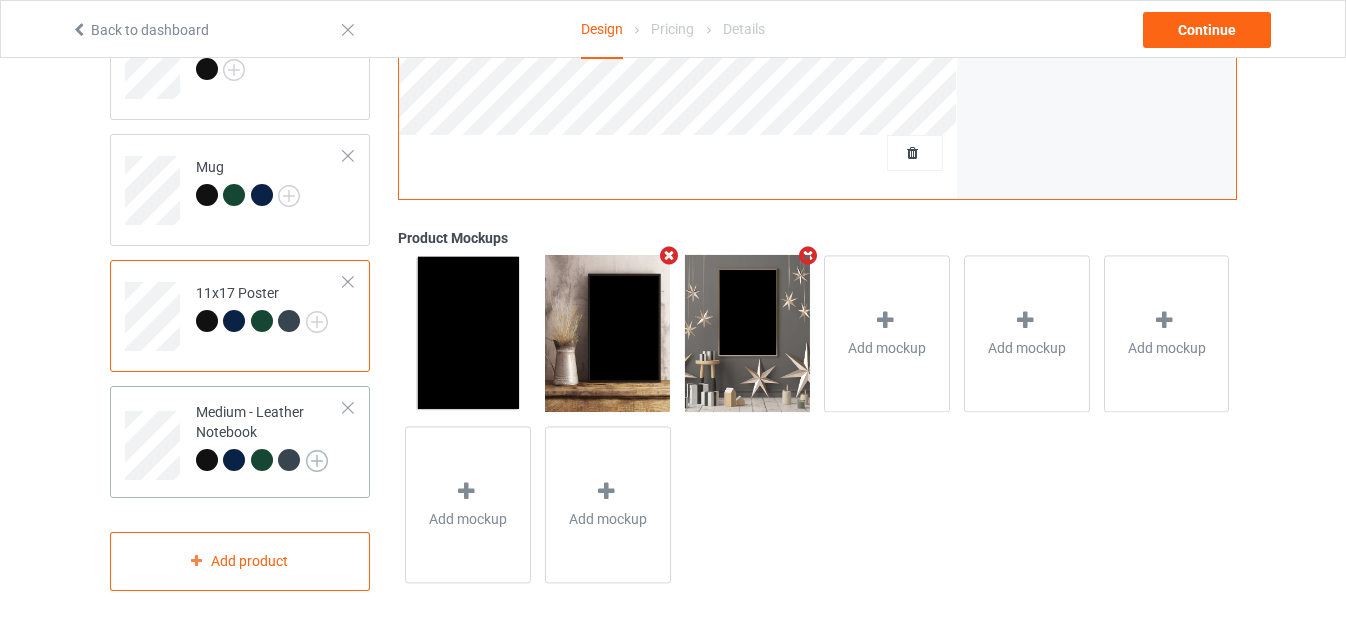 click at bounding box center [317, 461] 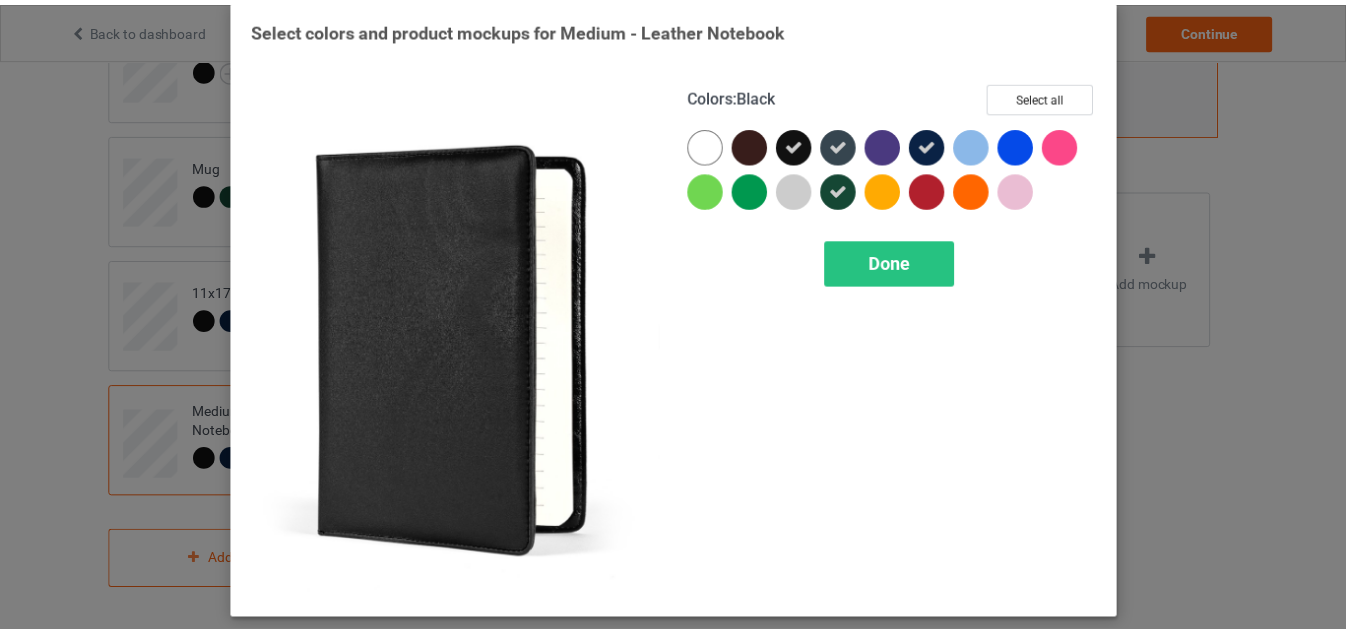 scroll, scrollTop: 17, scrollLeft: 0, axis: vertical 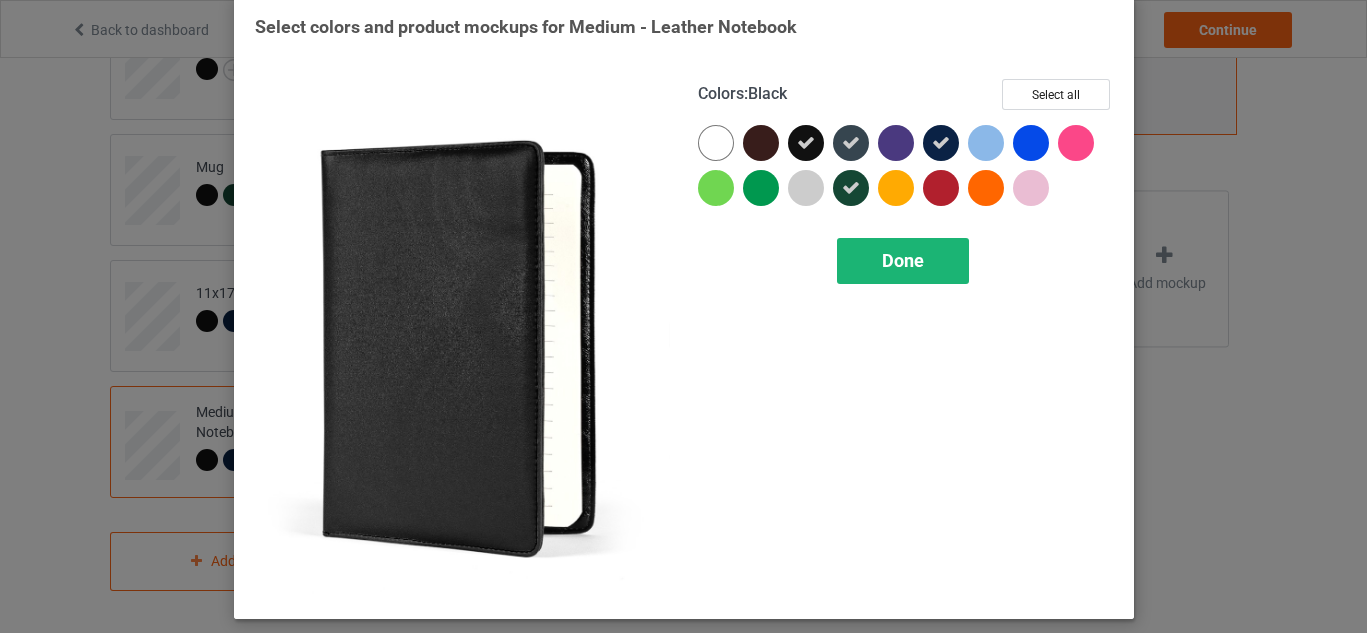 click on "Done" at bounding box center [903, 261] 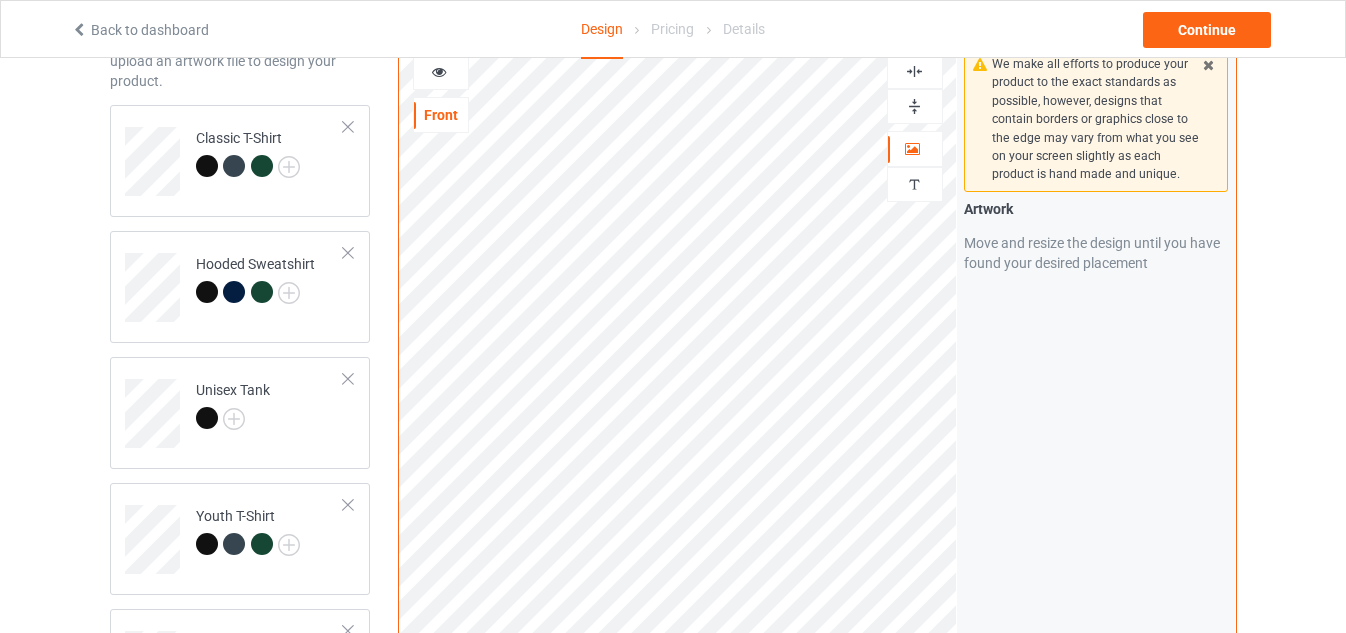 scroll, scrollTop: 0, scrollLeft: 0, axis: both 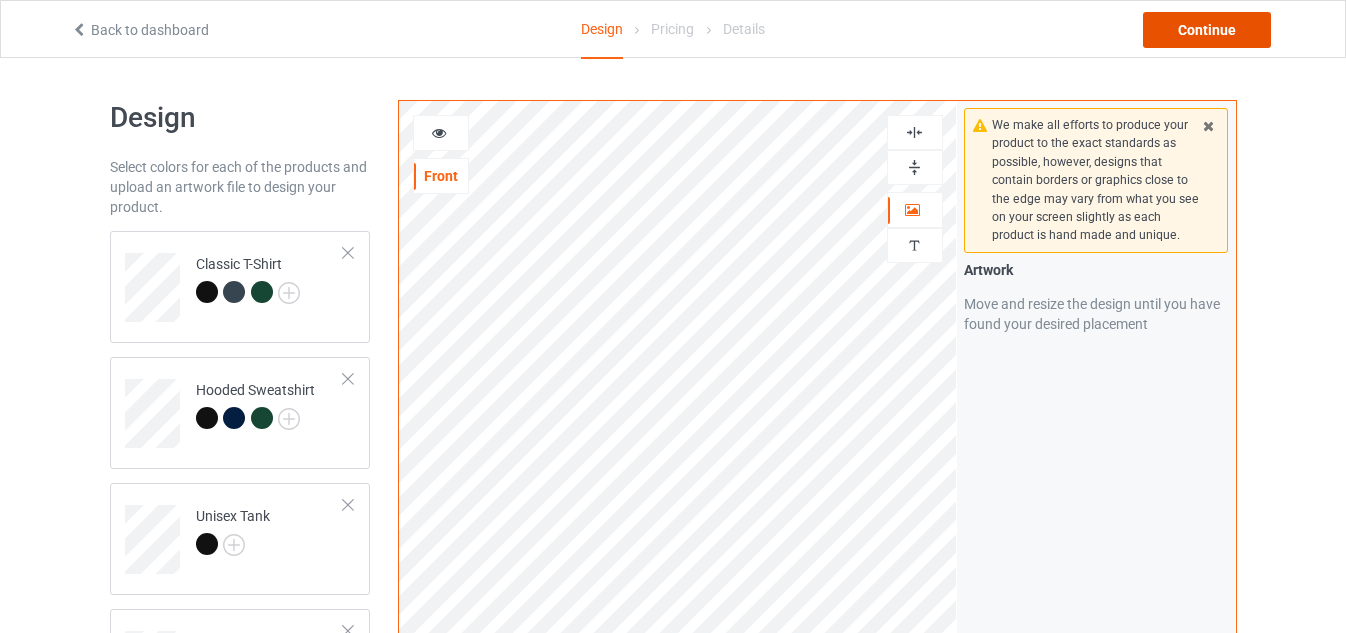 click on "Continue" at bounding box center [1207, 30] 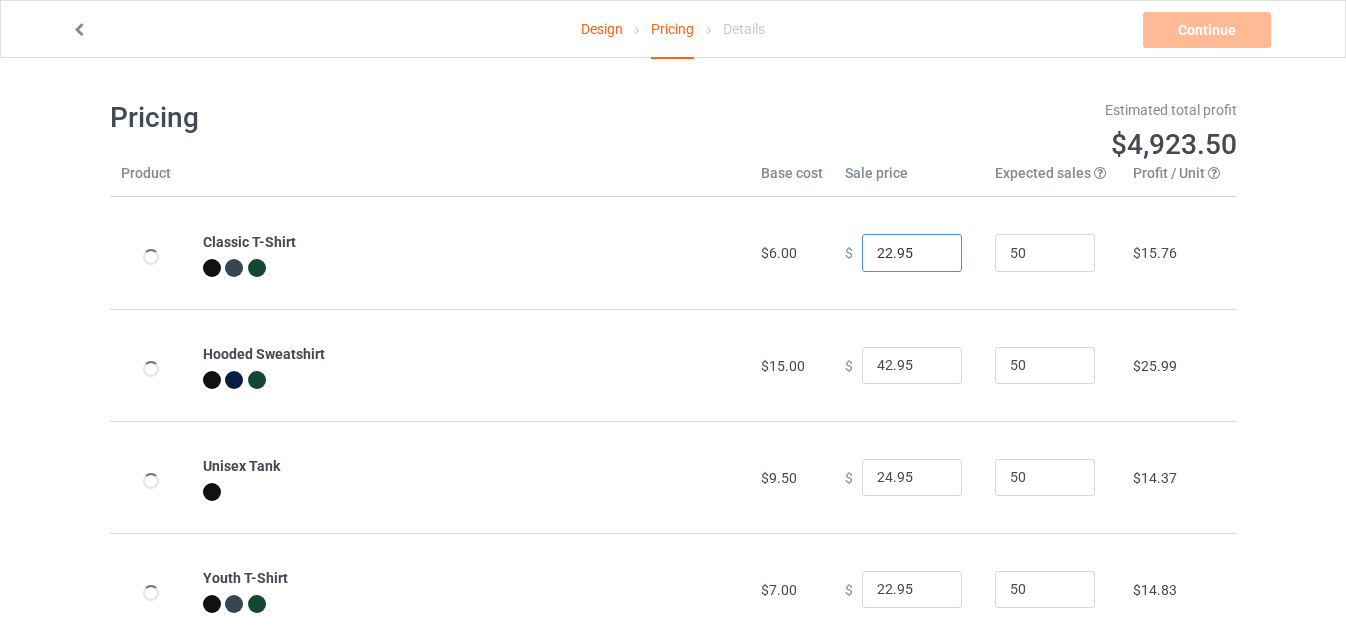 click on "21.95" at bounding box center (912, 253) 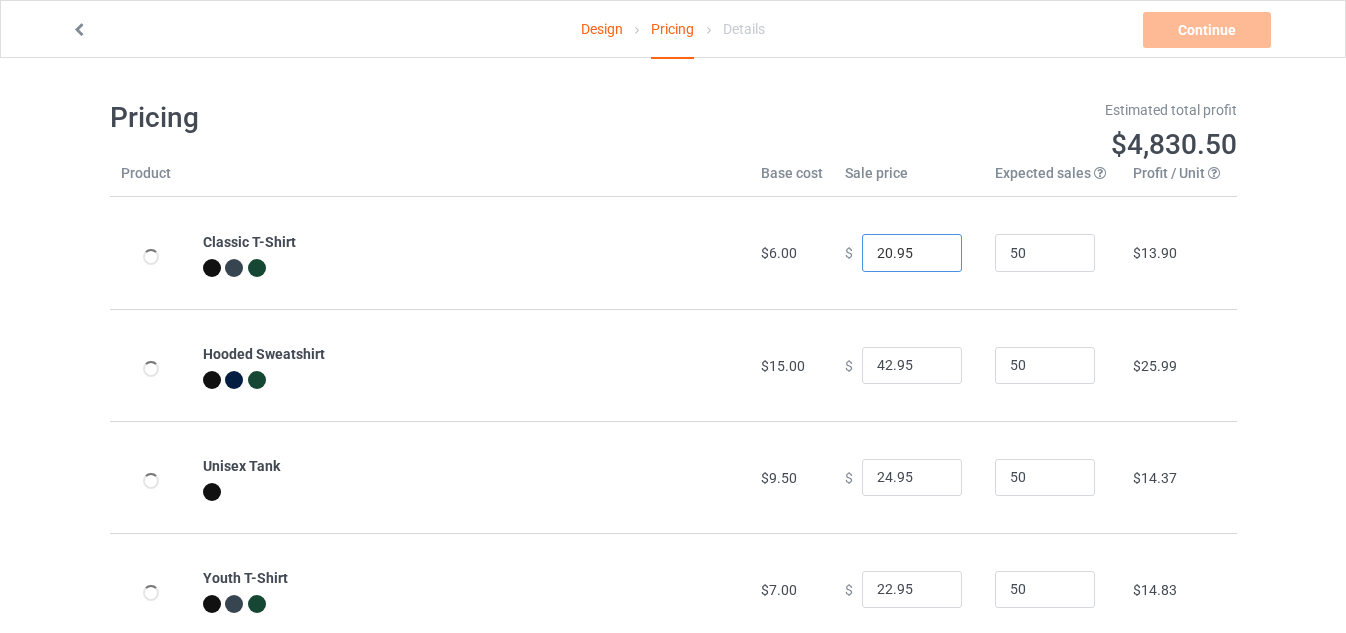 click on "20.95" at bounding box center (912, 253) 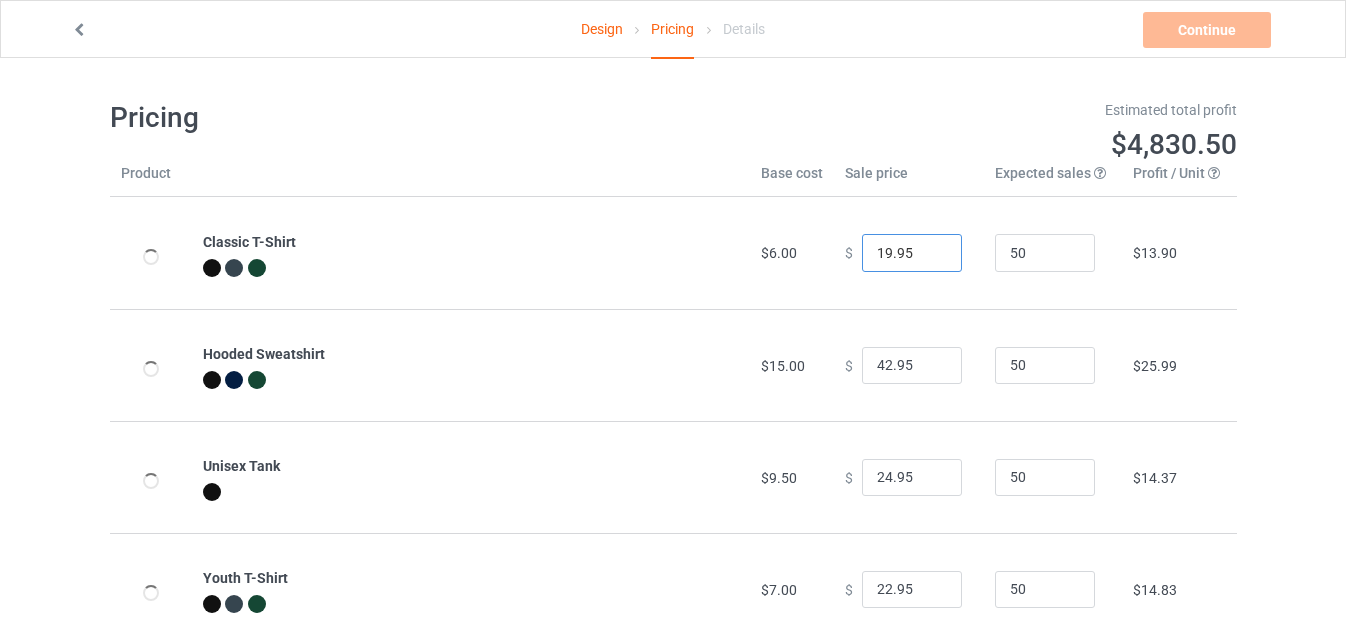 click on "19.95" at bounding box center [912, 253] 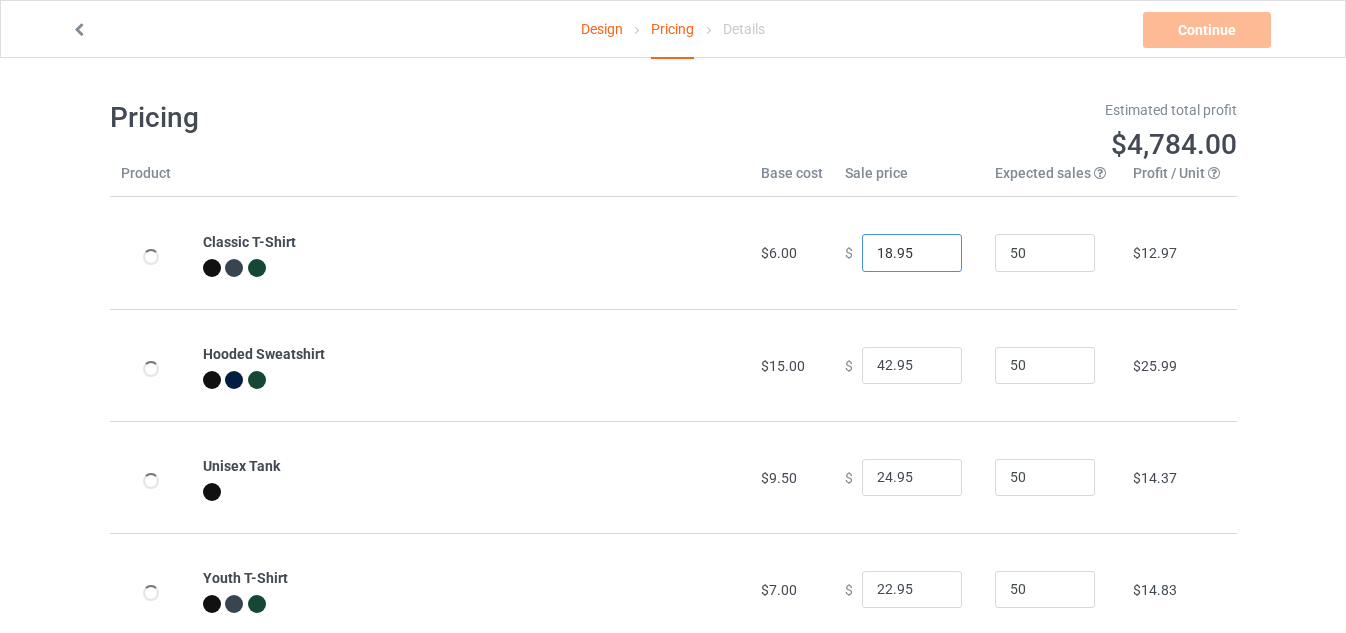 click on "18.95" at bounding box center (912, 253) 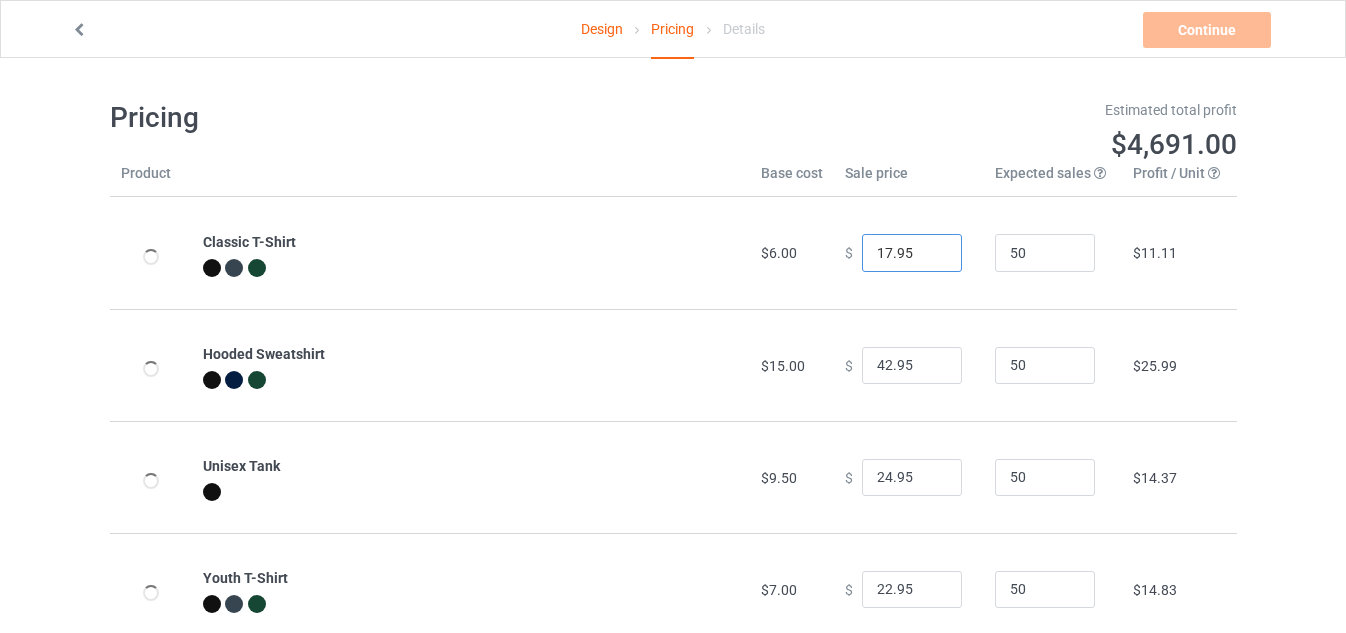 click on "17.95" at bounding box center [912, 253] 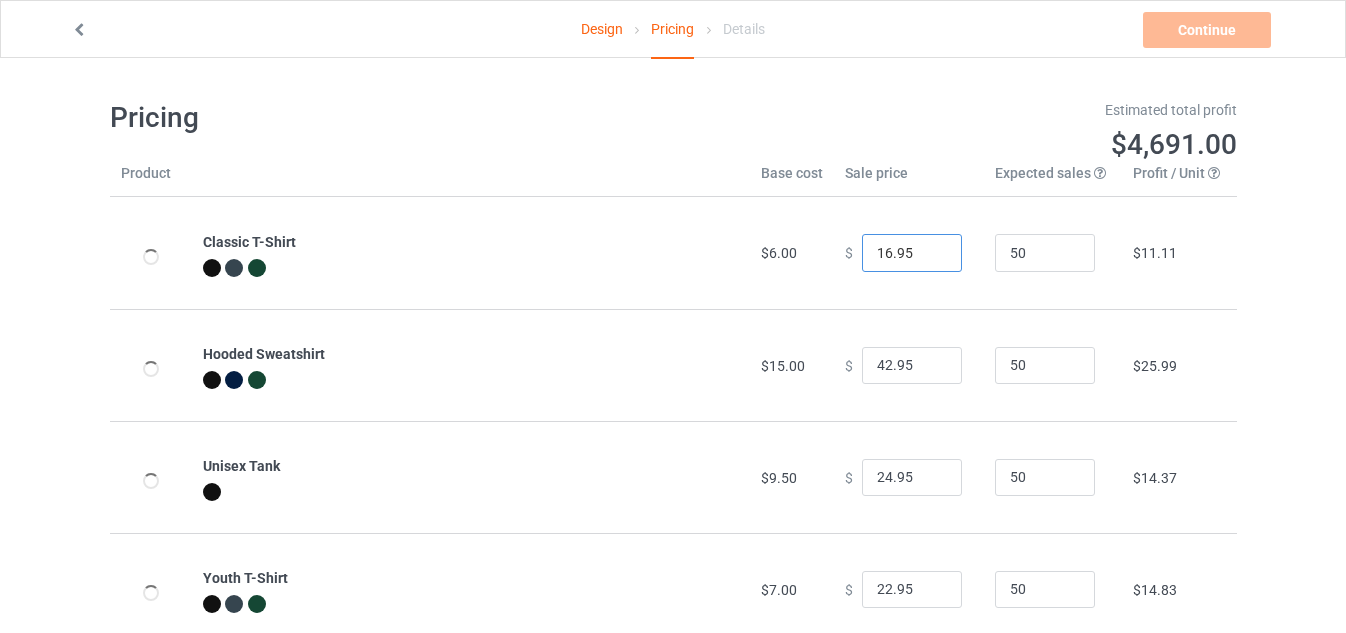 type on "16.95" 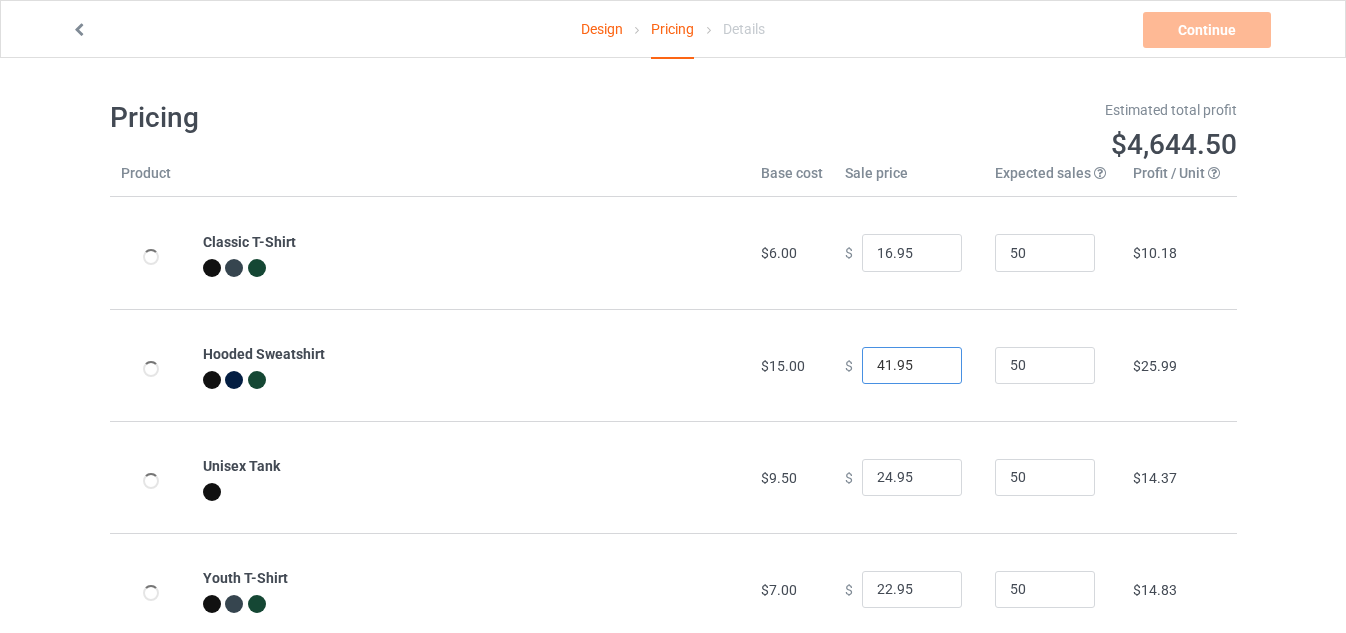 click on "41.95" at bounding box center [912, 366] 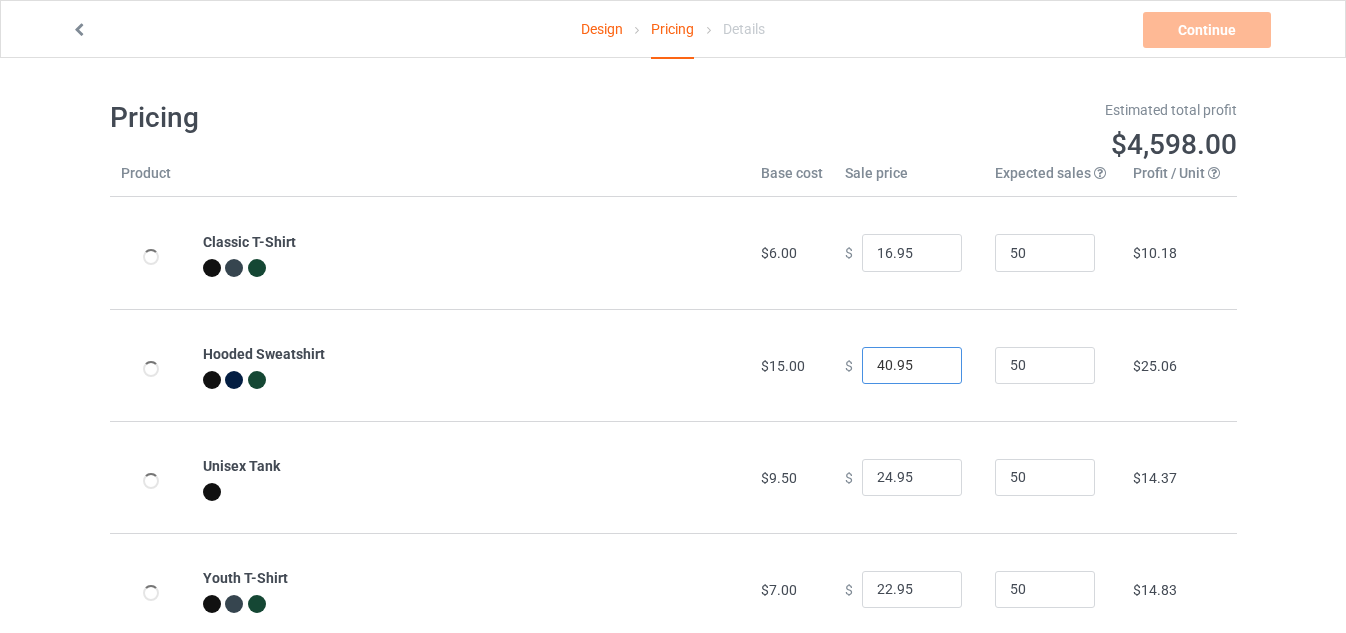 click on "40.95" at bounding box center (912, 366) 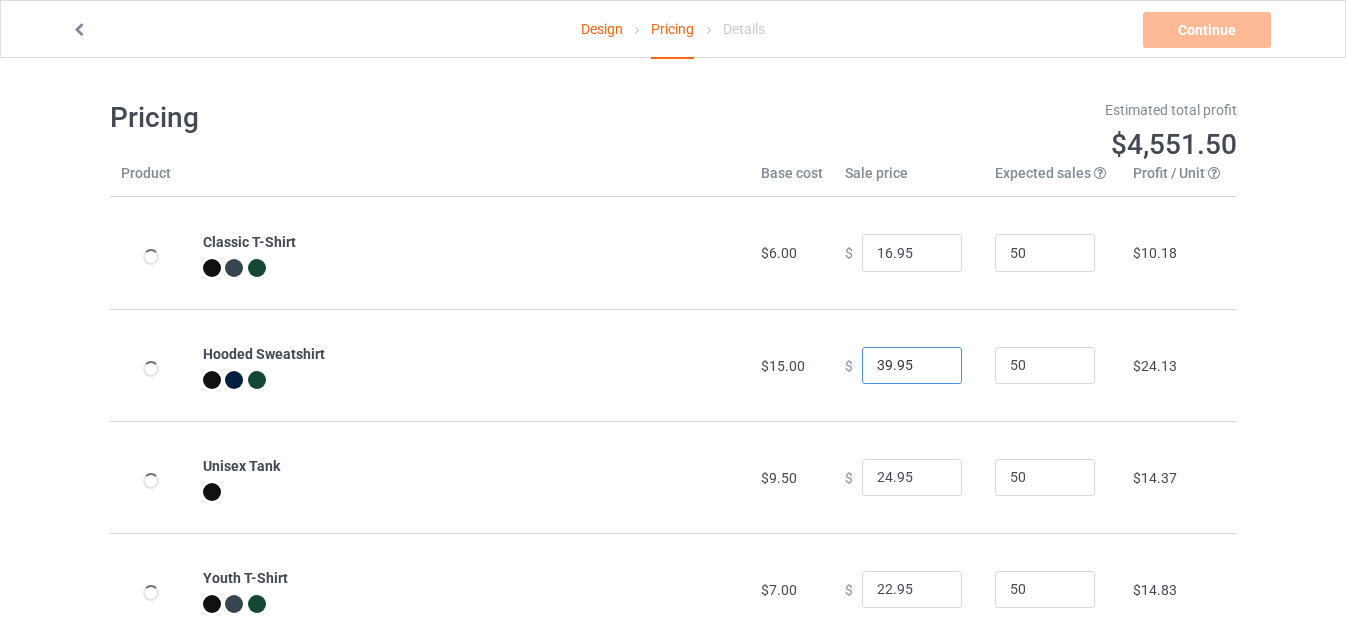 click on "39.95" at bounding box center (912, 366) 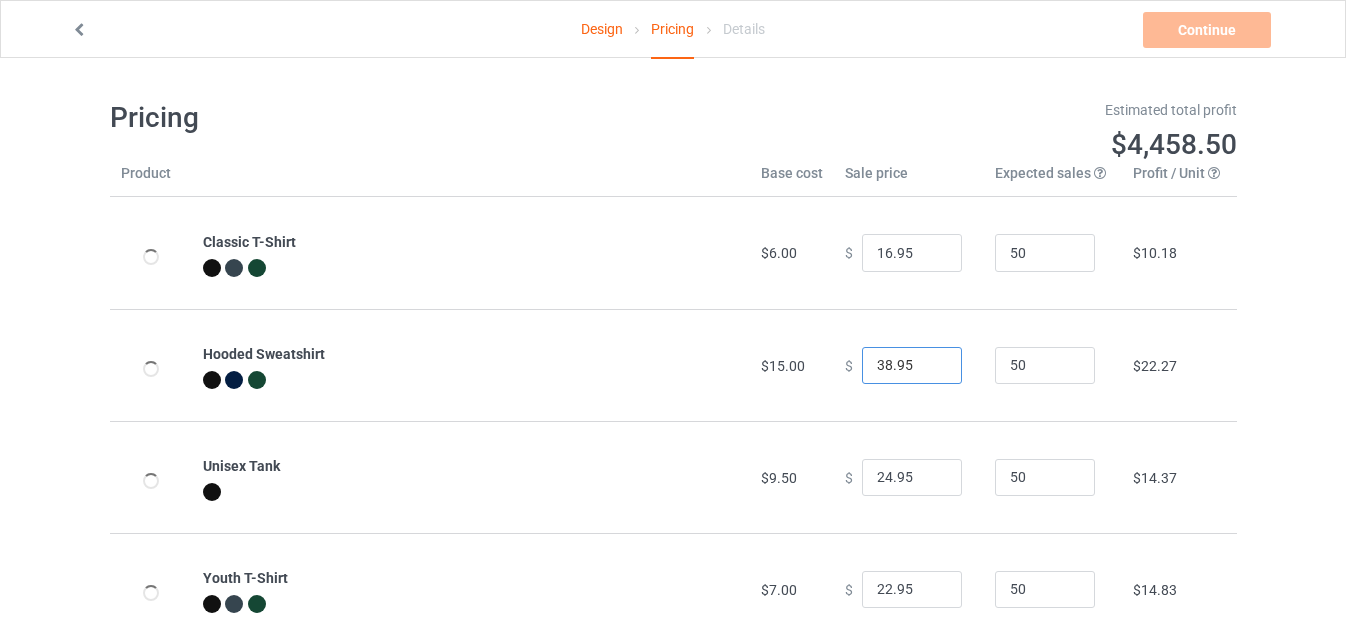 click on "38.95" at bounding box center [912, 366] 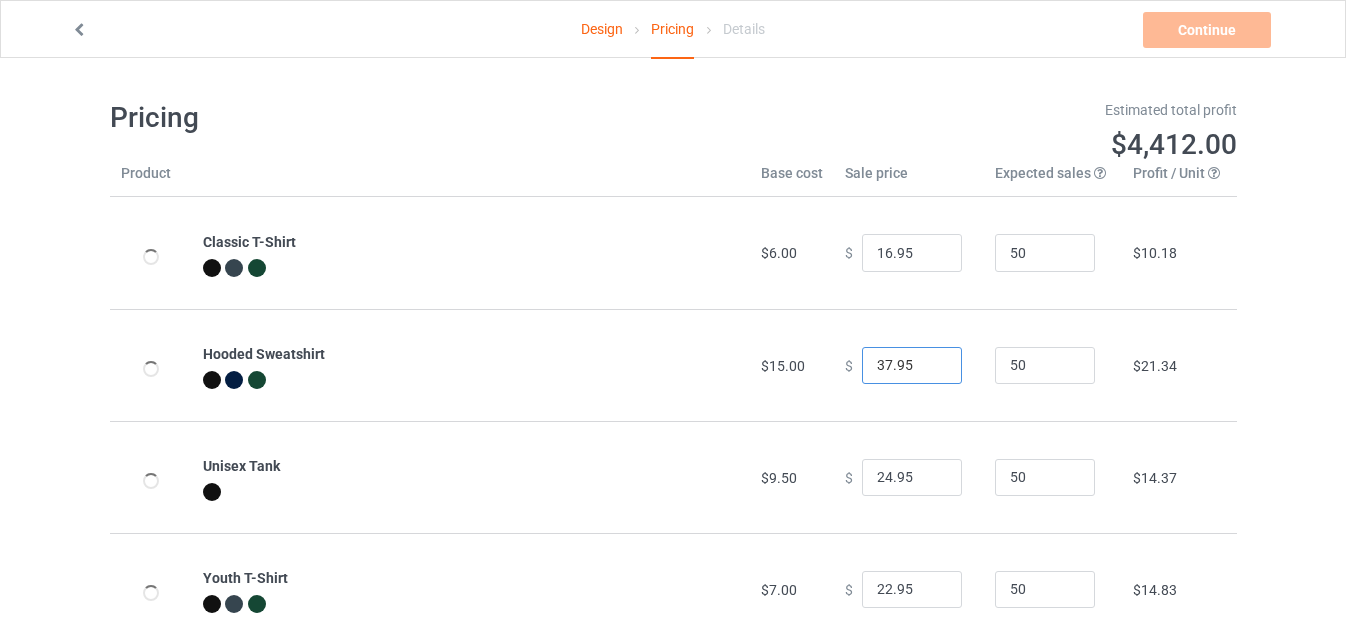click on "37.95" at bounding box center (912, 366) 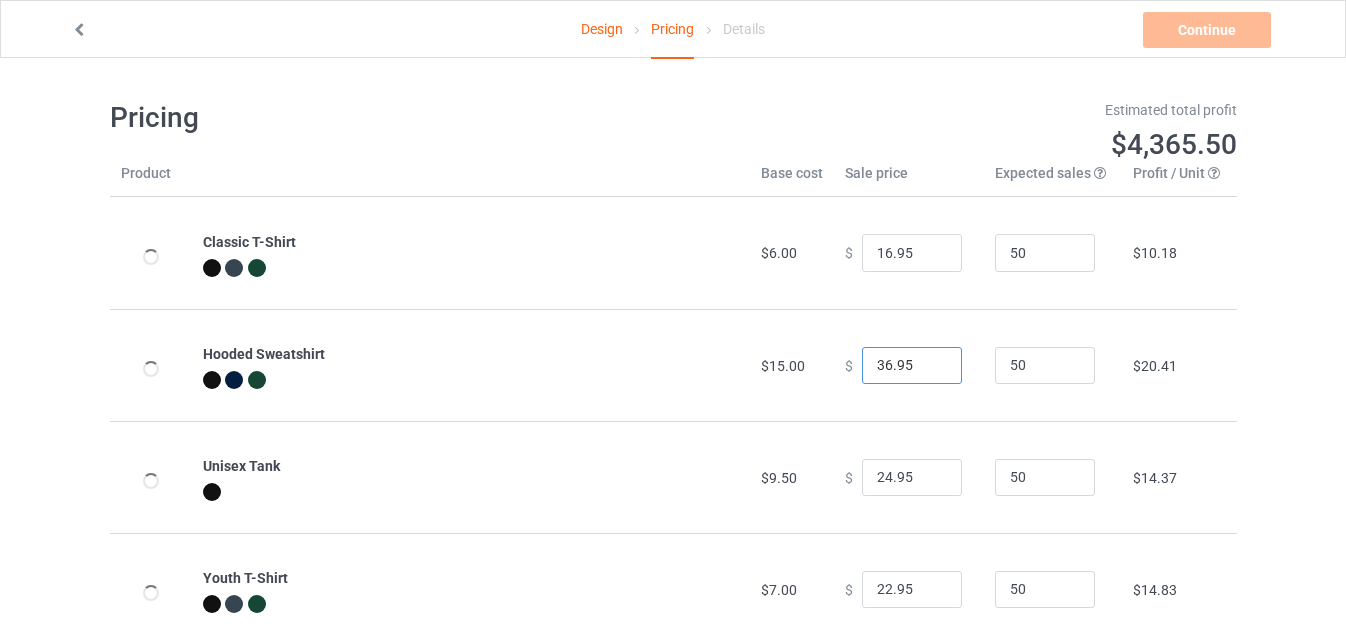 click on "36.95" at bounding box center (912, 366) 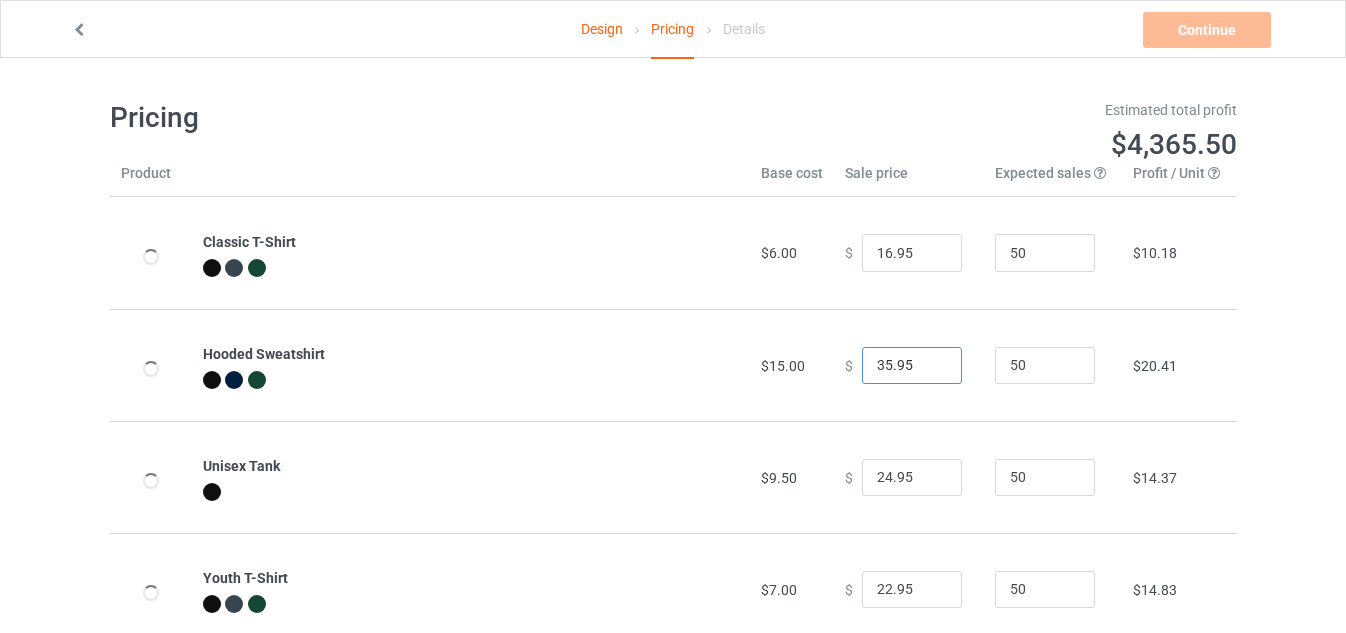 click on "35.95" at bounding box center [912, 366] 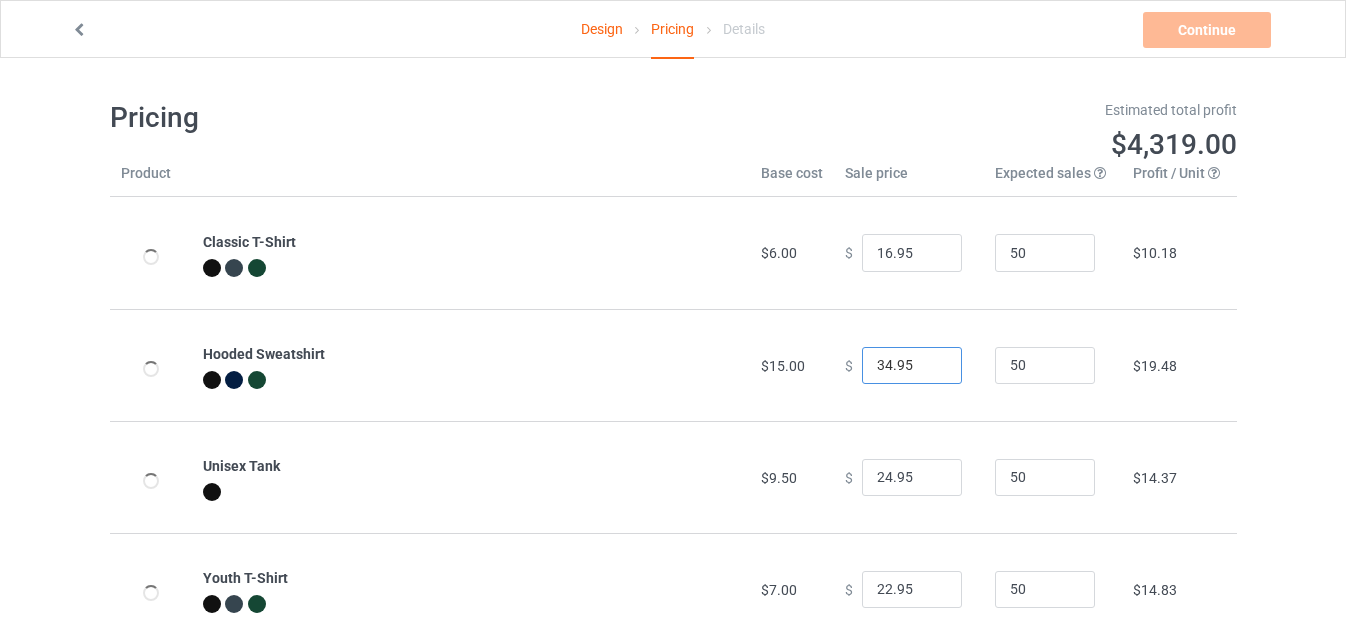 click on "34.95" at bounding box center (912, 366) 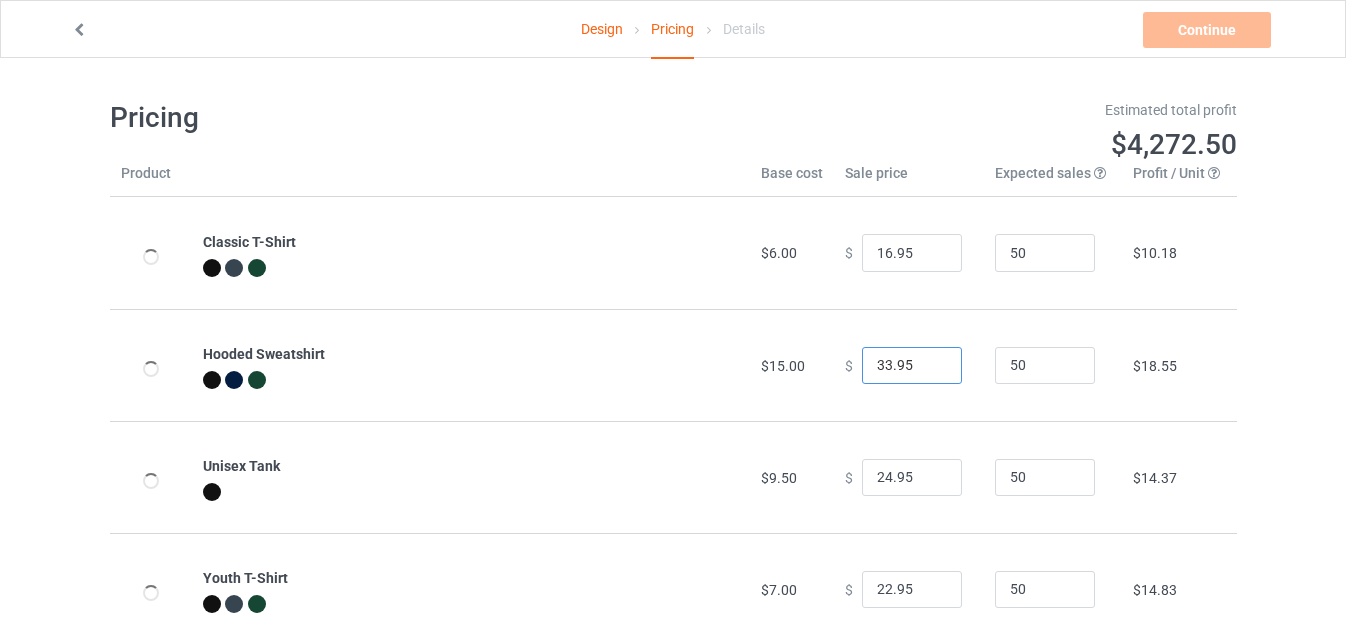 click on "33.95" at bounding box center (912, 366) 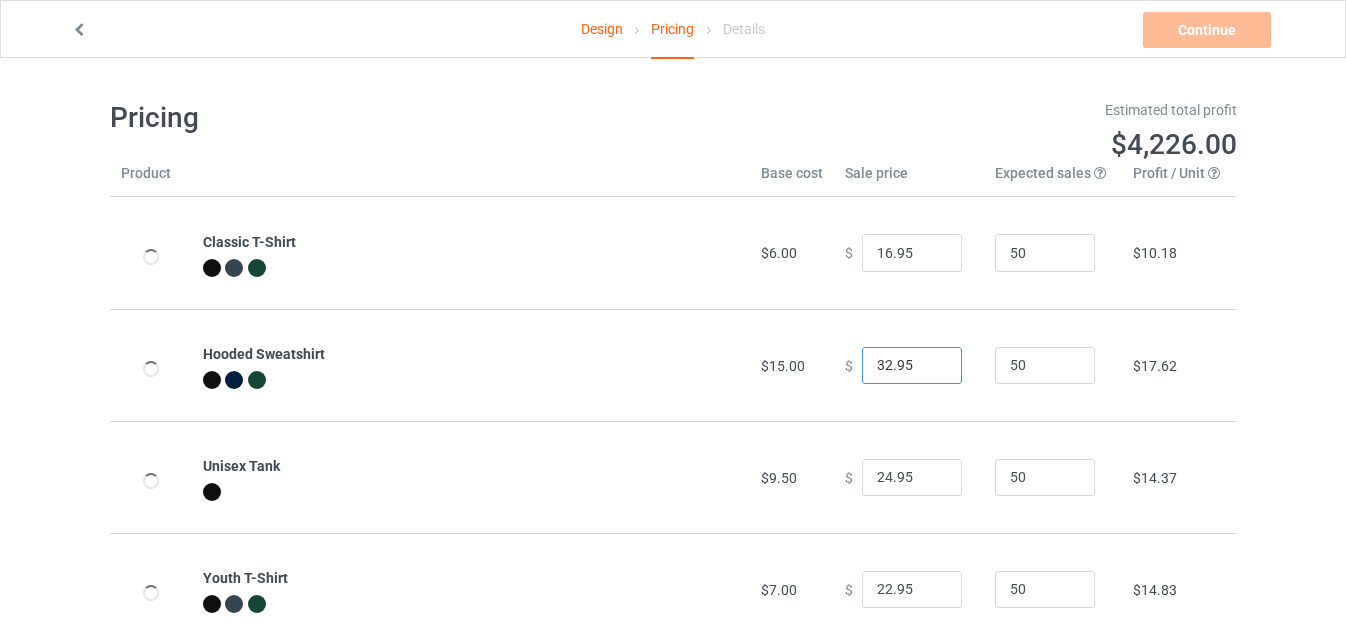 click on "32.95" at bounding box center (912, 366) 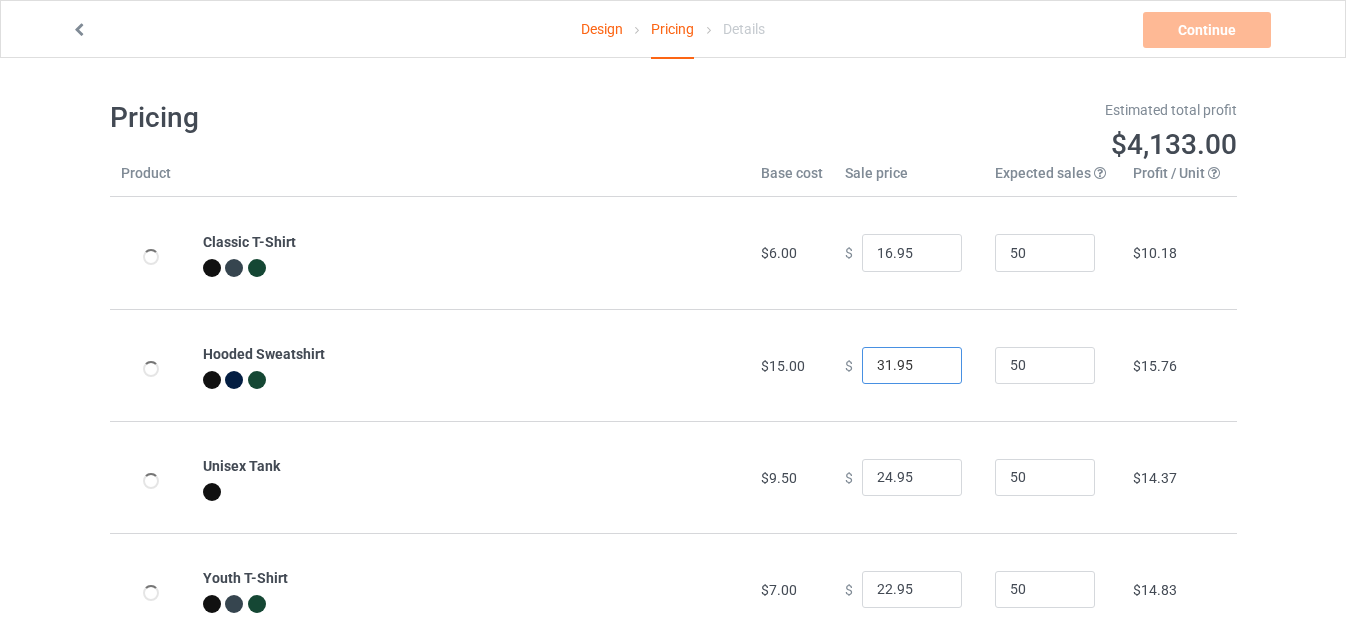 click on "31.95" at bounding box center (912, 366) 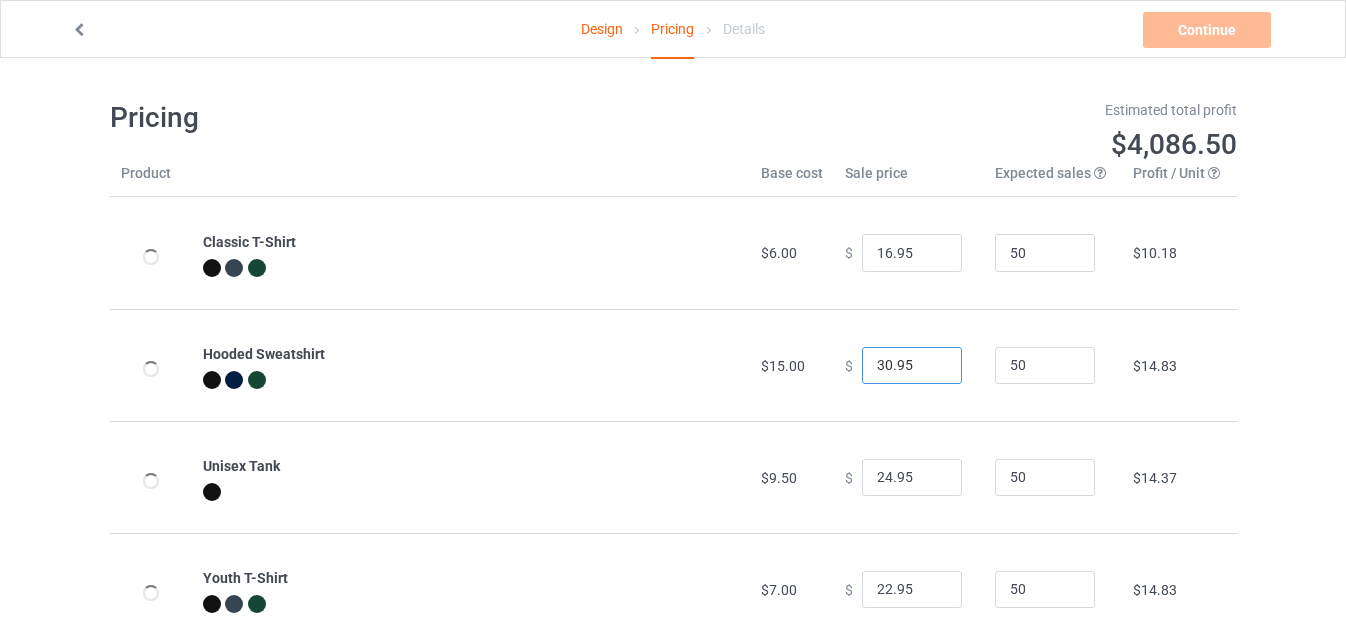 click on "30.95" at bounding box center [912, 366] 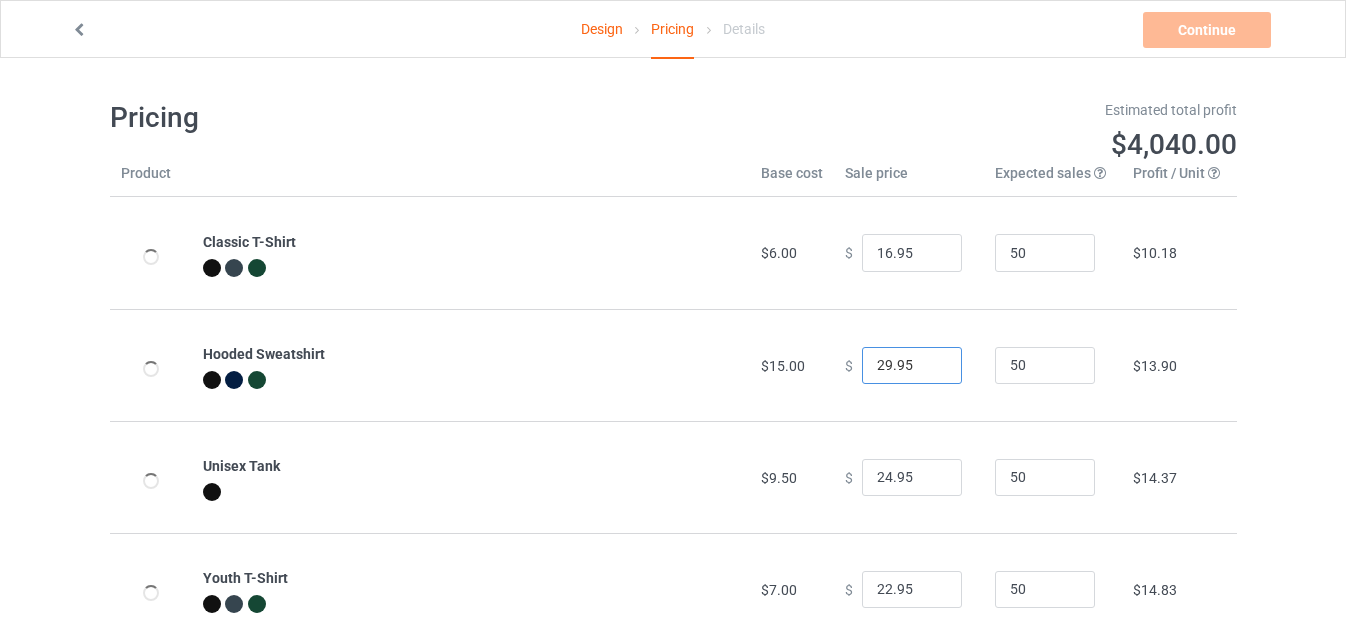 click on "29.95" at bounding box center (912, 366) 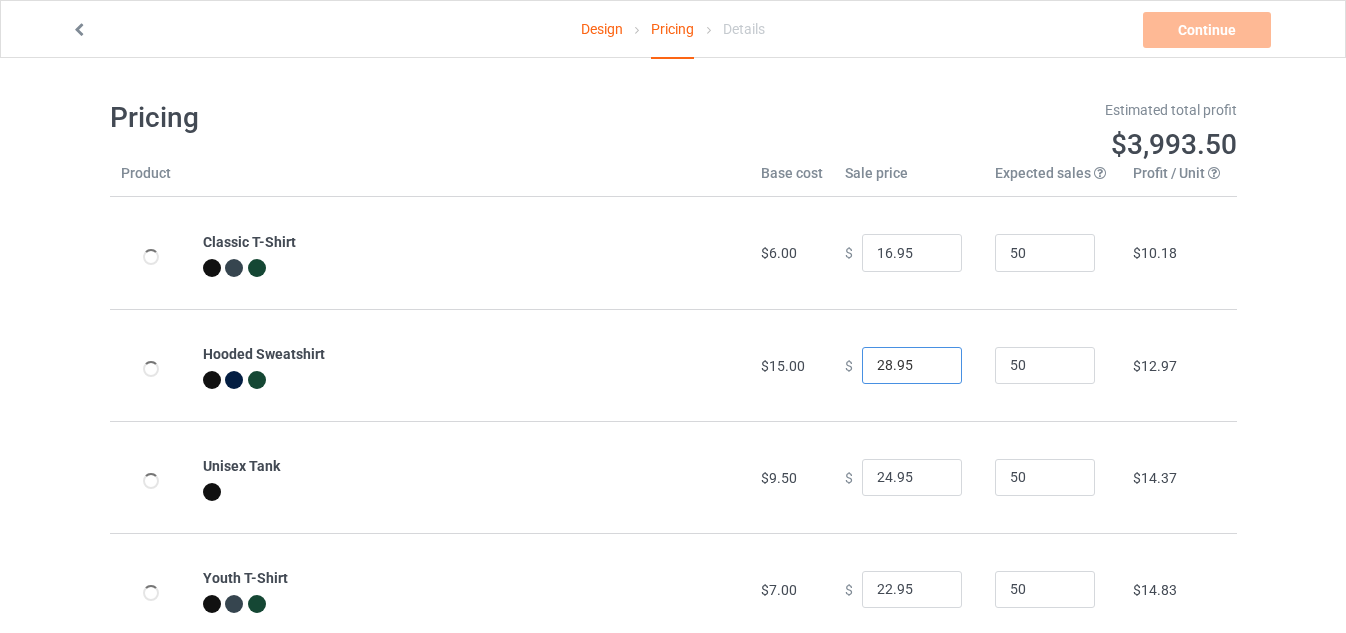 click on "28.95" at bounding box center (912, 366) 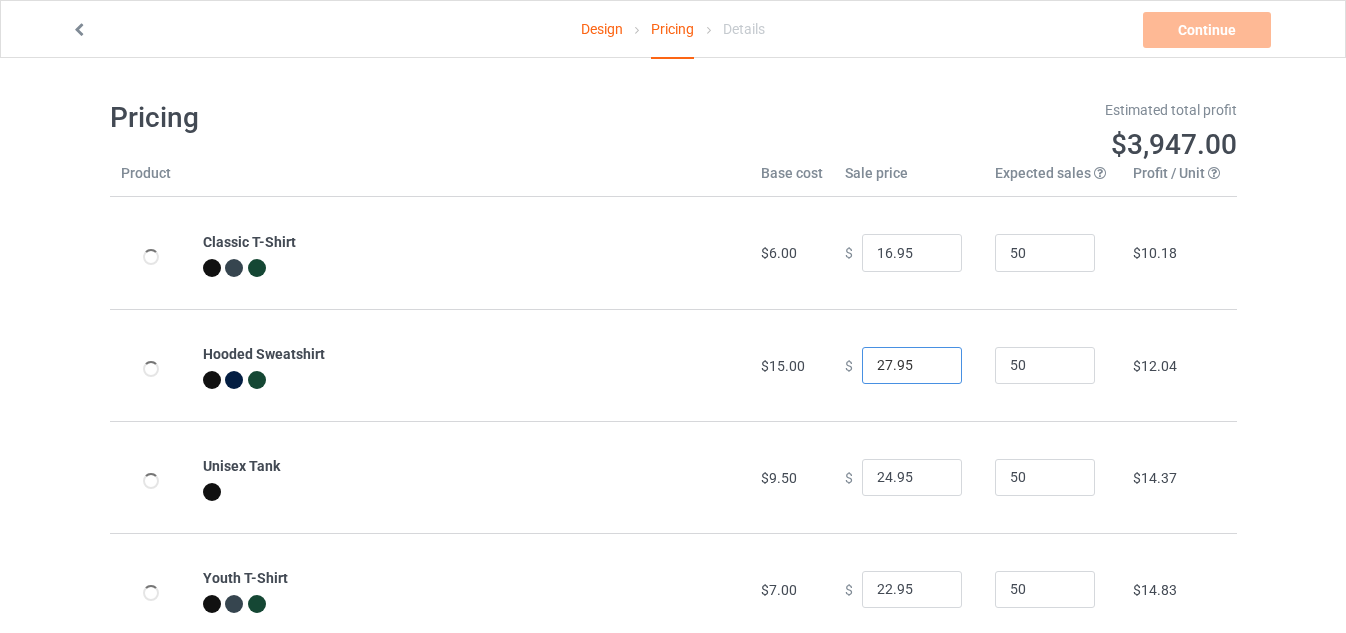 click on "27.95" at bounding box center (912, 366) 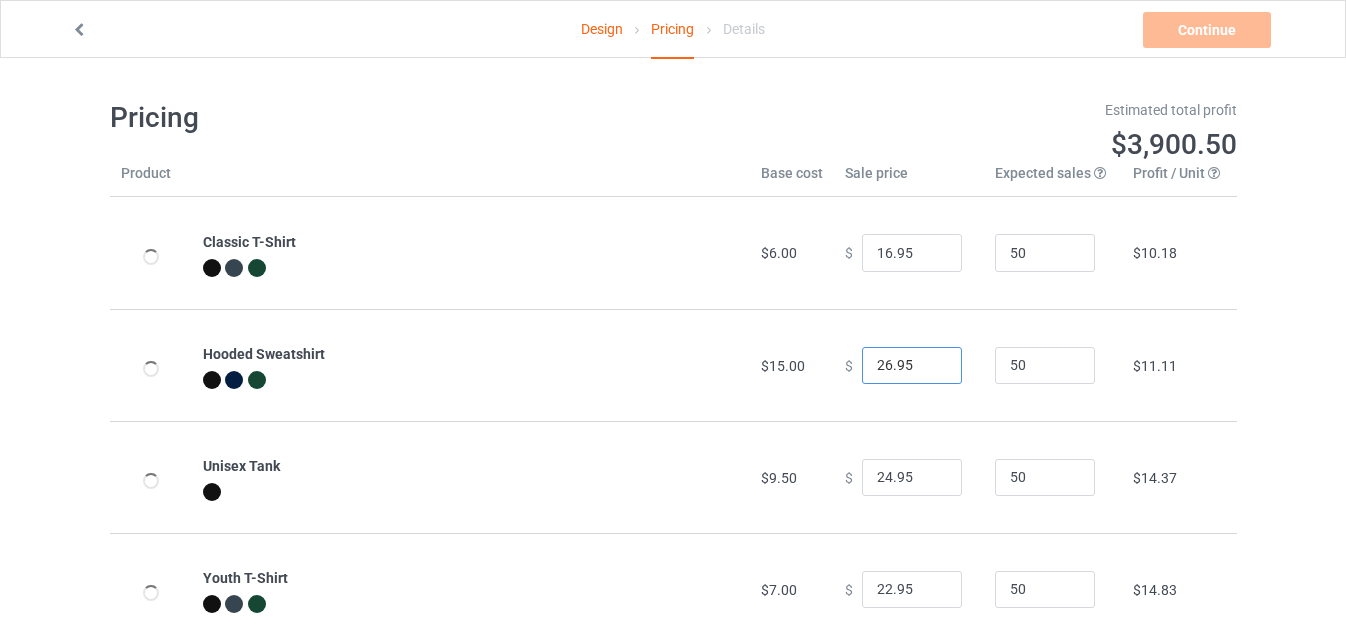 click on "26.95" at bounding box center (912, 366) 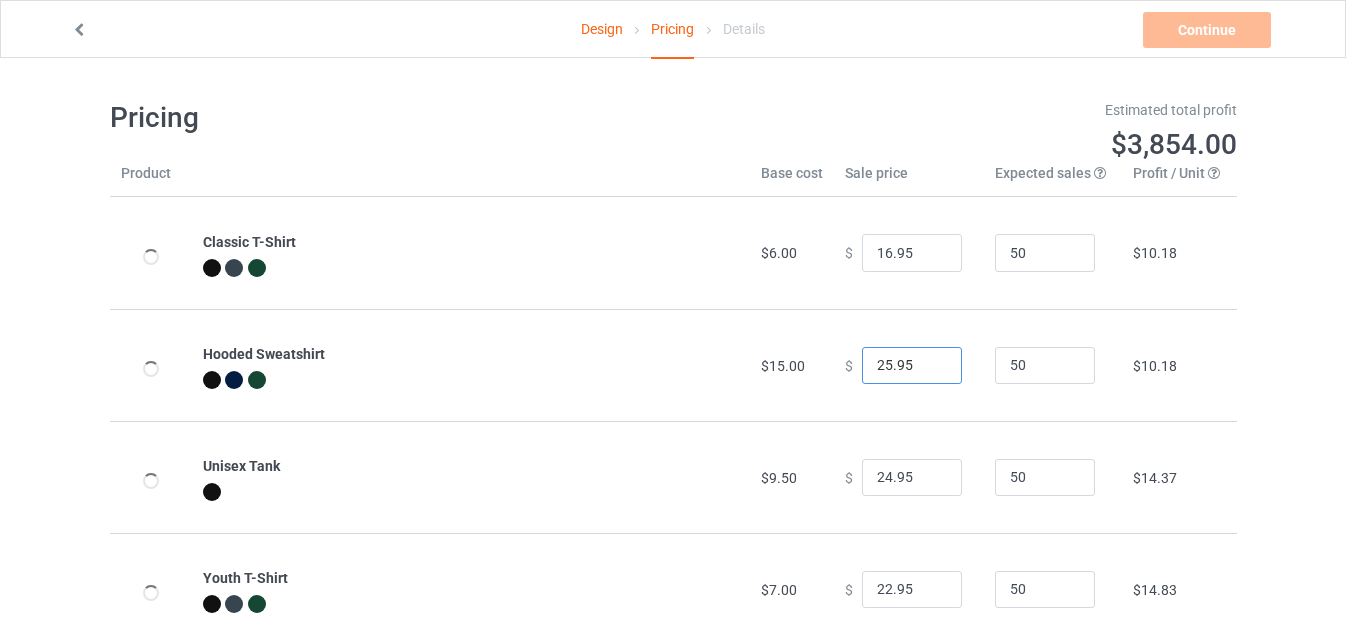 type on "25.95" 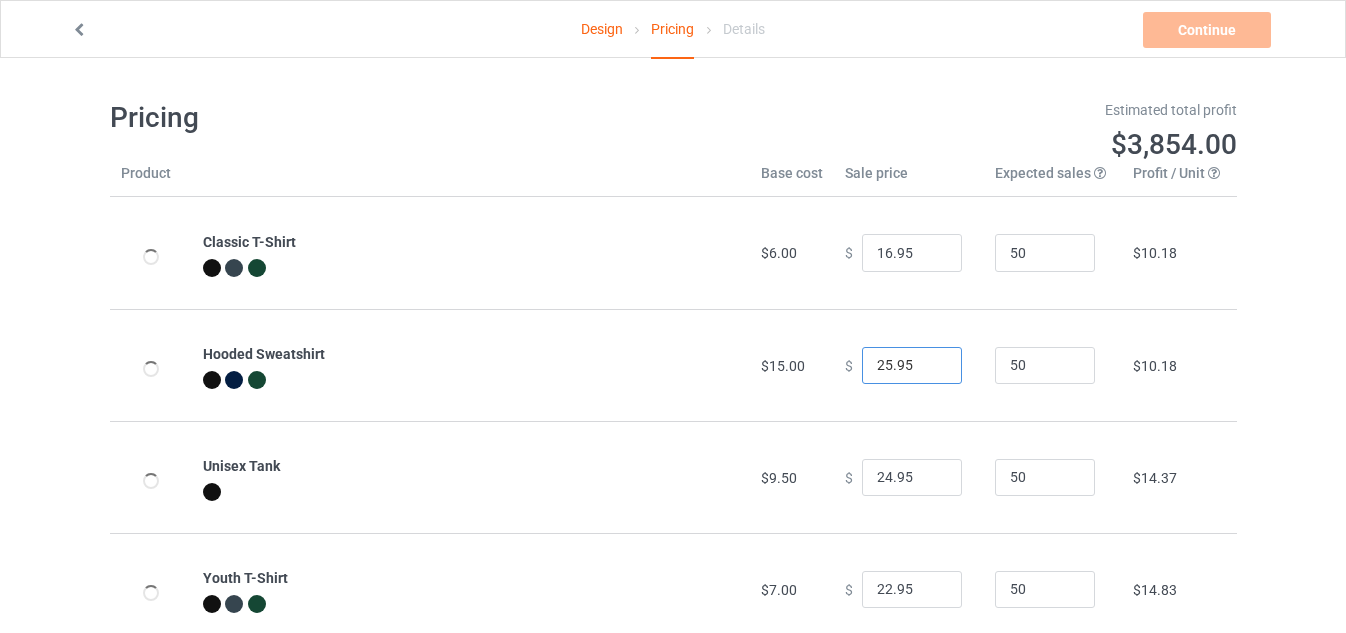 click on "25.95" at bounding box center (912, 366) 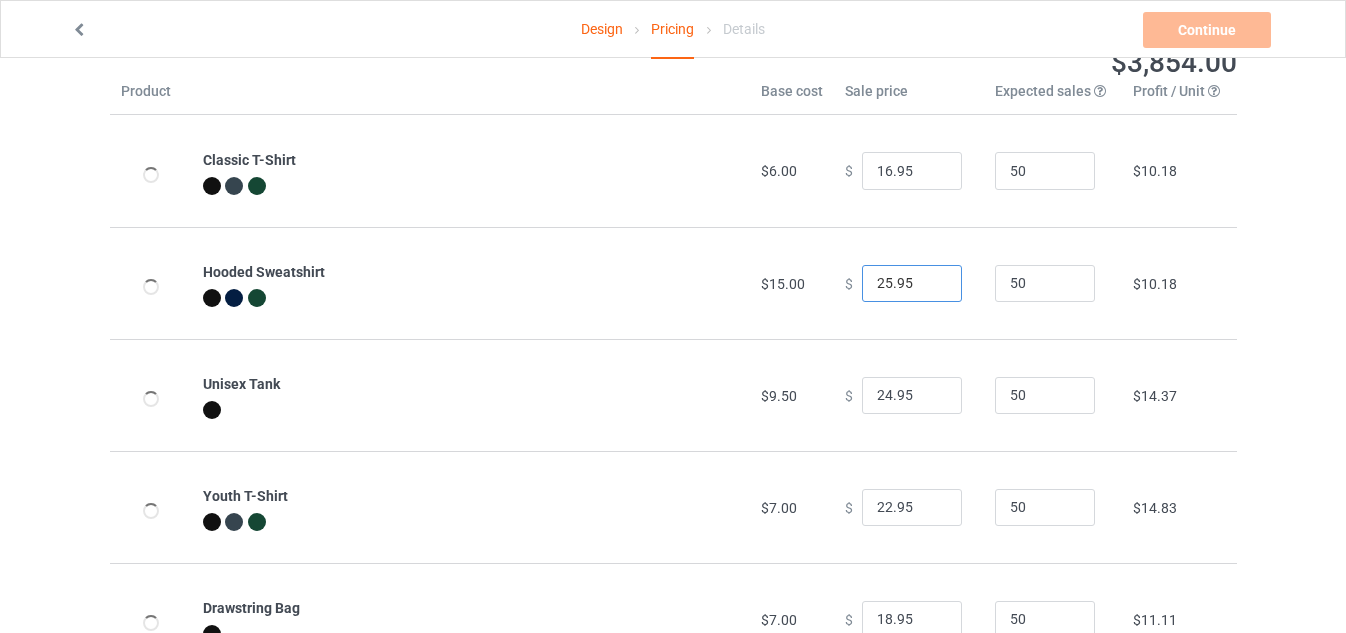 scroll, scrollTop: 125, scrollLeft: 0, axis: vertical 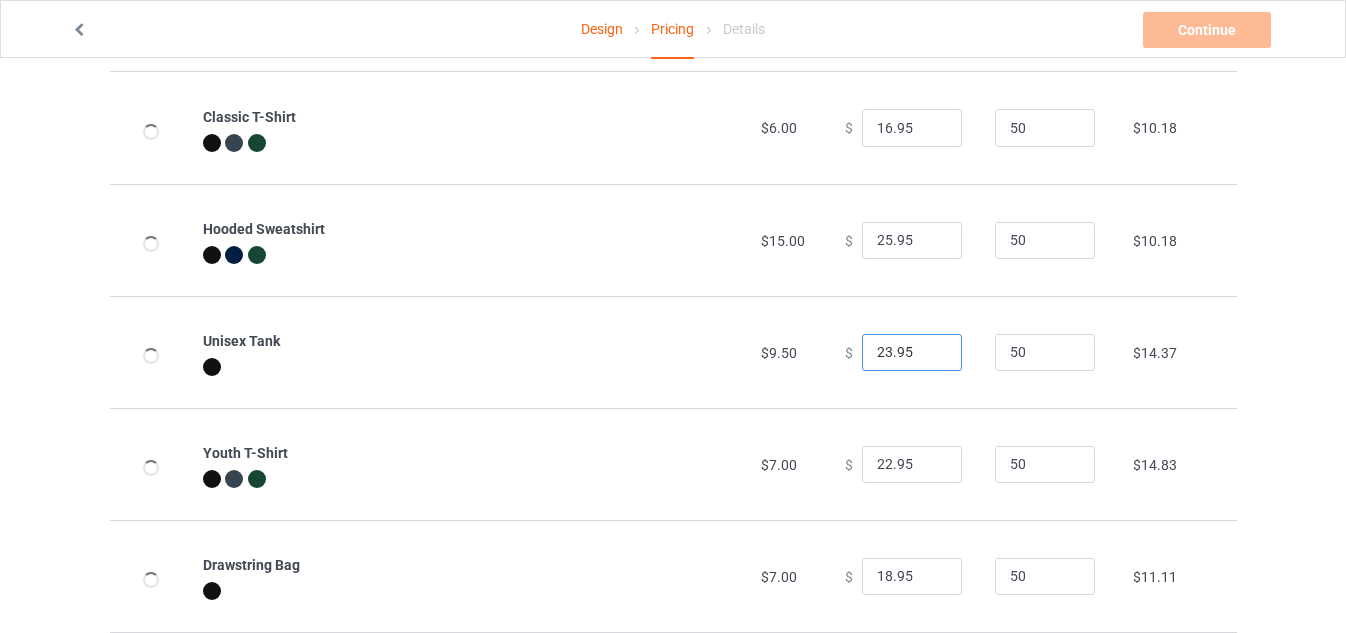 click on "23.95" at bounding box center [912, 353] 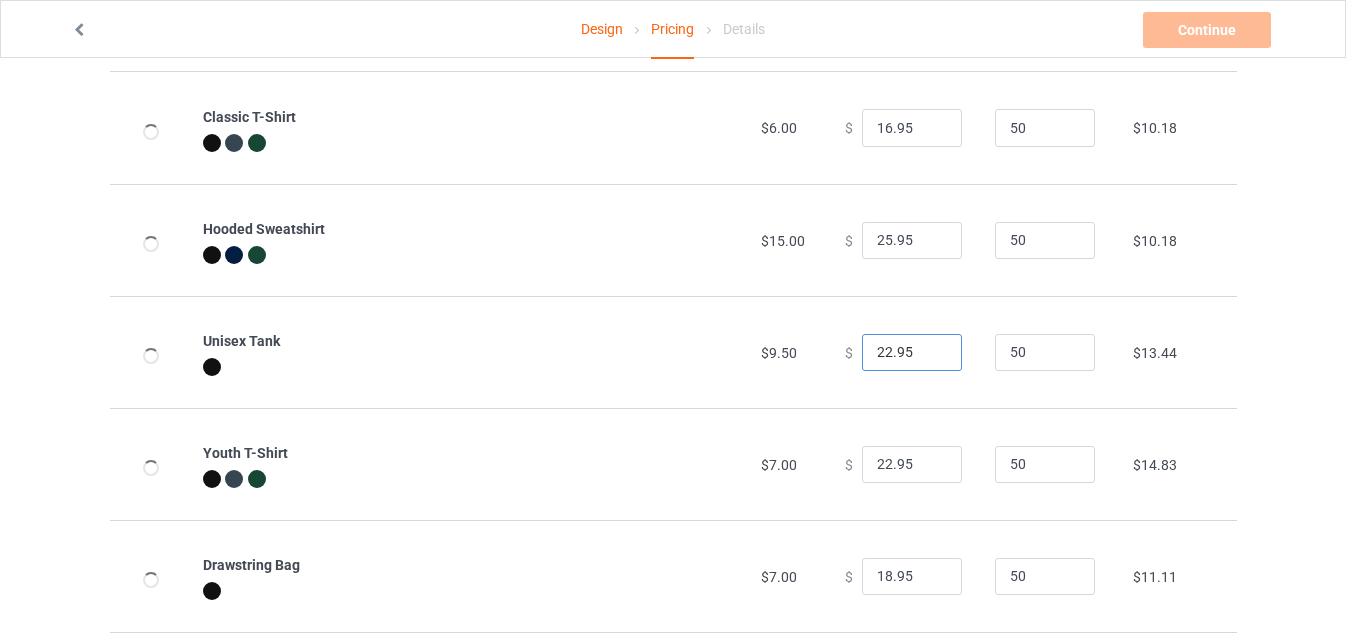 click on "22.95" at bounding box center (912, 353) 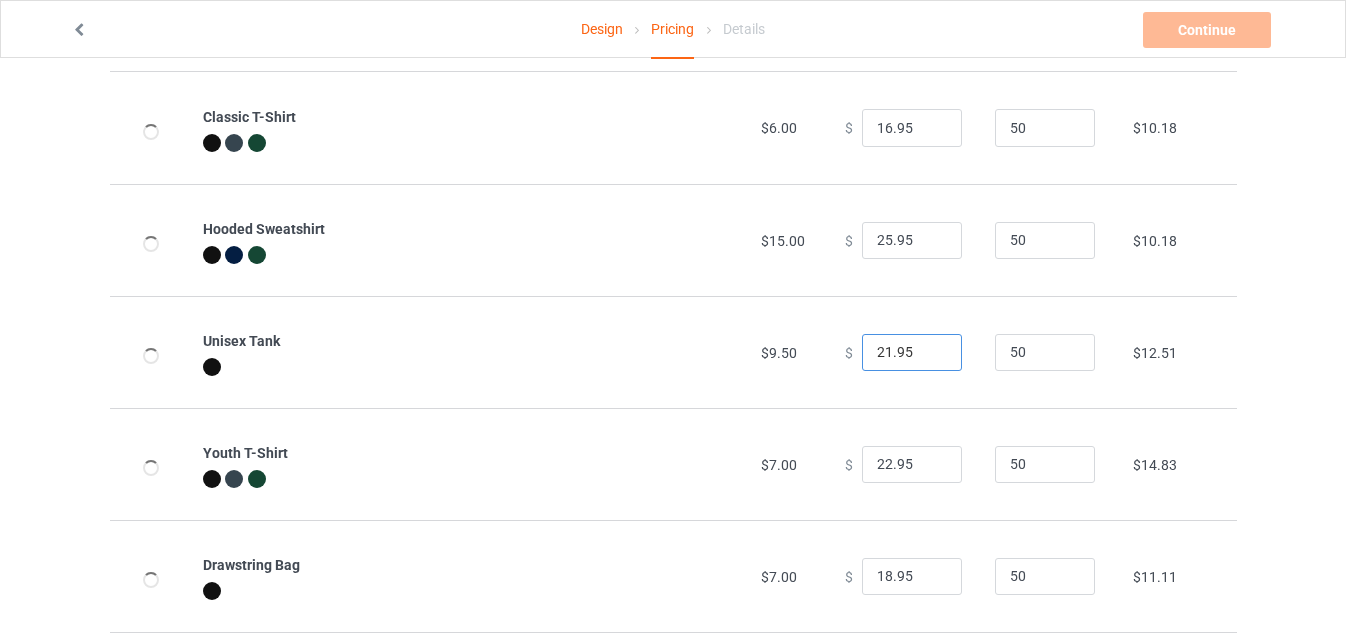click on "21.95" at bounding box center (912, 353) 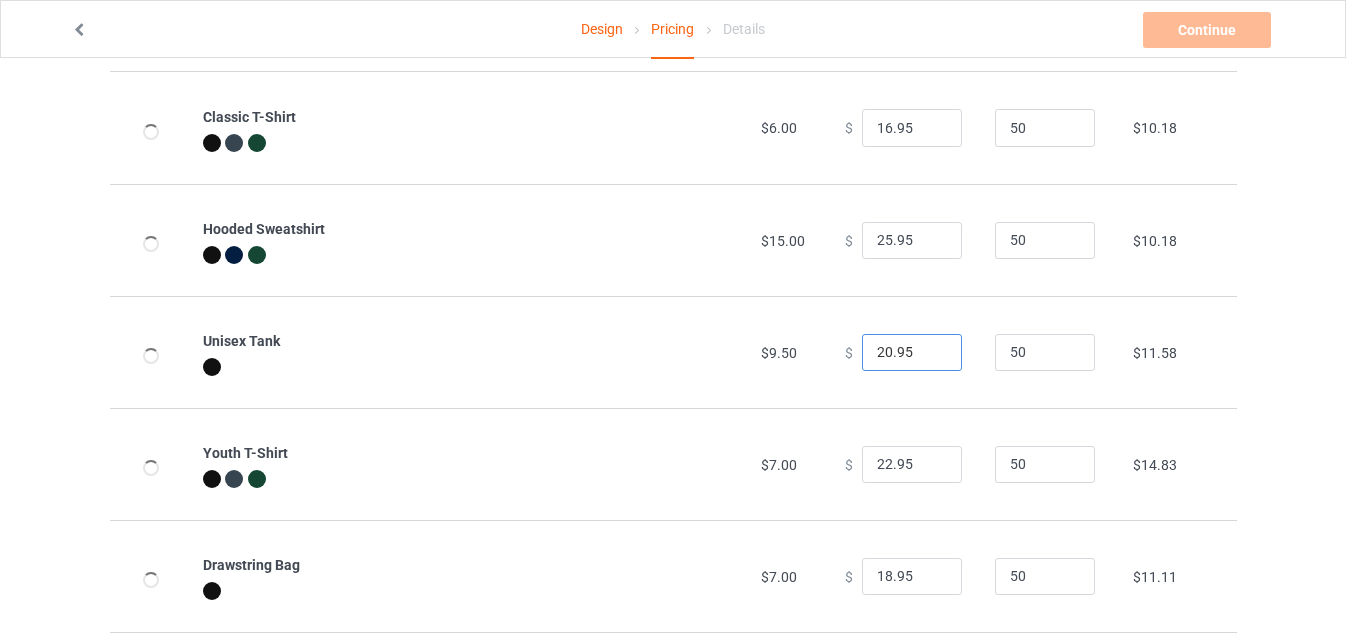 click on "20.95" at bounding box center (912, 353) 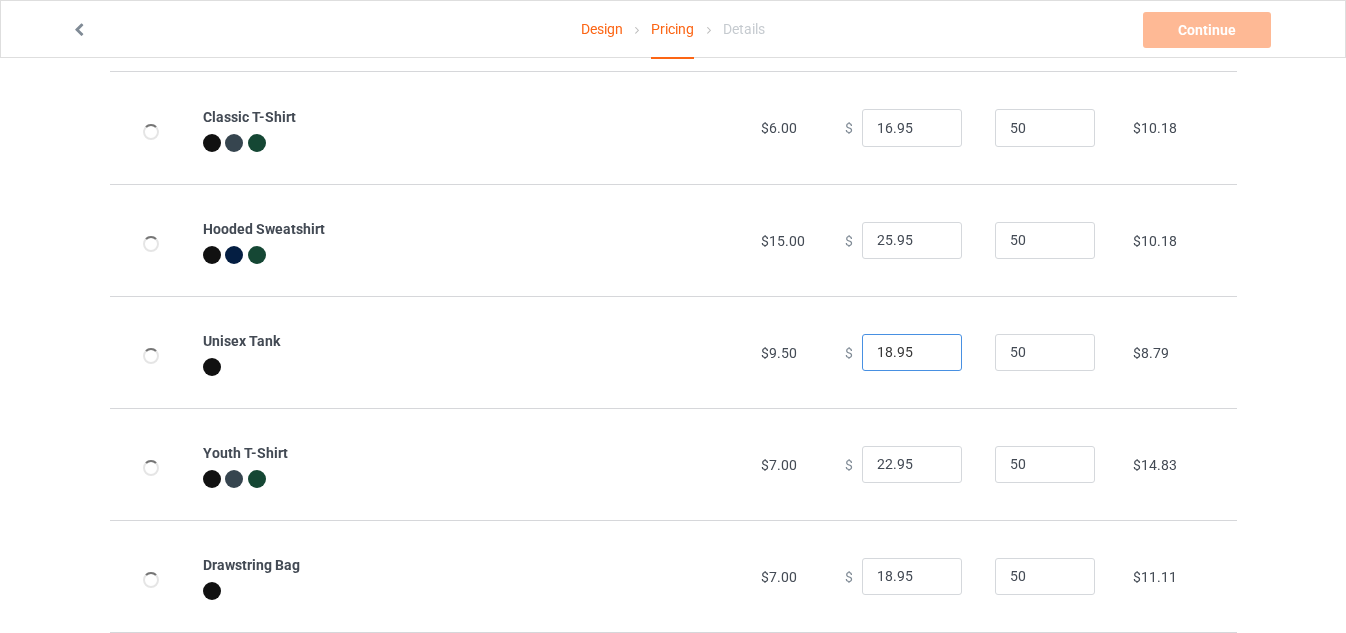 click on "18.95" at bounding box center (912, 353) 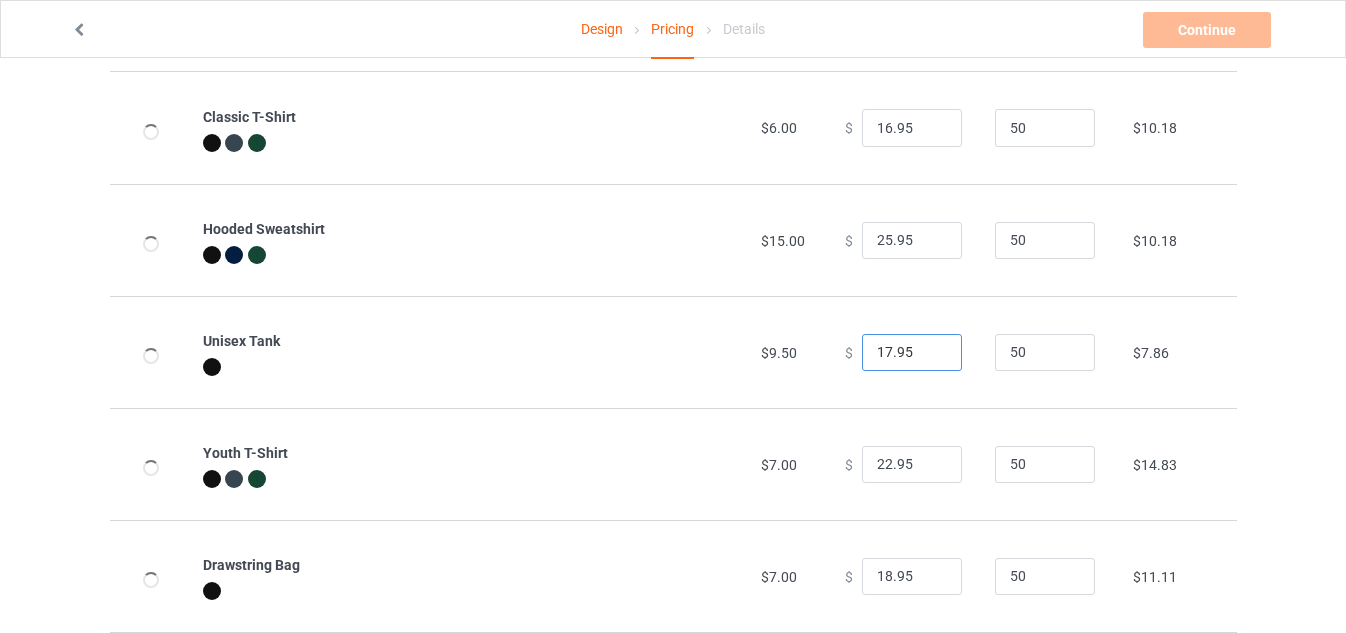 click on "17.95" at bounding box center (912, 353) 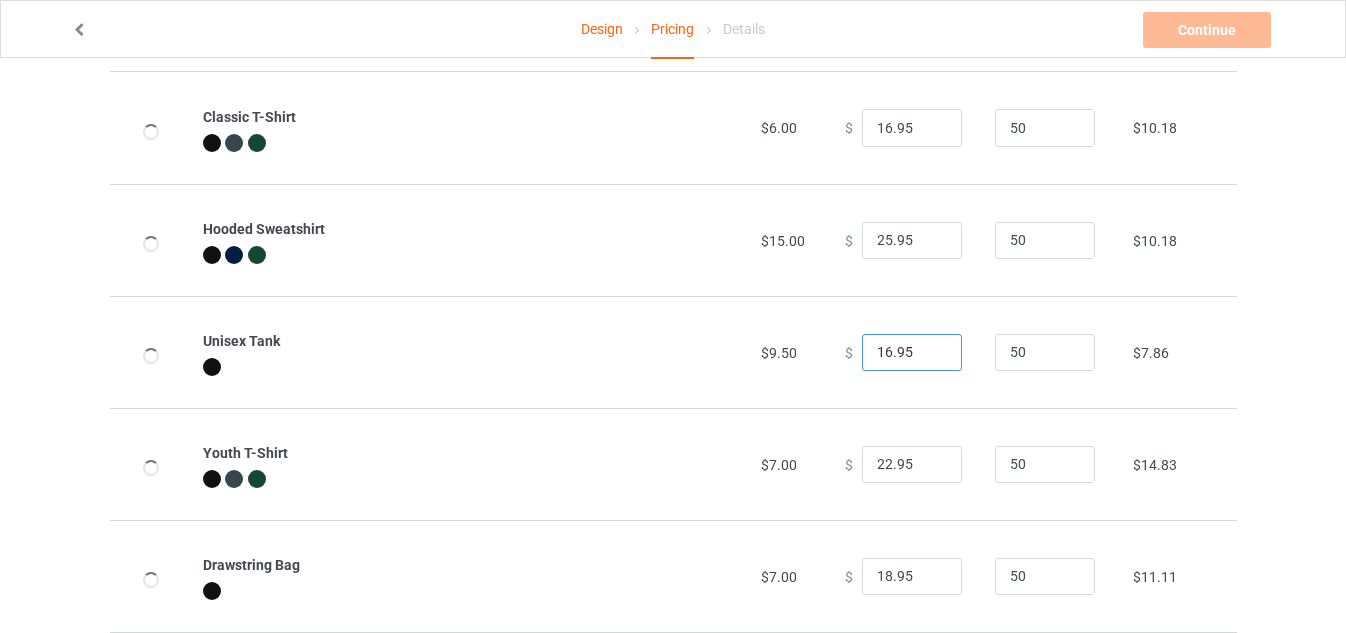 click on "16.95" at bounding box center (912, 353) 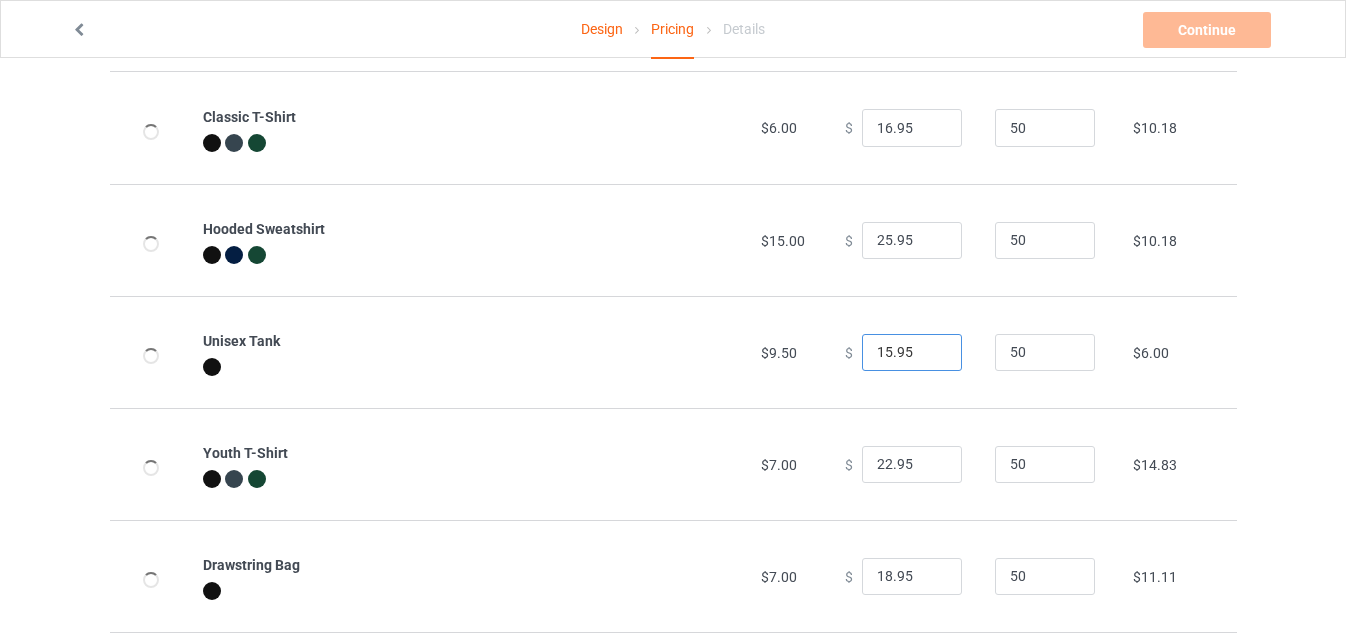 click on "15.95" at bounding box center [912, 353] 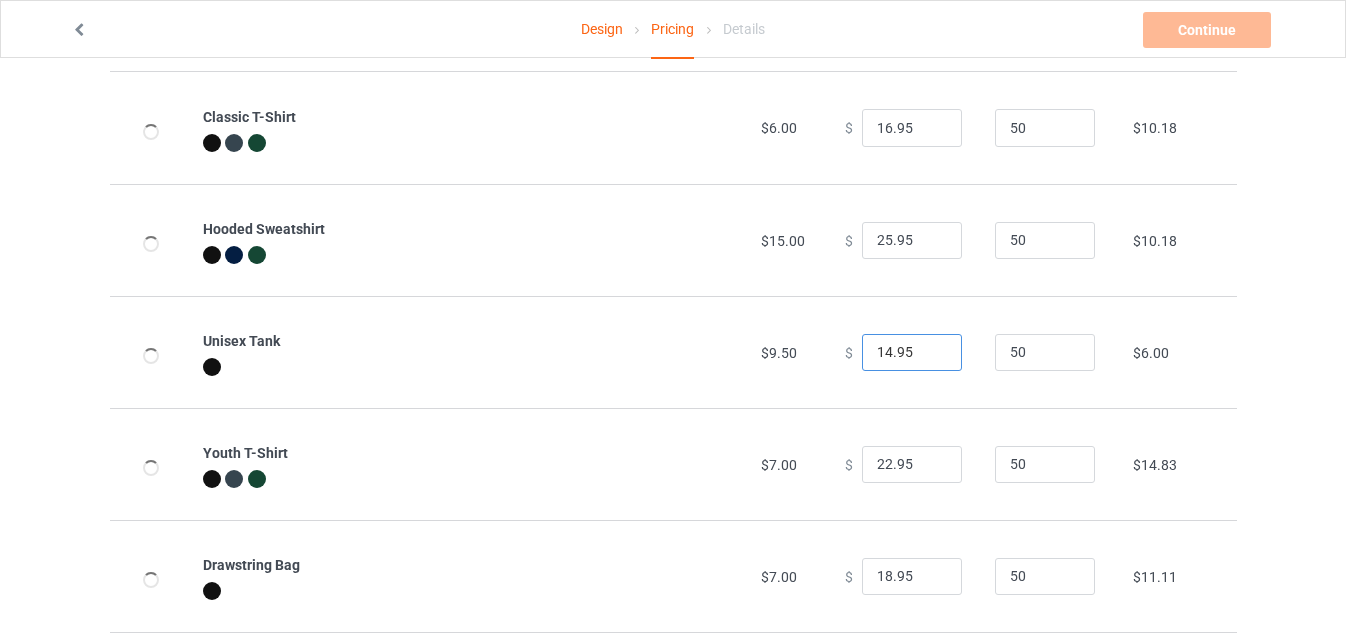 type on "14.95" 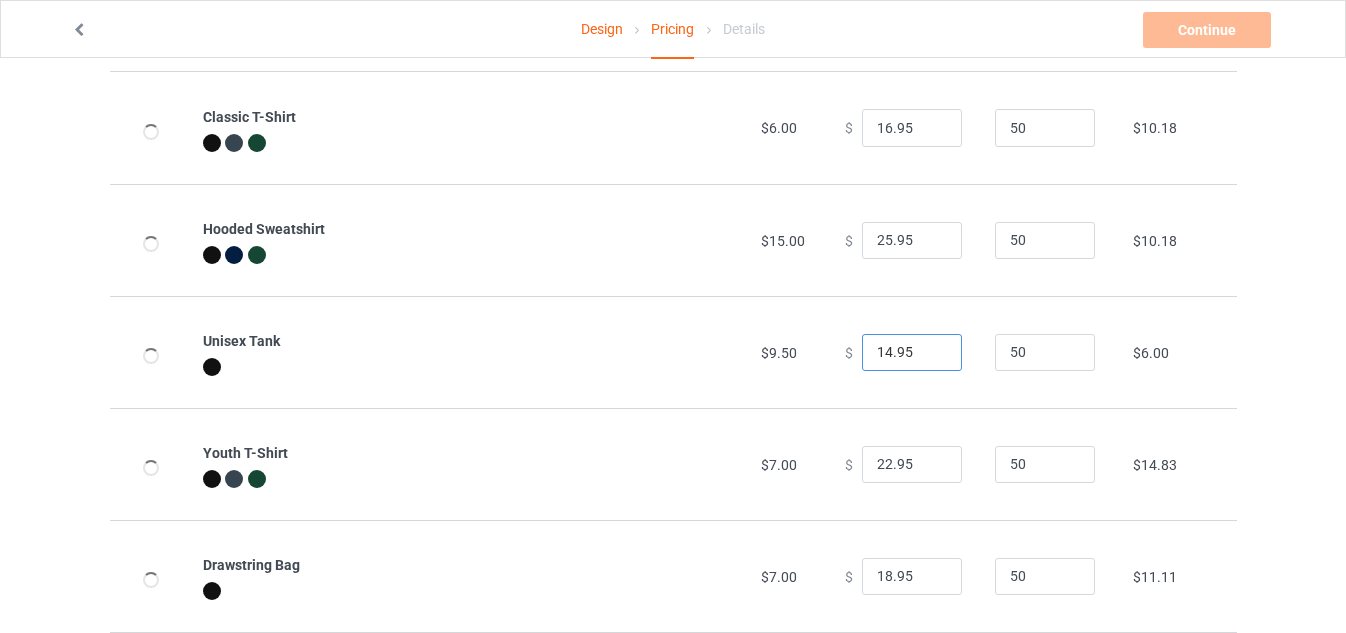 click on "14.95" at bounding box center (912, 353) 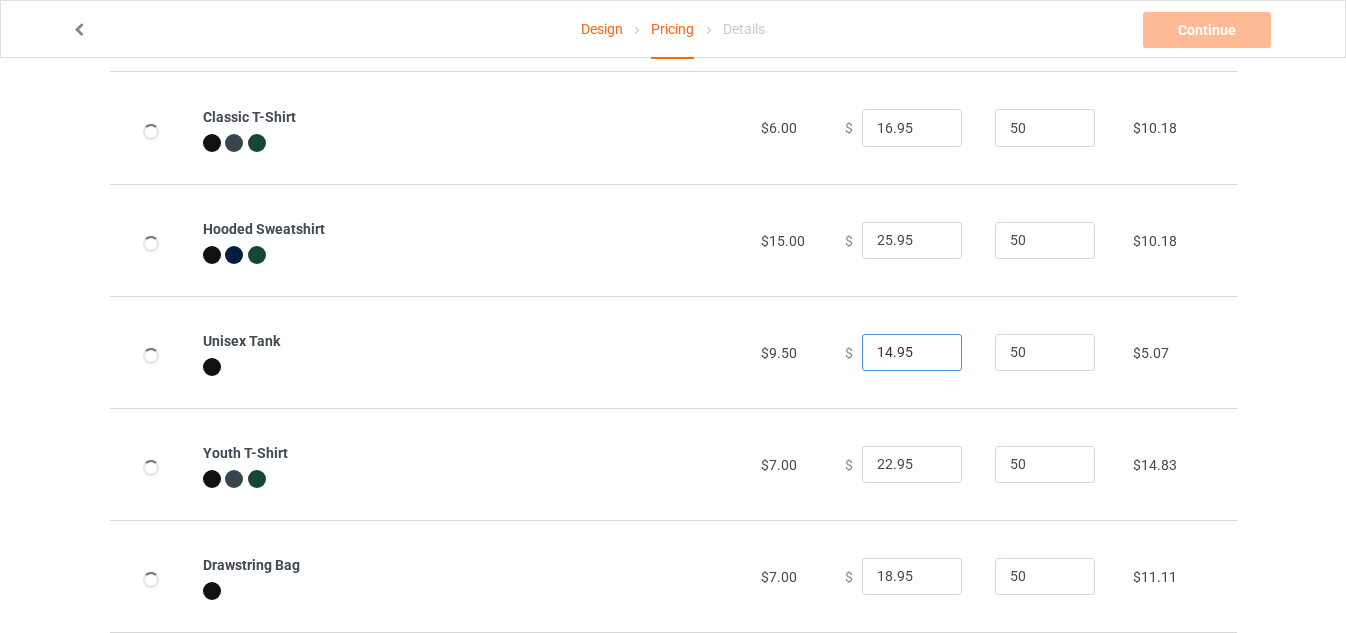 scroll, scrollTop: 250, scrollLeft: 0, axis: vertical 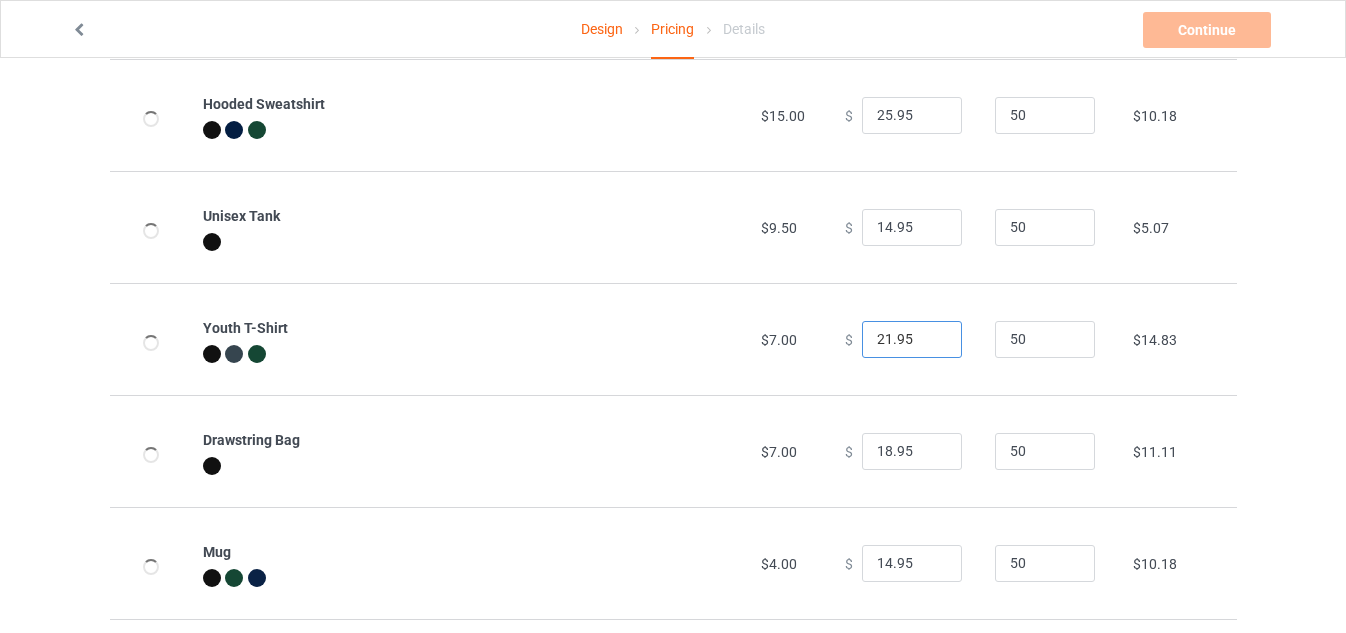 click on "21.95" at bounding box center [912, 340] 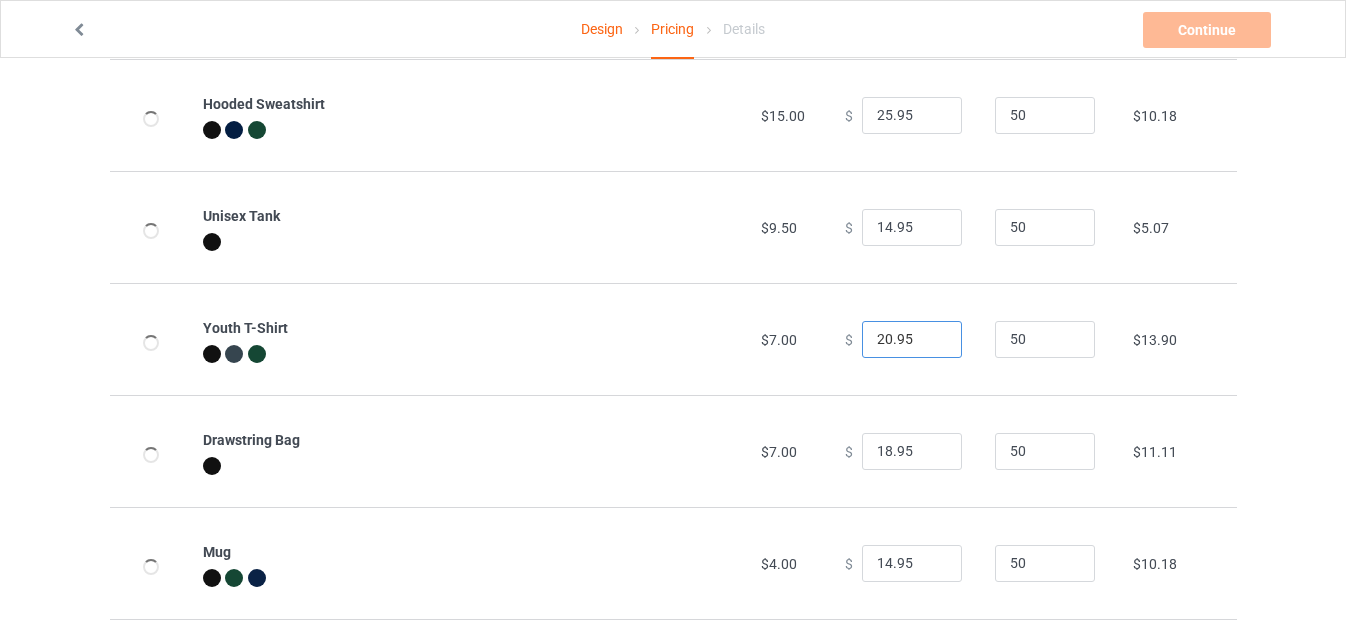 click on "20.95" at bounding box center (912, 340) 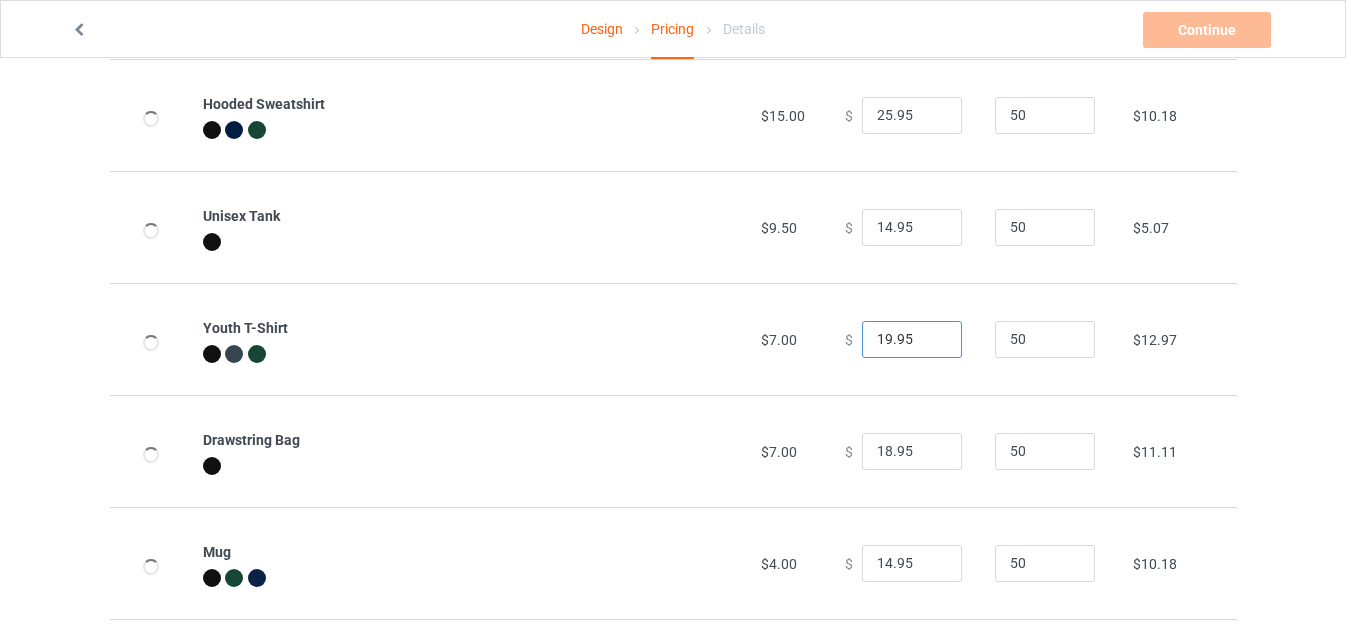 click on "19.95" at bounding box center [912, 340] 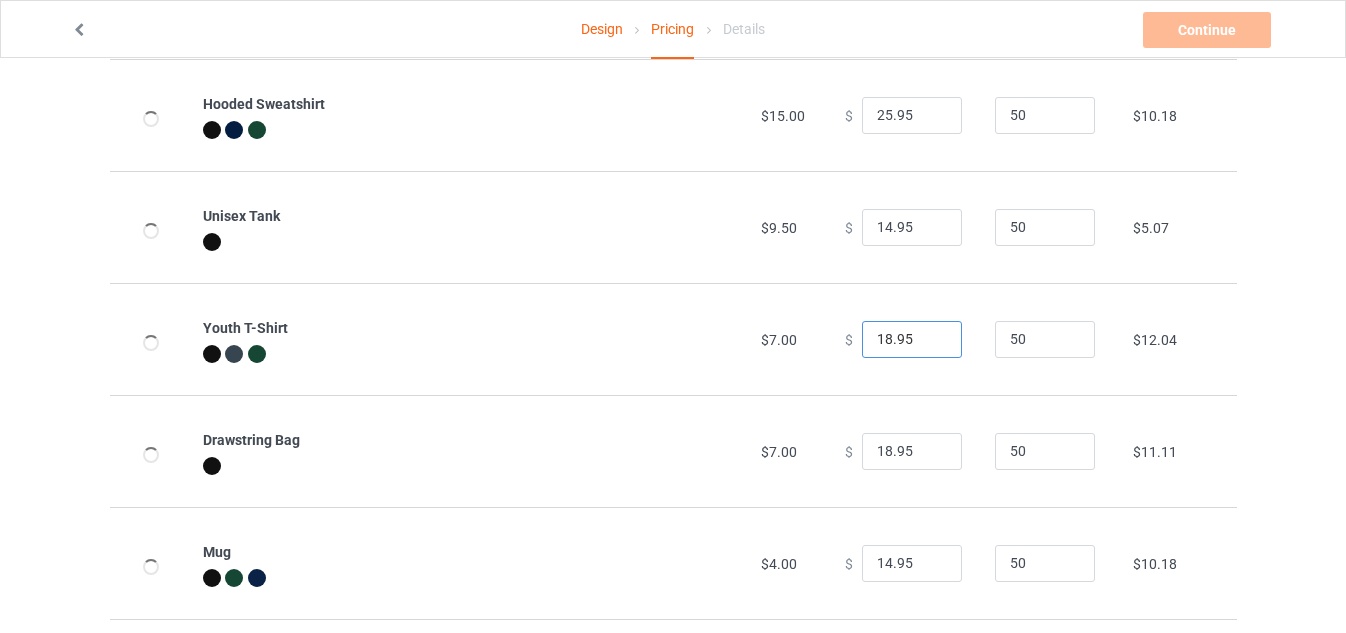 click on "18.95" at bounding box center (912, 340) 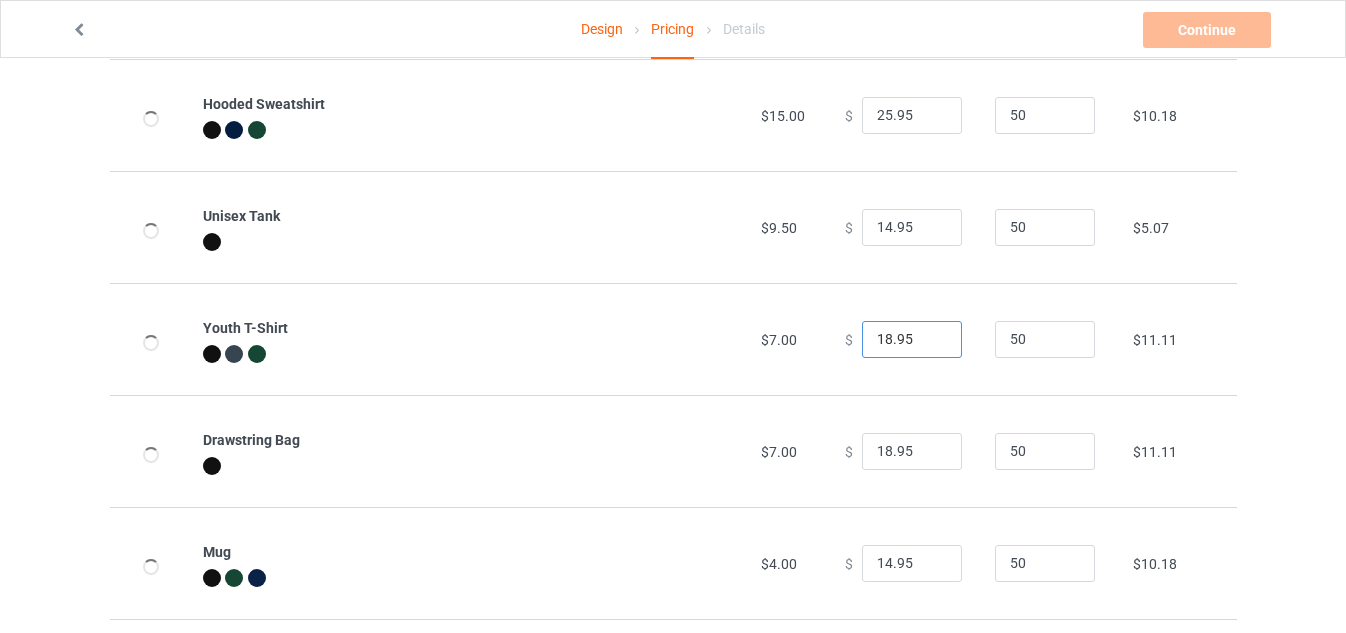 click on "18.95" at bounding box center [912, 340] 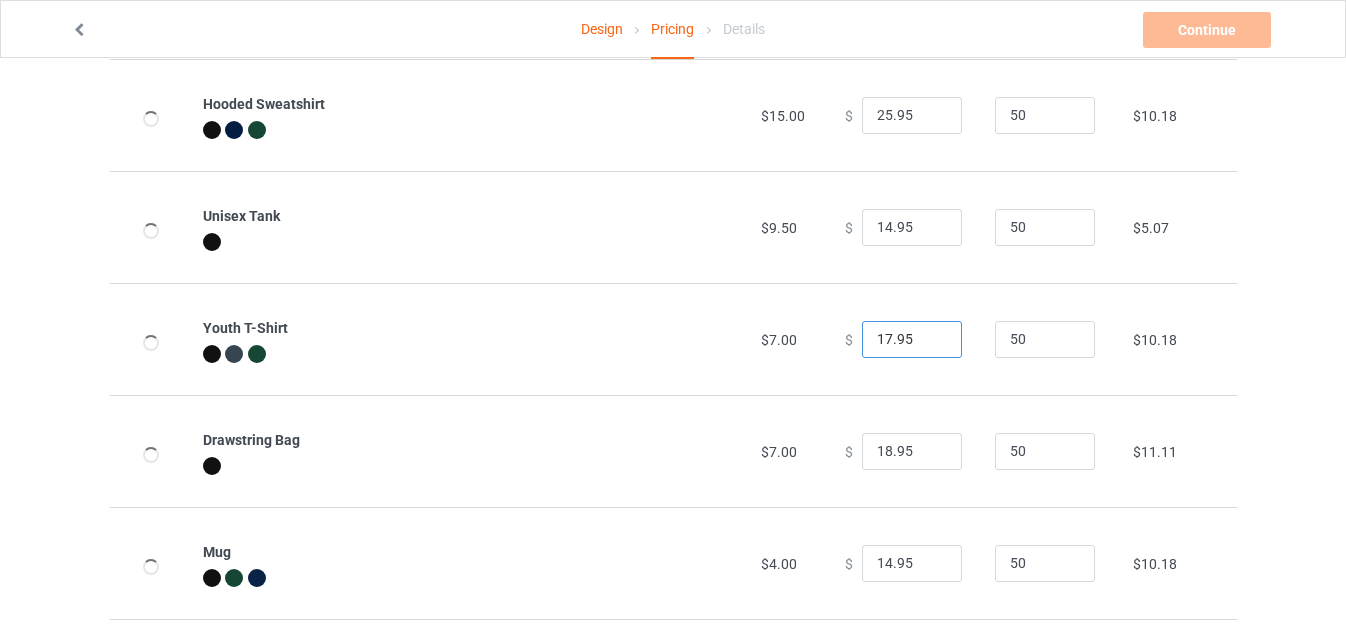 type on "17.95" 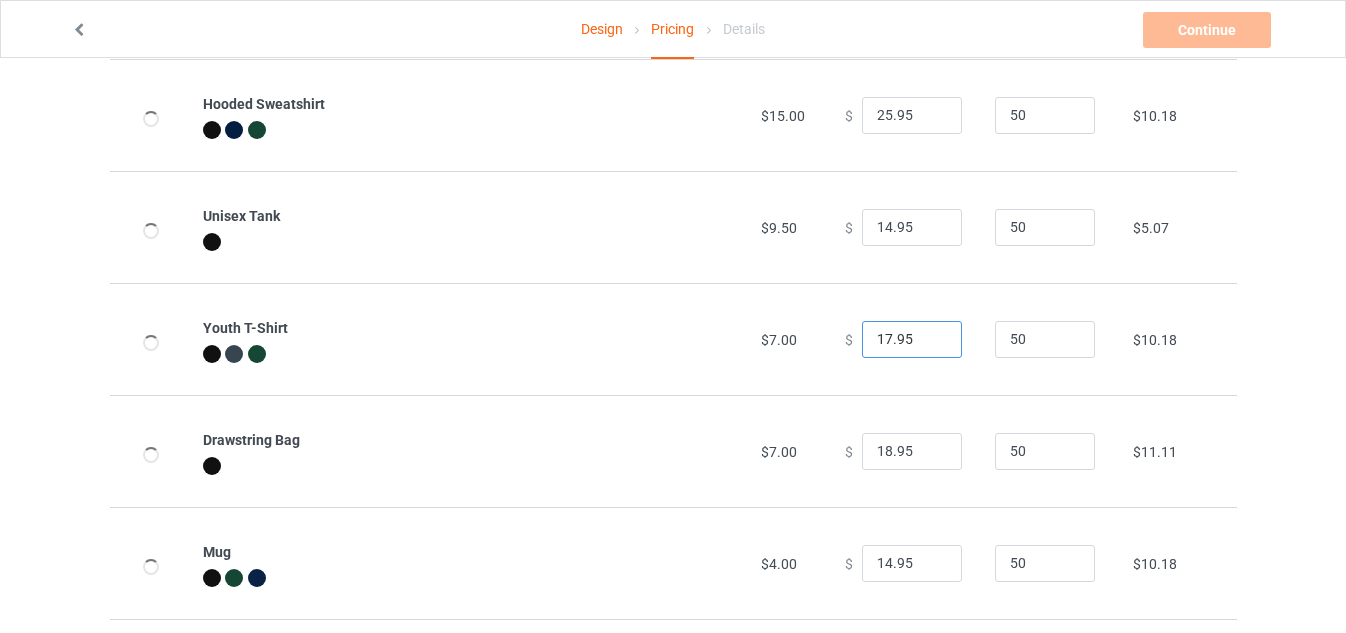 click on "17.95" at bounding box center (912, 340) 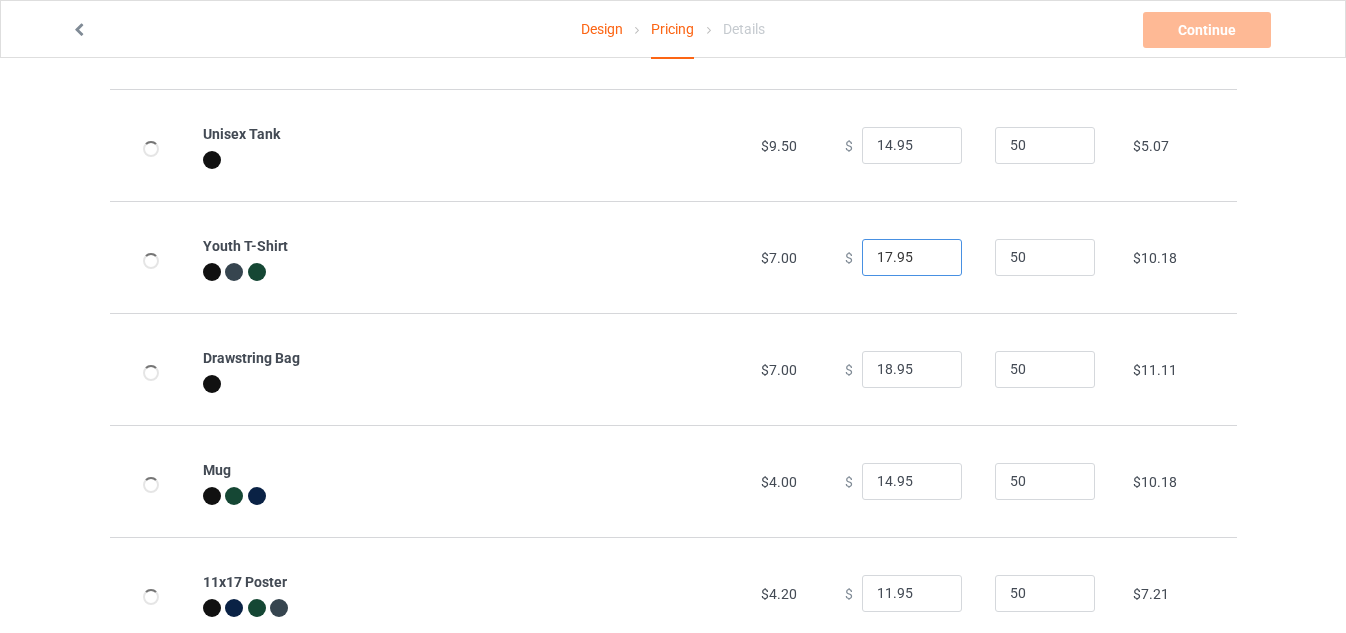 scroll, scrollTop: 375, scrollLeft: 0, axis: vertical 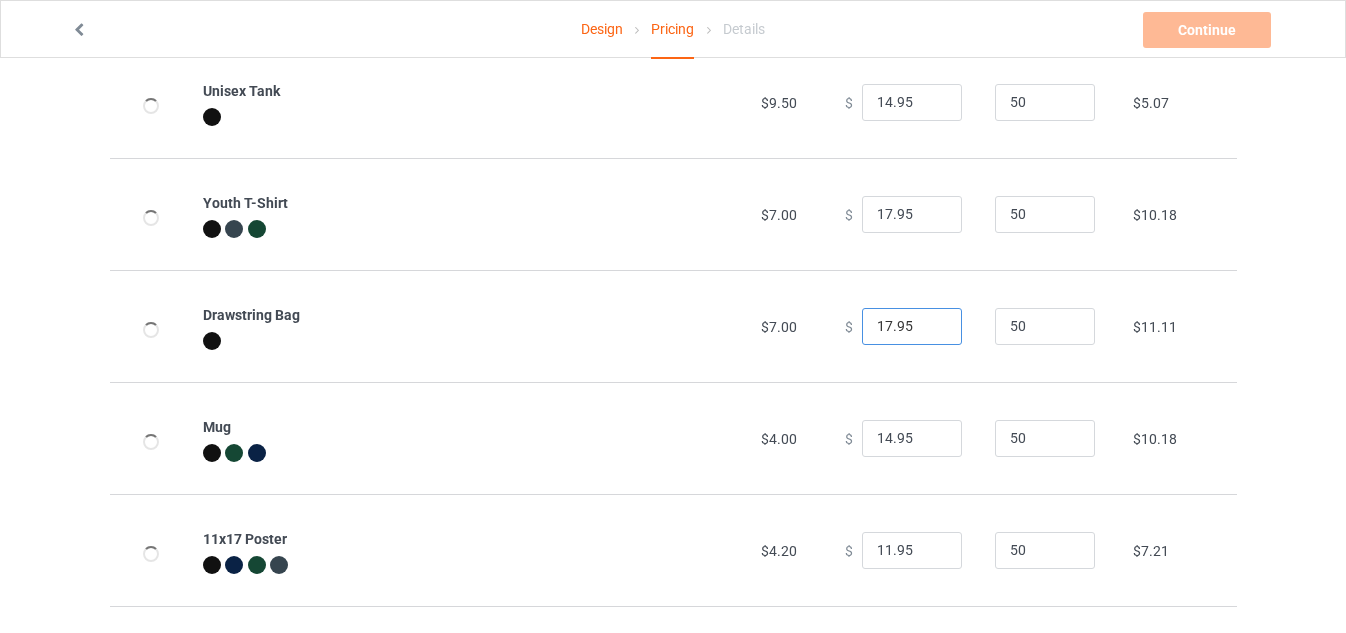 click on "17.95" at bounding box center [912, 327] 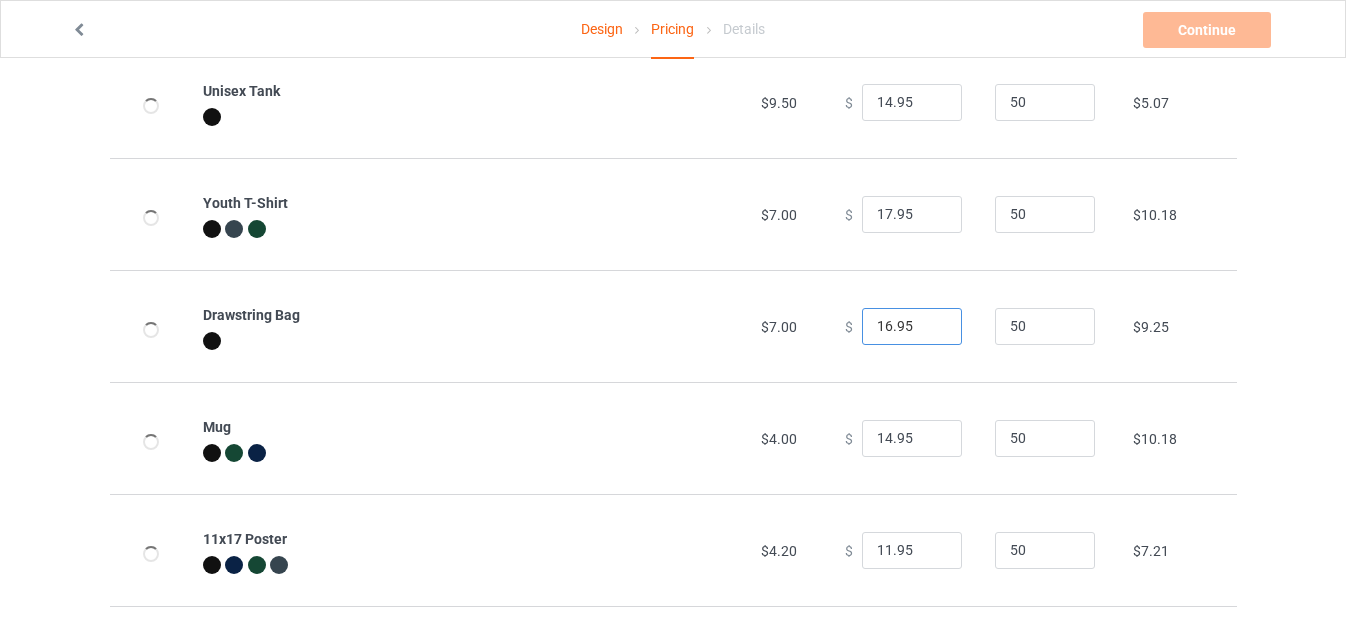 click on "16.95" at bounding box center (912, 327) 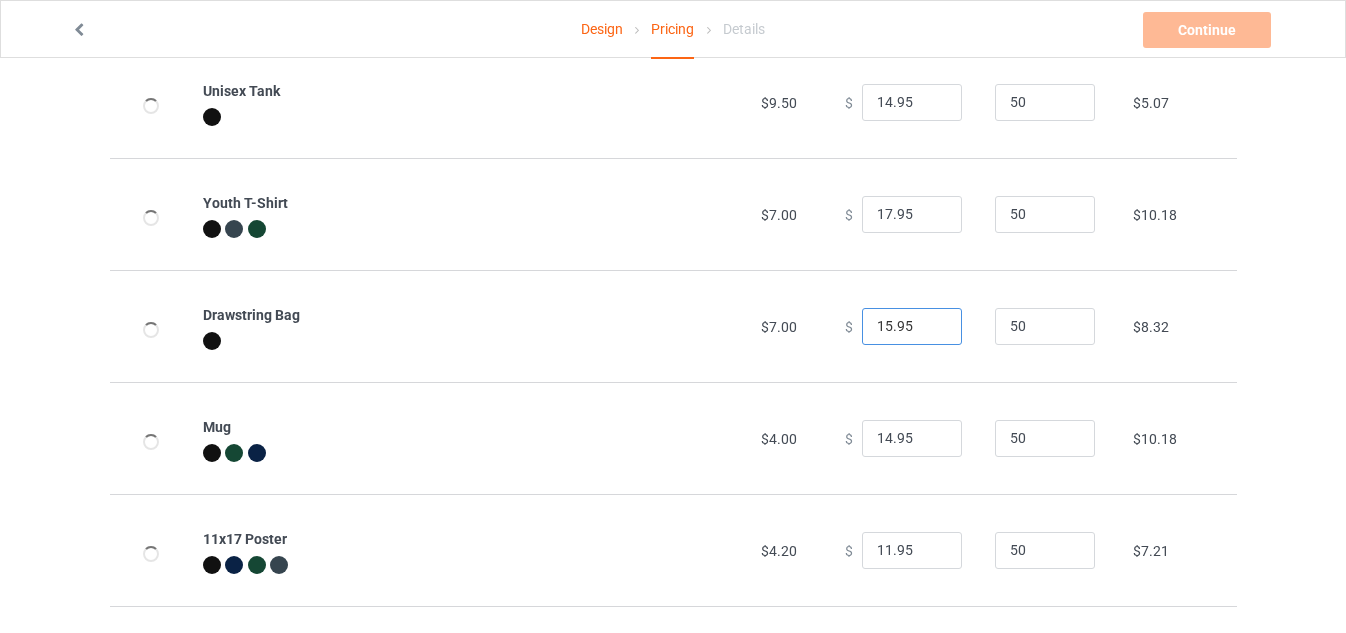 click on "15.95" at bounding box center (912, 327) 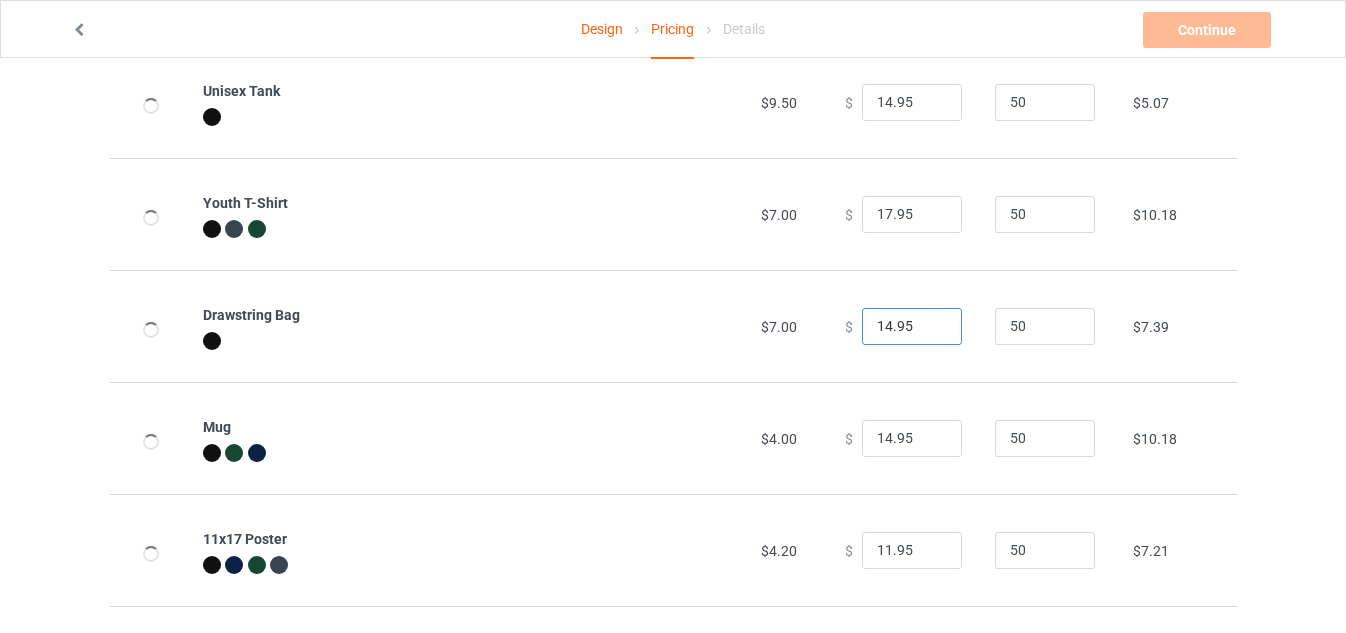 click on "14.95" at bounding box center [912, 327] 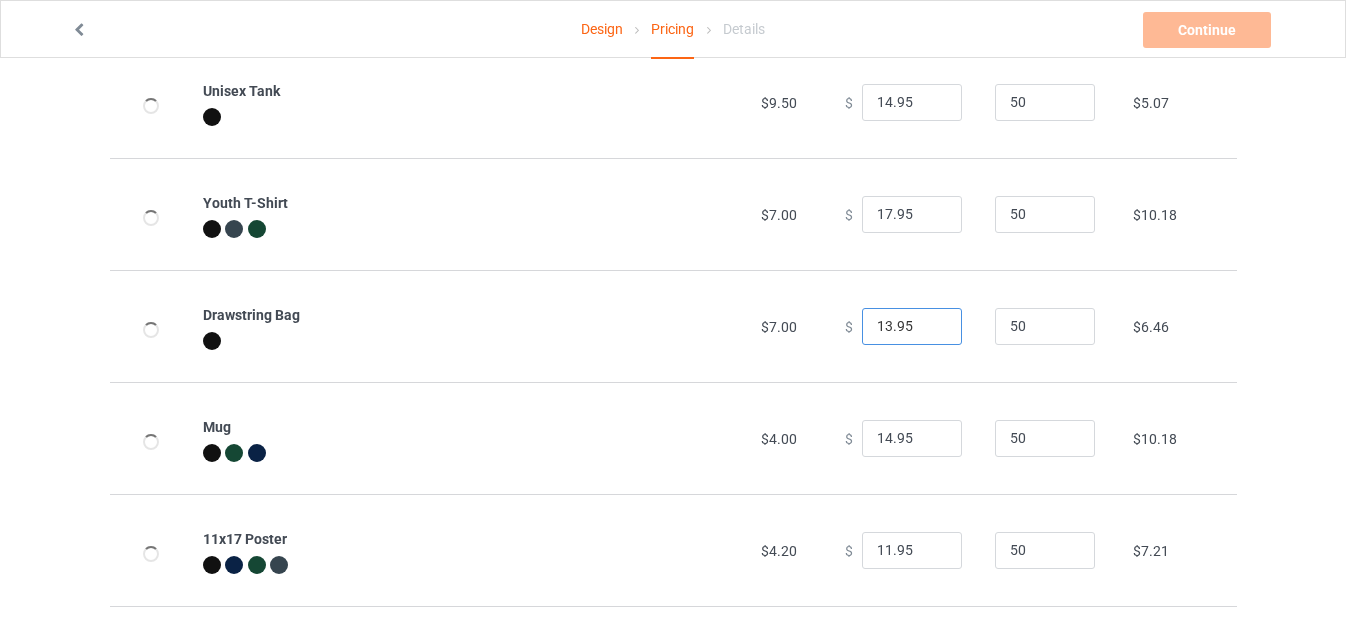 click on "13.95" at bounding box center [912, 327] 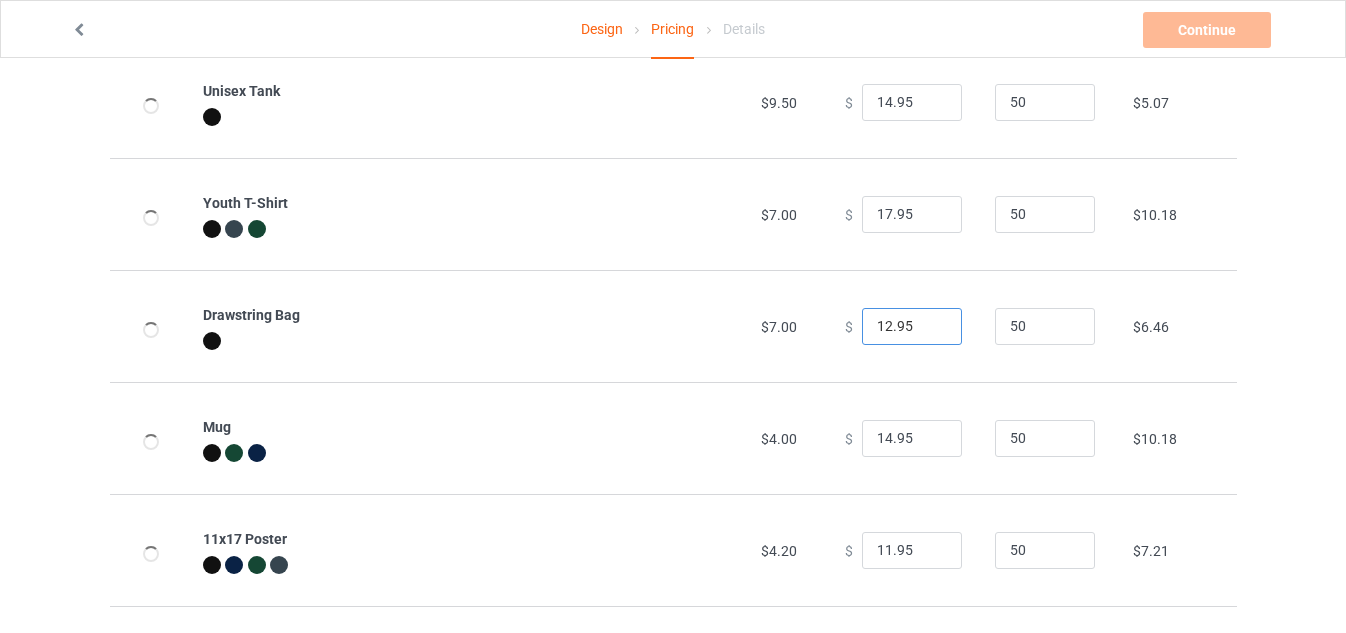 type on "12.95" 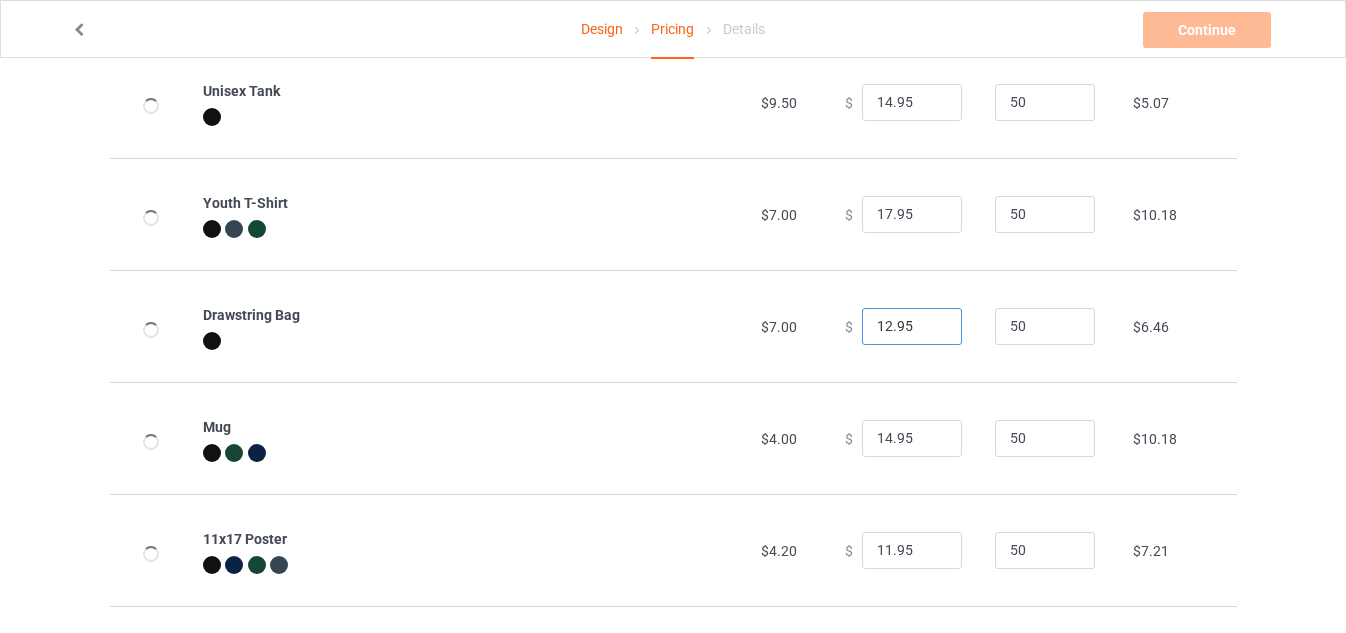 click on "12.95" at bounding box center [912, 327] 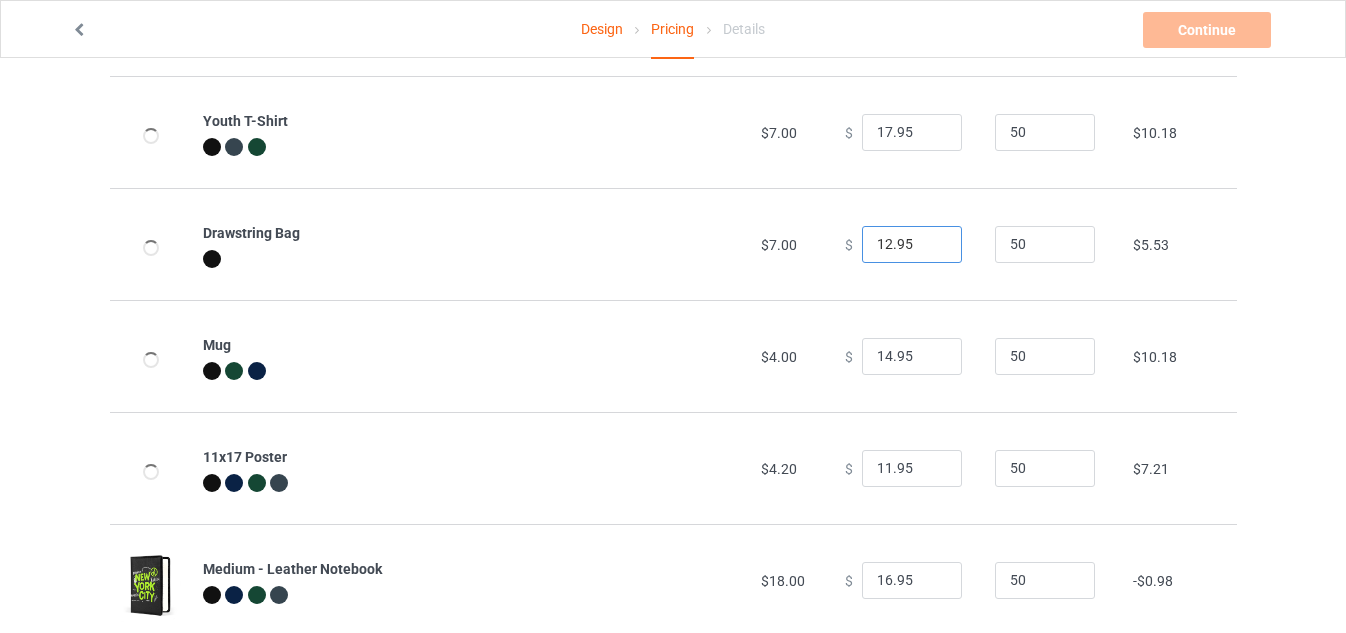 scroll, scrollTop: 500, scrollLeft: 0, axis: vertical 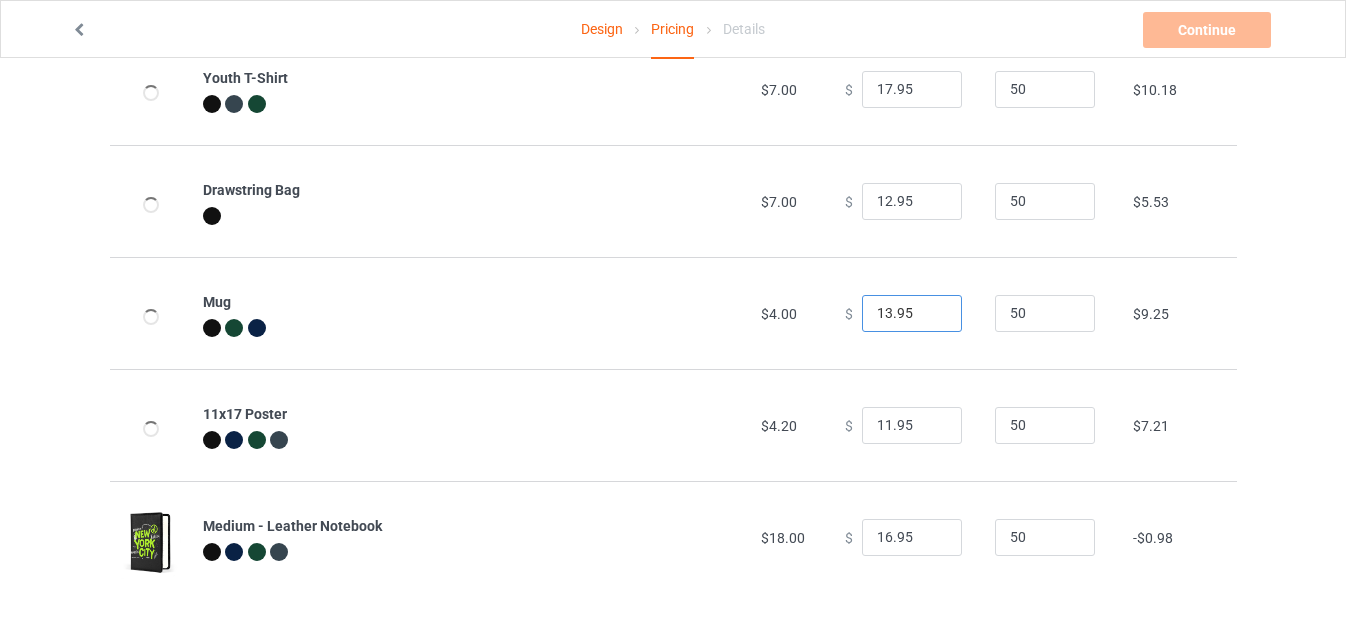 click on "13.95" at bounding box center [912, 314] 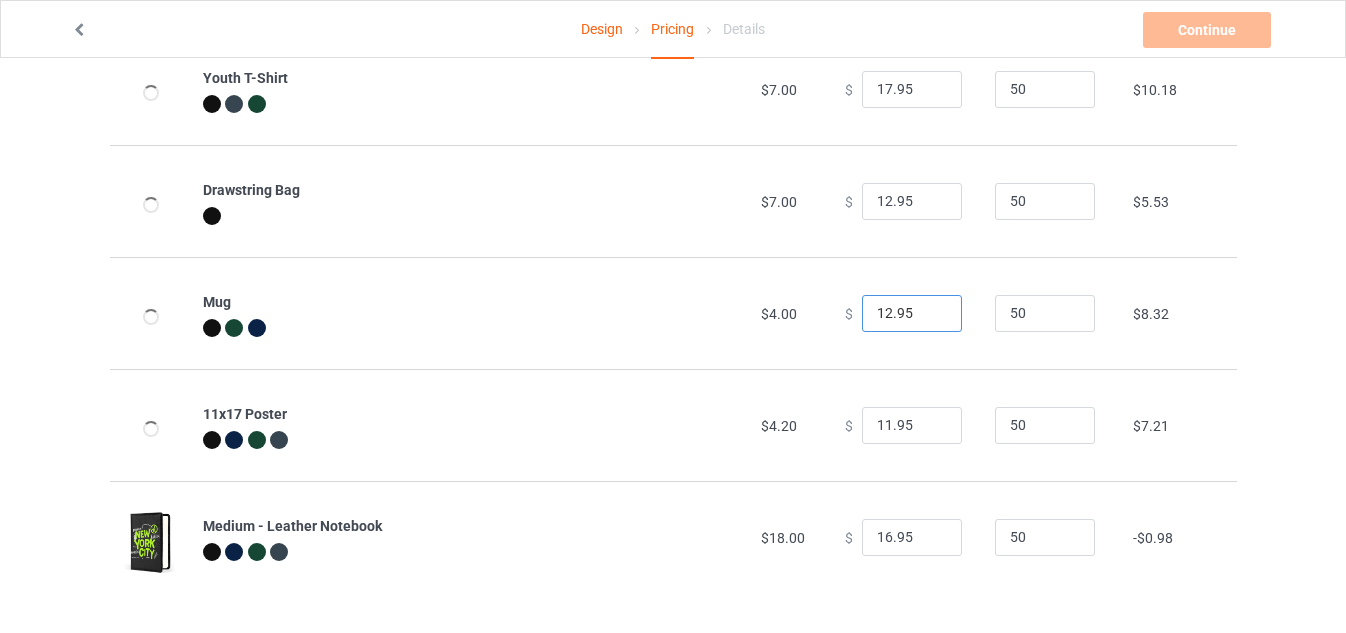 click on "12.95" at bounding box center (912, 314) 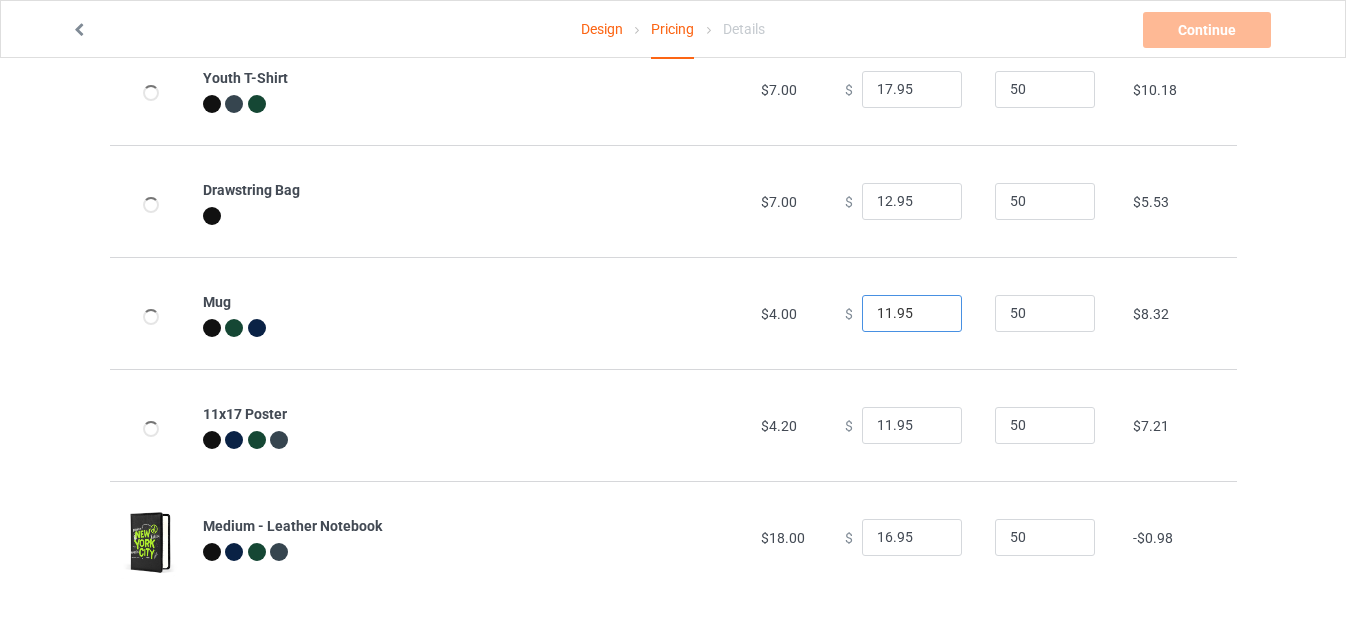 click on "11.95" at bounding box center [912, 314] 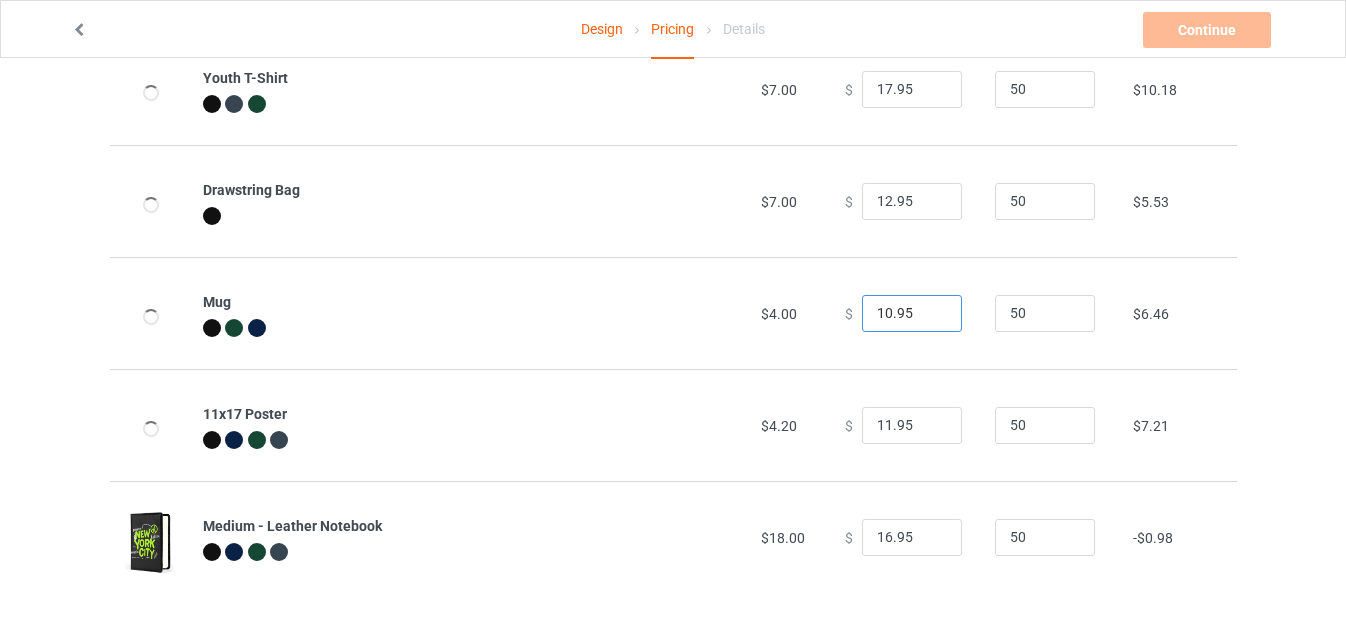 click on "10.95" at bounding box center (912, 314) 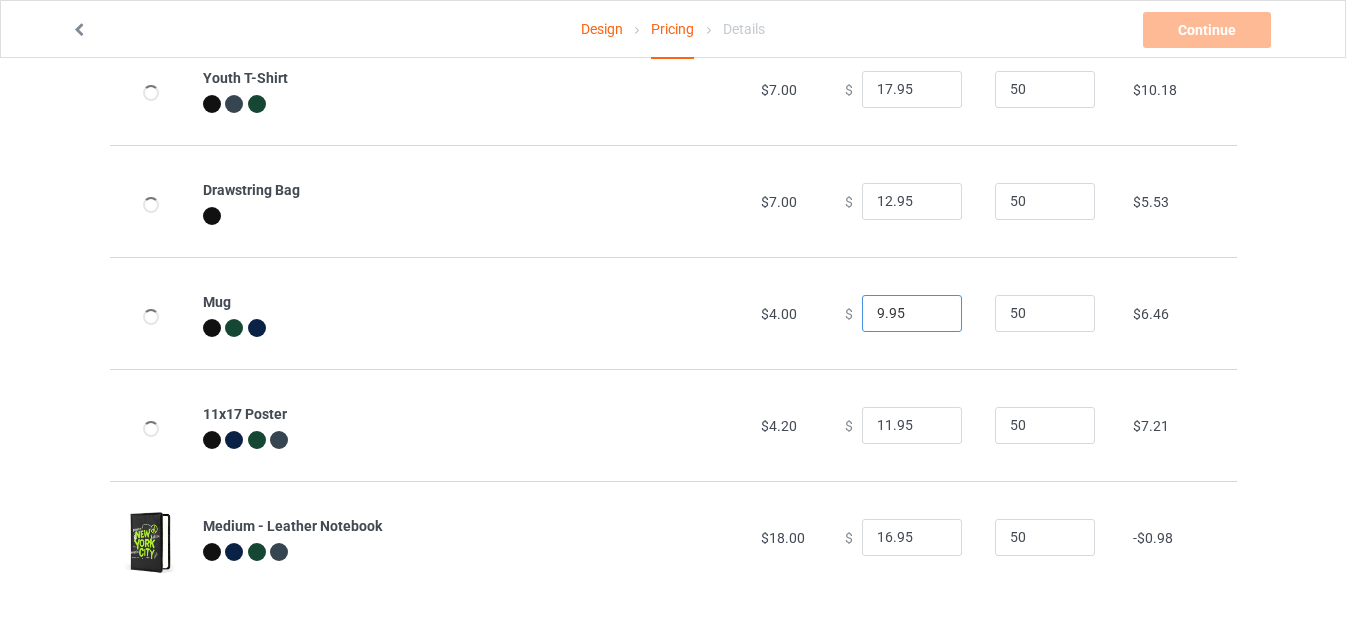 type on "9.95" 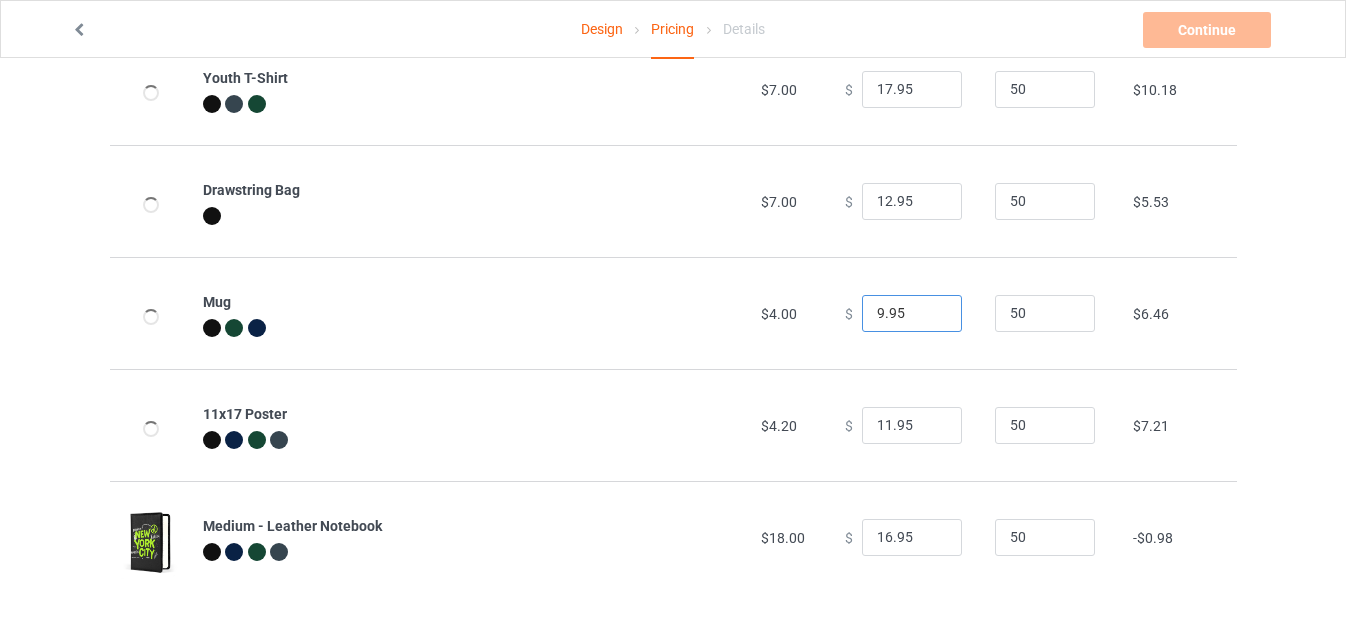 click on "9.95" at bounding box center (912, 314) 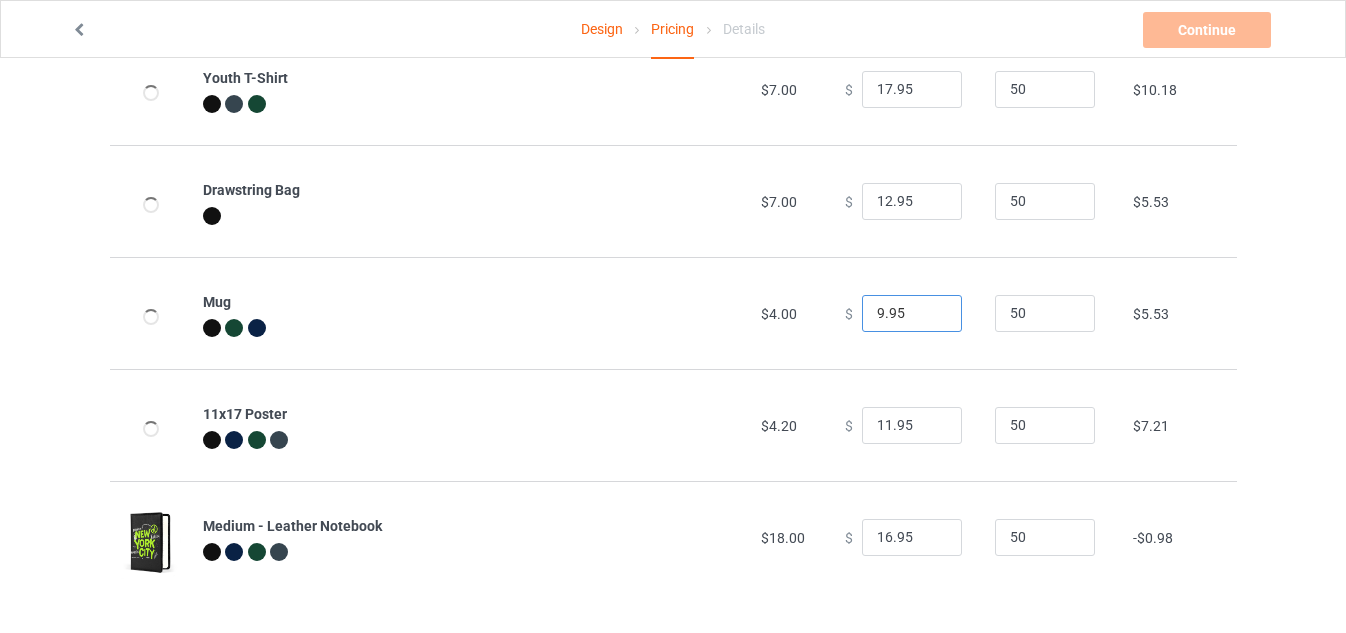 scroll, scrollTop: 502, scrollLeft: 0, axis: vertical 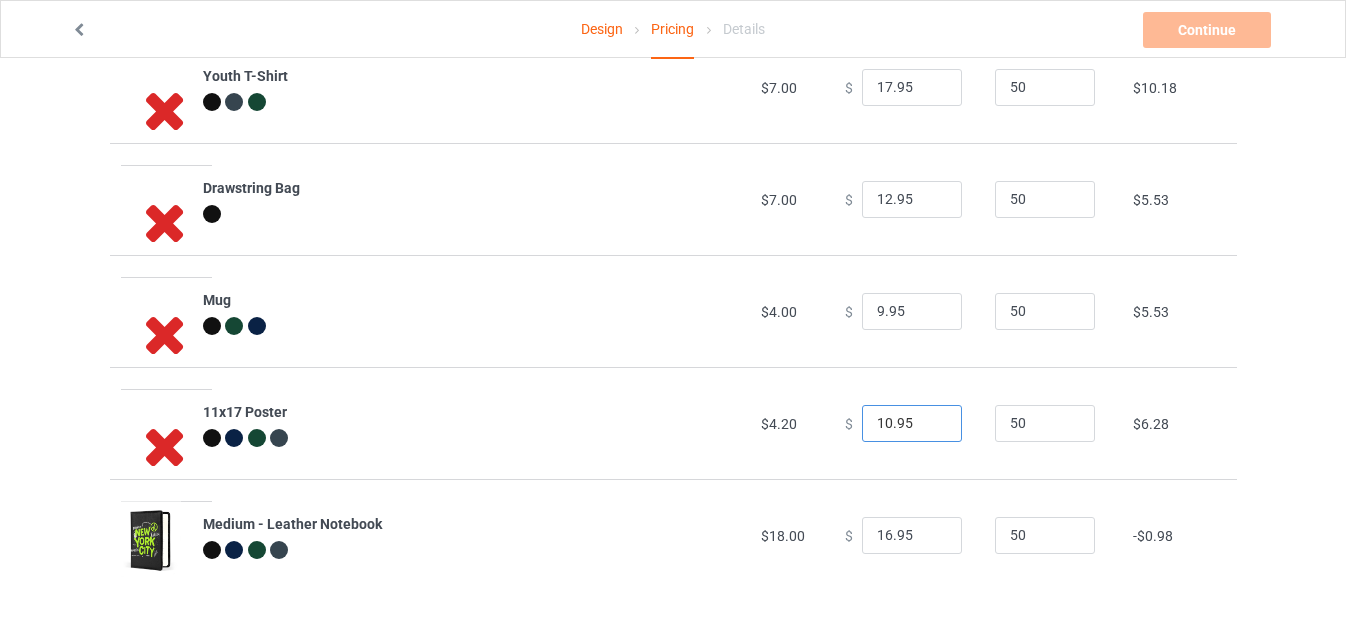click on "10.95" at bounding box center (912, 424) 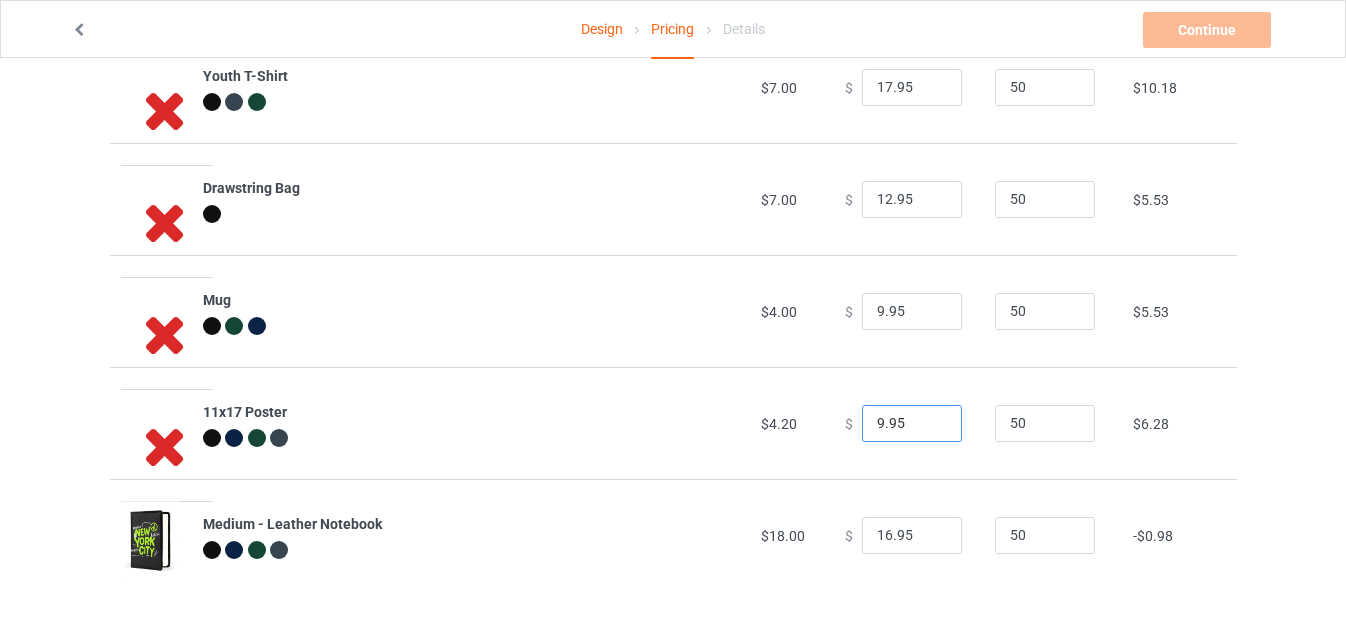 click on "9.95" at bounding box center [912, 424] 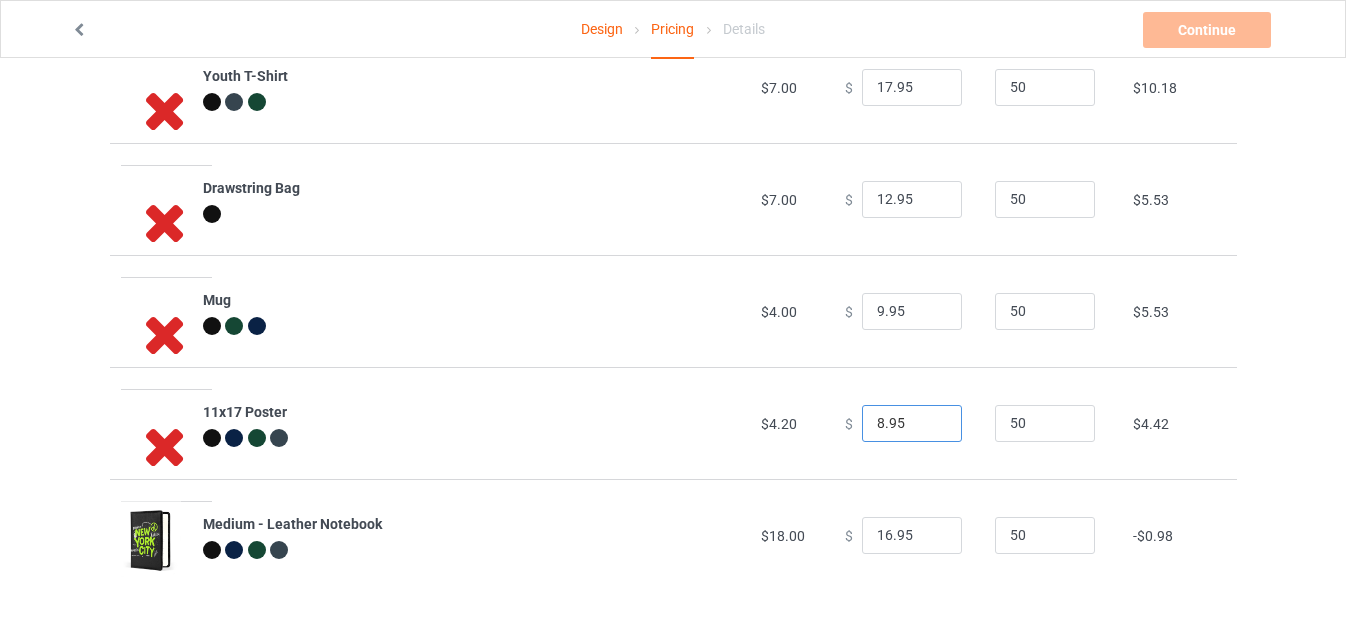 click on "8.95" at bounding box center [912, 424] 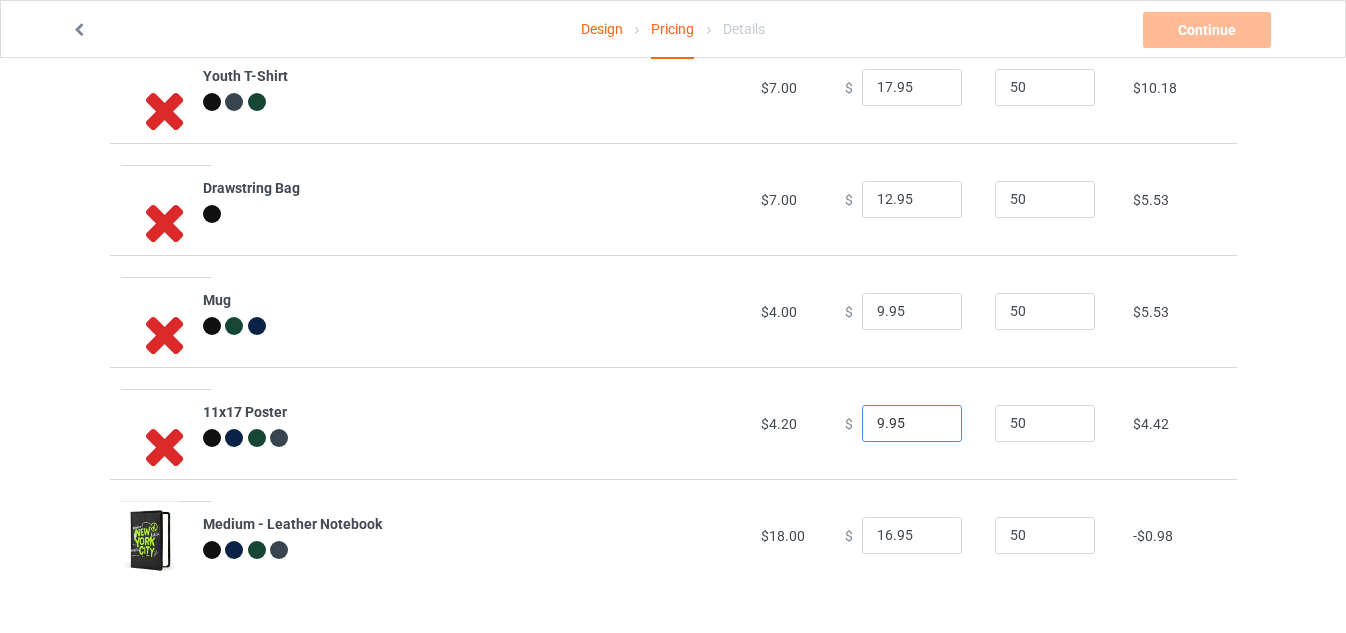 type on "9.95" 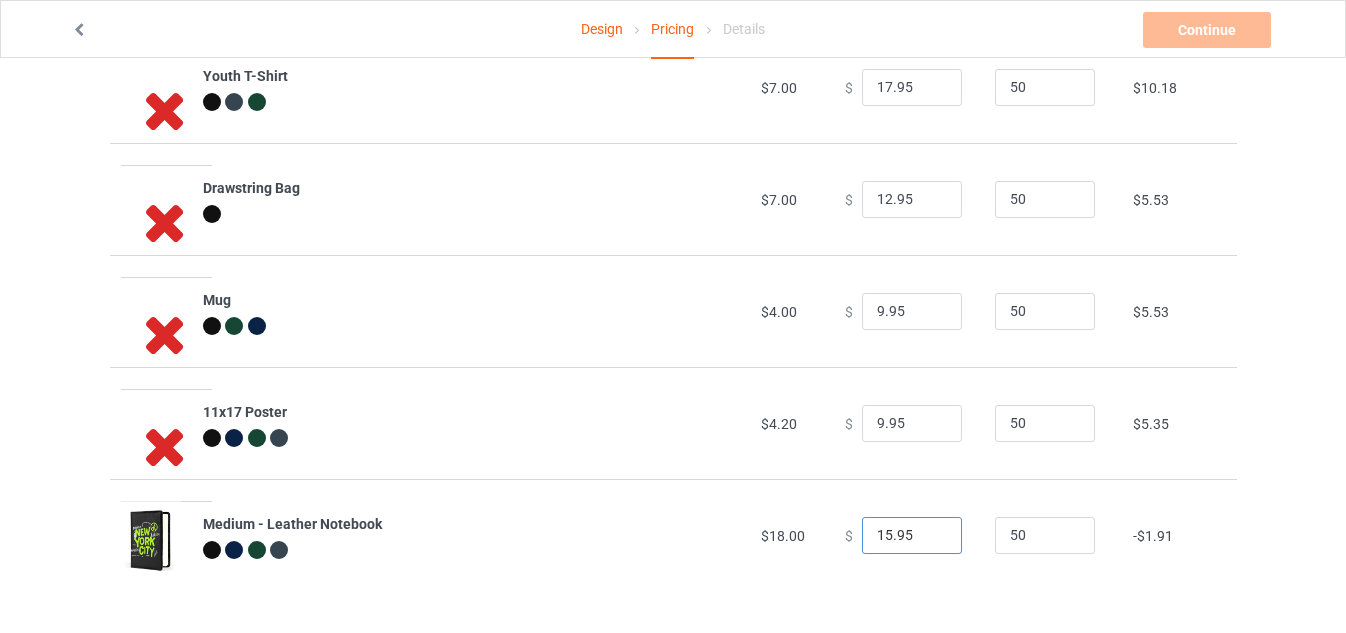 click on "15.95" at bounding box center (912, 536) 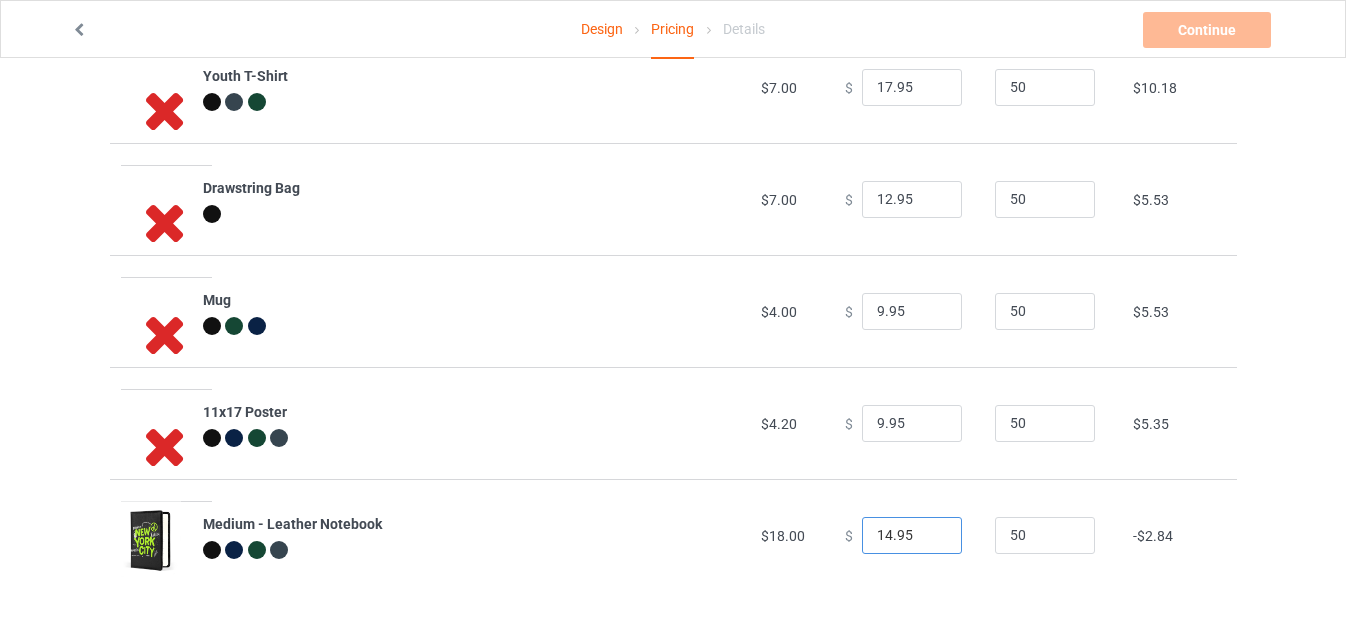 click on "14.95" at bounding box center (912, 536) 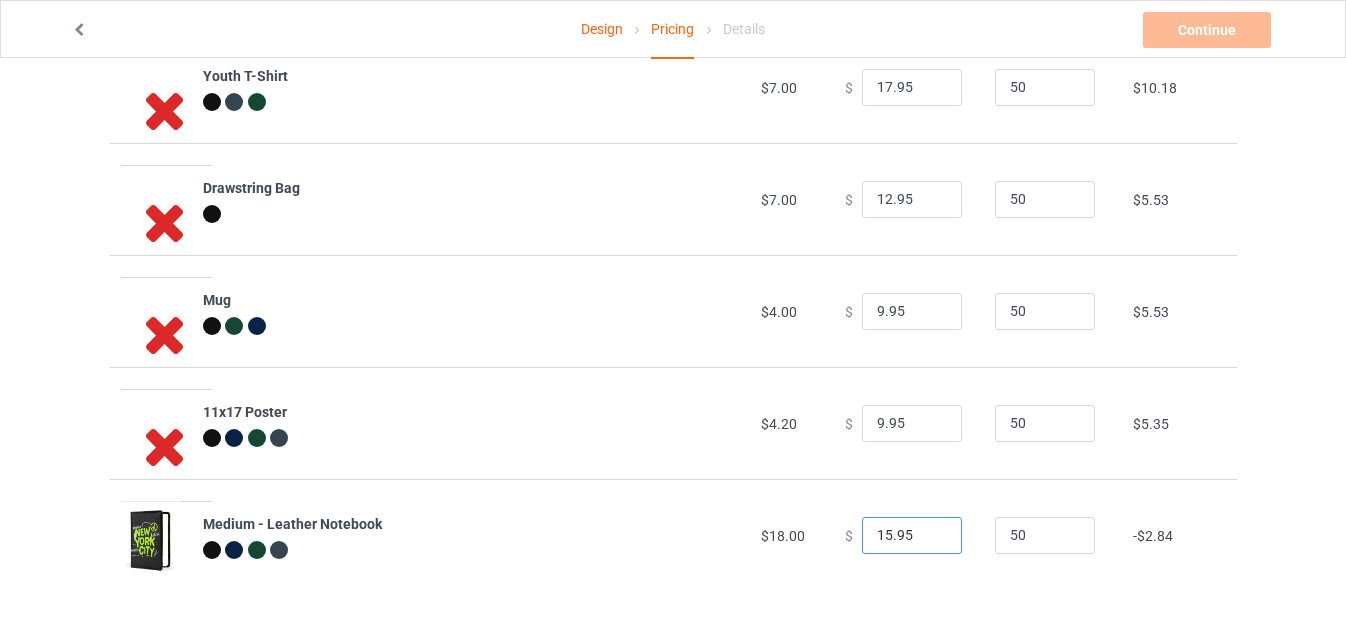 click on "15.95" at bounding box center (912, 536) 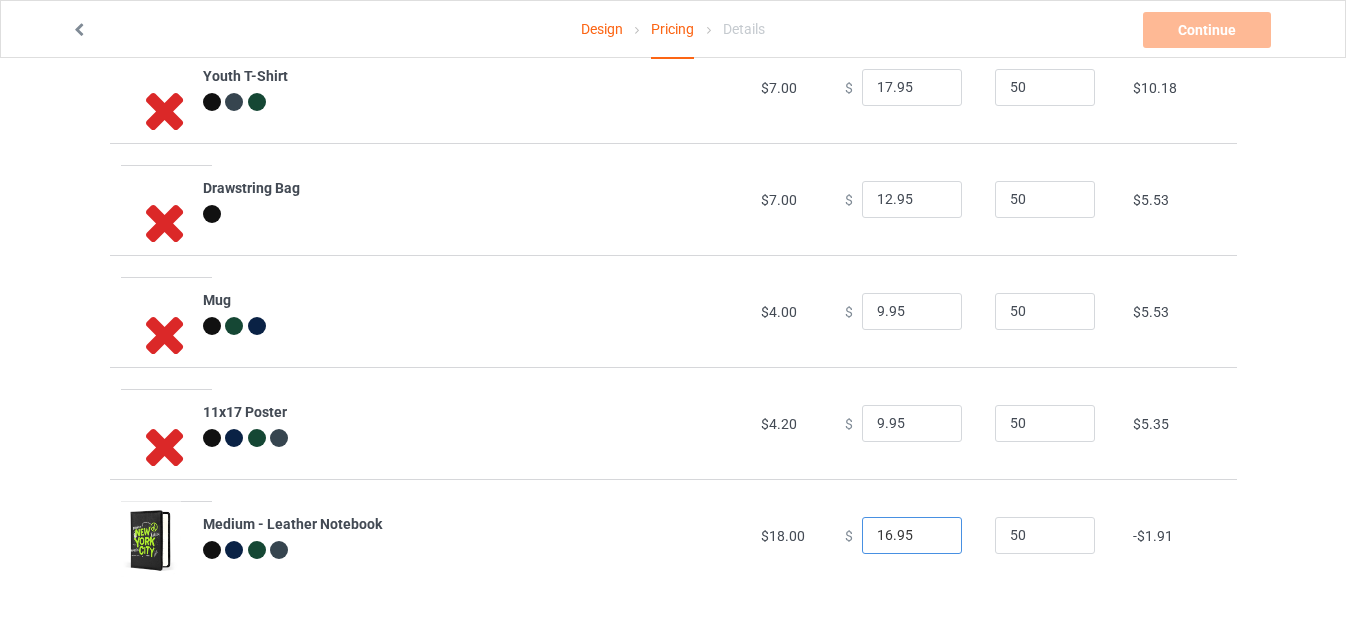 click on "16.95" at bounding box center (912, 536) 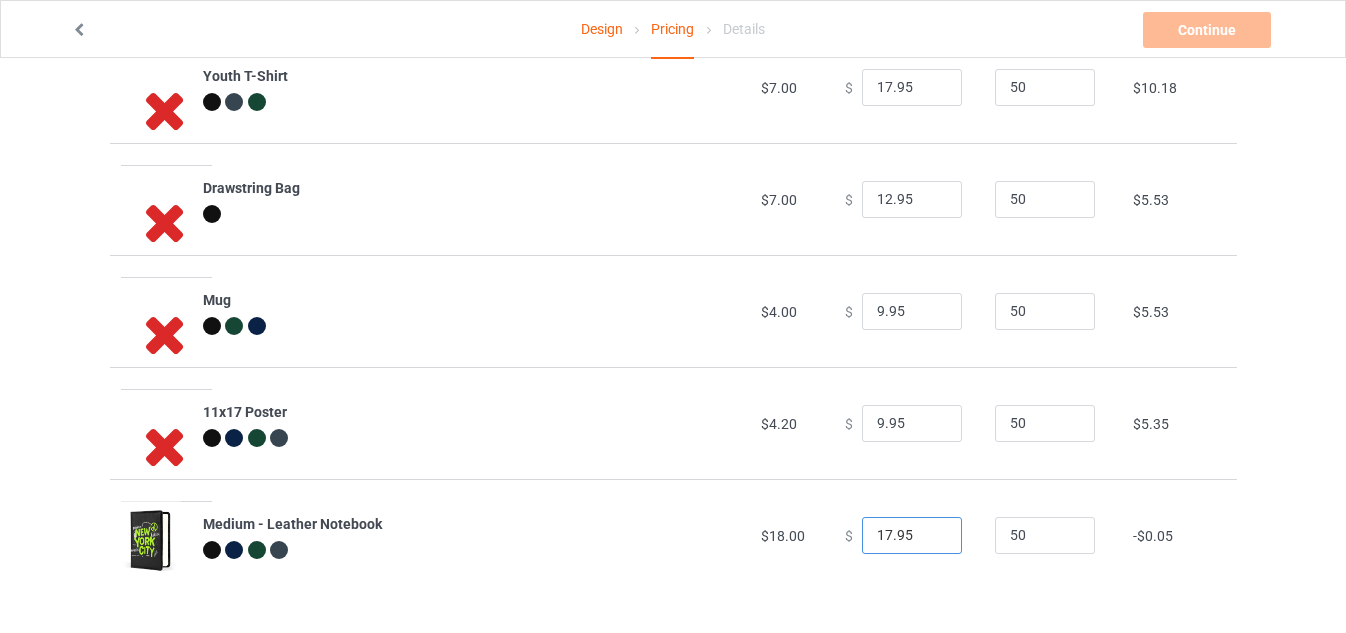 click on "17.95" at bounding box center (912, 536) 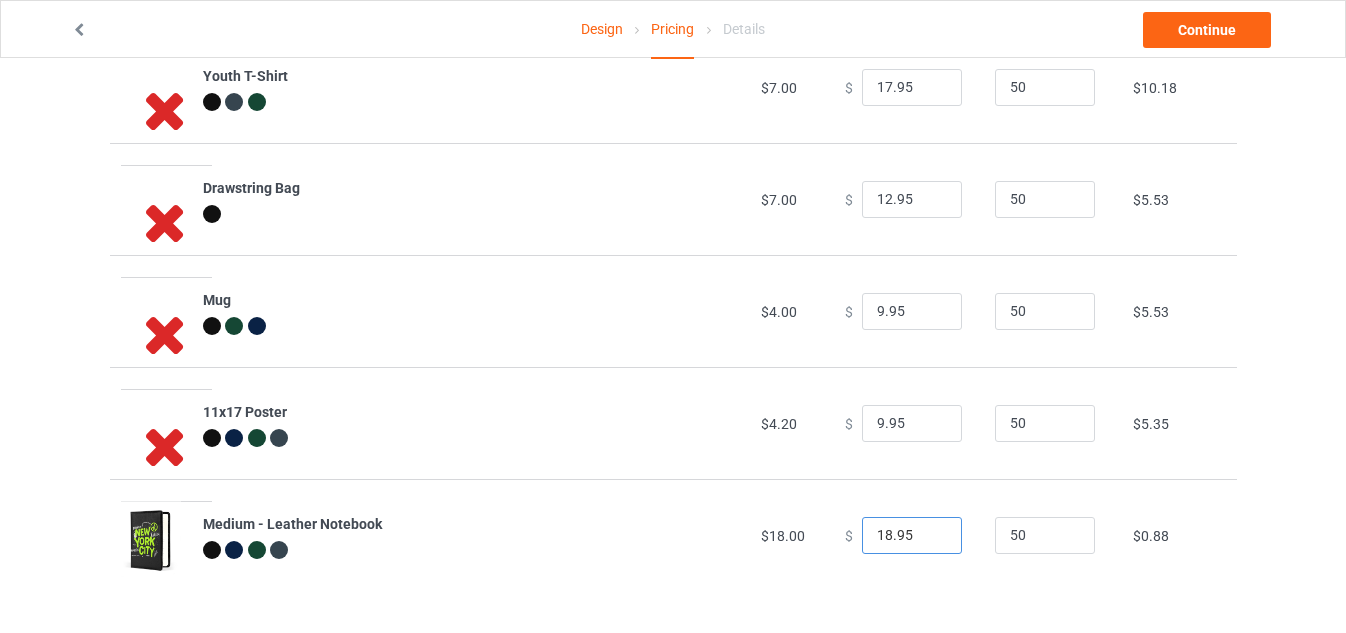 click on "18.95" at bounding box center (912, 536) 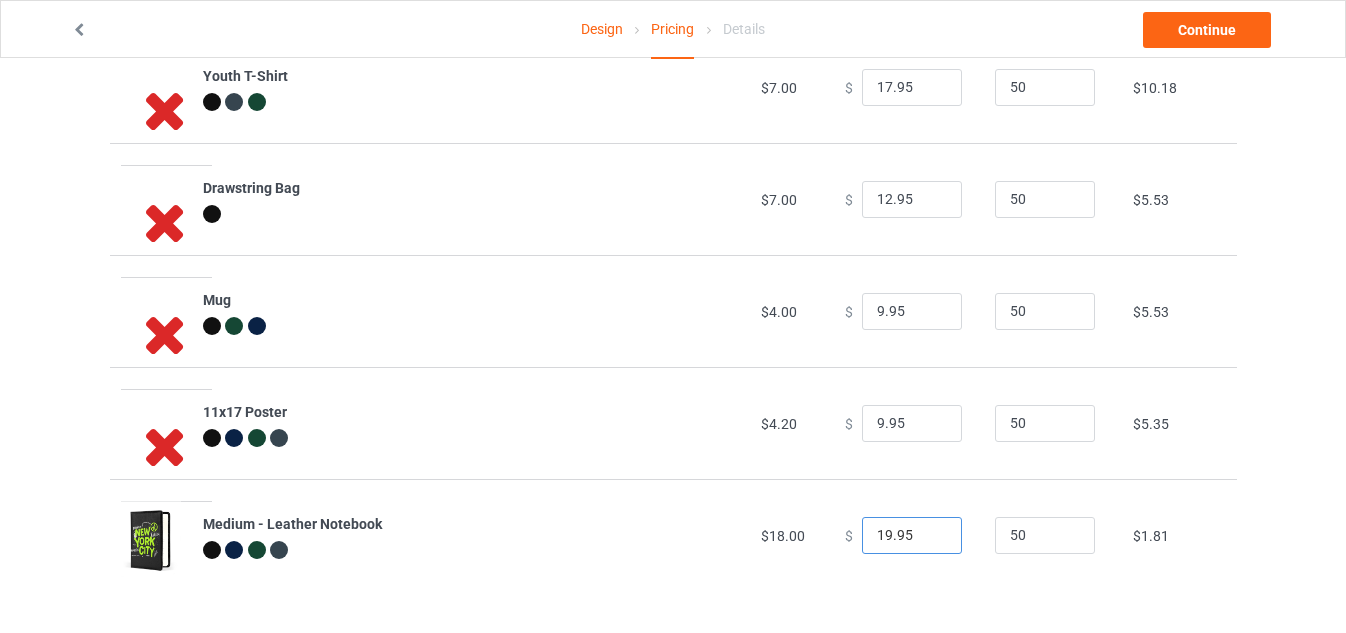 click on "19.95" at bounding box center [912, 536] 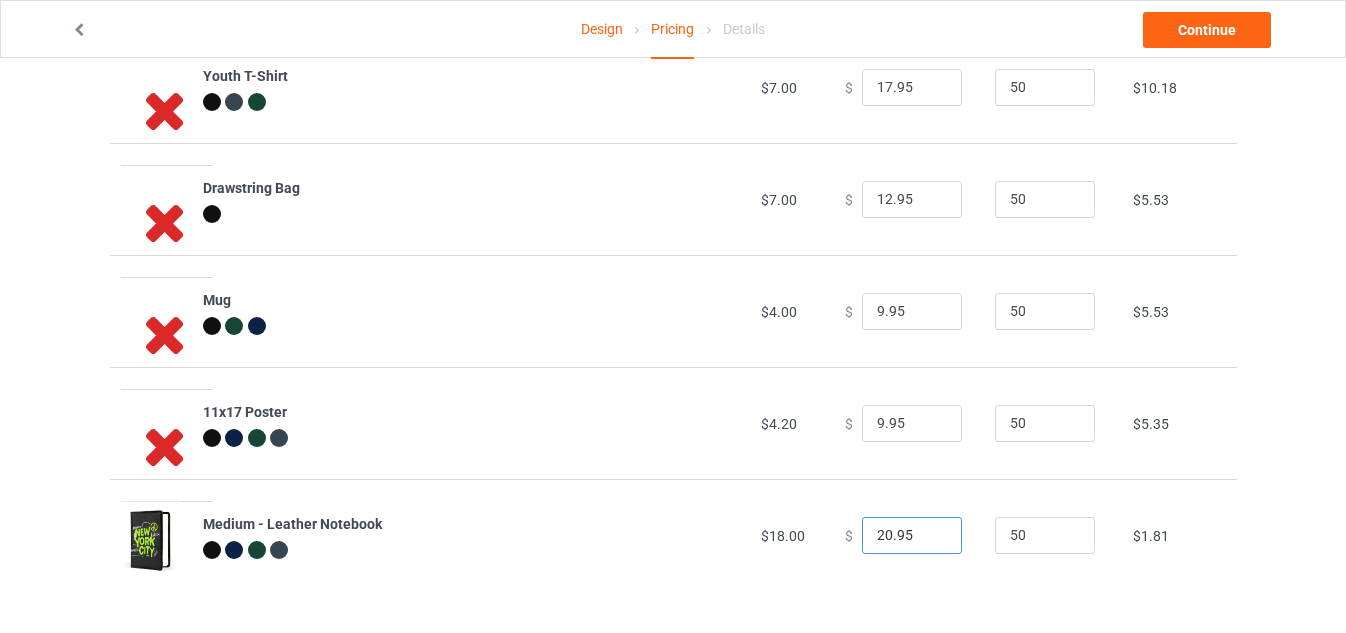click on "20.95" at bounding box center [912, 536] 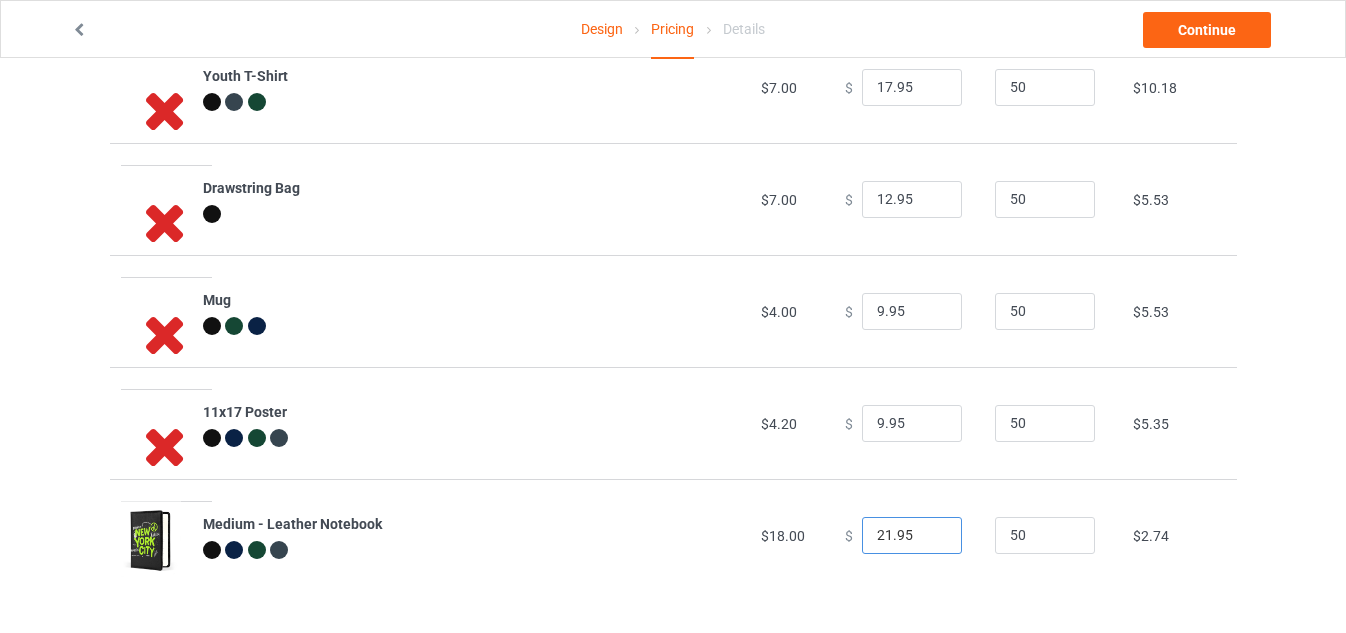 click on "21.95" at bounding box center (912, 536) 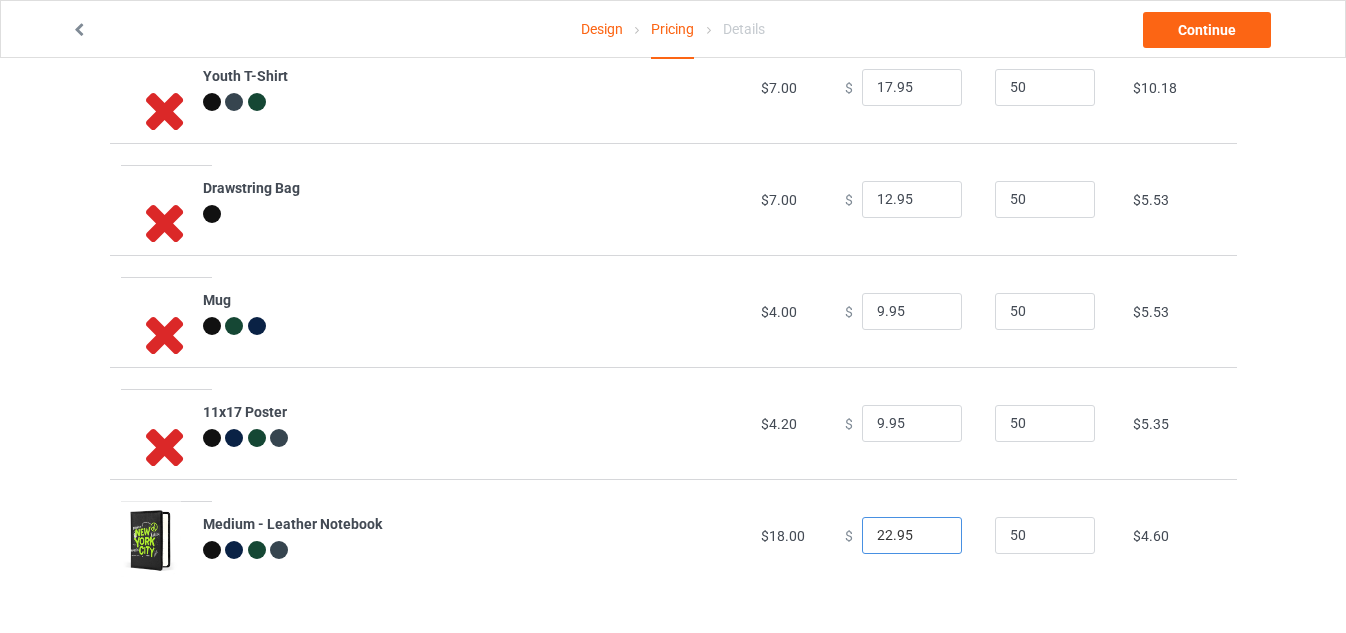 click on "22.95" at bounding box center [912, 536] 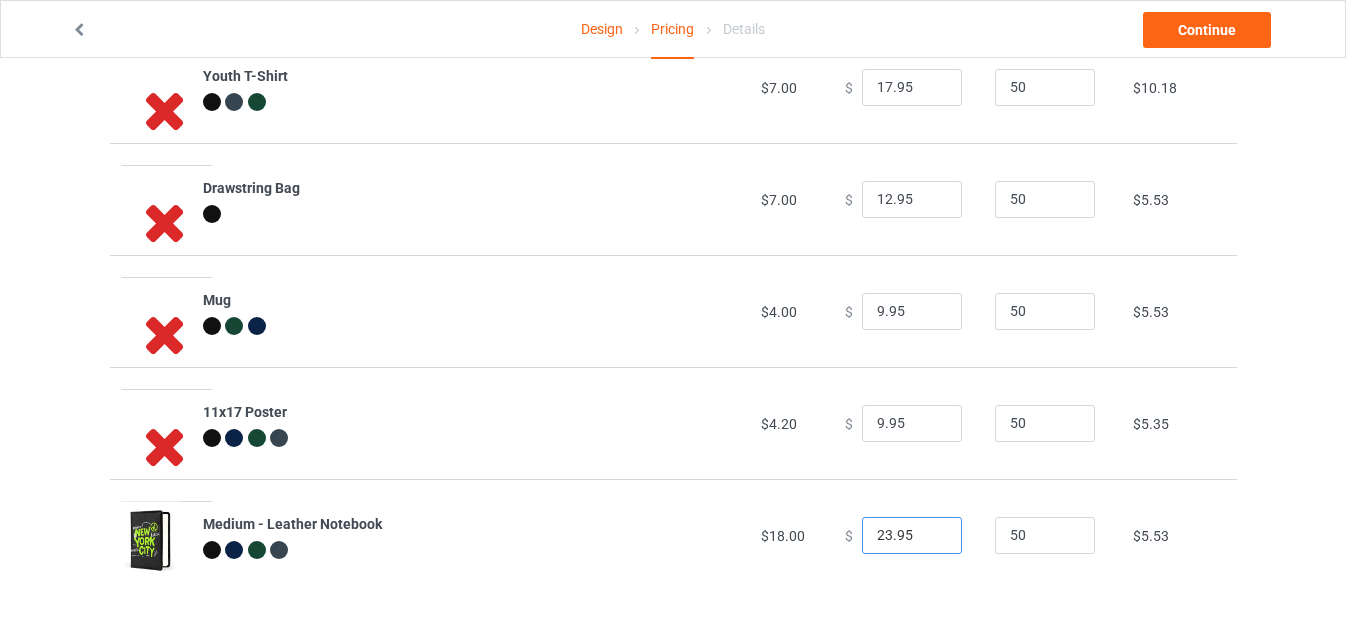 type on "23.95" 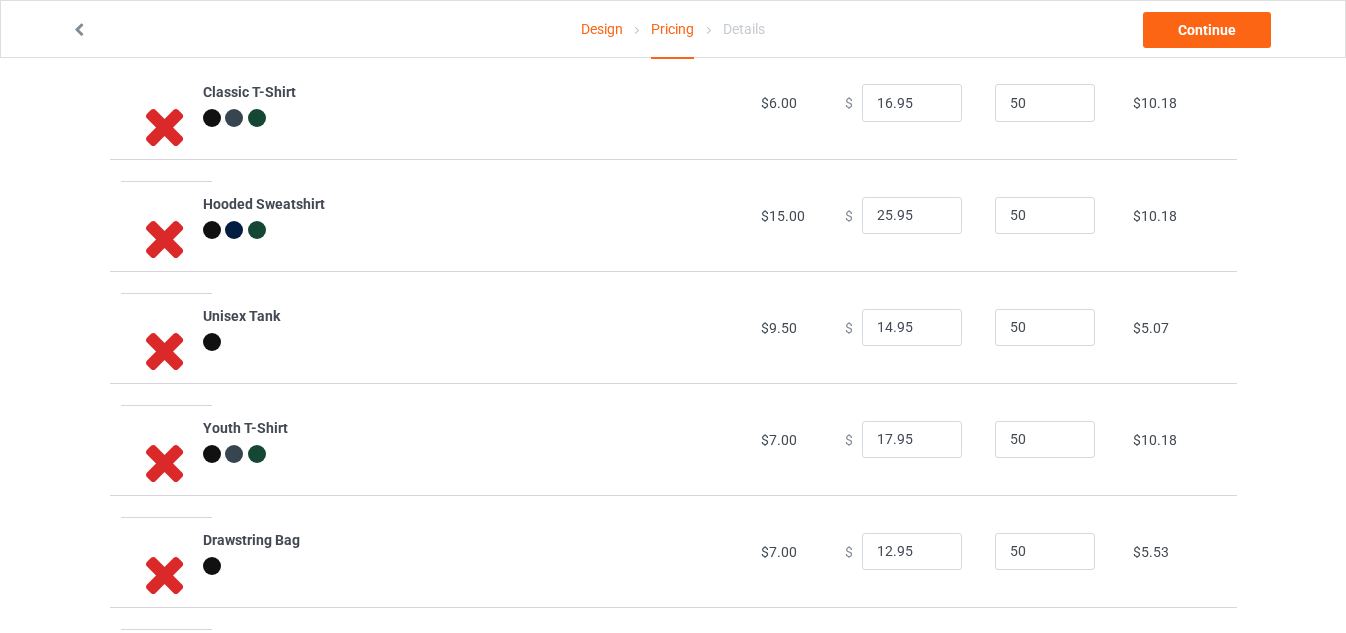 scroll, scrollTop: 0, scrollLeft: 0, axis: both 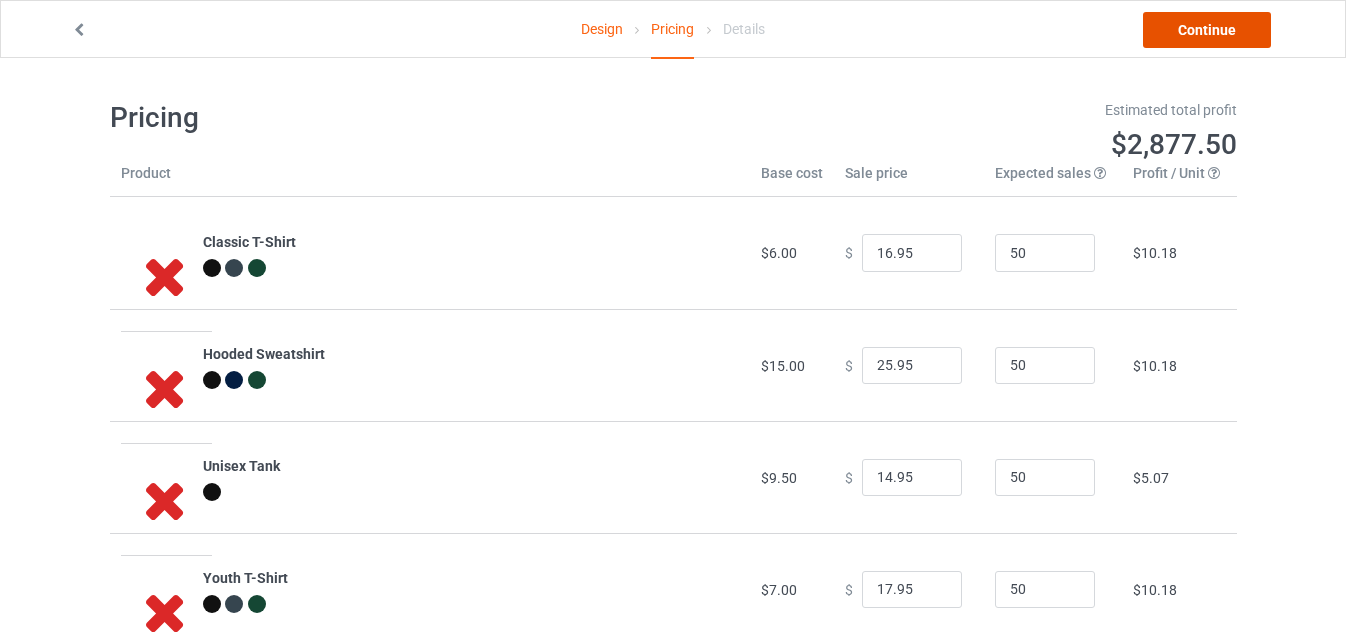 click on "Continue" at bounding box center (1207, 30) 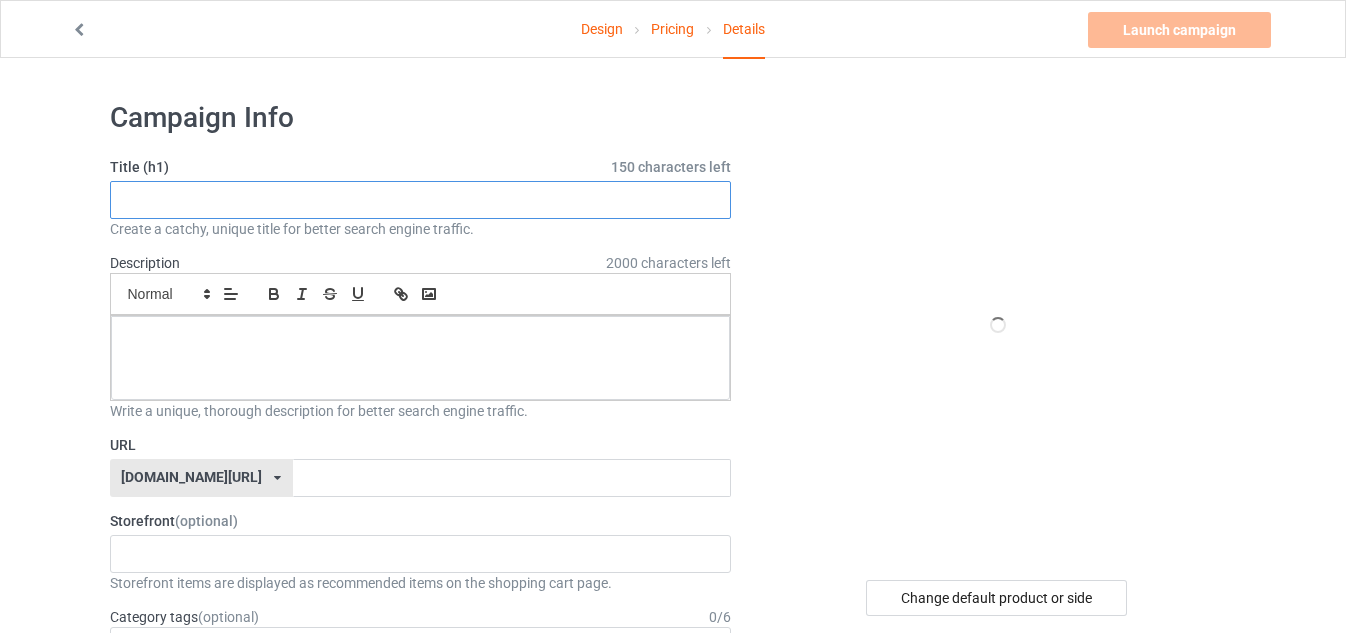 click at bounding box center [421, 200] 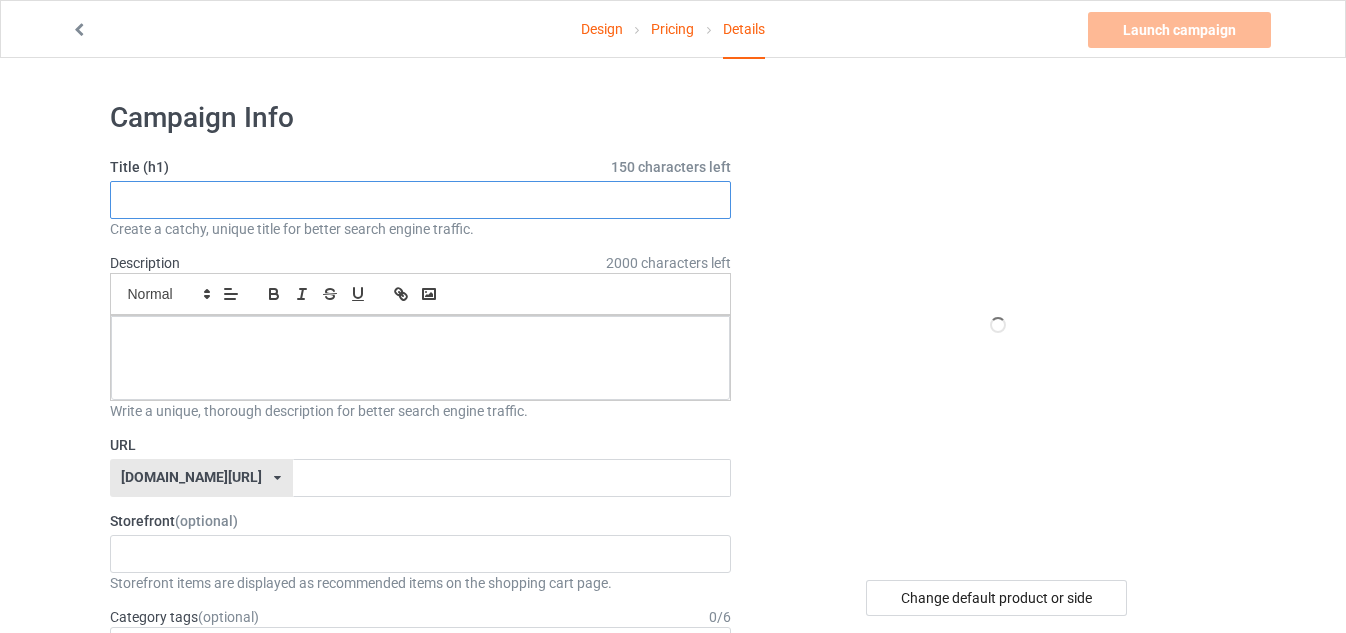 paste on "Bold NYC Streetwear Graffiti" 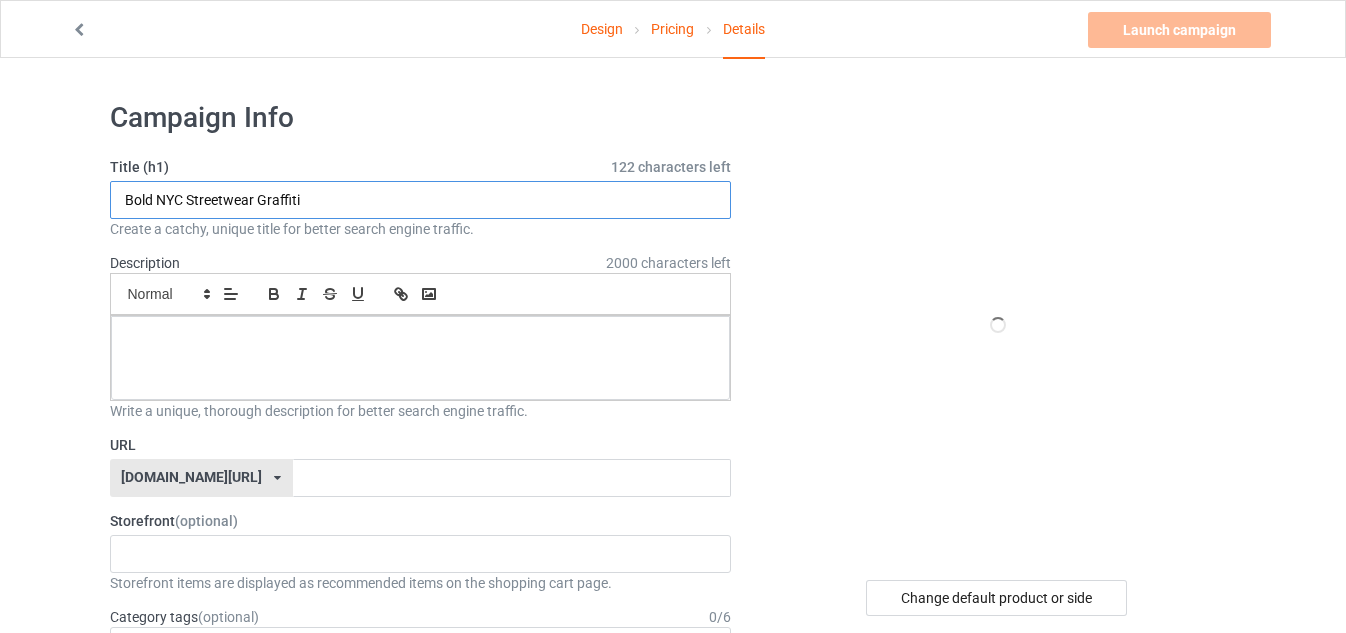 type on "Bold NYC Streetwear Graffiti" 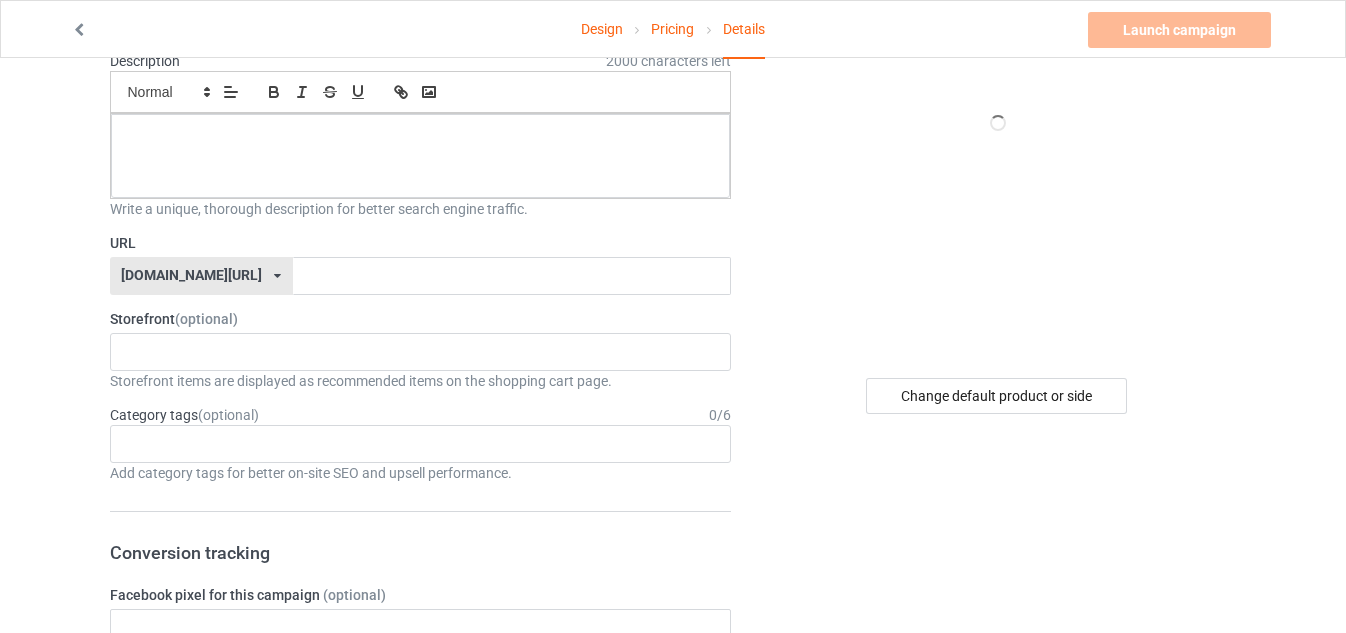 scroll, scrollTop: 250, scrollLeft: 0, axis: vertical 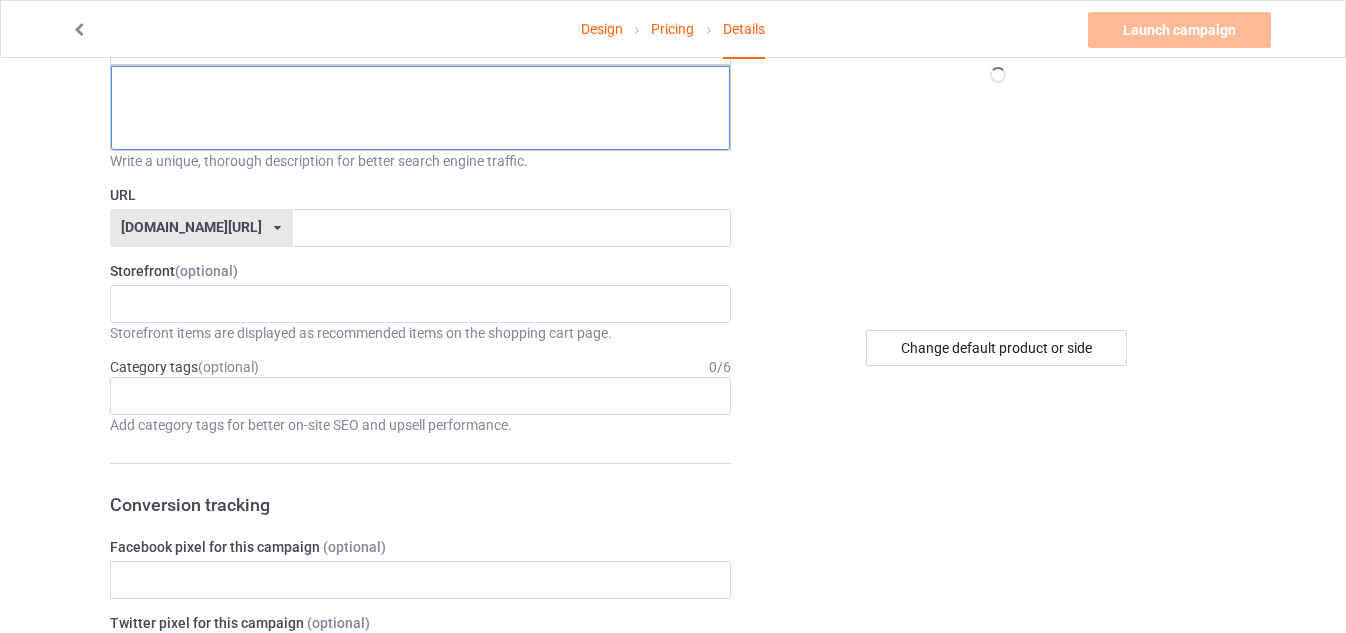 click at bounding box center (421, 88) 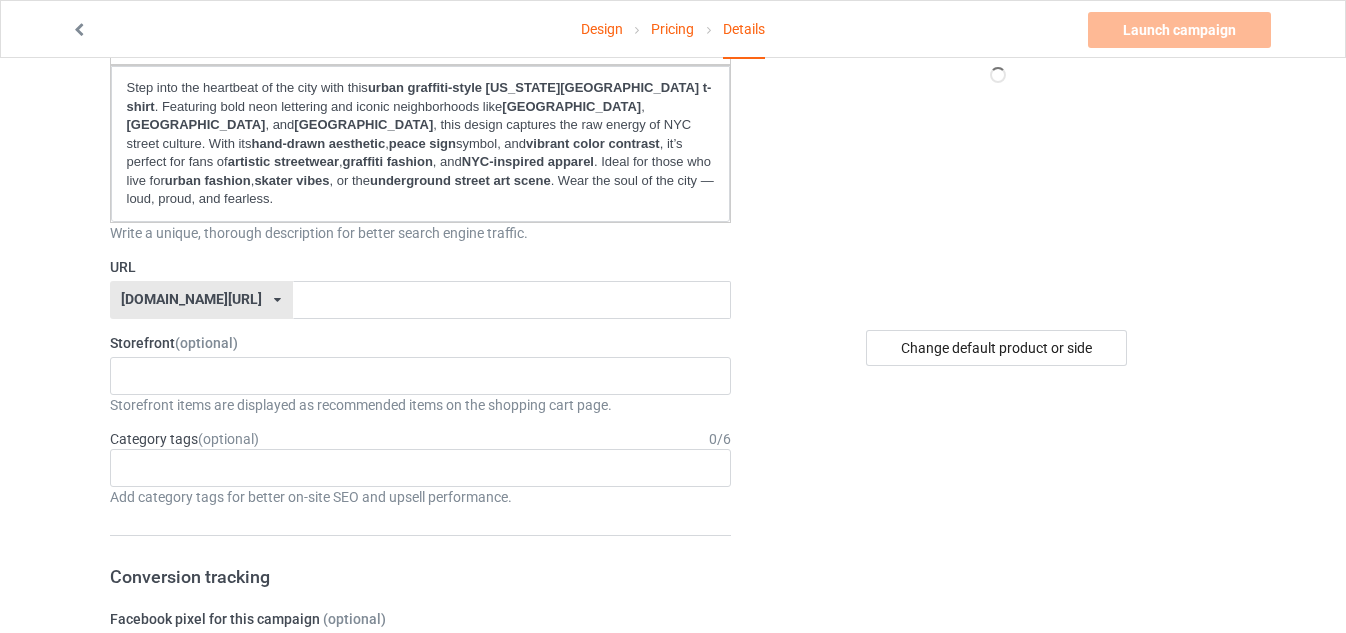 click on "Title (h1) 122   characters left Bold NYC Streetwear Graffiti Create a catchy, unique title for better search engine traffic. Description 1441   characters left       Small Normal Large Big Huge                                                                                     Step into the heartbeat of the city with this  urban graffiti-style [US_STATE] City t-shirt . Featuring bold neon lettering and iconic neighborhoods like  [GEOGRAPHIC_DATA] ,  [GEOGRAPHIC_DATA] , and  [GEOGRAPHIC_DATA] , this design captures the raw energy of NYC street culture. With its  hand-drawn aesthetic ,  peace sign  symbol, and  vibrant color contrast , it’s perfect for fans of  artistic streetwear ,  graffiti fashion , and  NYC-inspired apparel . Ideal for those who live for  urban fashion ,  skater vibes , or the  underground street art scene . Wear the soul of the city — loud, proud, and fearless. Write a unique, thorough description for better search engine traffic. URL [DOMAIN_NAME][URL] [DOMAIN_NAME][URL] 587d0d41cee36fd012c64a69 Storefront (optional) 0 / 6 1" at bounding box center (421, 850) 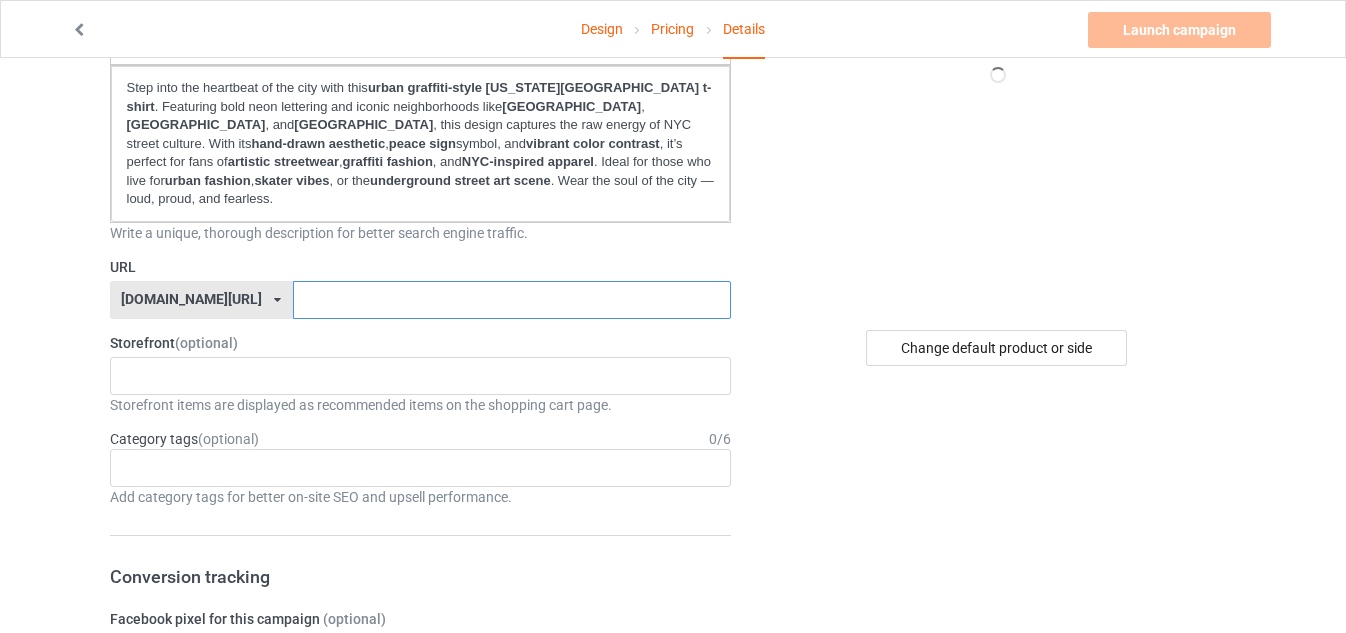 click at bounding box center (512, 300) 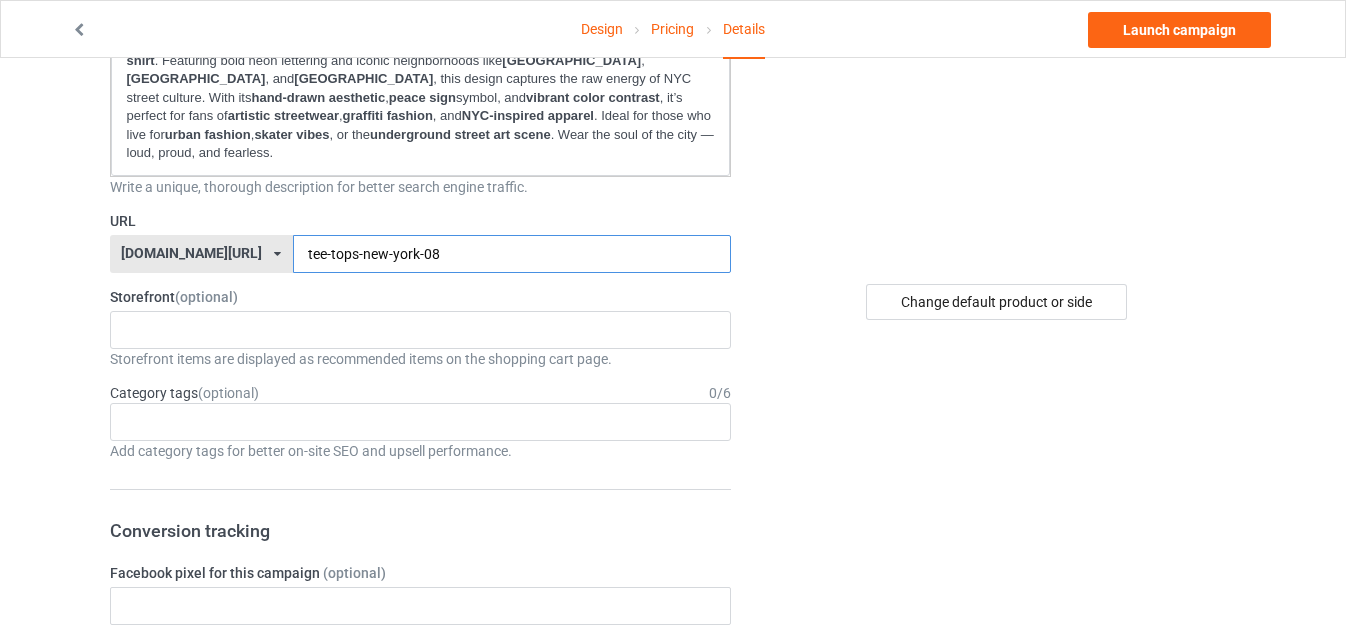 scroll, scrollTop: 375, scrollLeft: 0, axis: vertical 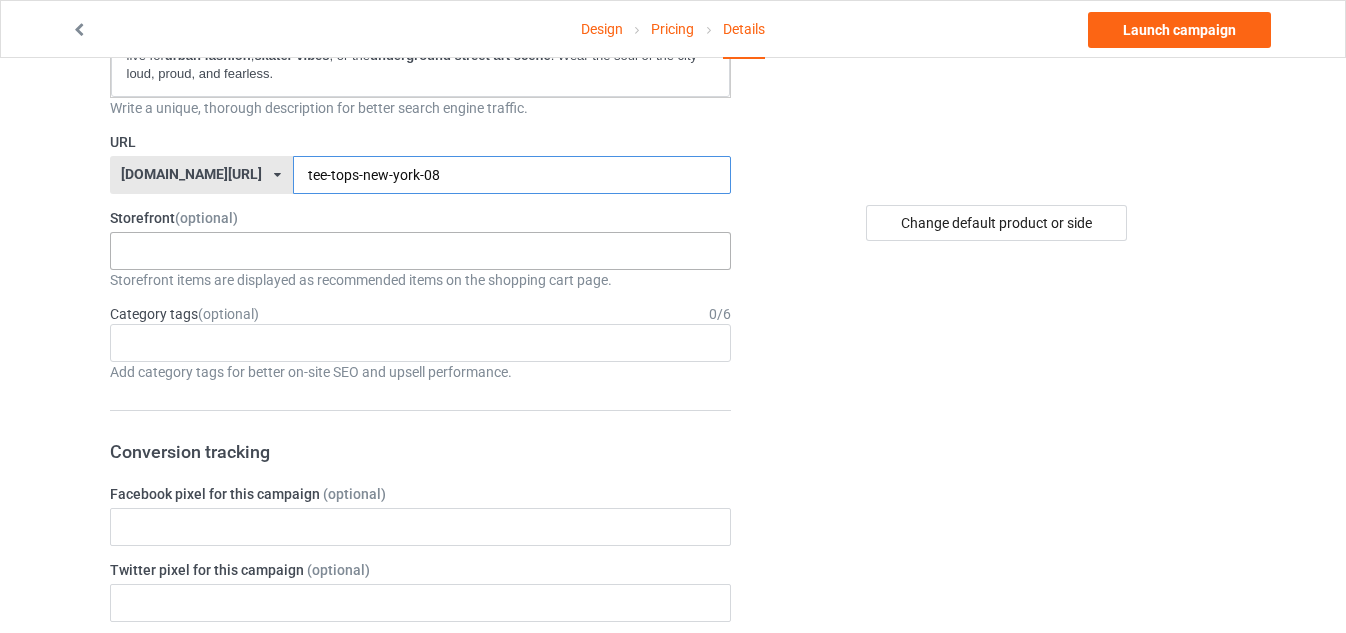 type on "tee-tops-new-york-08" 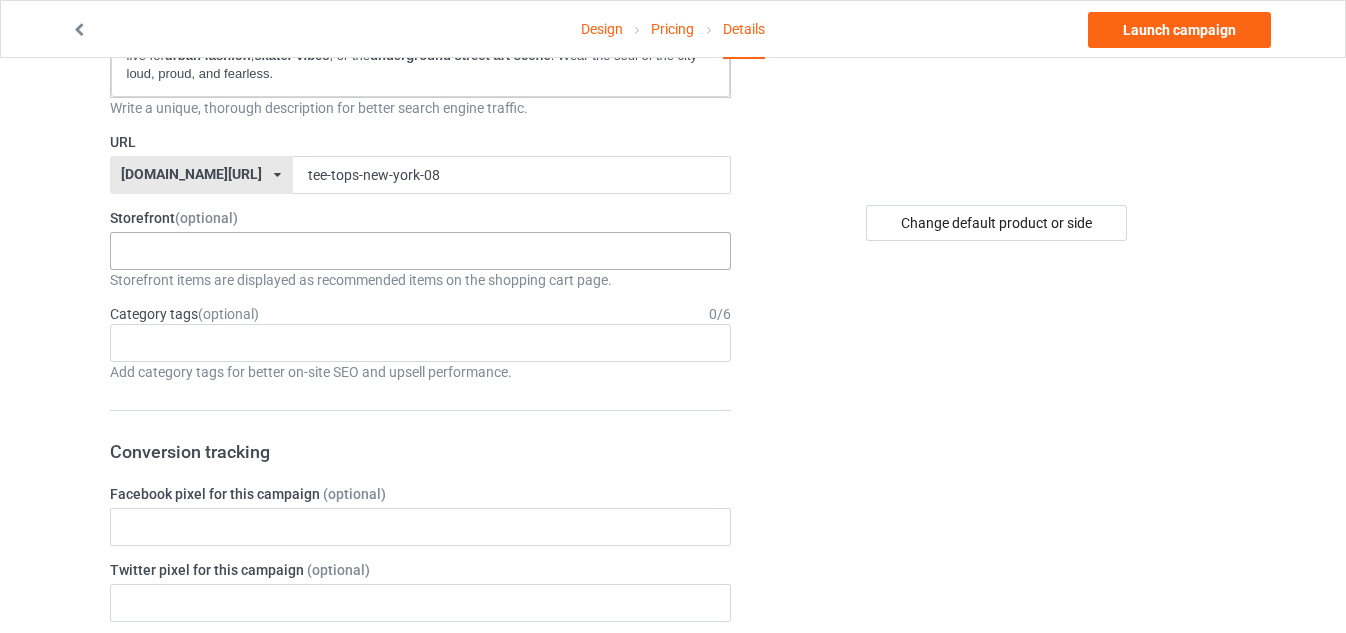 click on "TOPS-TEE 68028ed44c8a54002e9ad4be" at bounding box center (421, 251) 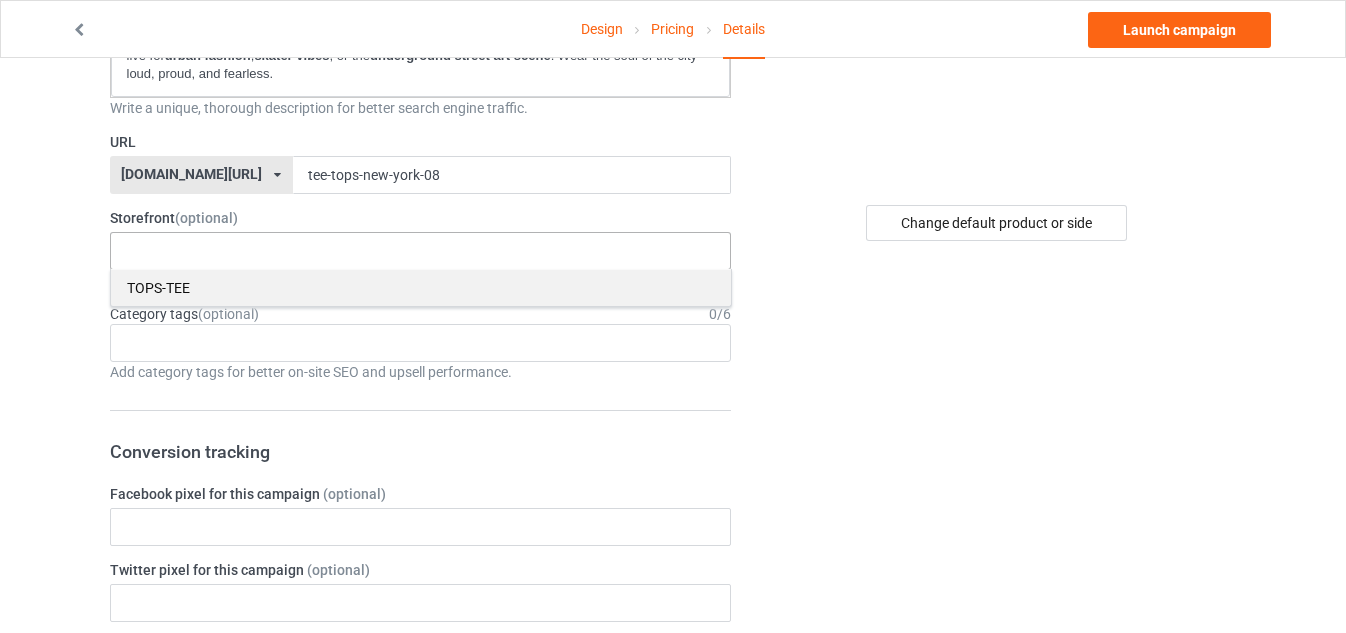 click on "TOPS-TEE" at bounding box center (421, 287) 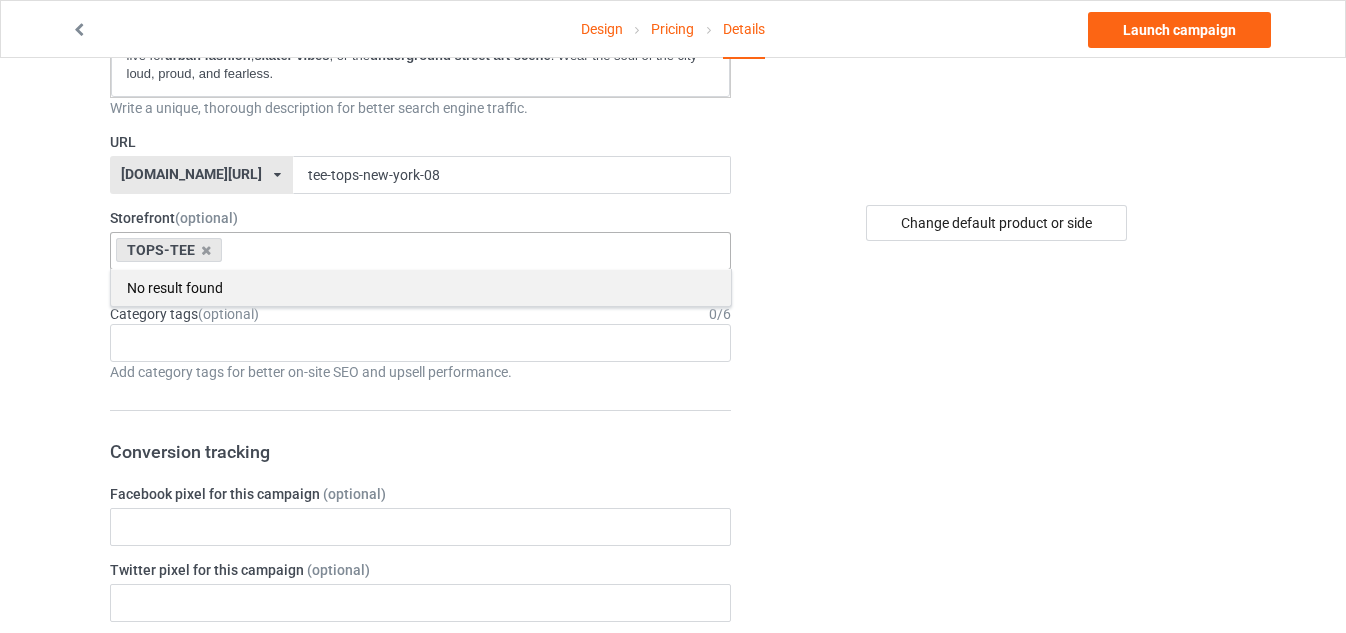 scroll, scrollTop: 500, scrollLeft: 0, axis: vertical 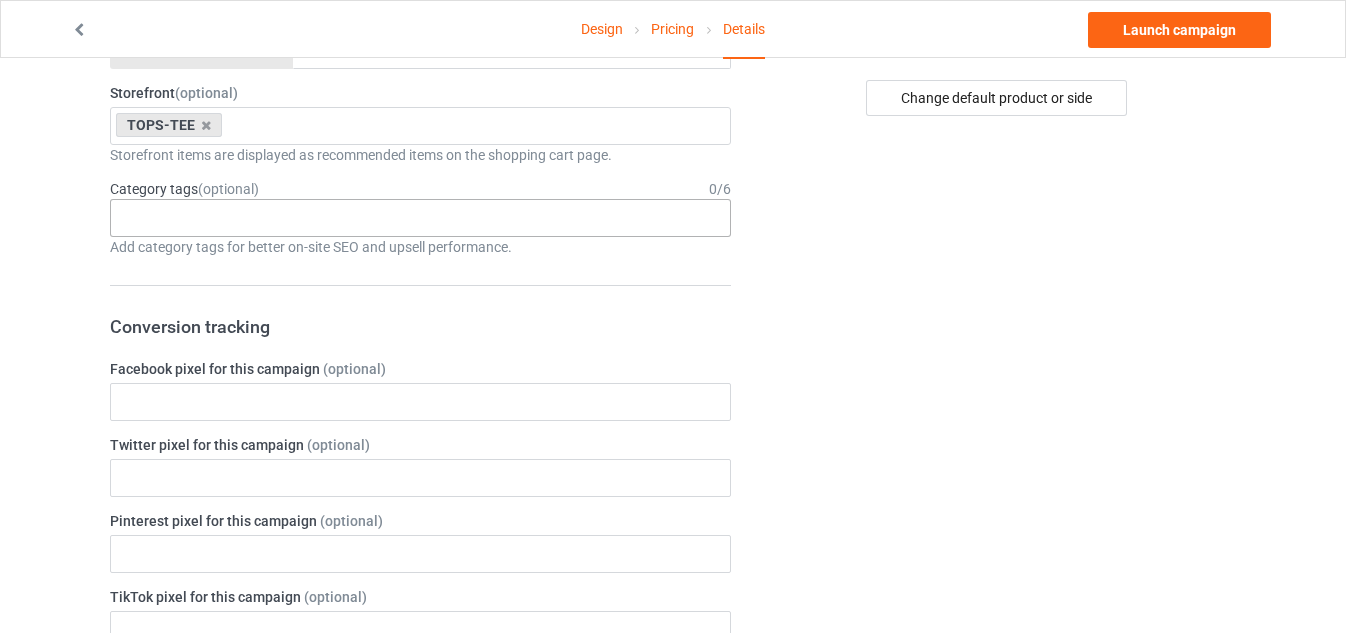 click on "Age > [DEMOGRAPHIC_DATA] > 1 Age > [DEMOGRAPHIC_DATA] Months > 1 Month Age > [DEMOGRAPHIC_DATA] Months Age > [DEMOGRAPHIC_DATA] Age > [DEMOGRAPHIC_DATA] > 10 Age > [DEMOGRAPHIC_DATA] Months > 10 Month Age > [DEMOGRAPHIC_DATA] > 100 Sports > Running > 10K Run Age > [DEMOGRAPHIC_DATA] > 11 Age > [DEMOGRAPHIC_DATA] Months > 11 Month Age > [DEMOGRAPHIC_DATA] > 12 Age > [DEMOGRAPHIC_DATA] Months > 12 Month Age > [DEMOGRAPHIC_DATA] > 13 Age > [DEMOGRAPHIC_DATA] > 14 Age > [DEMOGRAPHIC_DATA] > 15 Sports > Running > 15K Run Age > [DEMOGRAPHIC_DATA] > 16 Age > [DEMOGRAPHIC_DATA] > 17 Age > [DEMOGRAPHIC_DATA] > 18 Age > [DEMOGRAPHIC_DATA] > 19 Age > Decades > 1920s Age > Decades > 1930s Age > Decades > 1940s Age > Decades > 1950s Age > Decades > 1960s Age > Decades > 1970s Age > Decades > 1980s Age > Decades > 1990s Age > [DEMOGRAPHIC_DATA] > 2 Age > [DEMOGRAPHIC_DATA] Months > 2 Month Age > [DEMOGRAPHIC_DATA] > 20 Age > [DEMOGRAPHIC_DATA] Age > Decades > 2000s Age > Decades > 2010s Age > [DEMOGRAPHIC_DATA] > 21 Age > [DEMOGRAPHIC_DATA] > 22 Age > [DEMOGRAPHIC_DATA] > 23 Age > [DEMOGRAPHIC_DATA] > 24 Age > [DEMOGRAPHIC_DATA] > 25 Age > [DEMOGRAPHIC_DATA] > 26 Age > [DEMOGRAPHIC_DATA] > 27 Age > [DEMOGRAPHIC_DATA] > 28 Age > [DEMOGRAPHIC_DATA] > 29 Age > [DEMOGRAPHIC_DATA] > 3 Age > [DEMOGRAPHIC_DATA] Months > 3 Month Sports > Basketball > 3-Pointer Age > [DEMOGRAPHIC_DATA] > 30 Age > [DEMOGRAPHIC_DATA] > 31 Age > [DEMOGRAPHIC_DATA] > 32 Age > [DEMOGRAPHIC_DATA] > 33 Age > [DEMOGRAPHIC_DATA] > 34 Age > [DEMOGRAPHIC_DATA] > 35 Age Jobs 1" at bounding box center (421, 218) 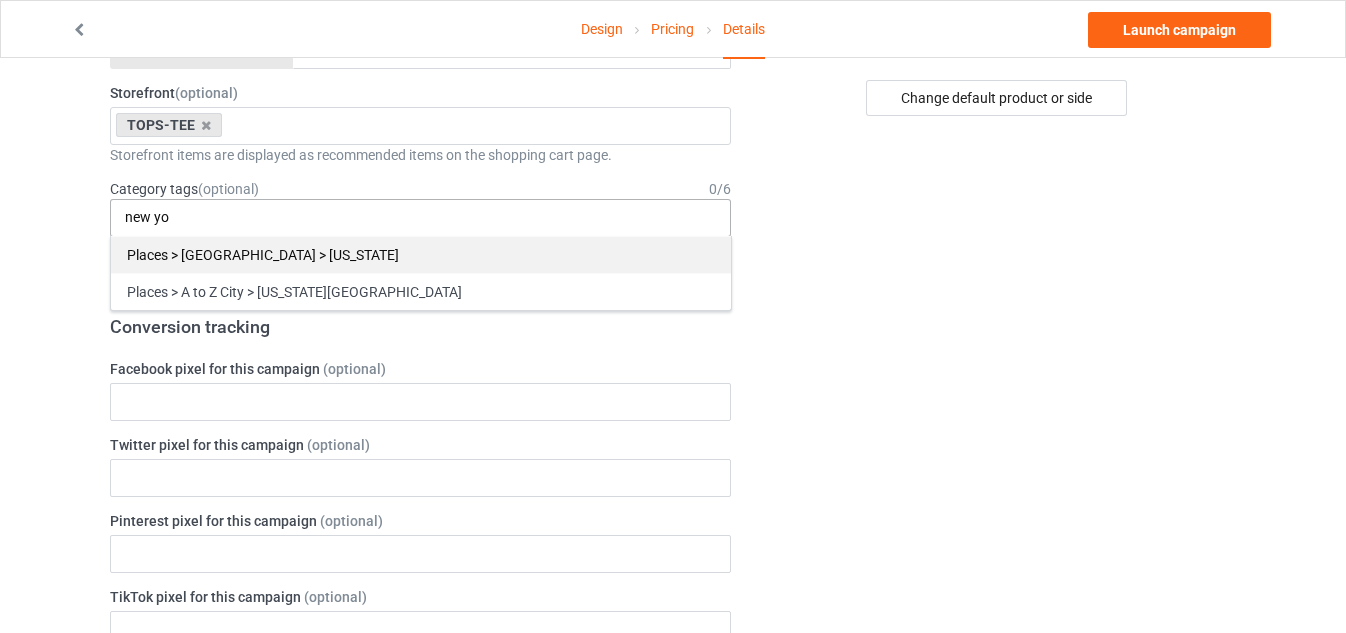 type on "new yo" 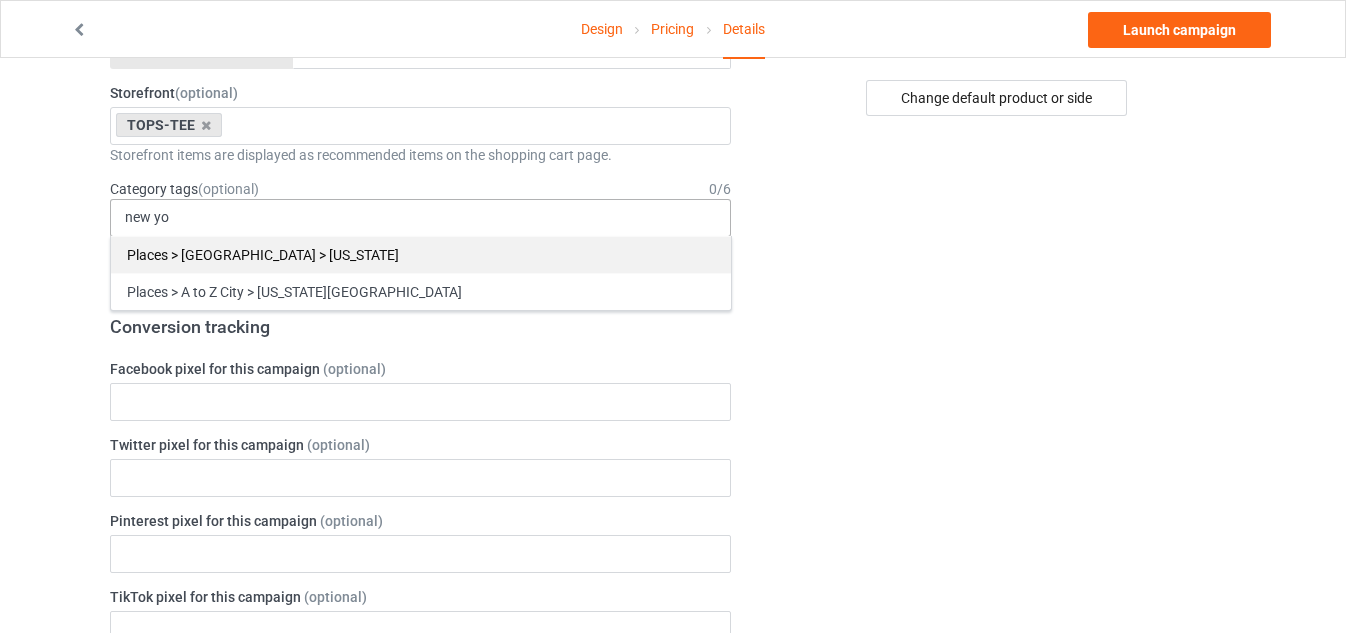 click on "Places > [GEOGRAPHIC_DATA] > [US_STATE]" at bounding box center (421, 254) 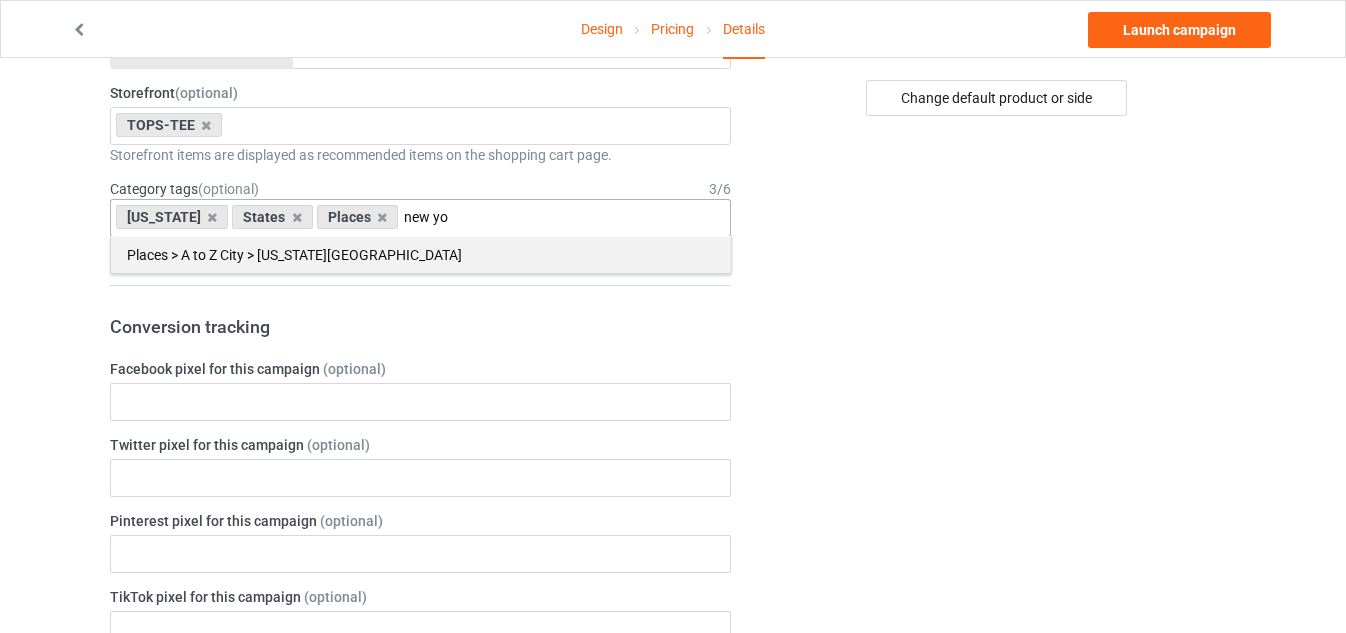type on "new yo" 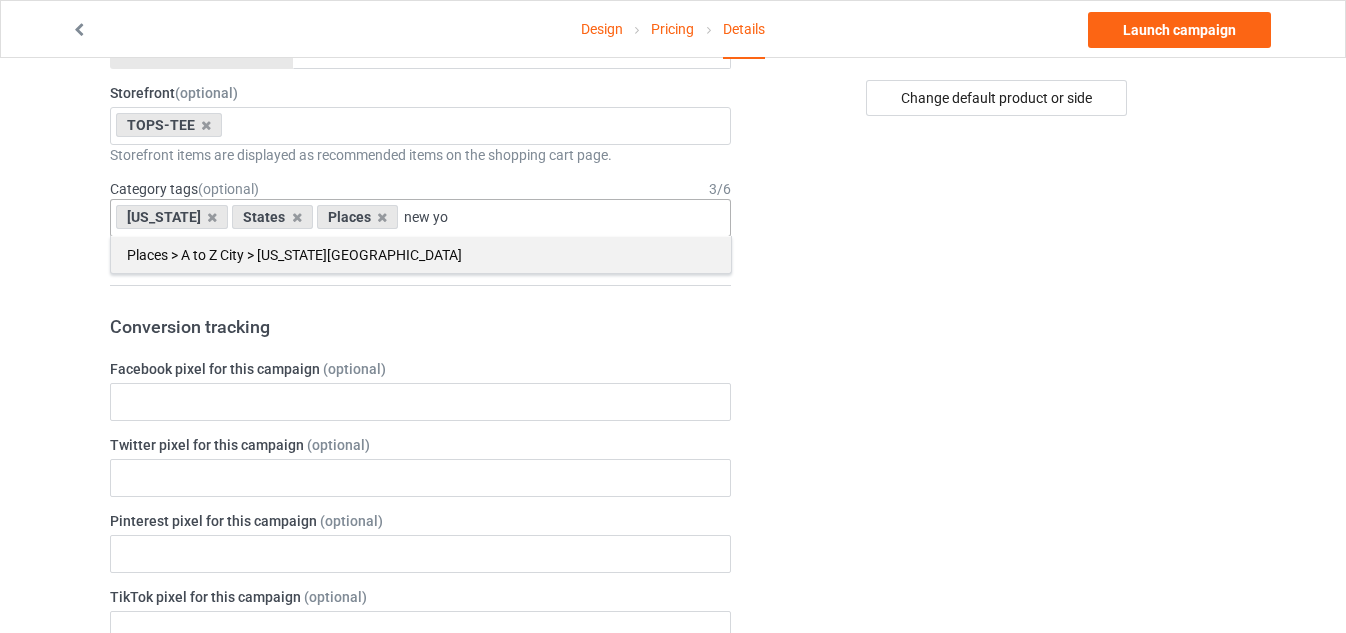 click on "Places > A to Z City > [US_STATE][GEOGRAPHIC_DATA]" at bounding box center (421, 254) 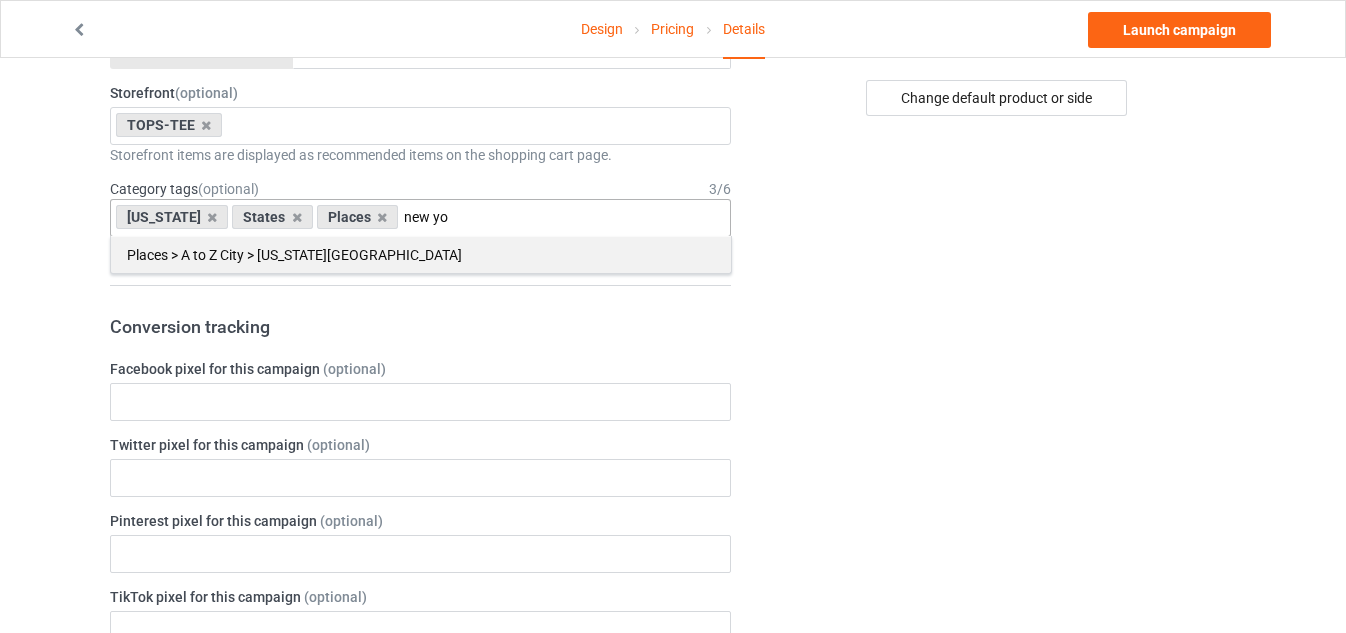 type 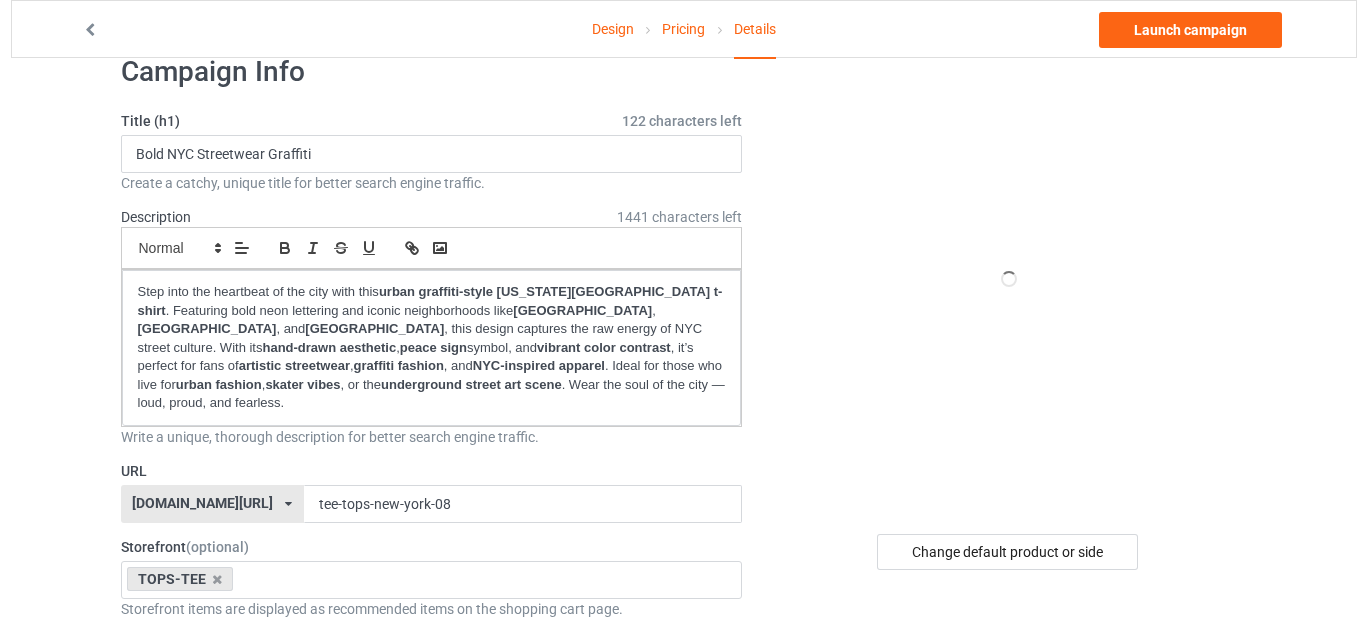 scroll, scrollTop: 125, scrollLeft: 0, axis: vertical 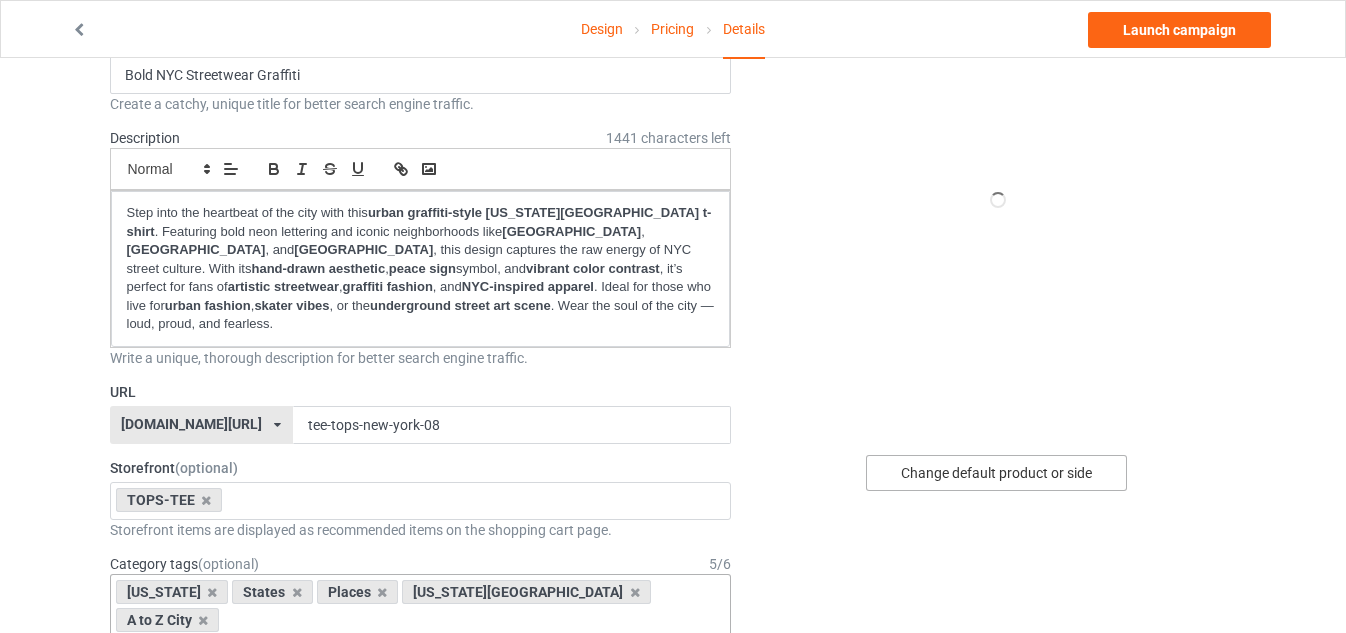 click on "Change default product or side" at bounding box center [996, 473] 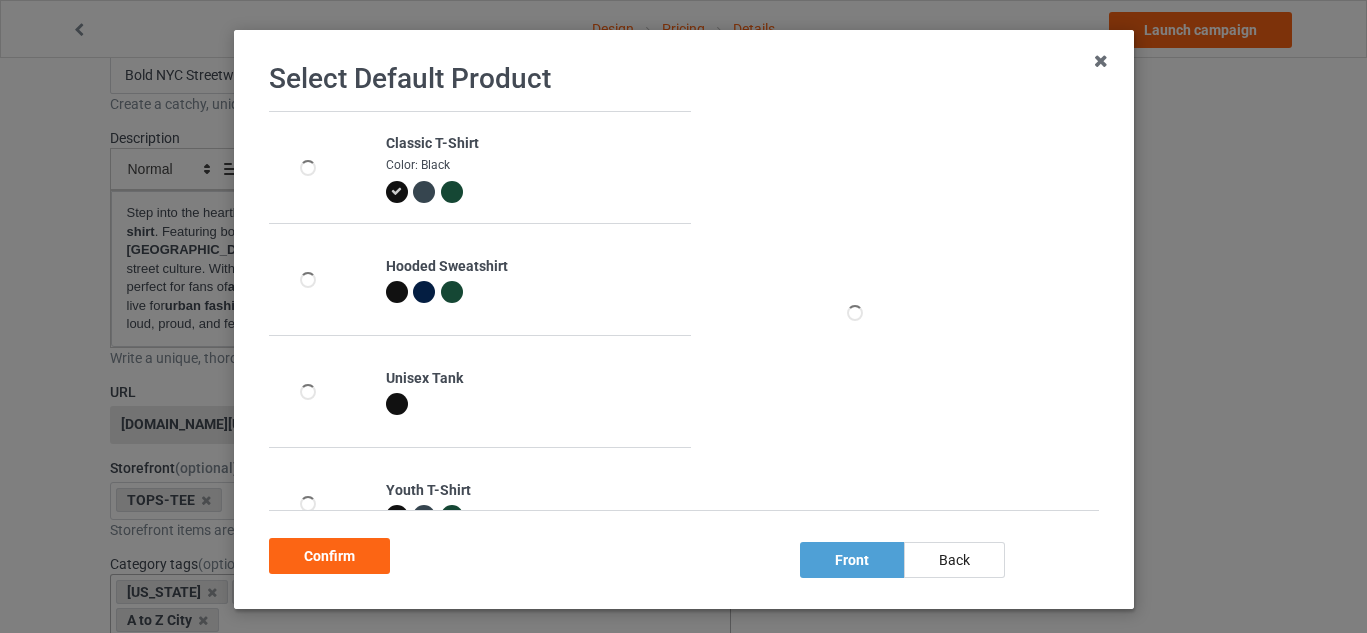 scroll, scrollTop: 125, scrollLeft: 0, axis: vertical 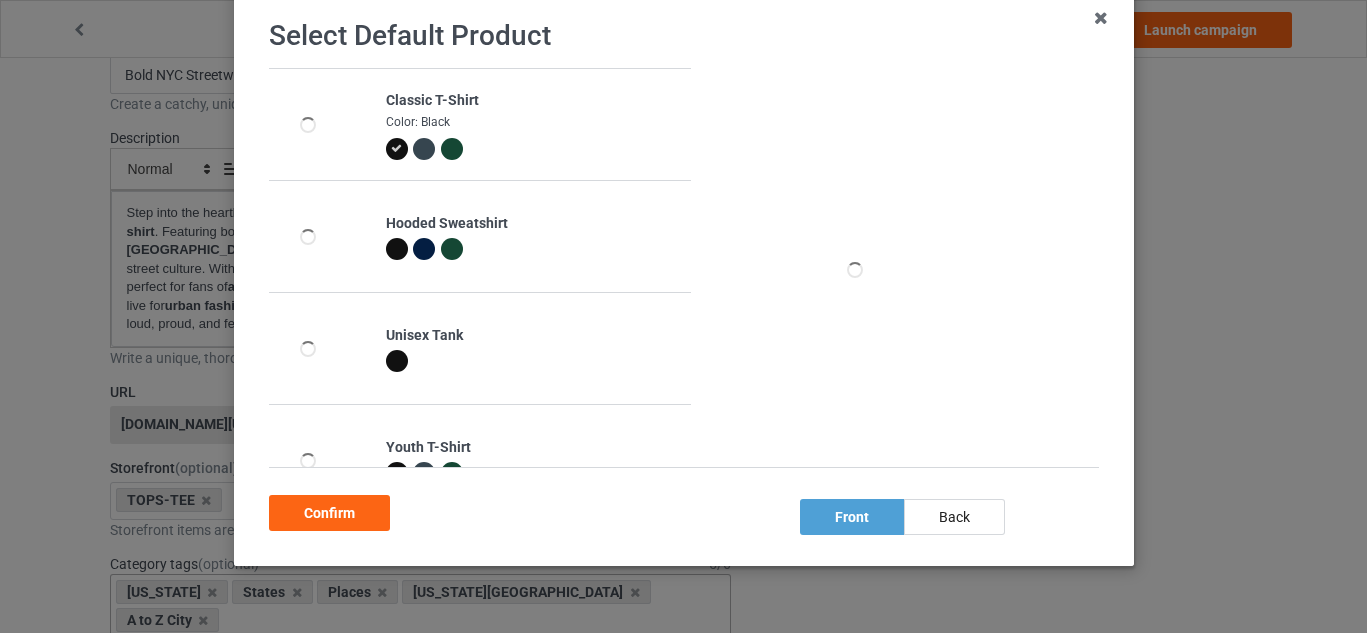 click at bounding box center (396, 249) 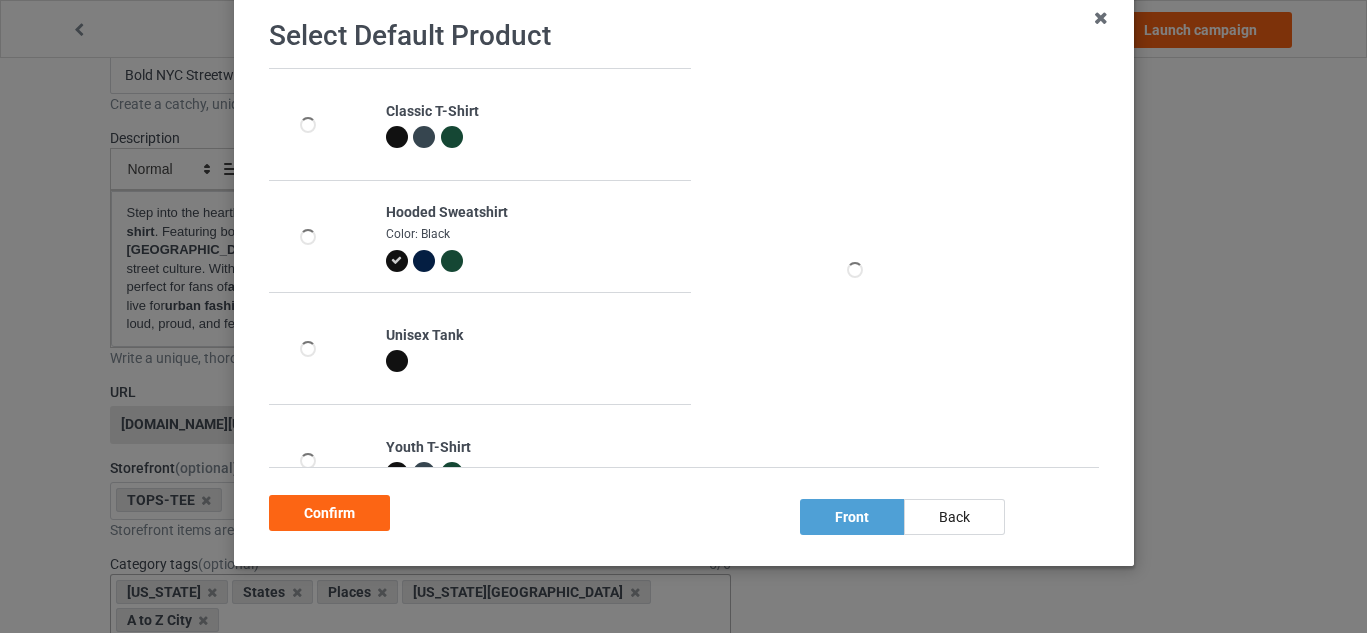 click on "Classic T-Shirt" at bounding box center [532, 124] 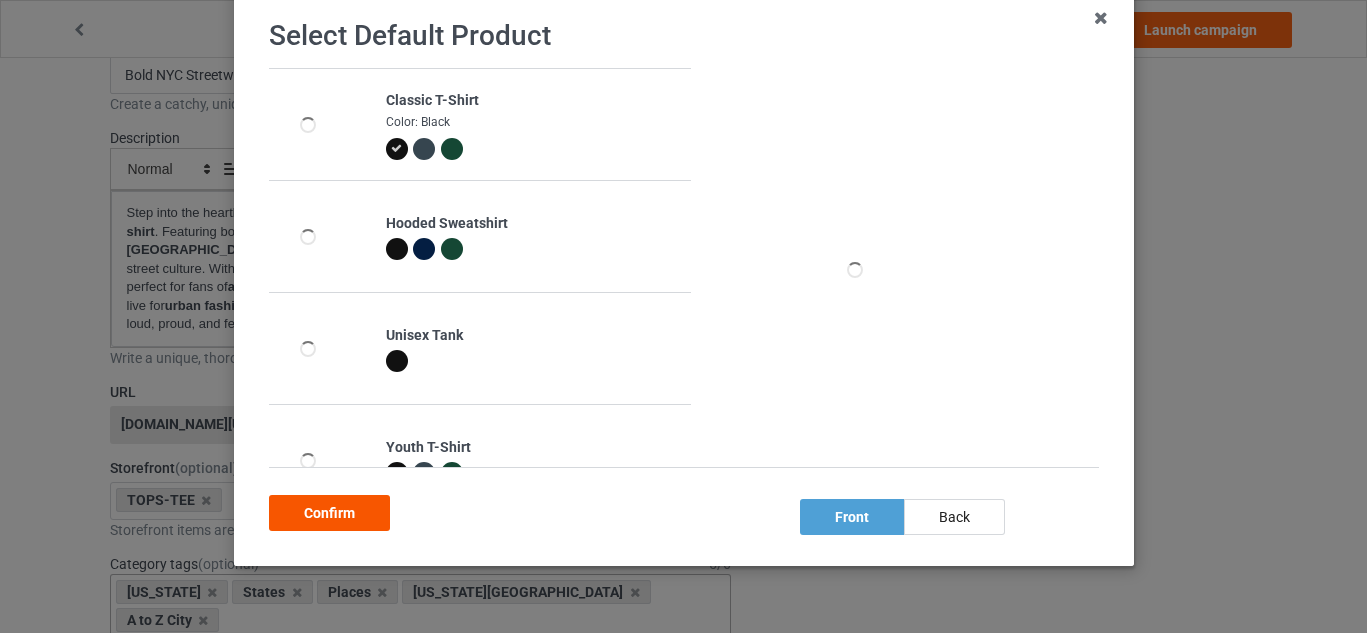 click on "Confirm" at bounding box center (329, 513) 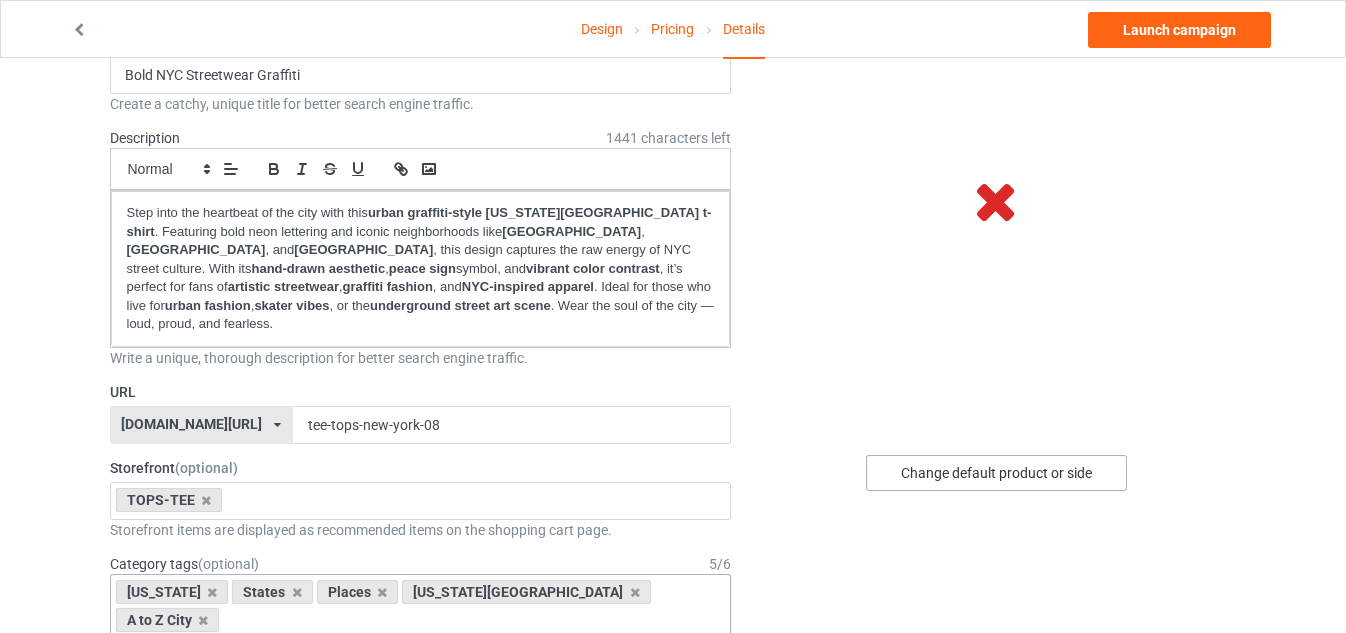 click on "Change default product or side" at bounding box center (996, 473) 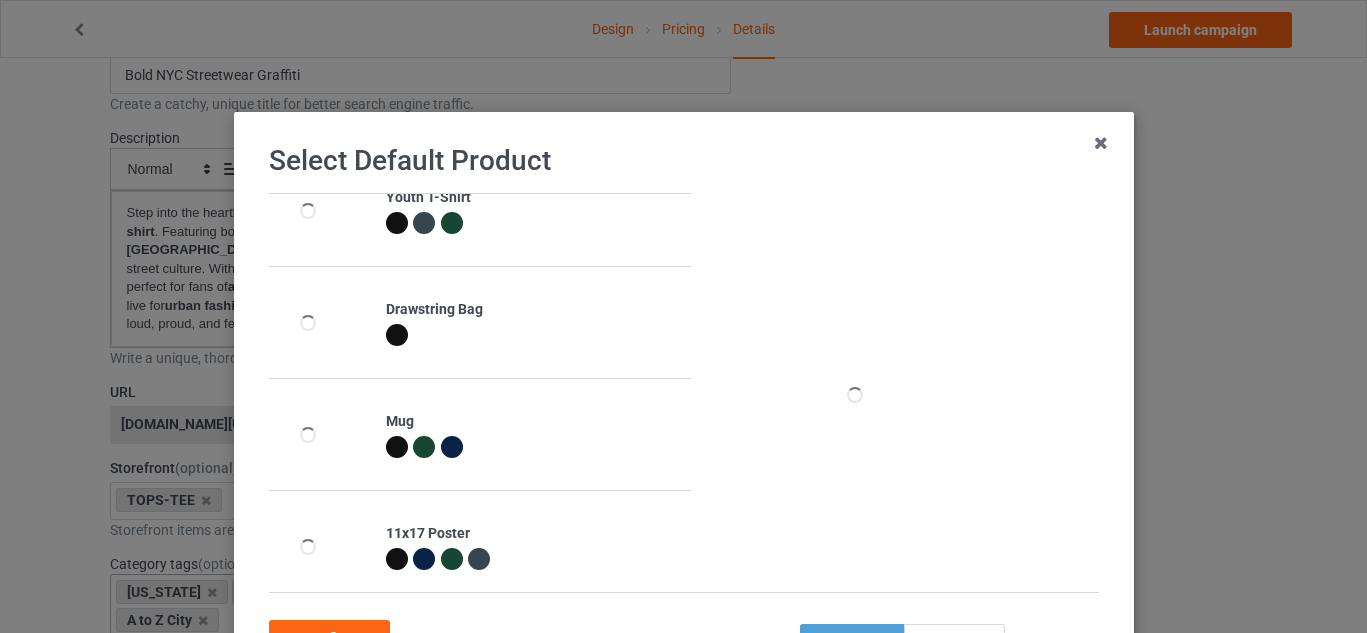 scroll, scrollTop: 498, scrollLeft: 0, axis: vertical 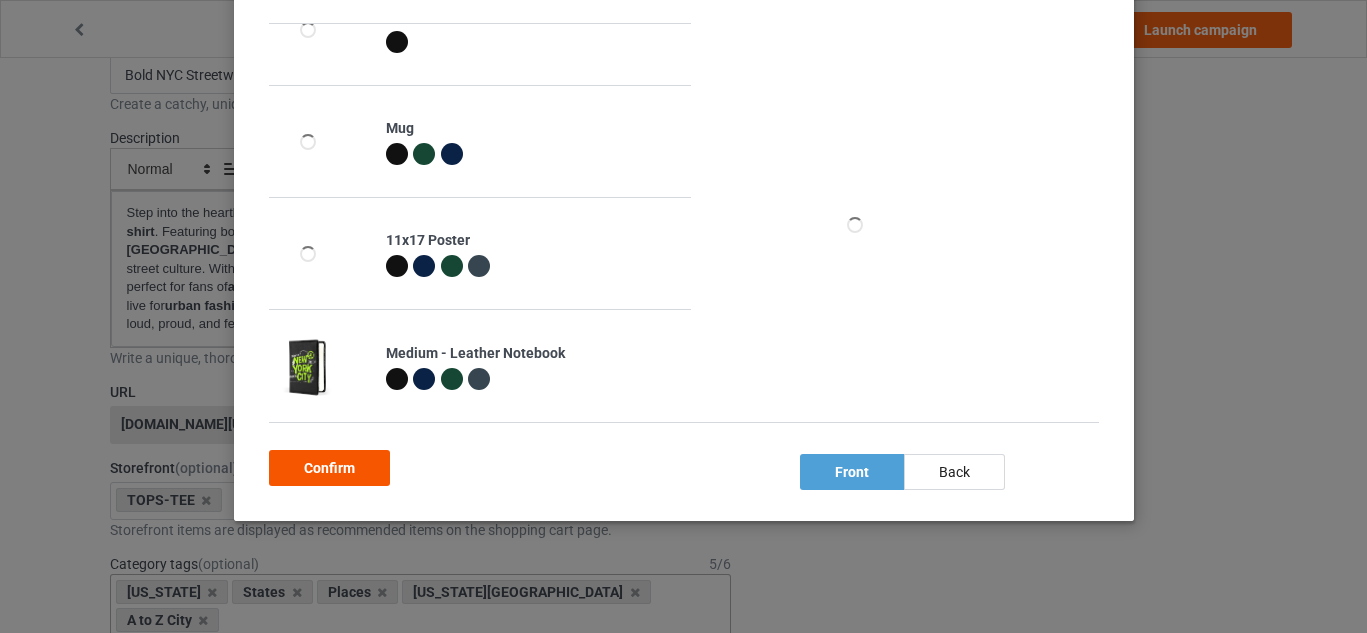 click on "Confirm" at bounding box center [329, 468] 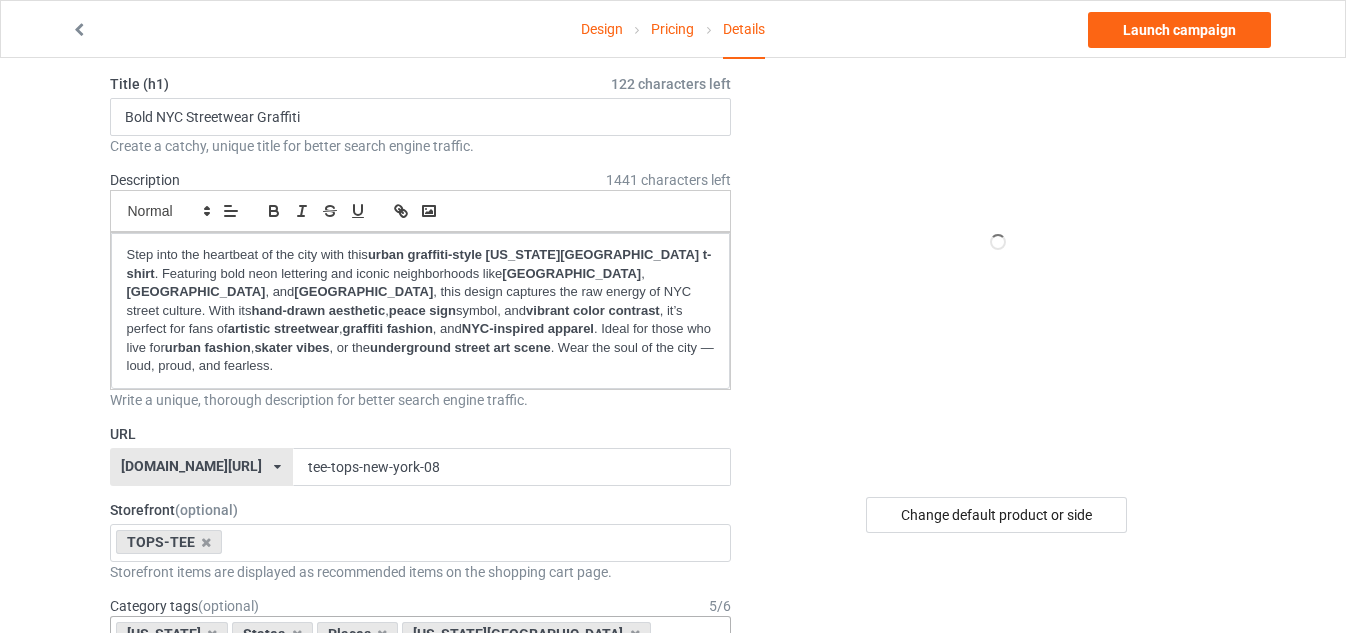 scroll, scrollTop: 0, scrollLeft: 0, axis: both 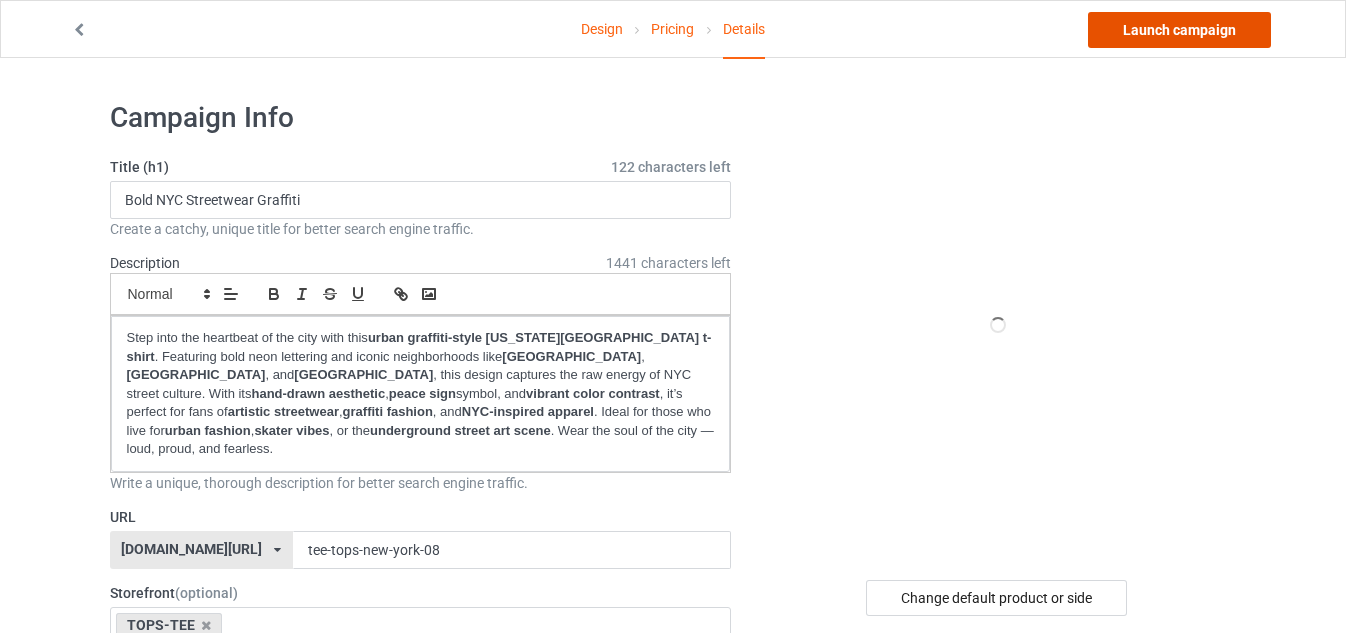 click on "Launch campaign" at bounding box center [1179, 30] 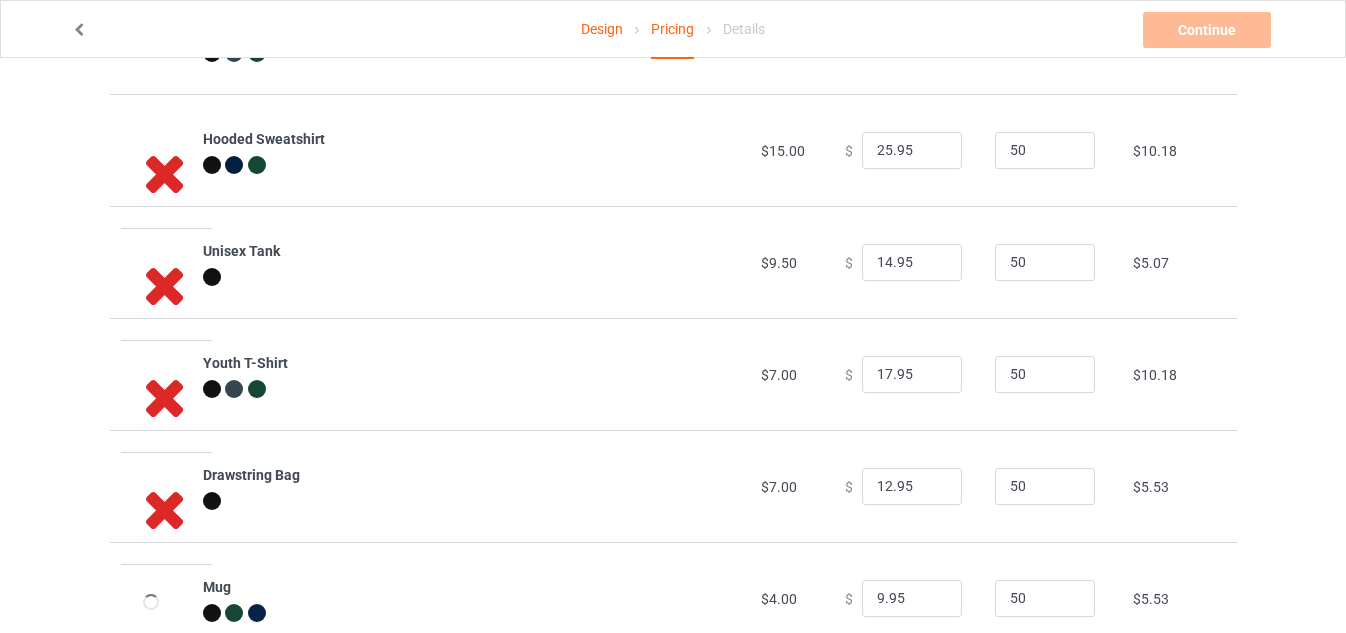 scroll, scrollTop: 125, scrollLeft: 0, axis: vertical 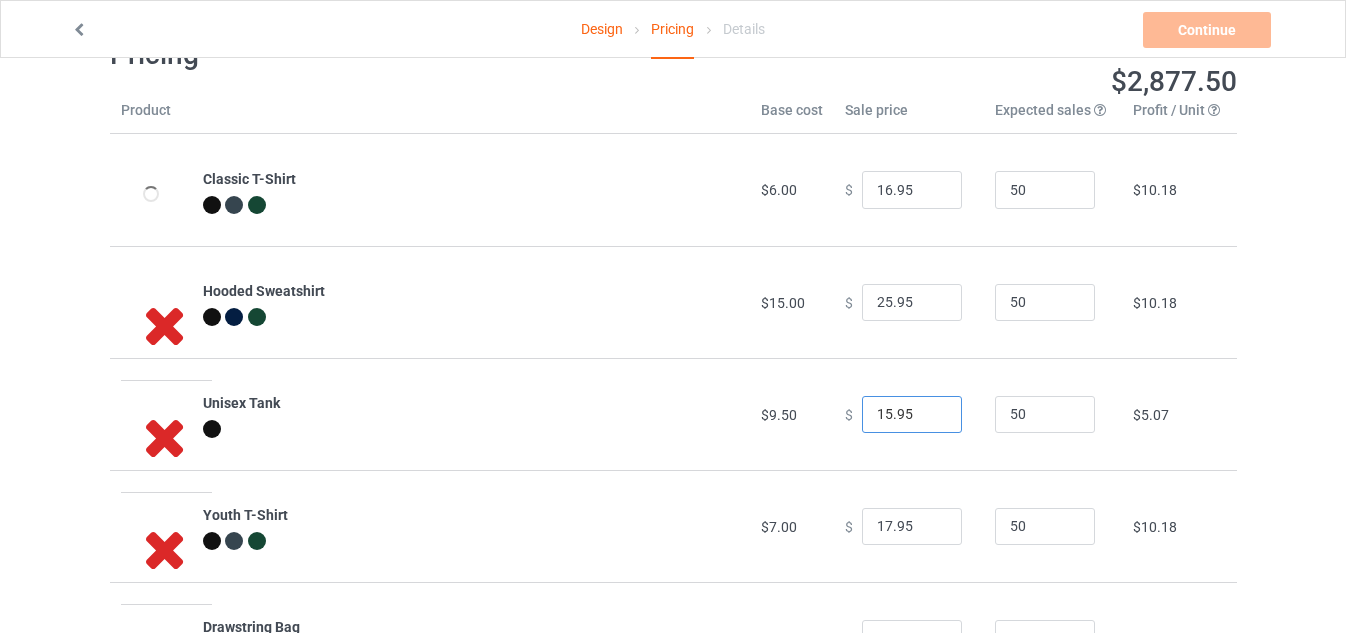 click on "15.95" at bounding box center (912, 415) 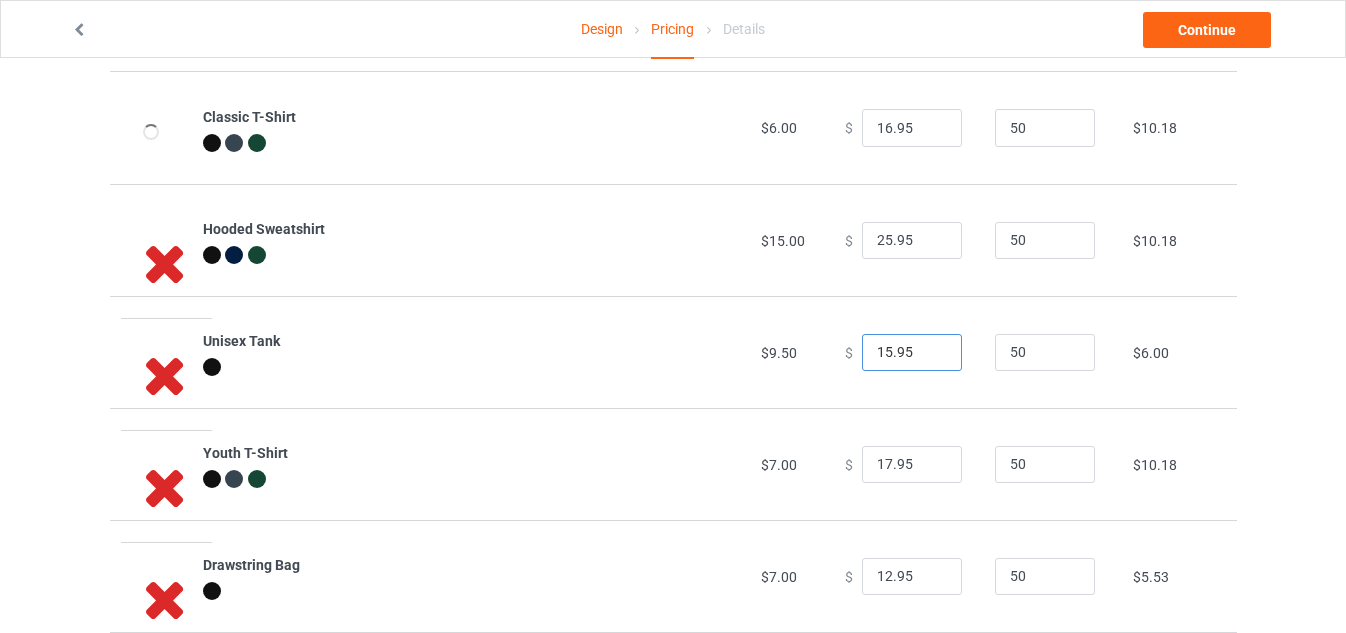 scroll, scrollTop: 63, scrollLeft: 0, axis: vertical 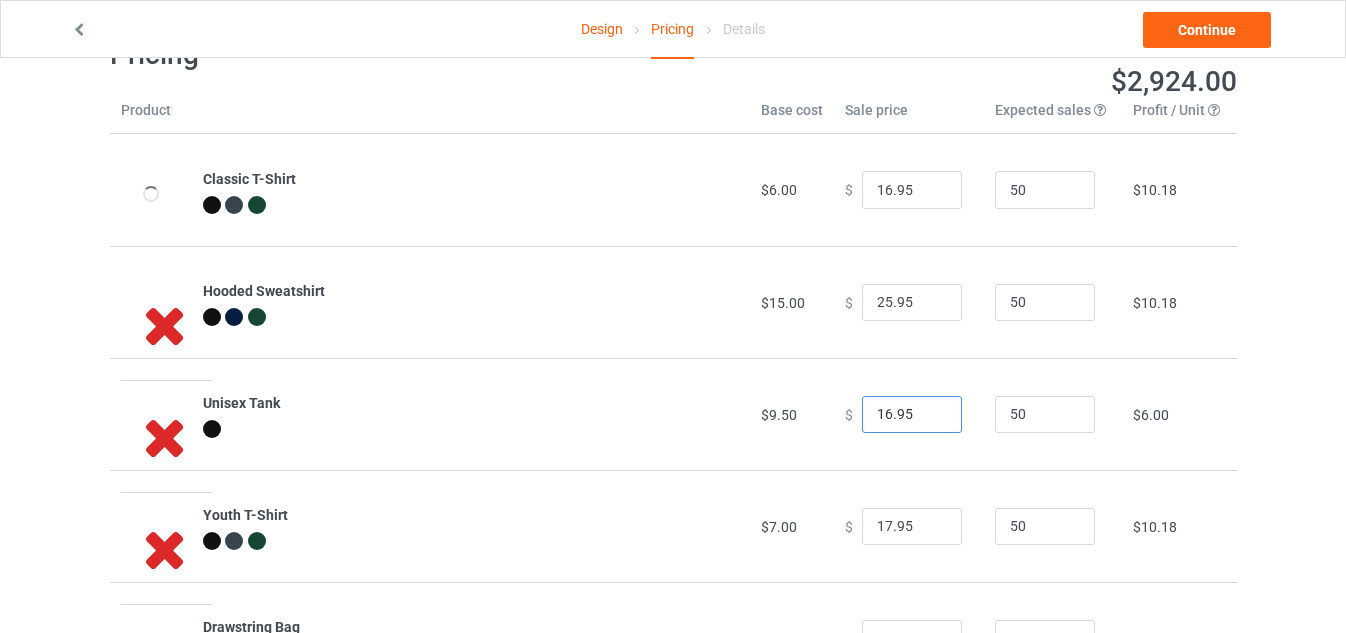 click on "16.95" at bounding box center [912, 415] 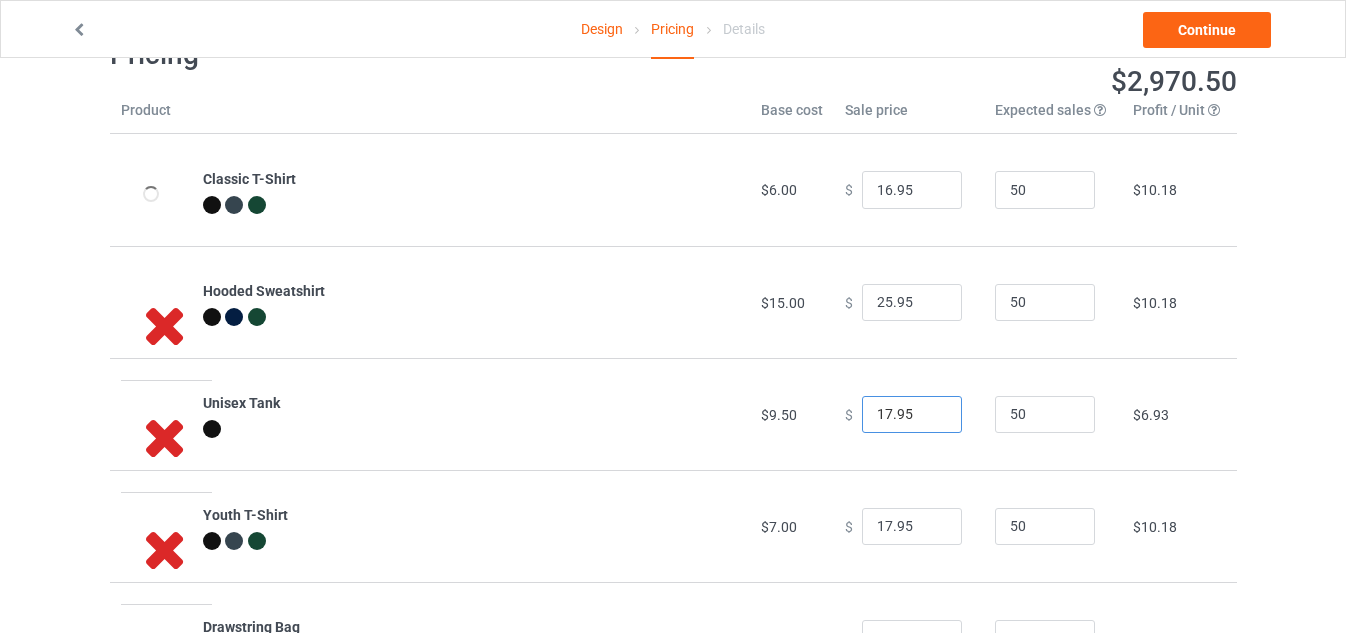 click on "17.95" at bounding box center [912, 415] 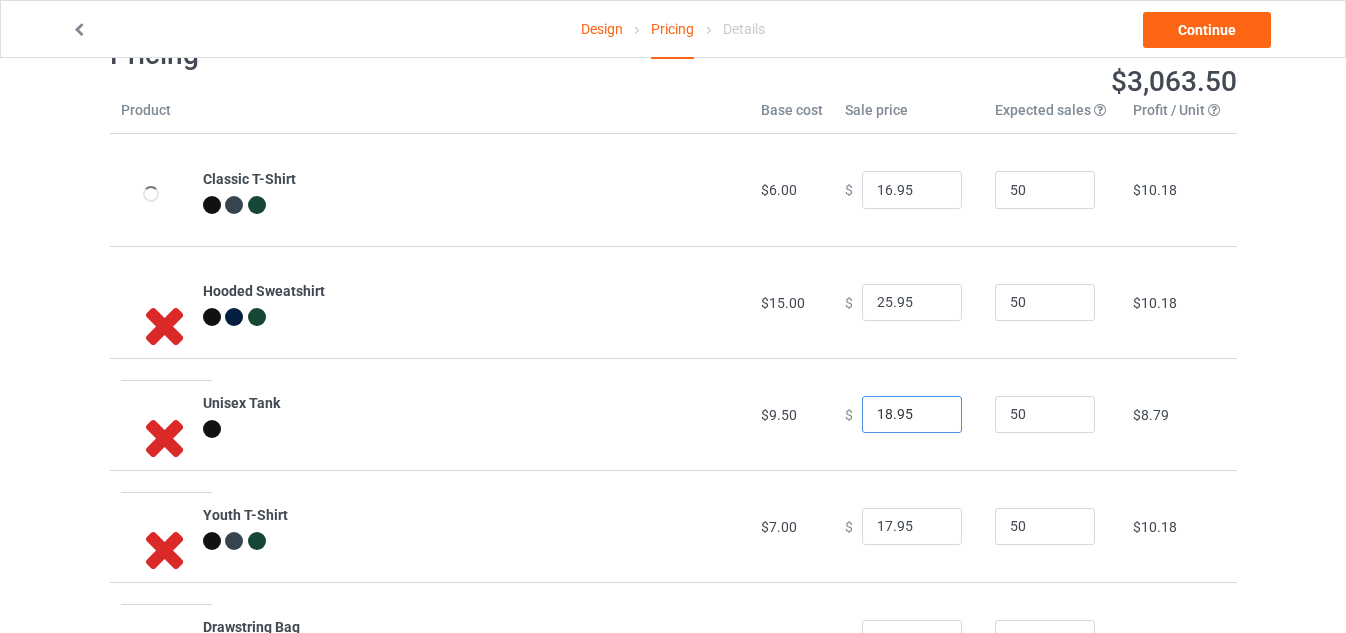 click on "18.95" at bounding box center [912, 415] 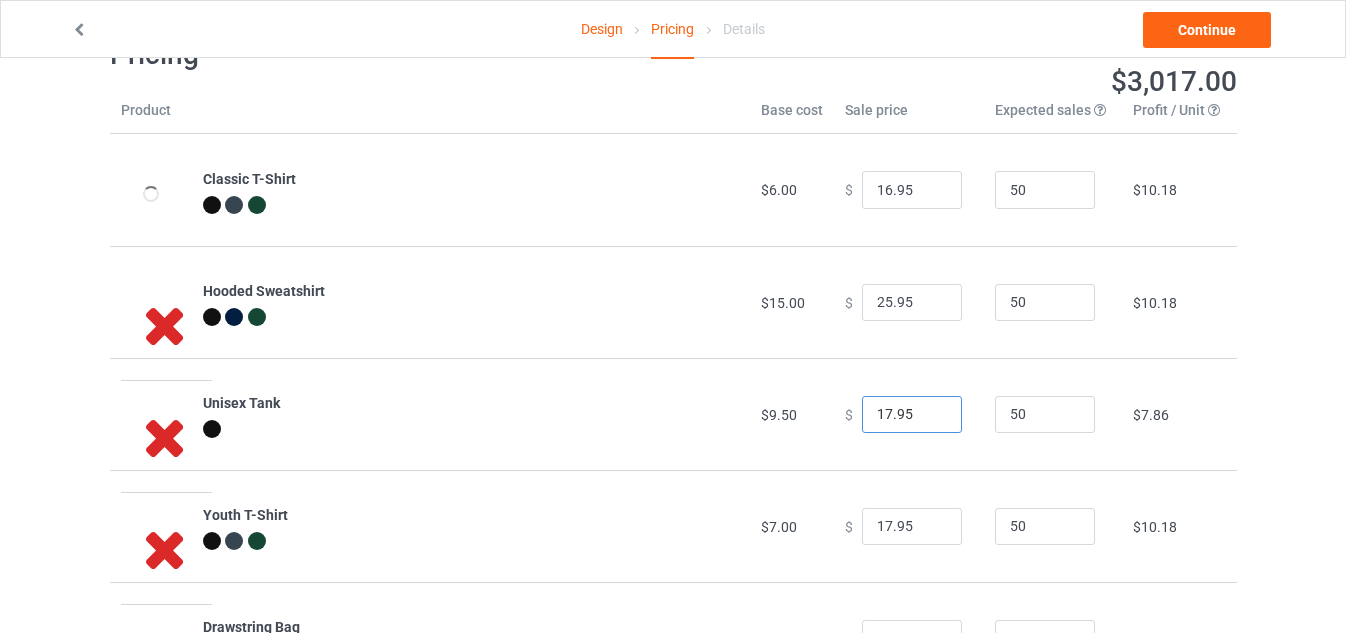 click on "17.95" at bounding box center (912, 415) 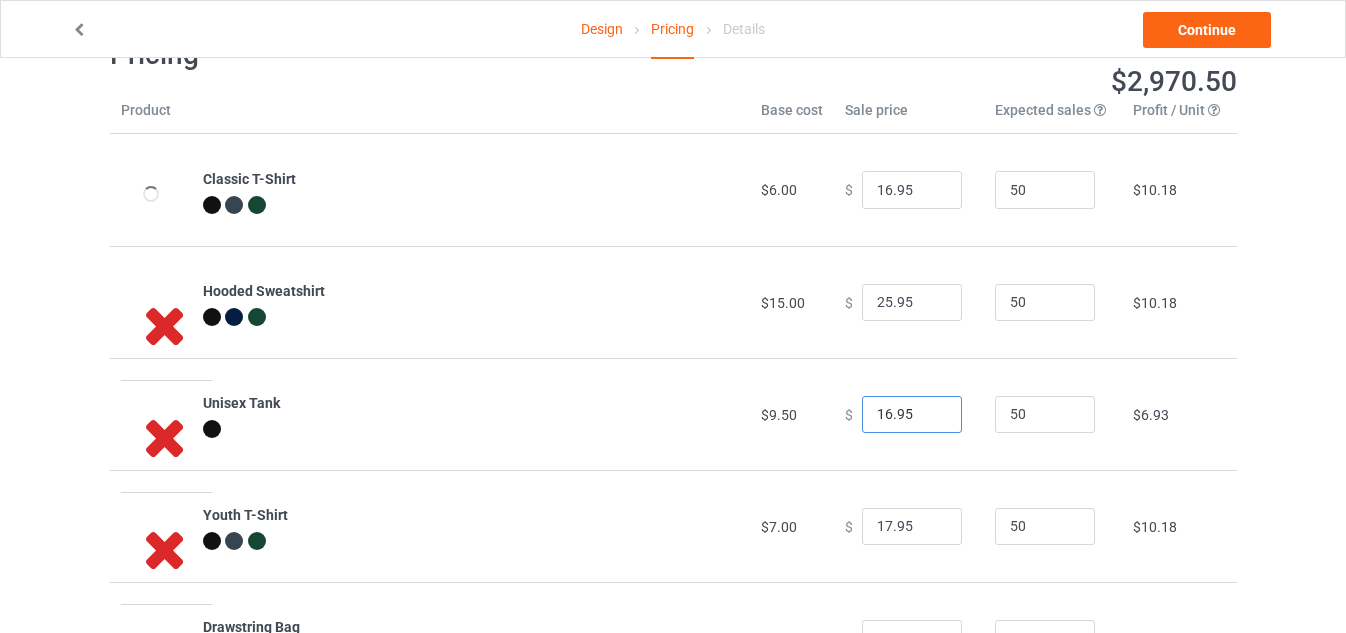 click on "16.95" at bounding box center [912, 415] 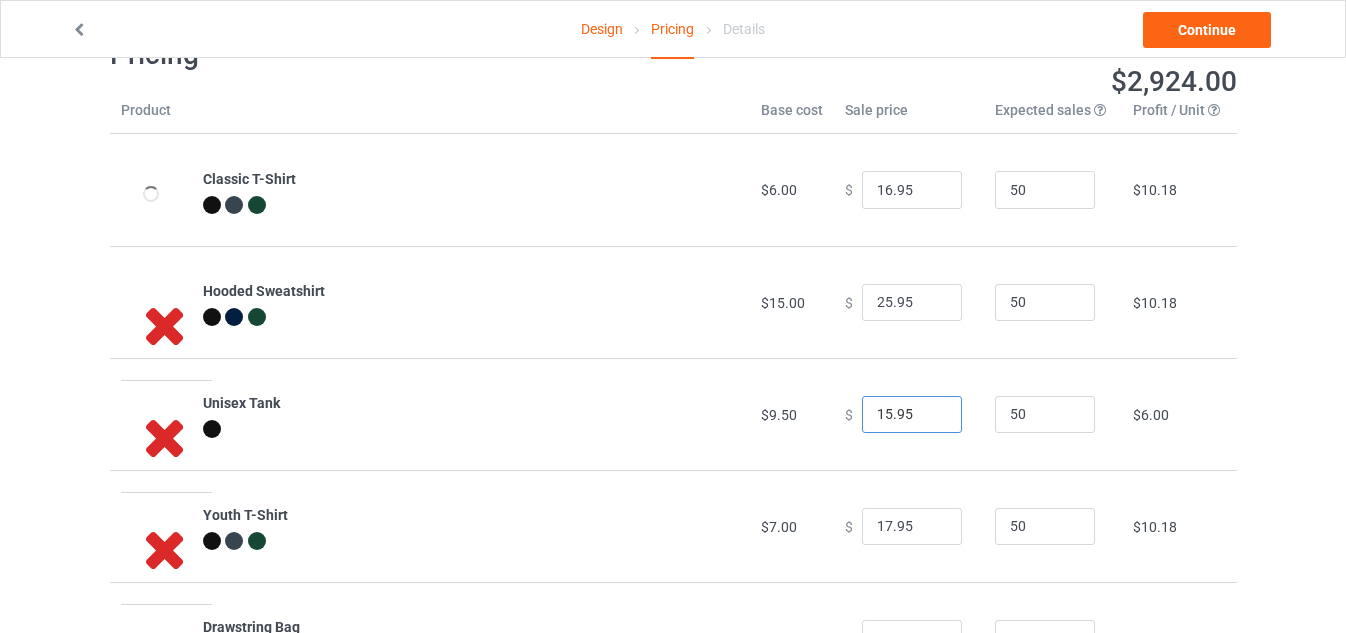 type on "15.95" 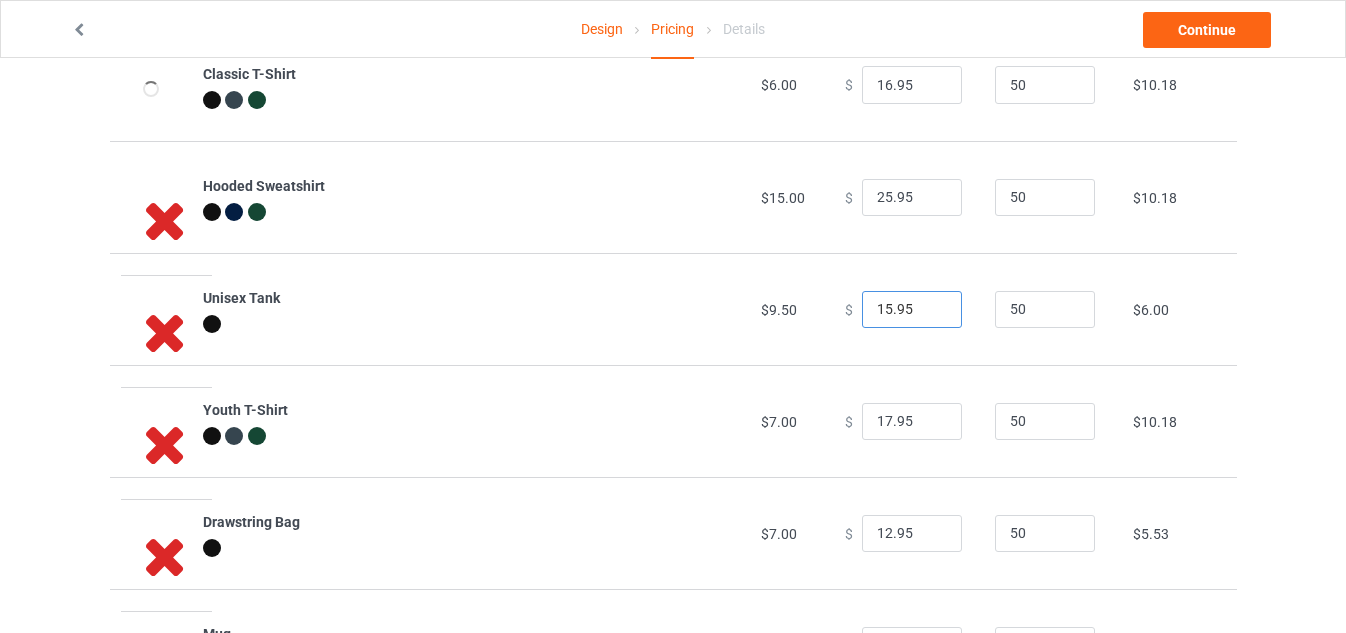 scroll, scrollTop: 125, scrollLeft: 0, axis: vertical 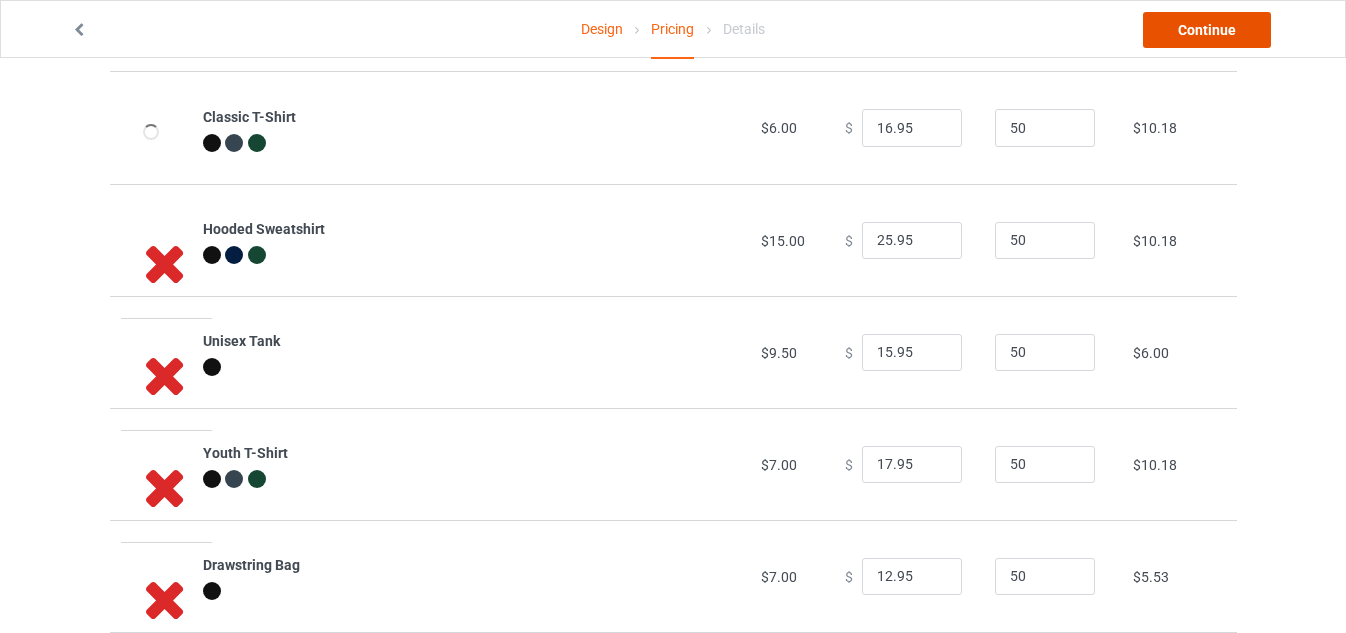 click on "Continue" at bounding box center [1207, 30] 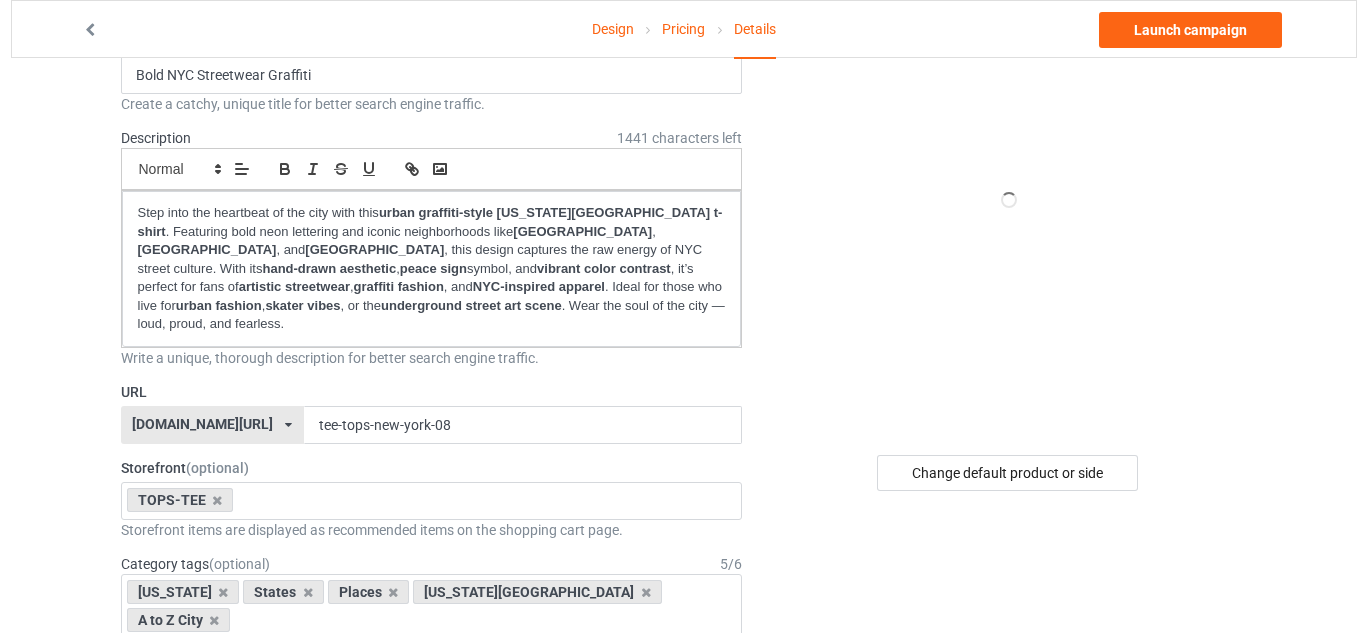 scroll, scrollTop: 0, scrollLeft: 0, axis: both 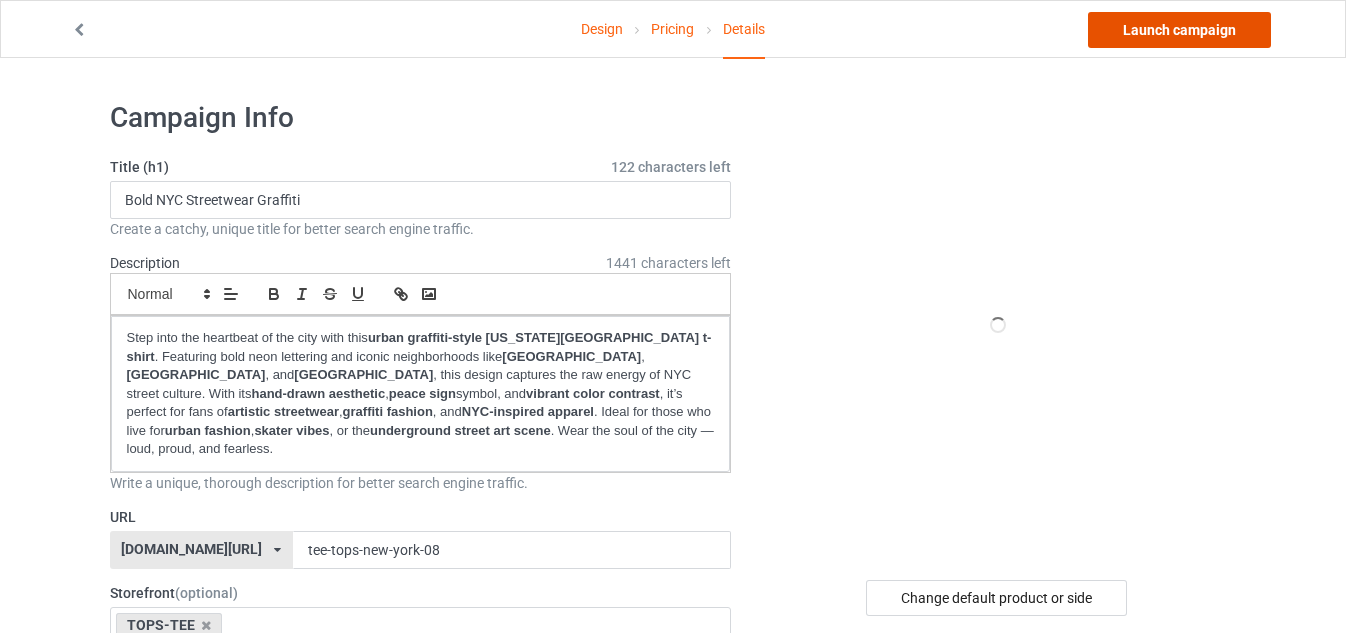 click on "Launch campaign" at bounding box center (1179, 30) 